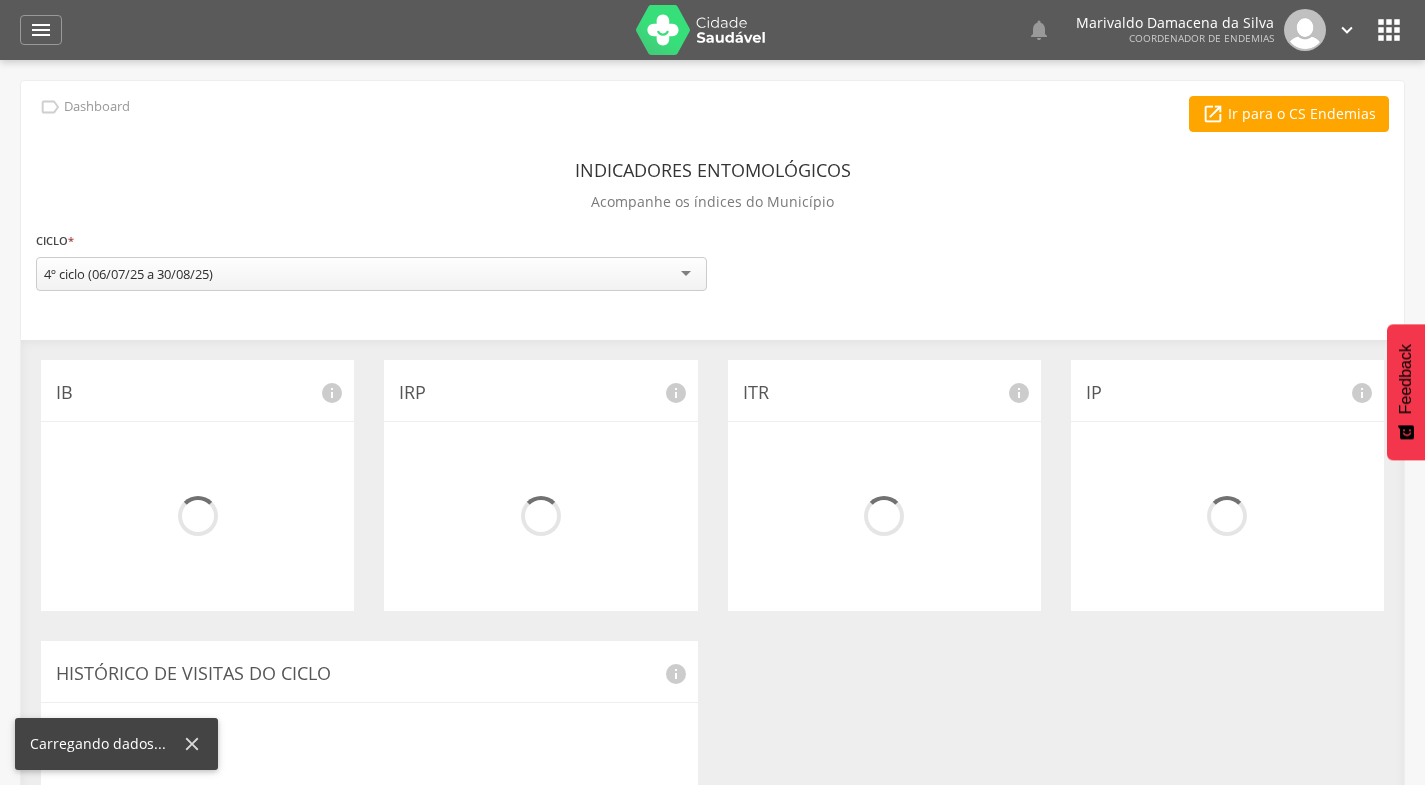 scroll, scrollTop: 0, scrollLeft: 0, axis: both 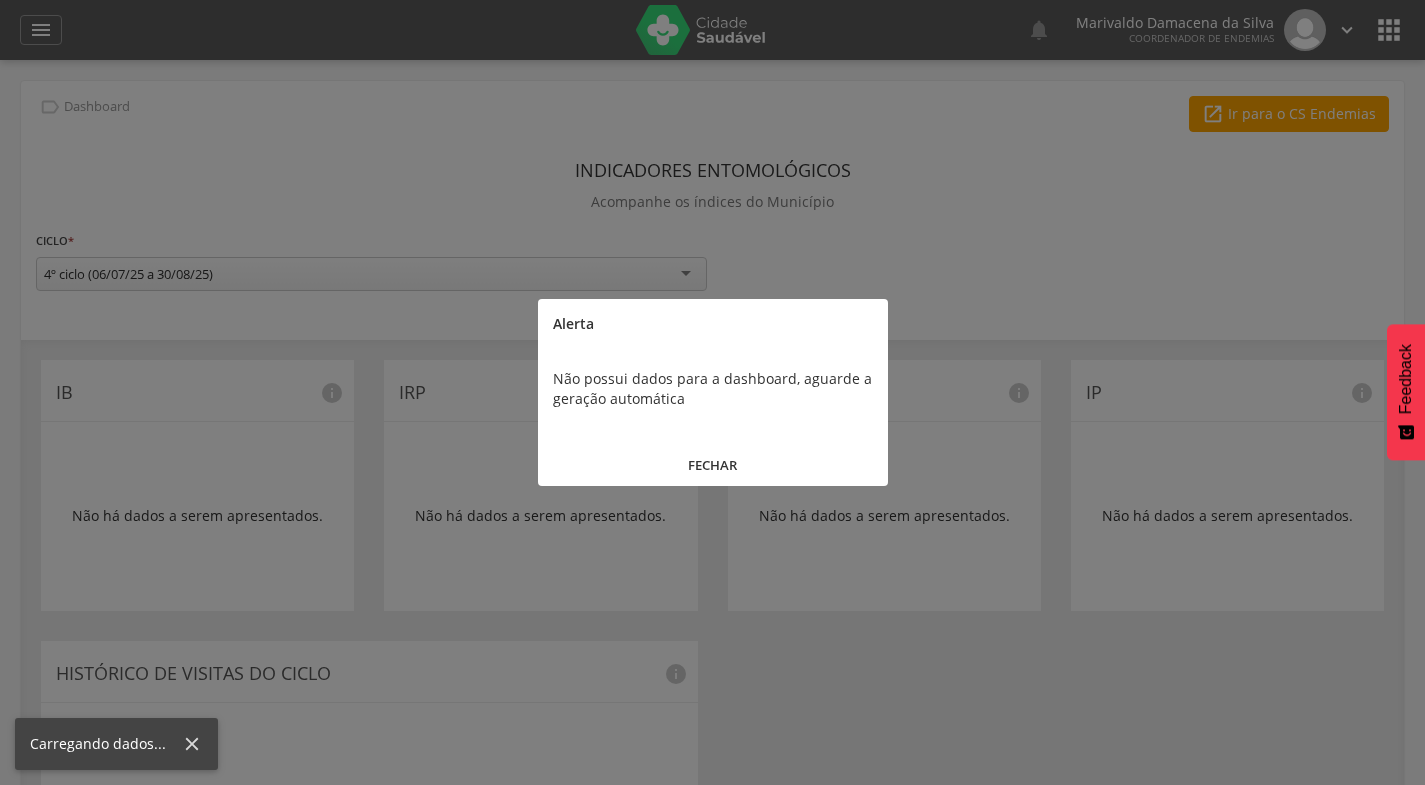 click on "FECHAR" at bounding box center [713, 465] 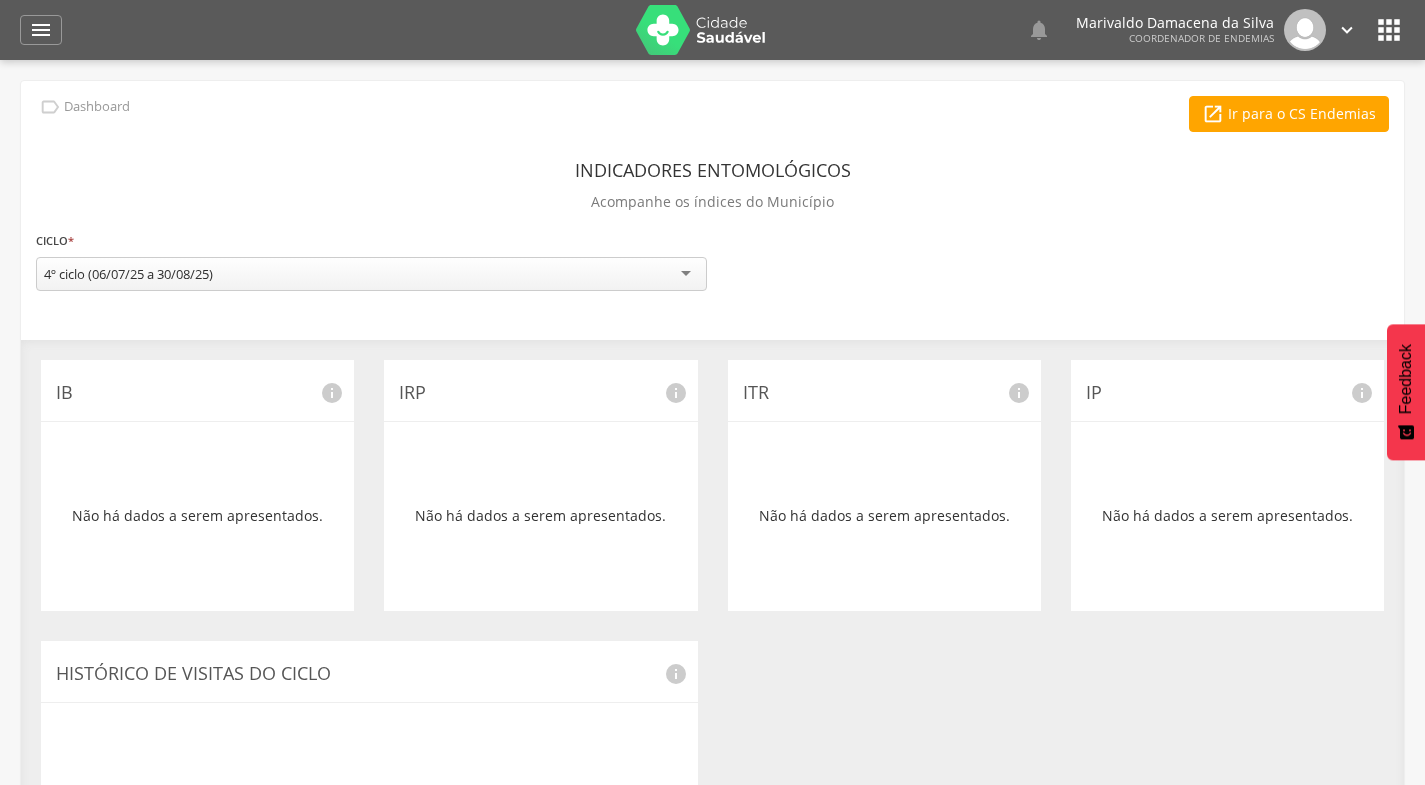 click on "" at bounding box center [41, 30] 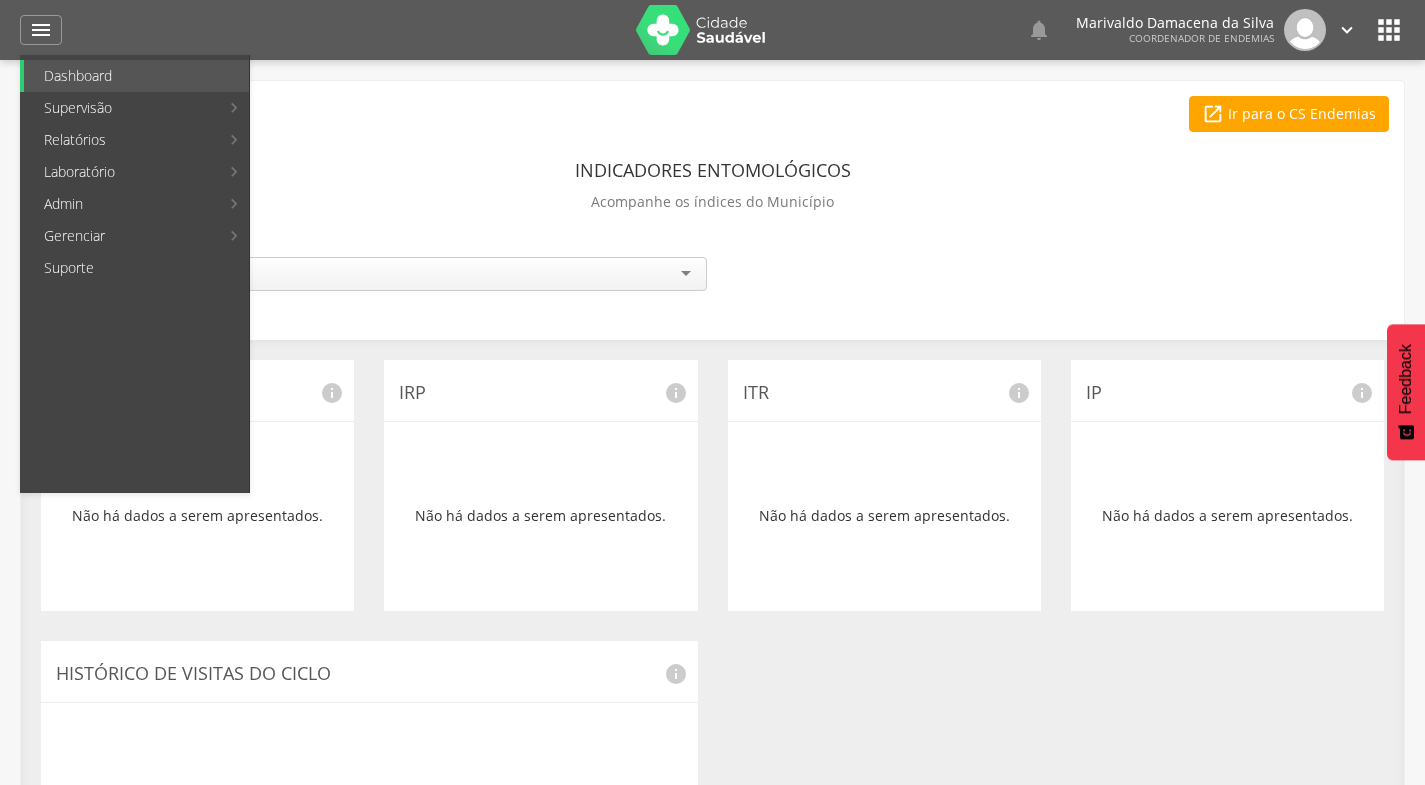 click on "Acompanhamento PNCD" at bounding box center (366, 204) 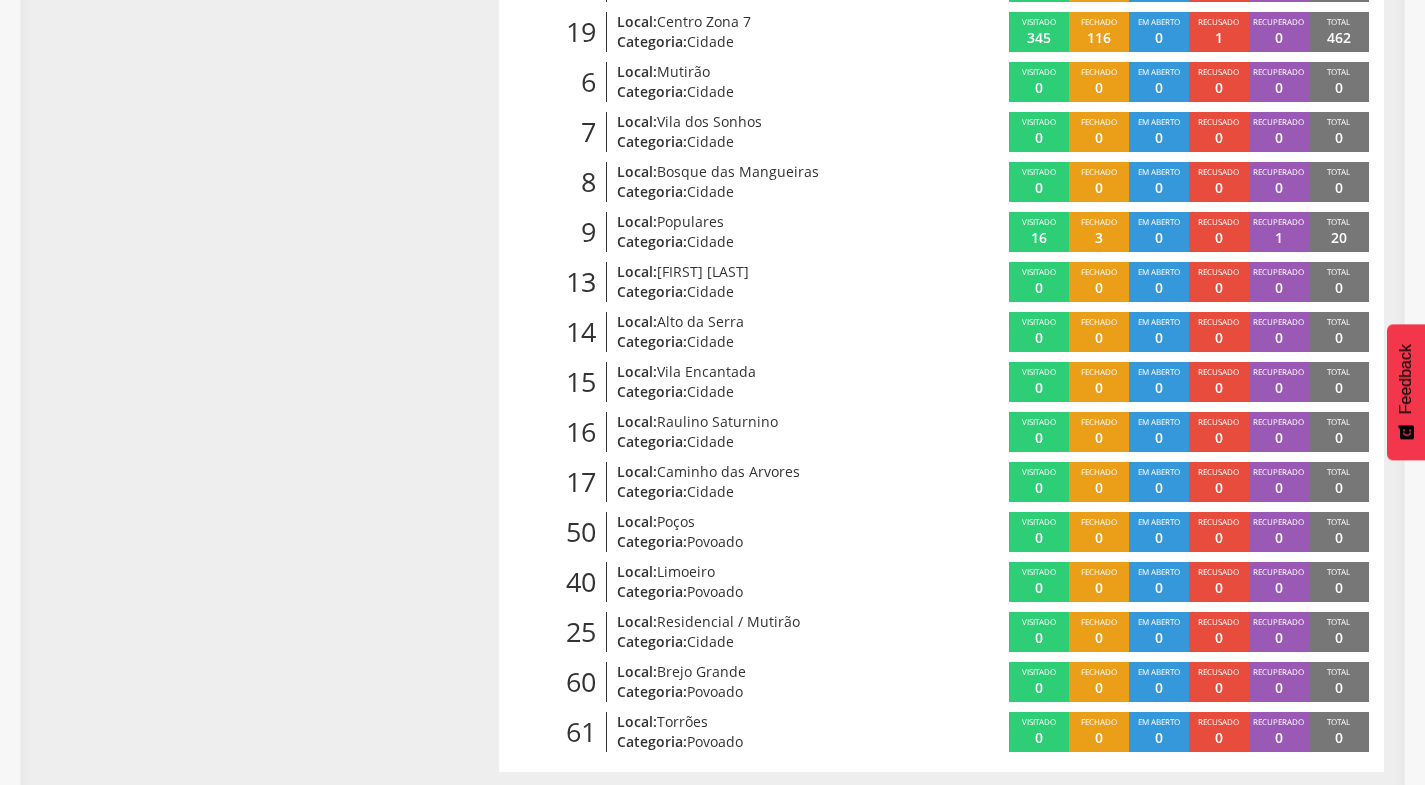 scroll, scrollTop: 1145, scrollLeft: 0, axis: vertical 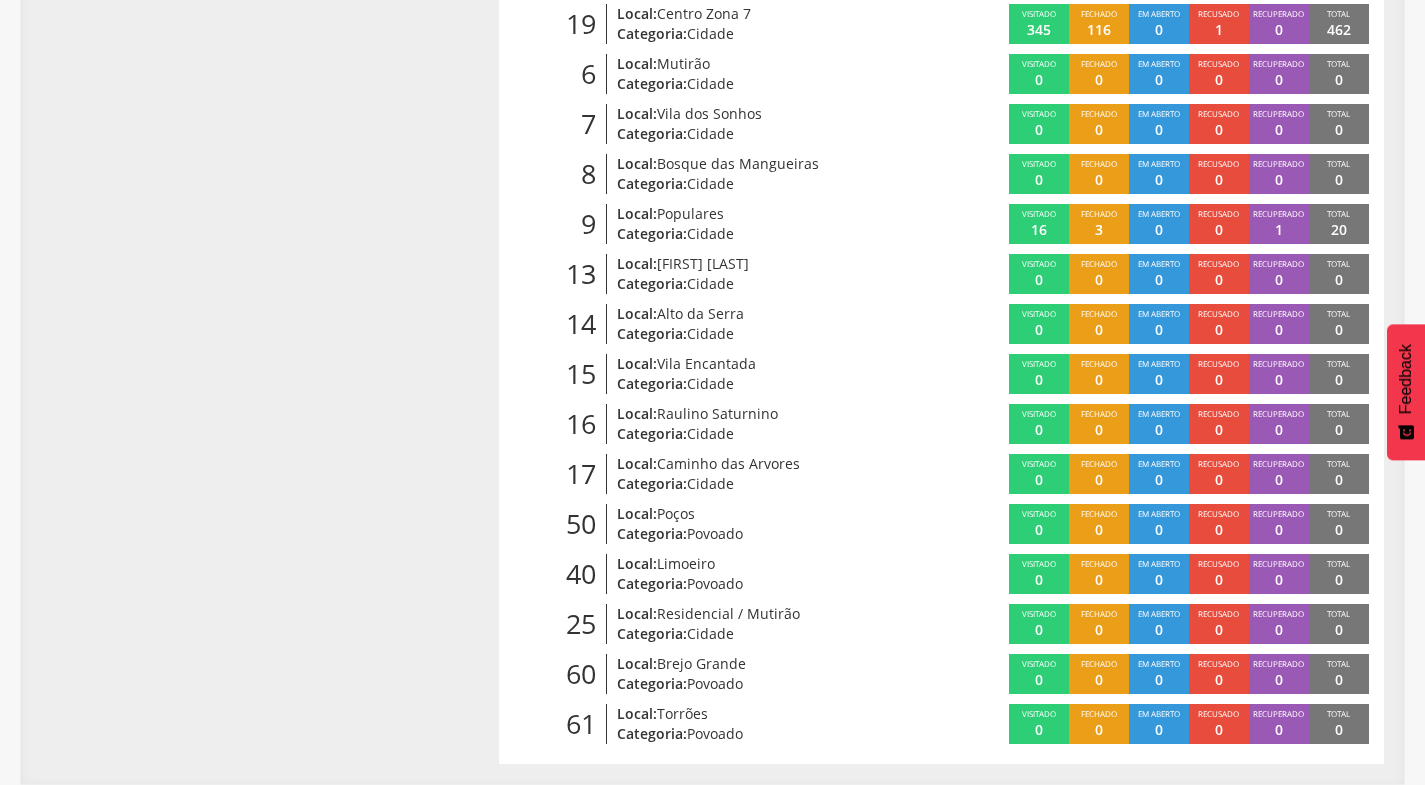 click on "Cidade" at bounding box center [710, 633] 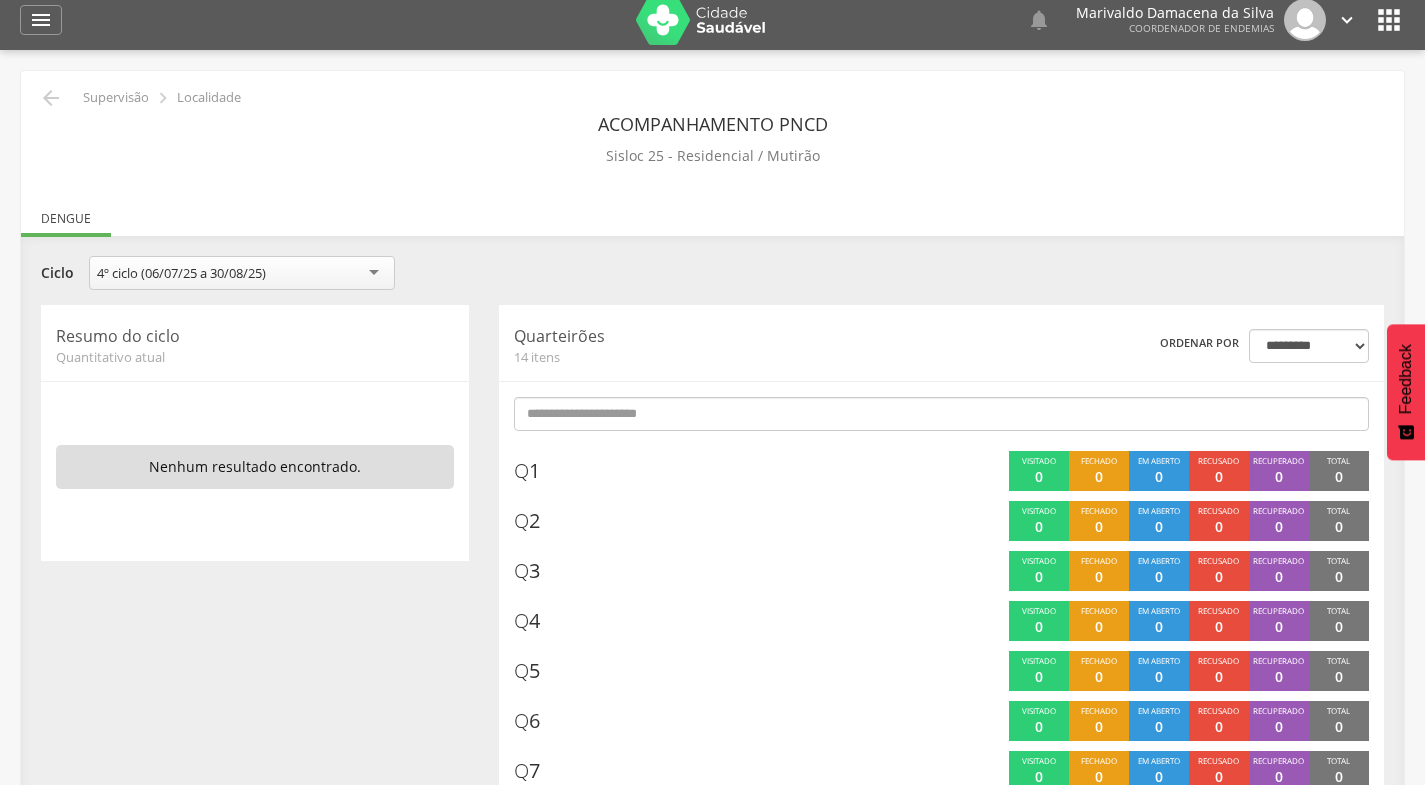scroll, scrollTop: 0, scrollLeft: 0, axis: both 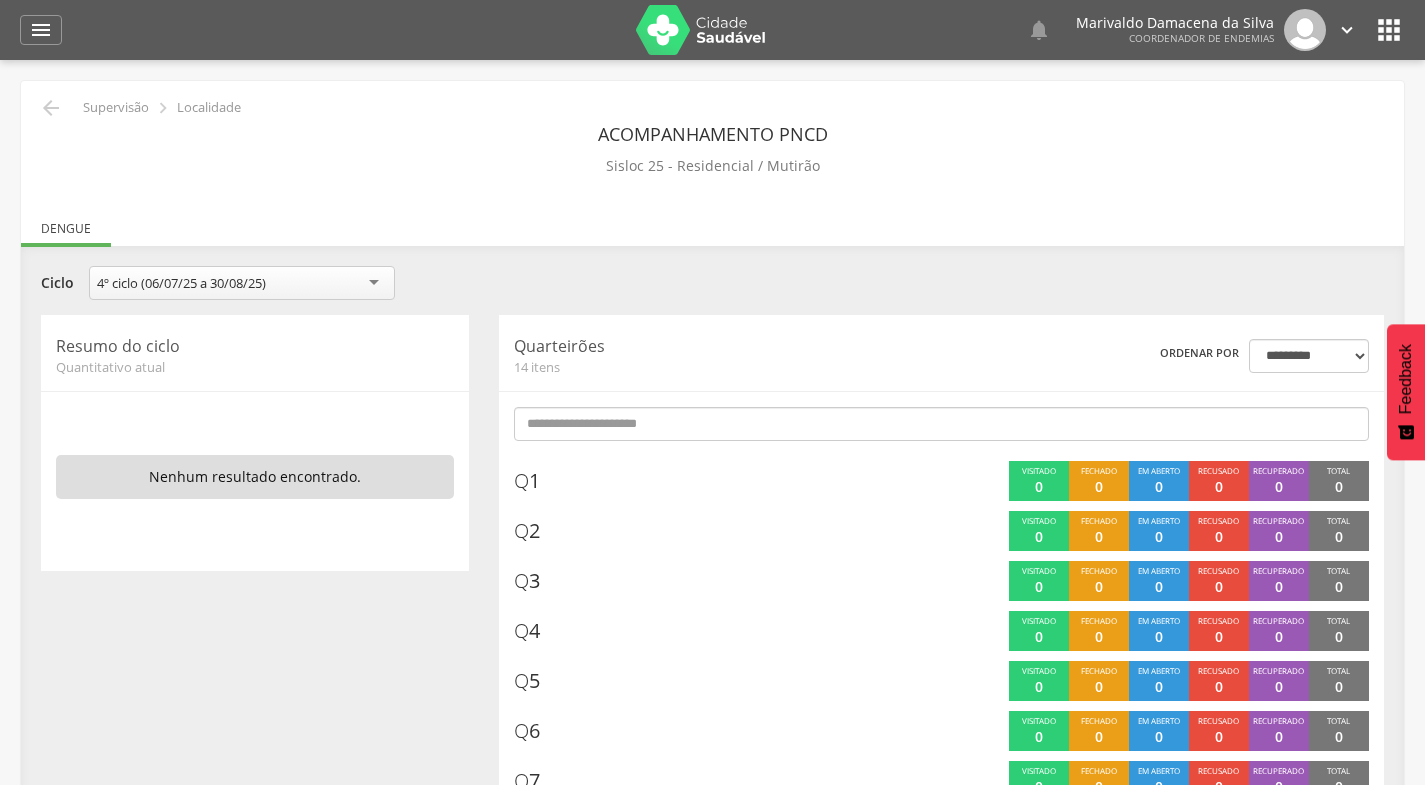 click on "" at bounding box center [41, 30] 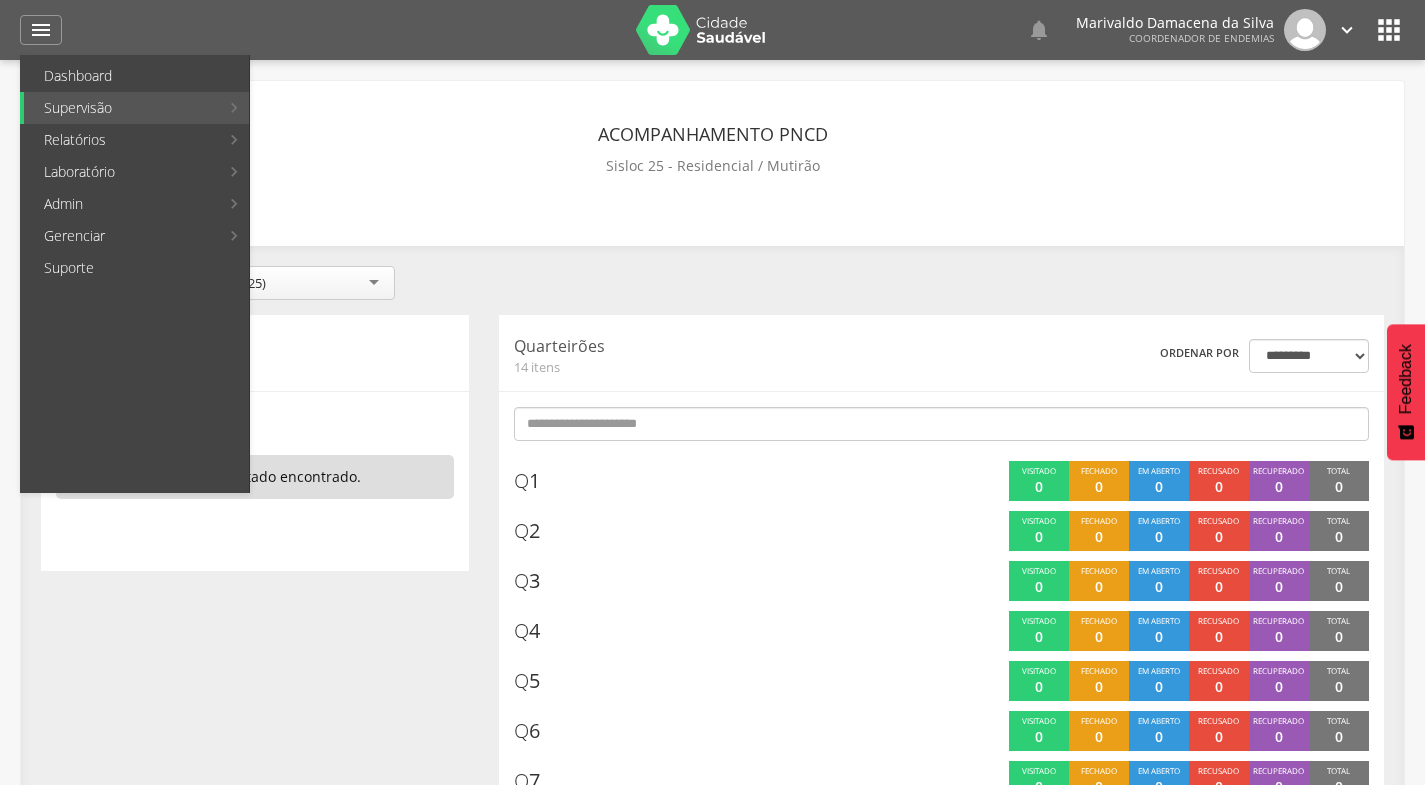 click on "Reconhecimento geográfico" at bounding box center (388, 268) 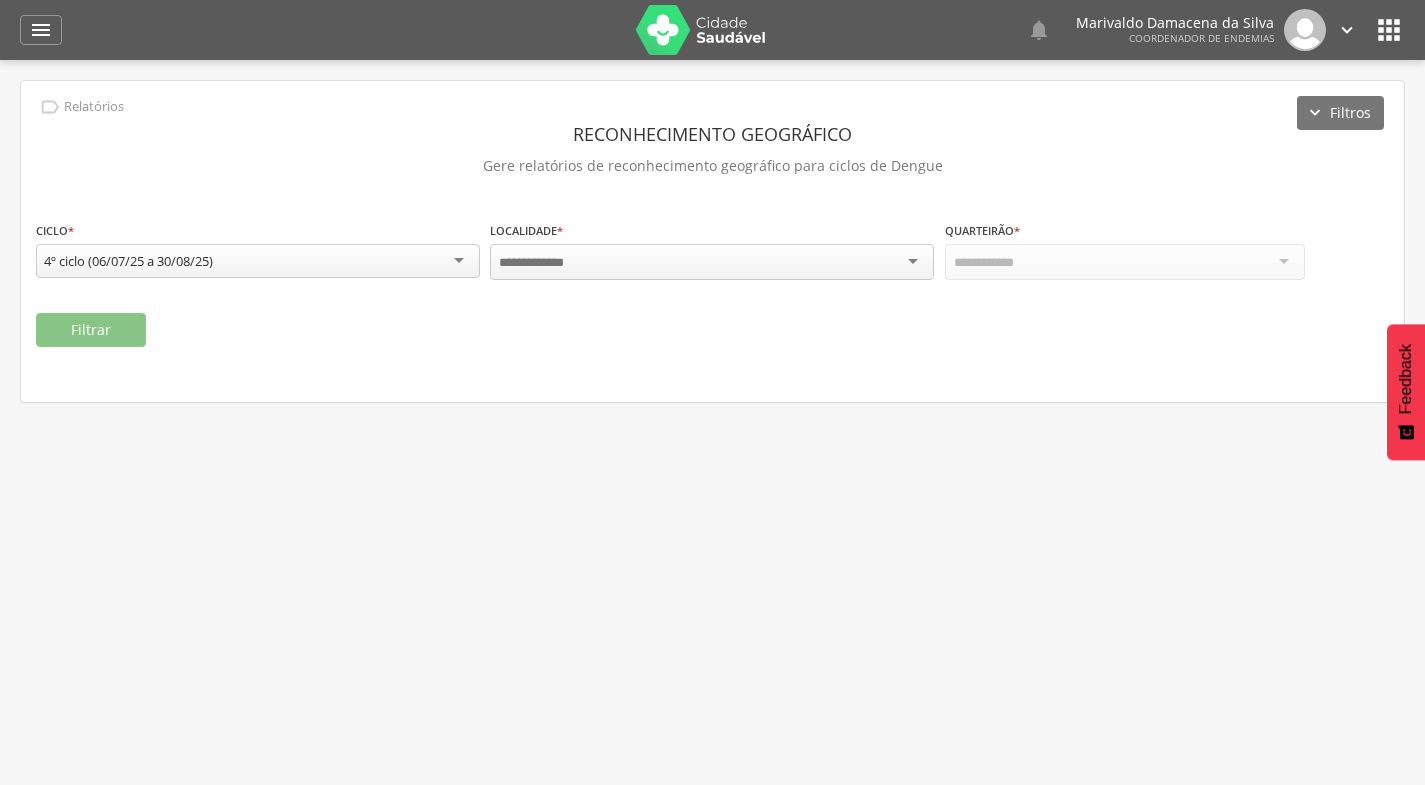 click at bounding box center [712, 262] 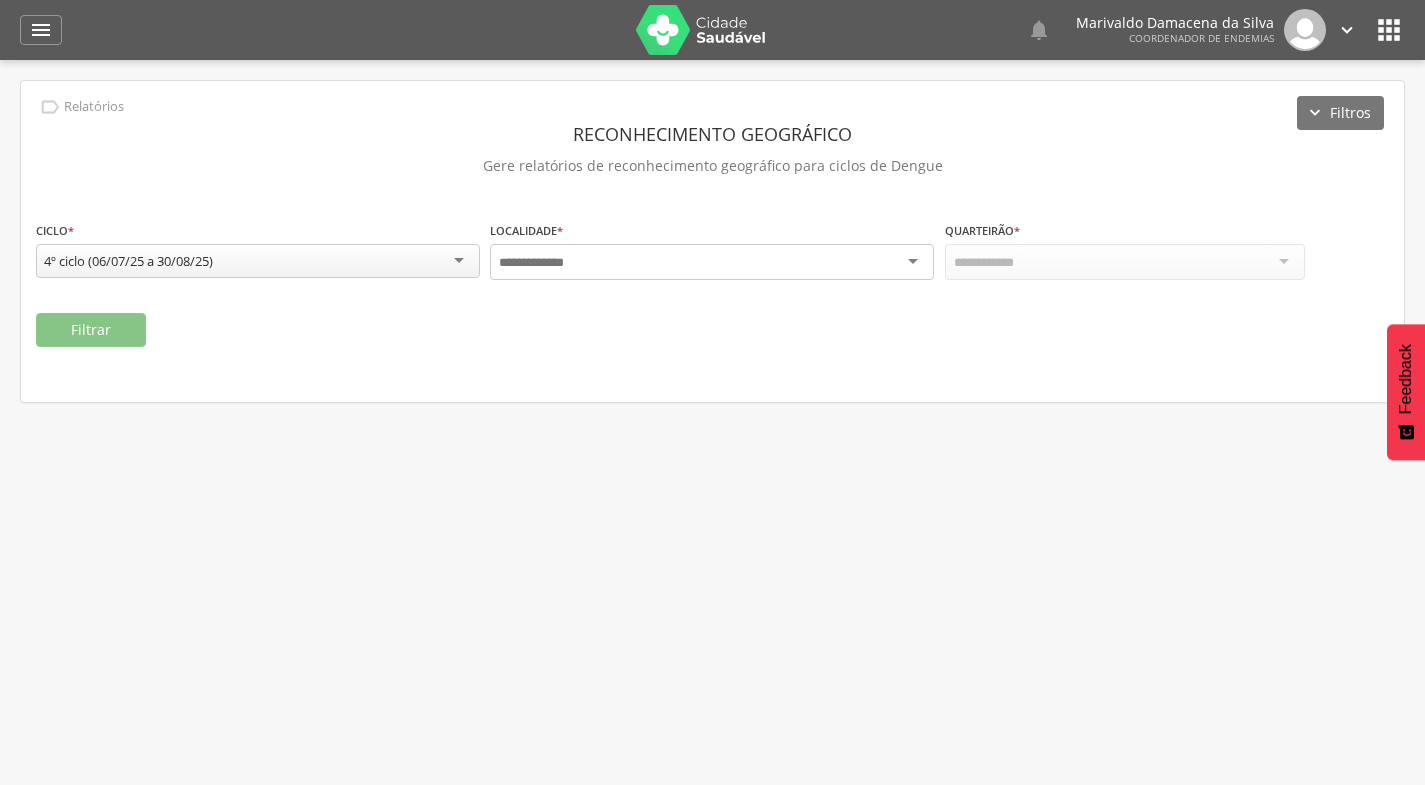 click on "4º ciclo (06/07/25 a 30/08/25)" at bounding box center (258, 261) 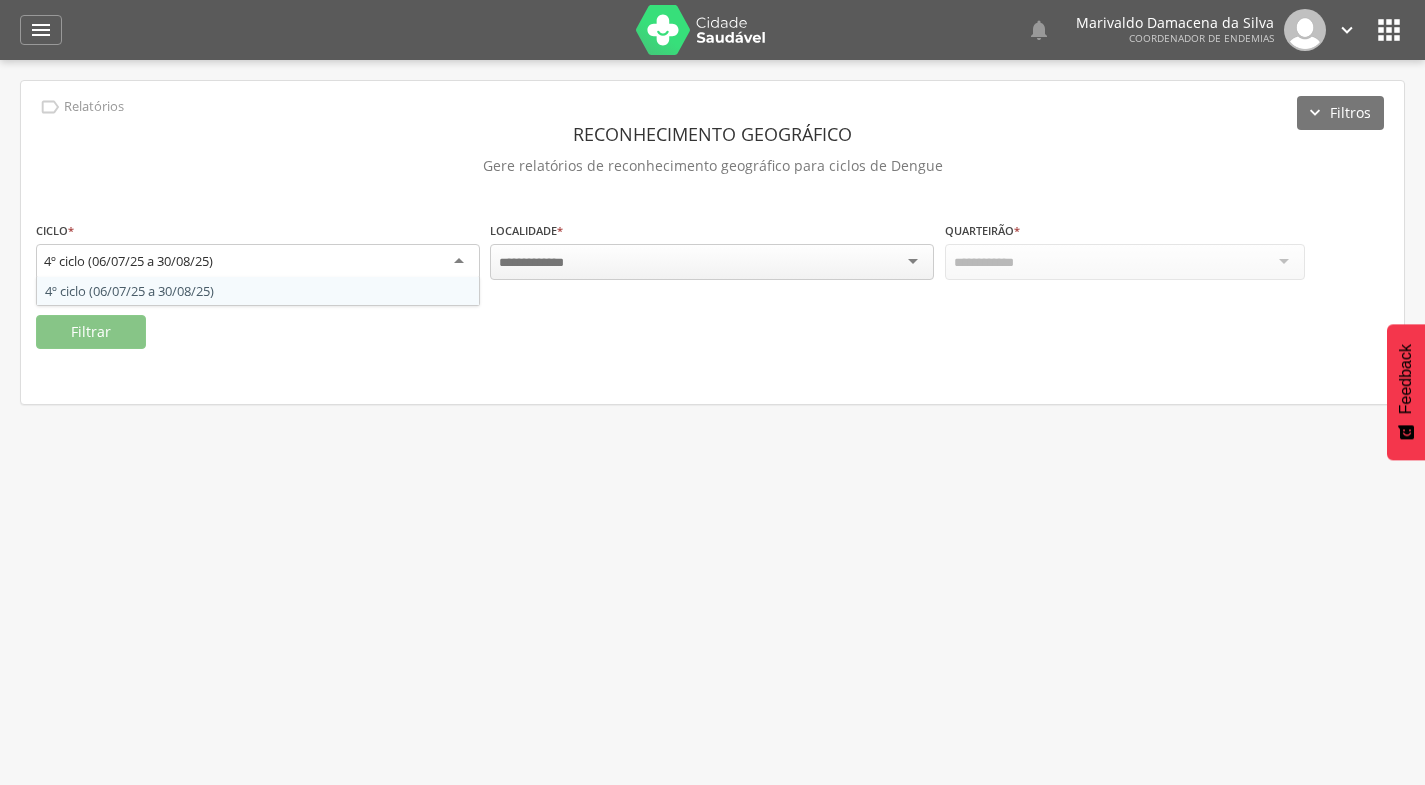 click on "**********" at bounding box center [712, 260] 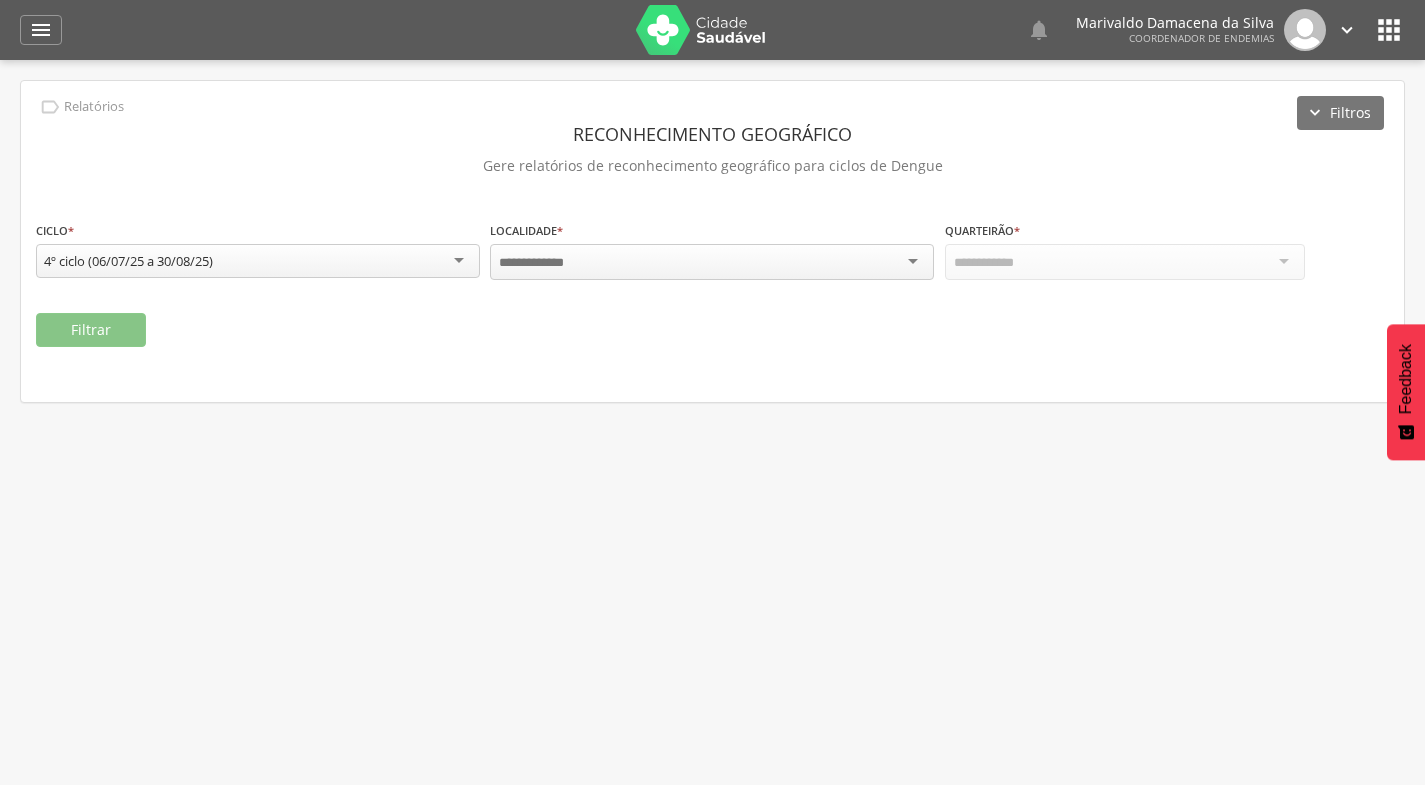 click at bounding box center [712, 262] 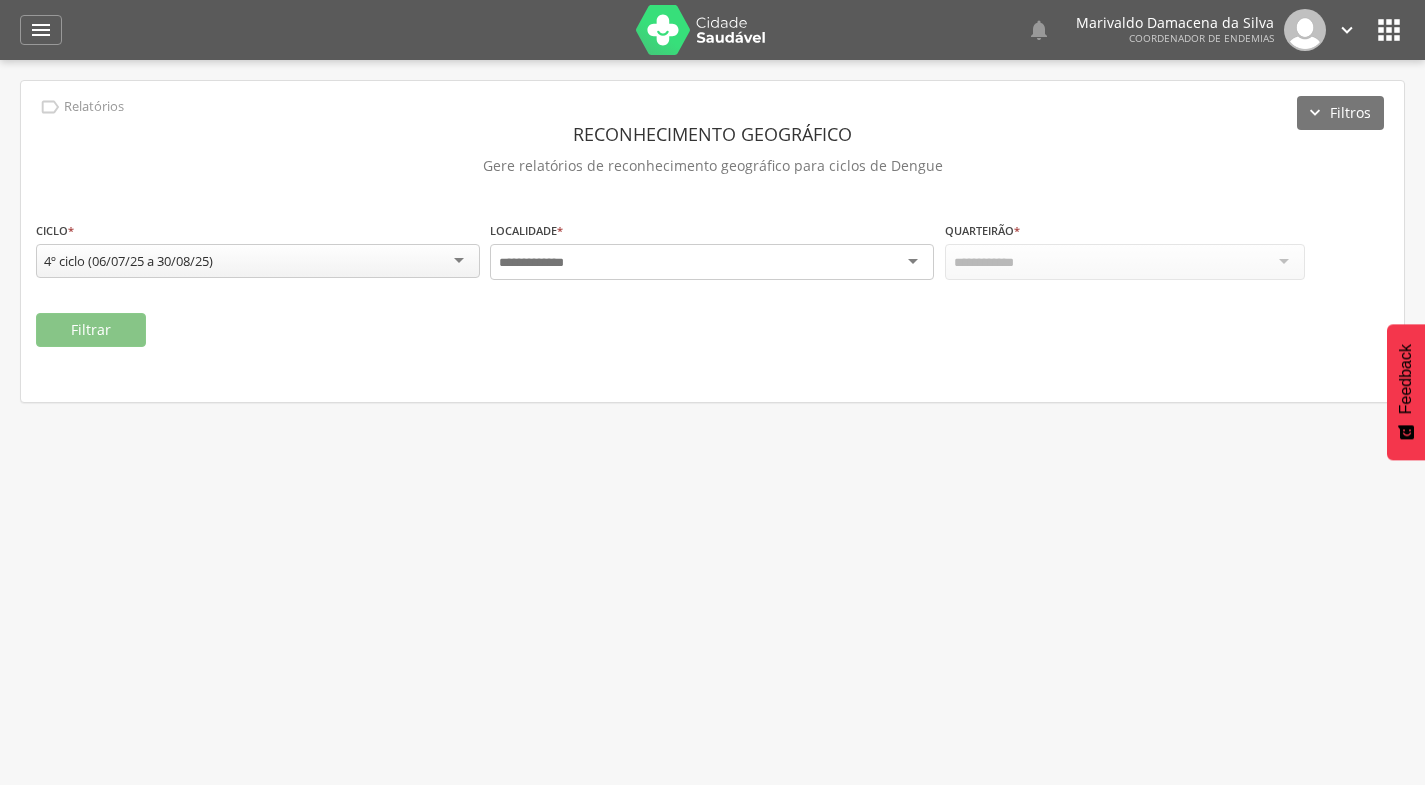 click on "" at bounding box center (41, 30) 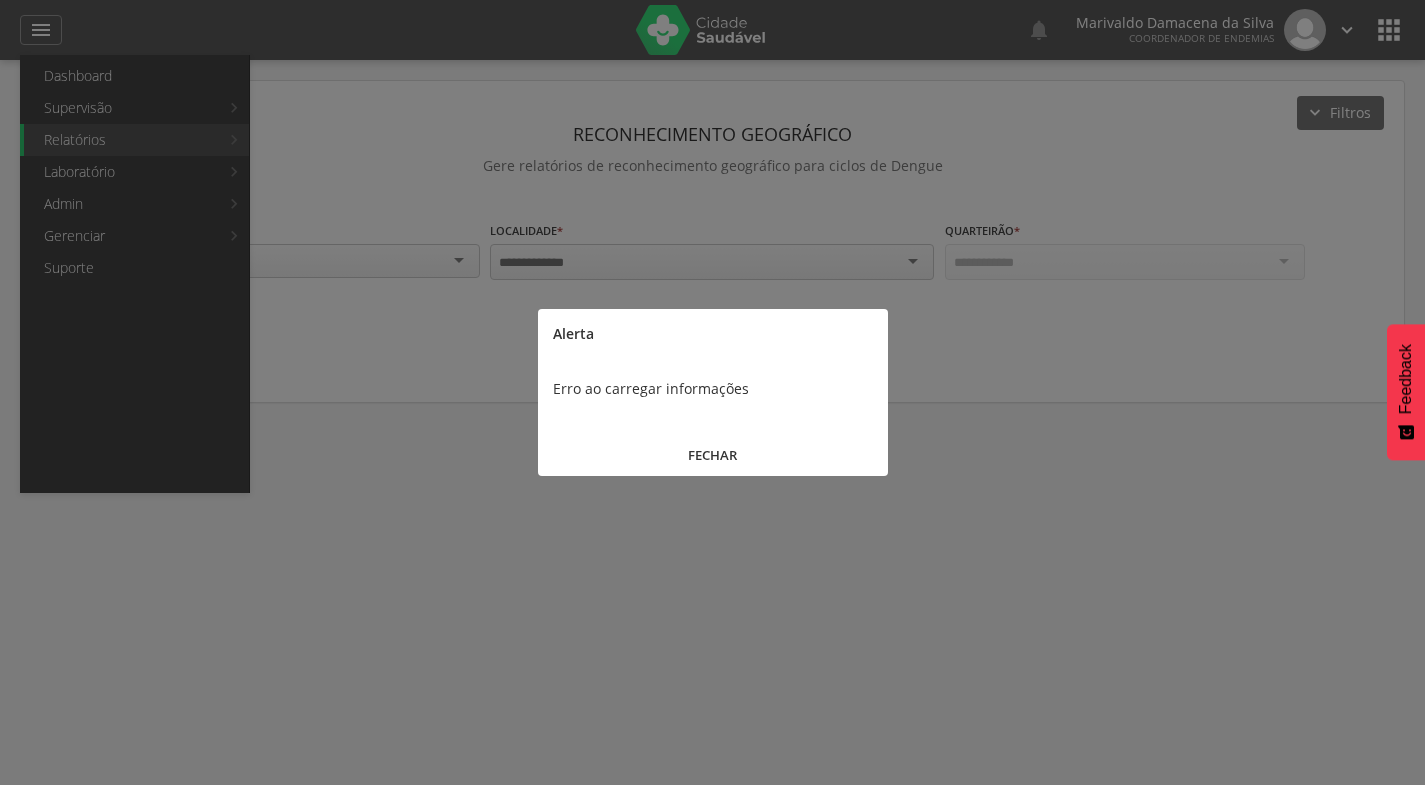 click on "FECHAR" at bounding box center [713, 455] 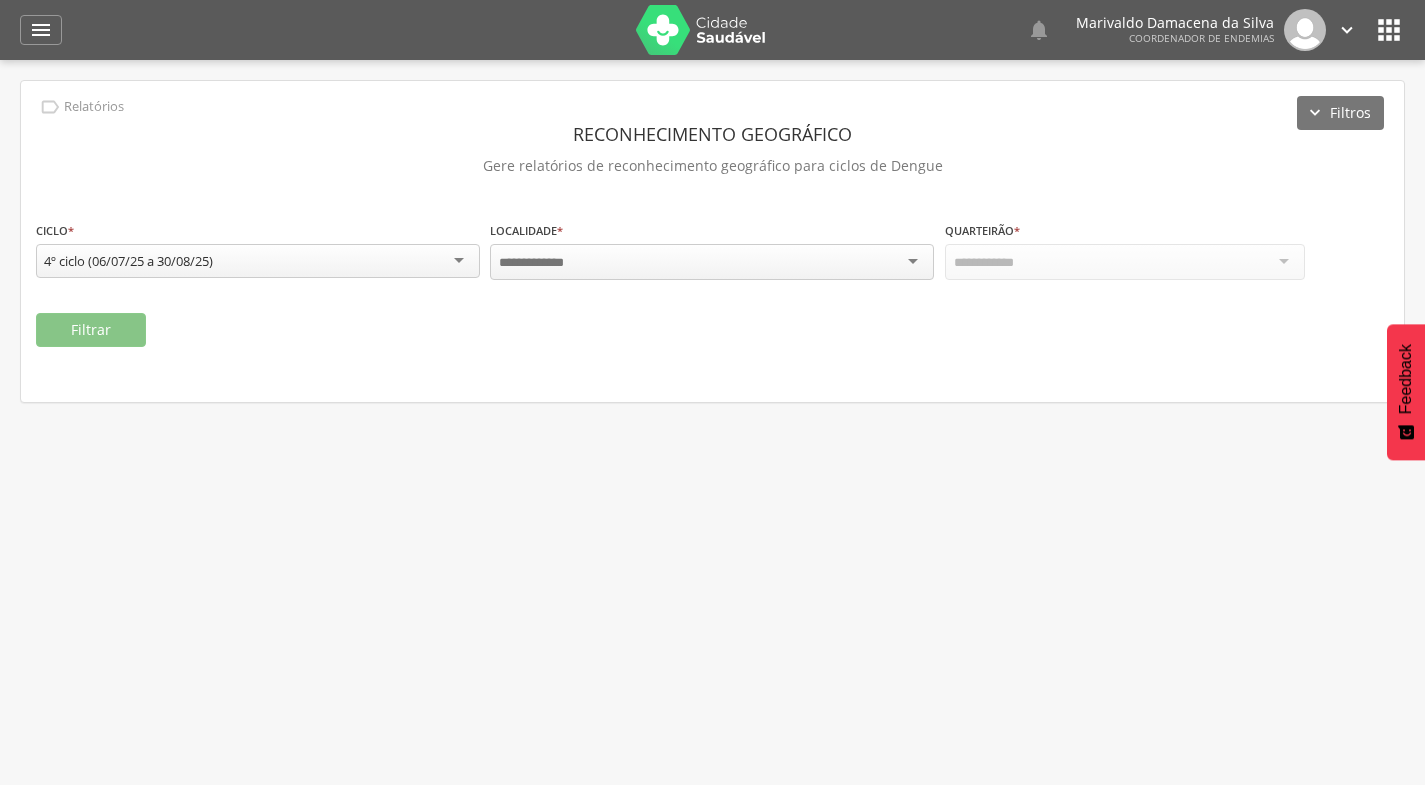 click on "" at bounding box center (41, 30) 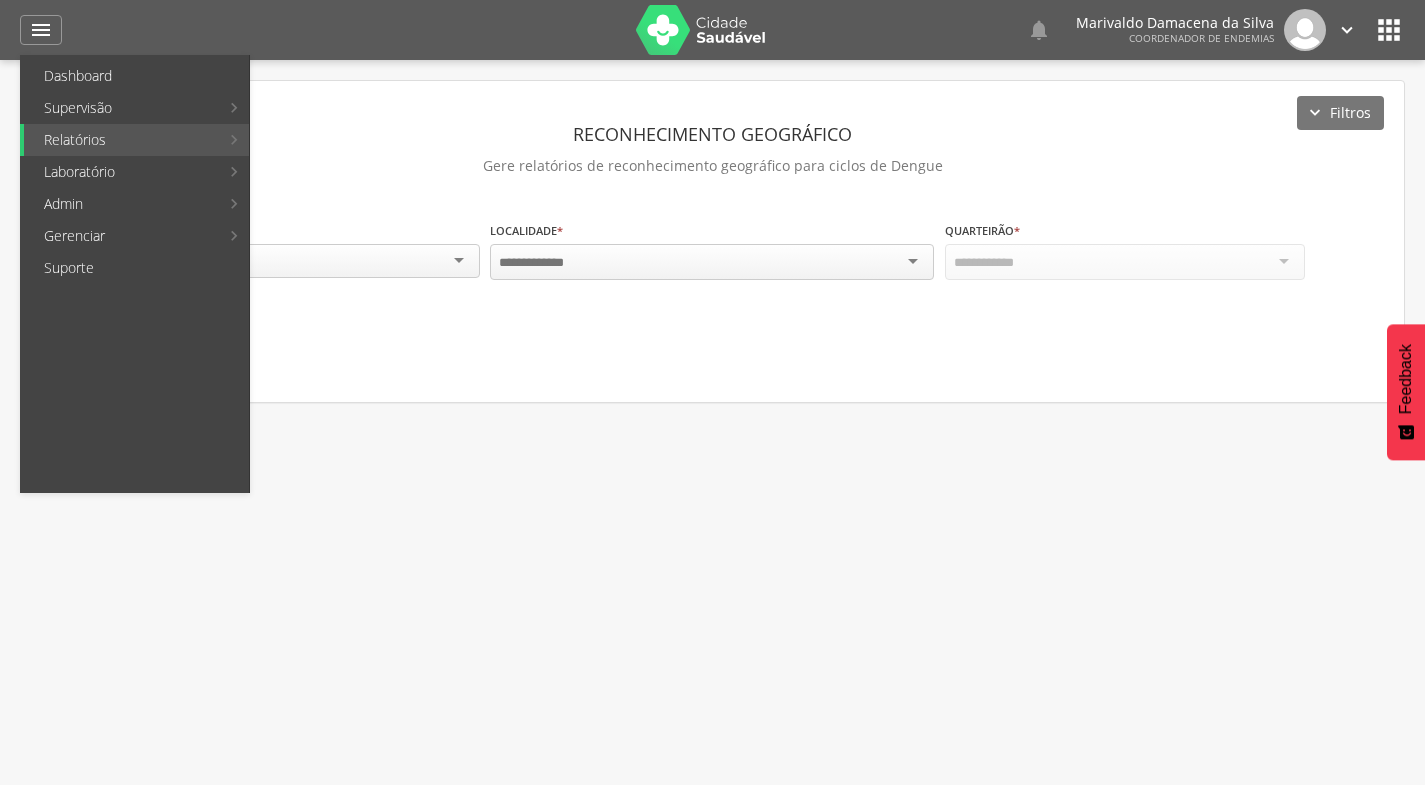 click on "Acompanhamento PNCD" at bounding box center (366, 204) 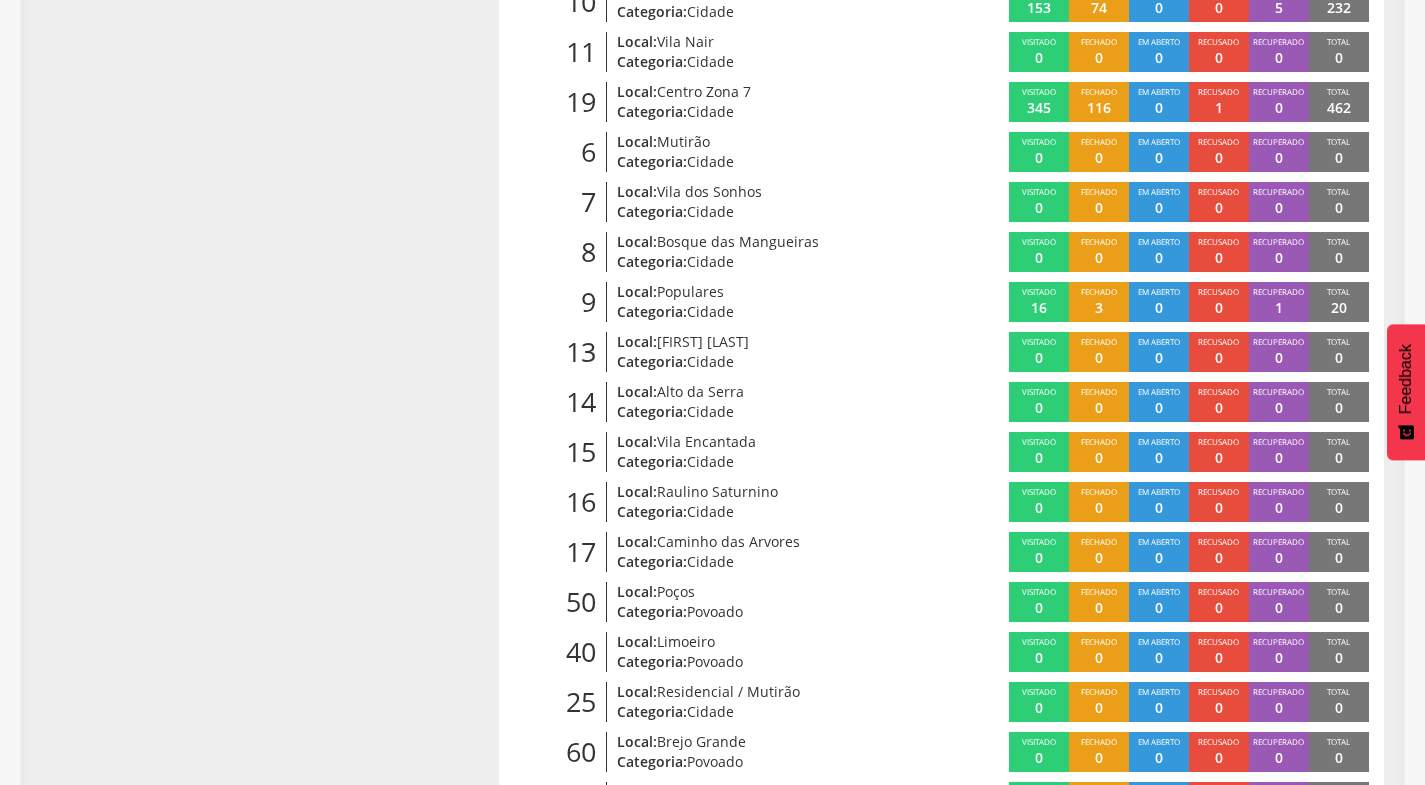 scroll, scrollTop: 1145, scrollLeft: 0, axis: vertical 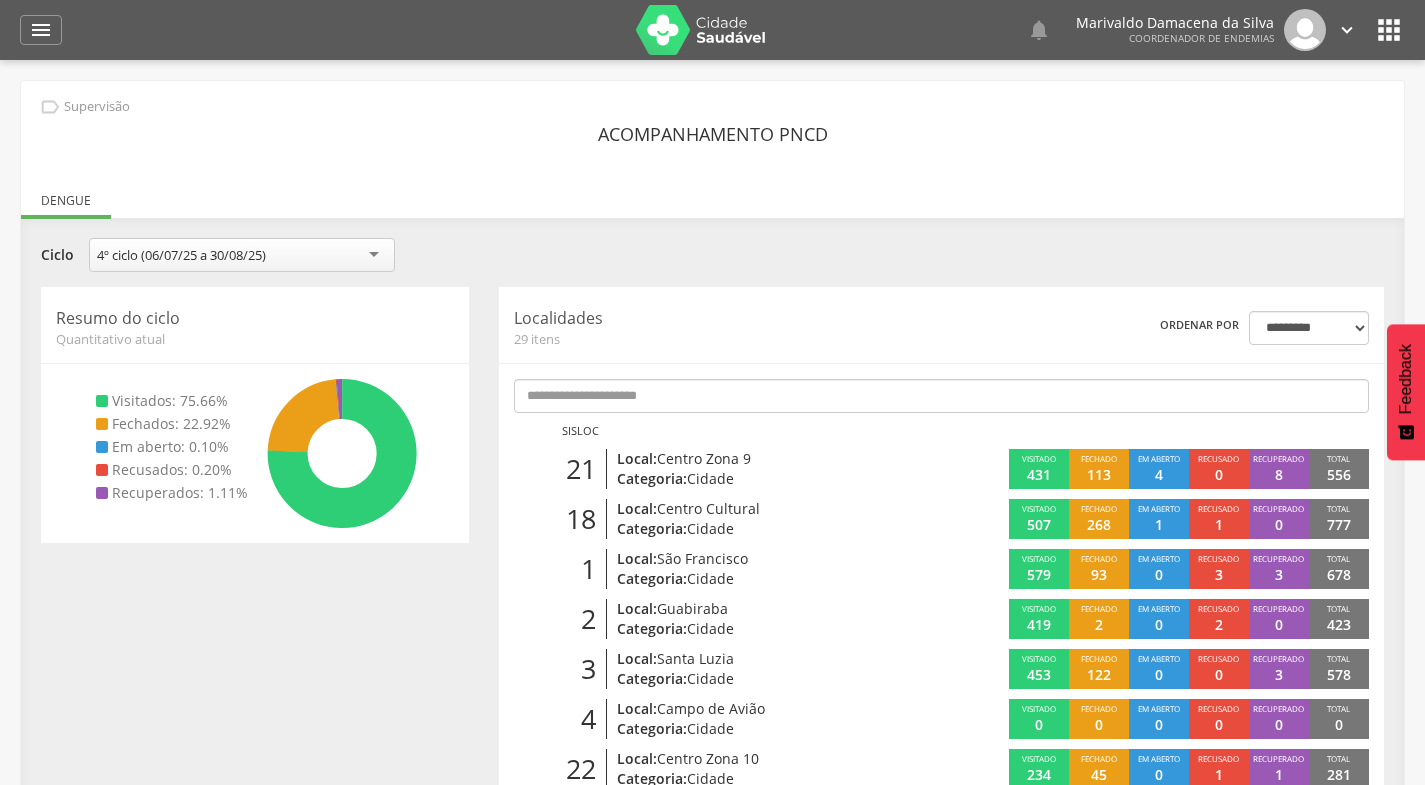 click on "" at bounding box center [41, 30] 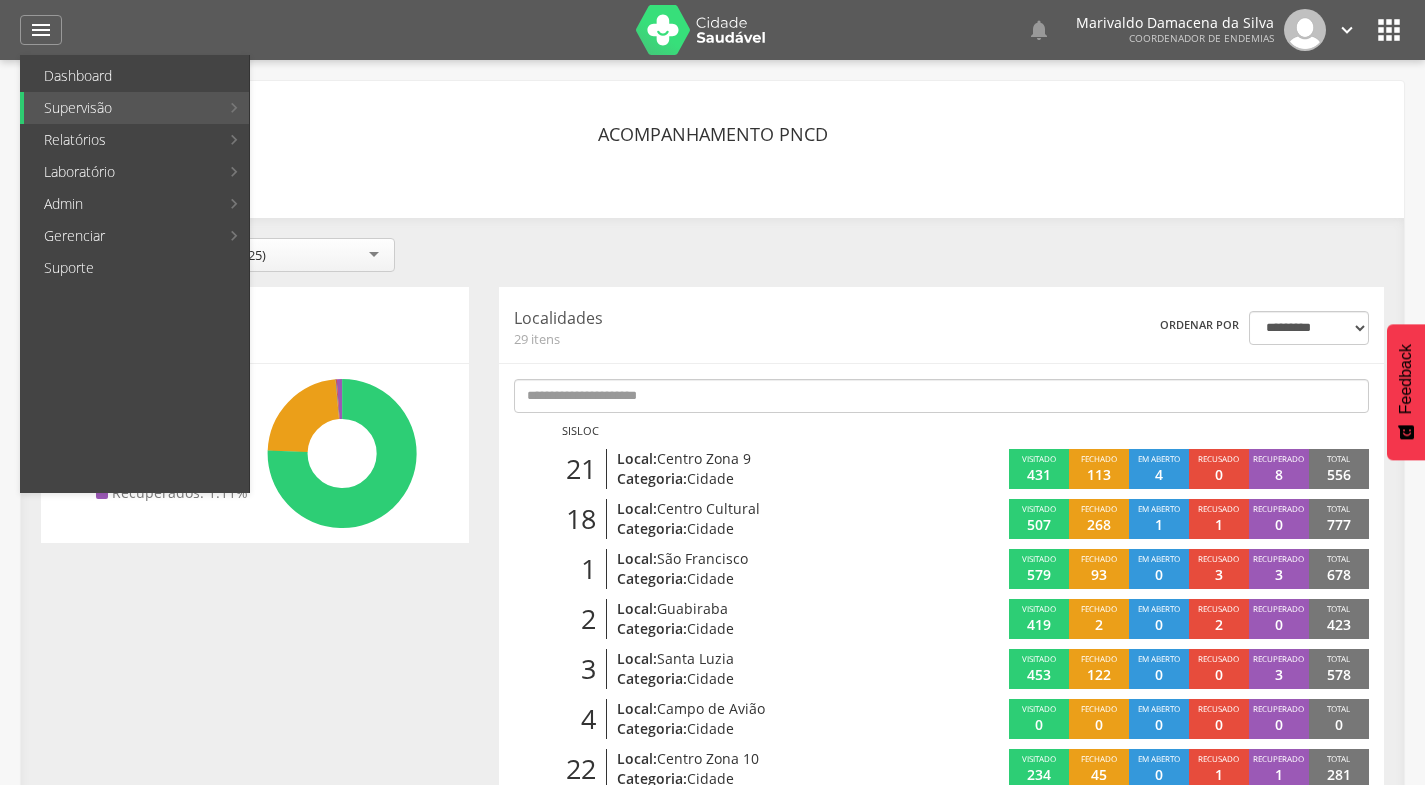 click on "Reconhecimento geográfico" at bounding box center [388, 268] 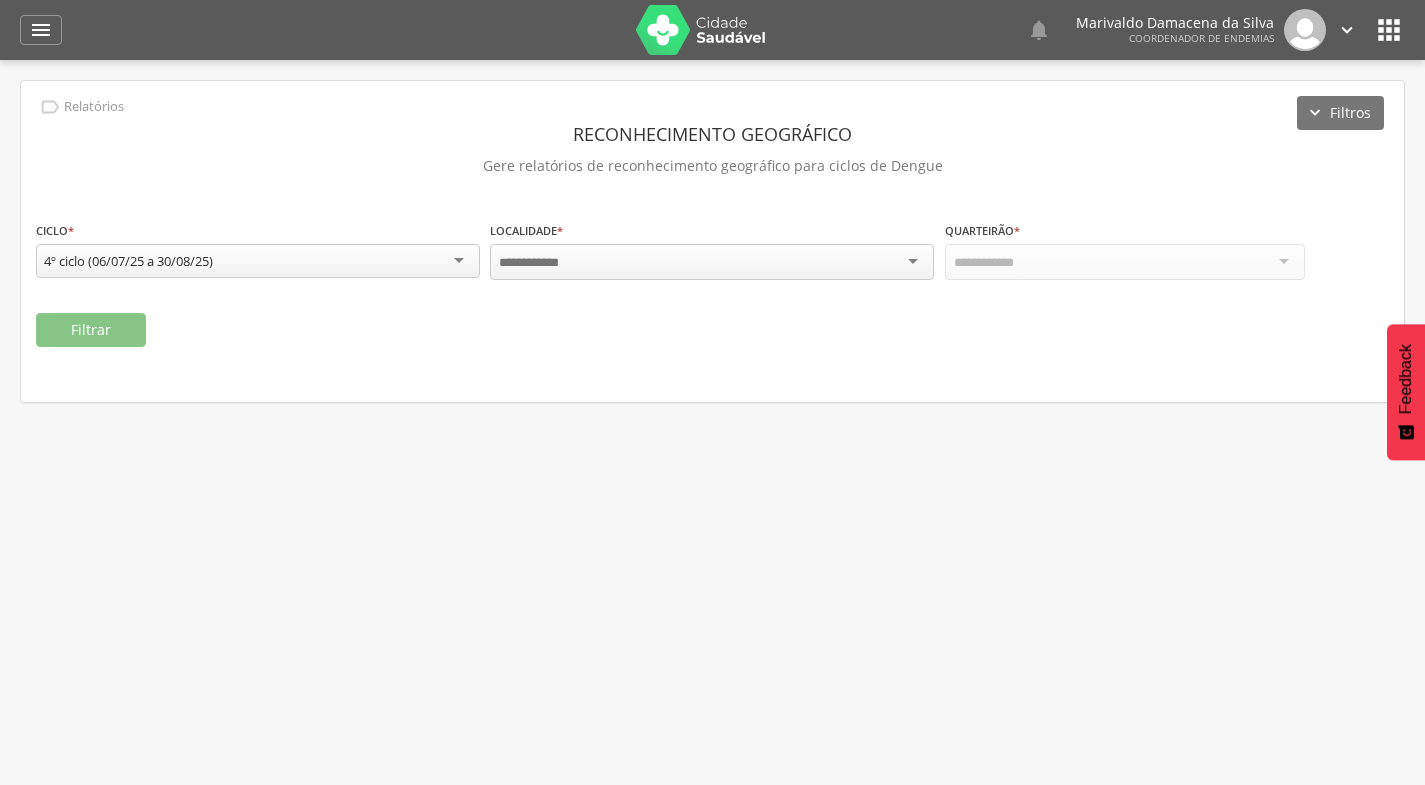 click on "" at bounding box center (41, 30) 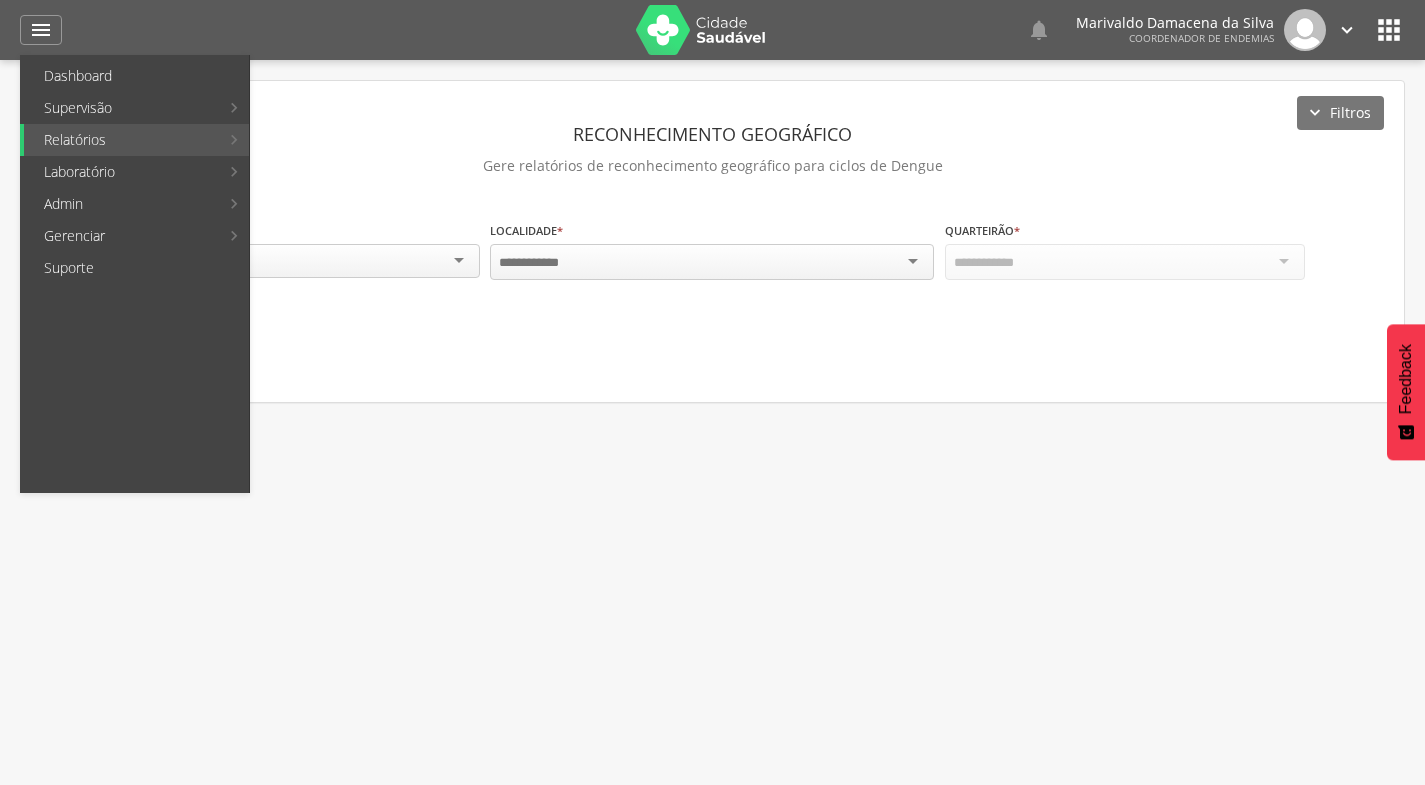 click on "Análise dos tubitos" at bounding box center [366, 76] 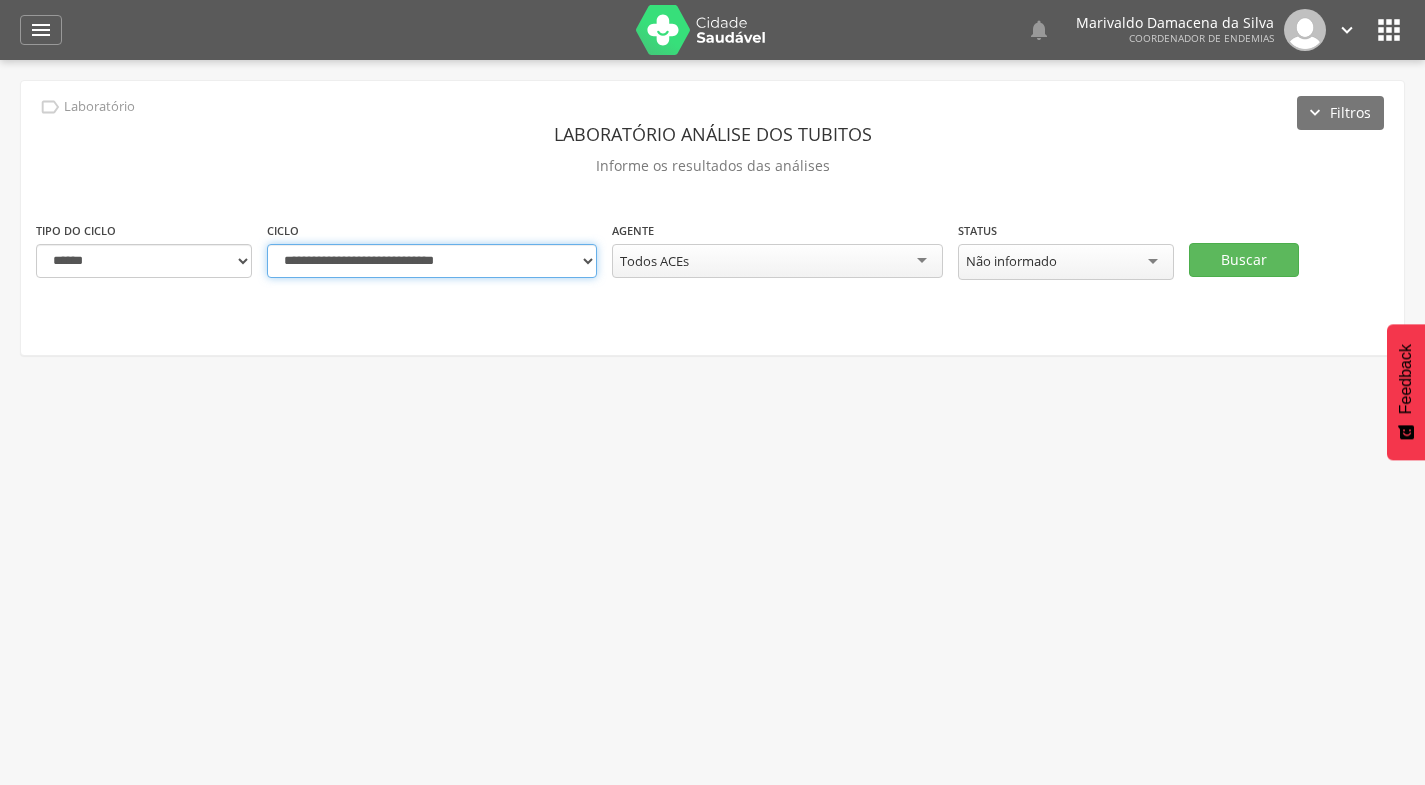 click on "**********" at bounding box center [432, 261] 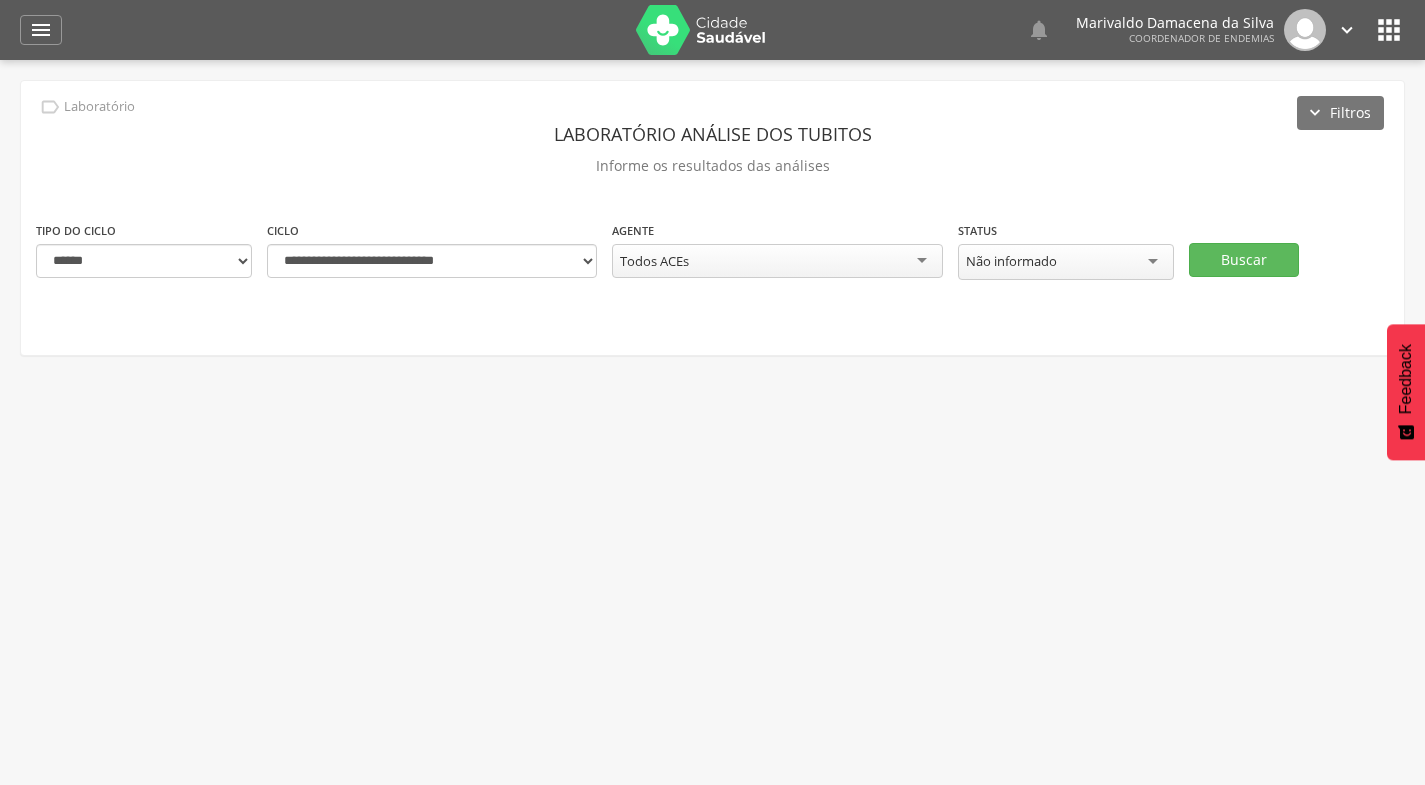 click on "Não informado" at bounding box center [1066, 262] 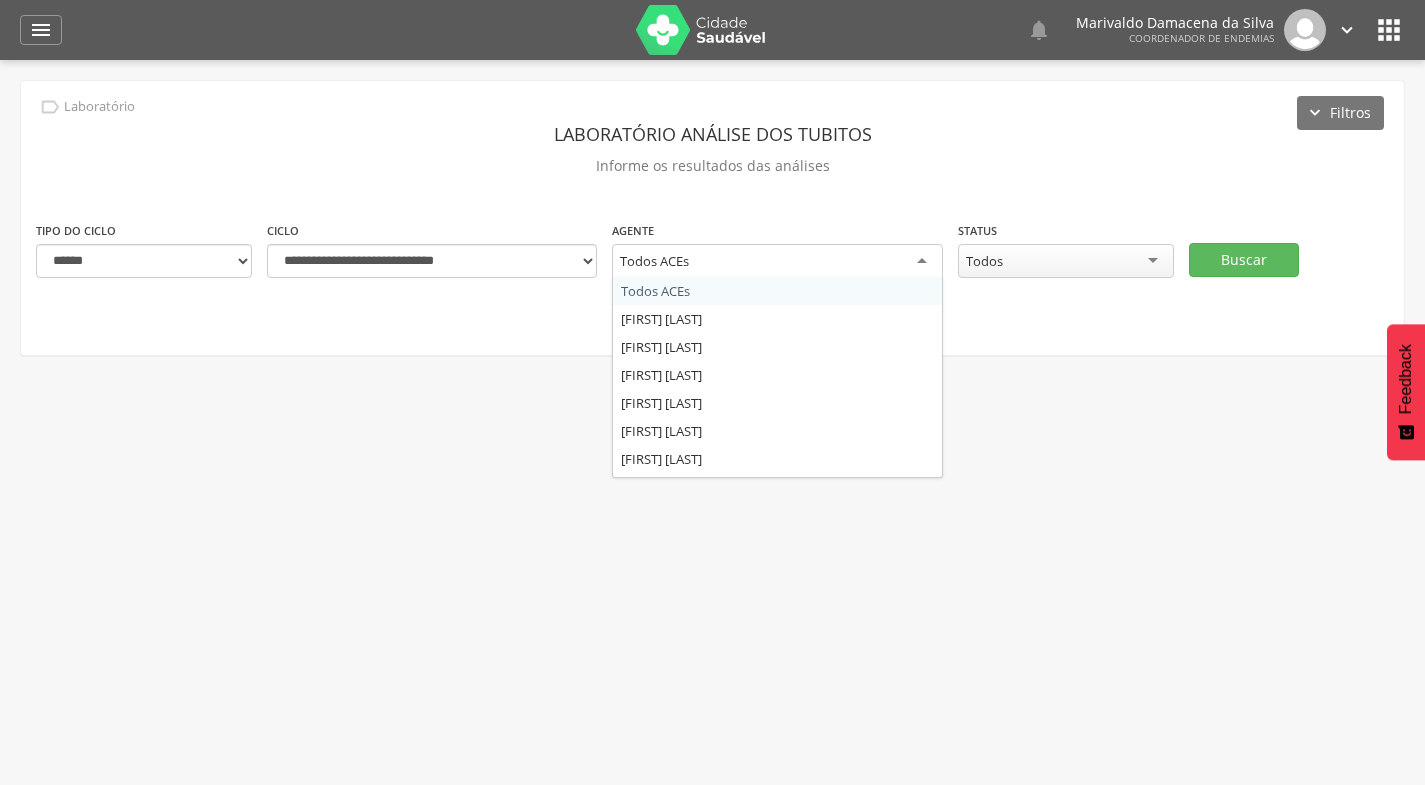 click on "Todos ACEs" at bounding box center [777, 262] 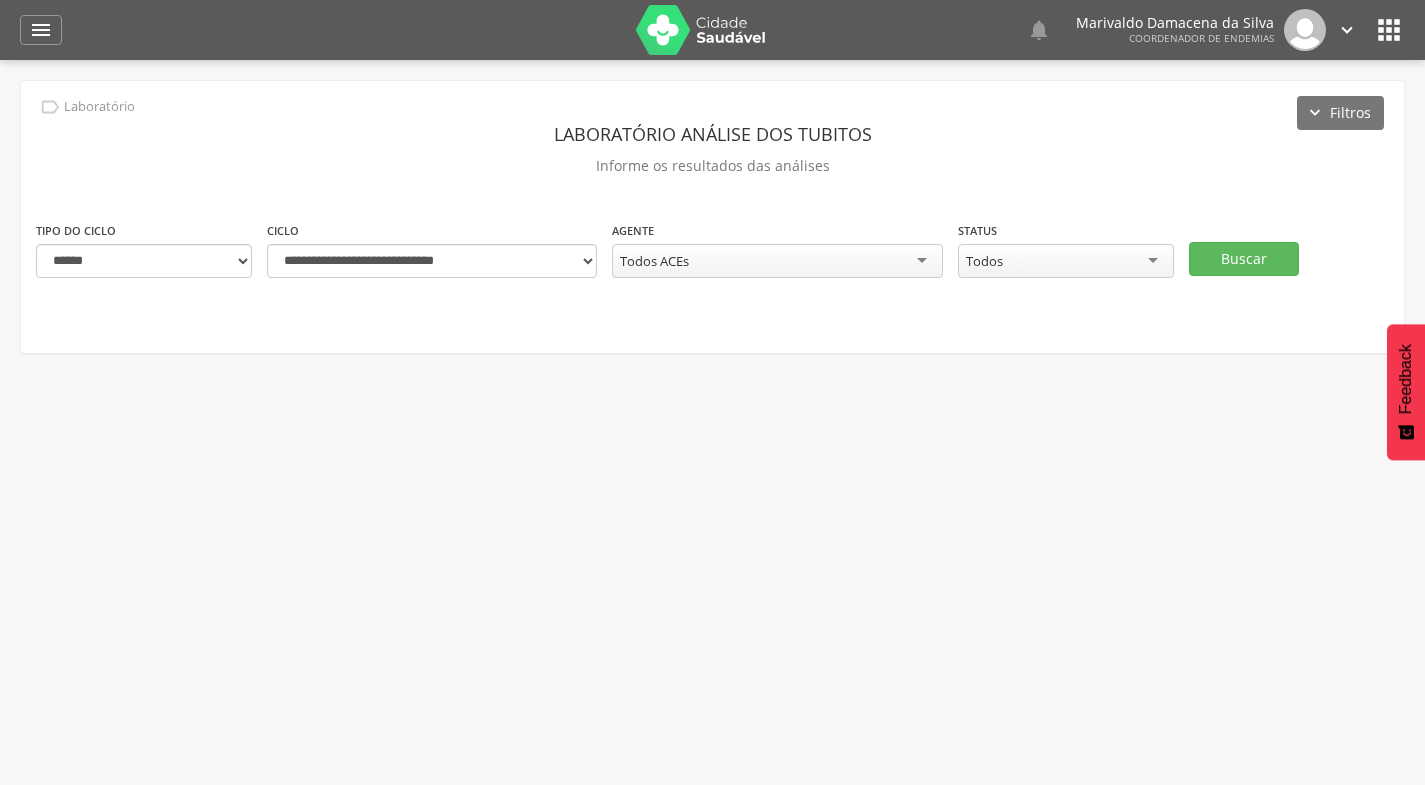 click on "Todos ACEs" at bounding box center (777, 261) 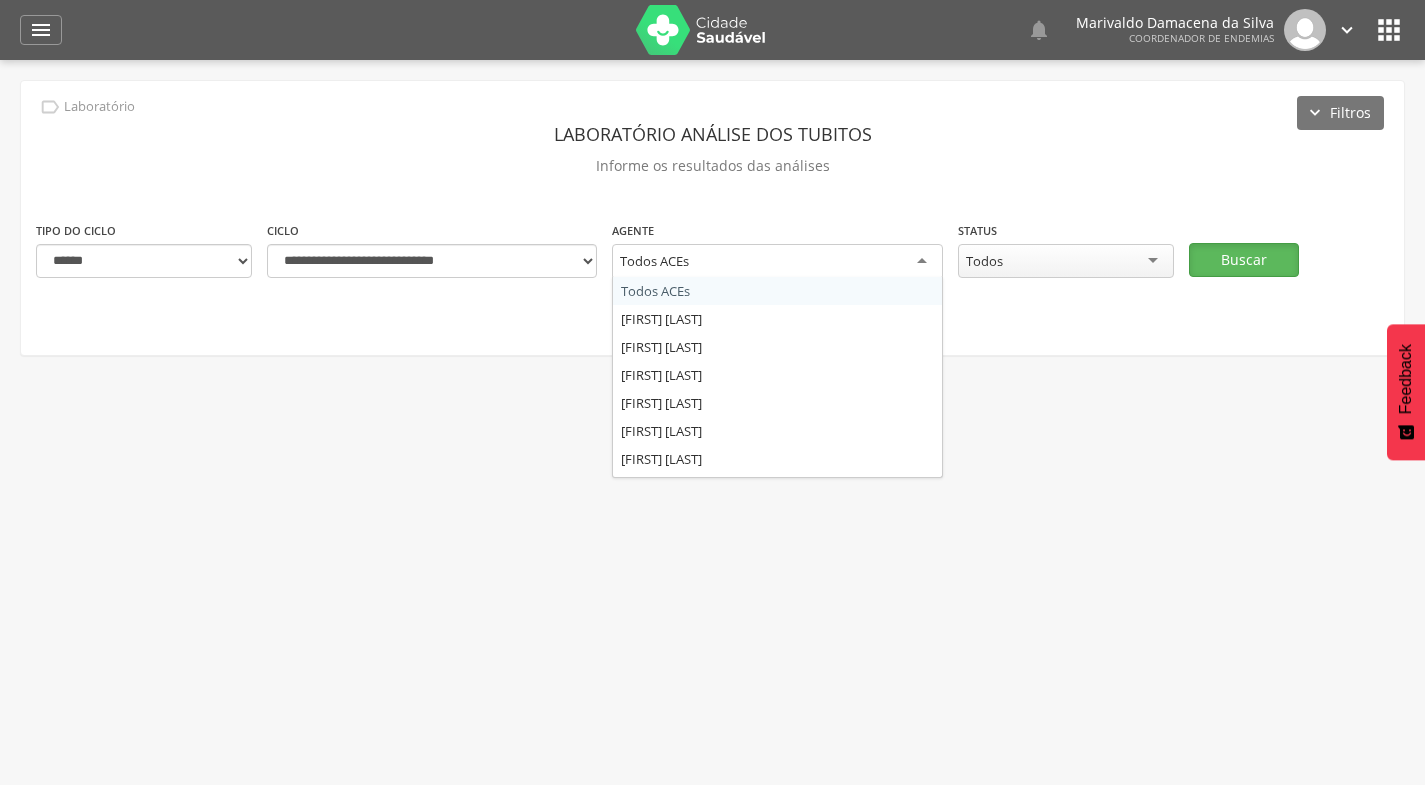 click on "Buscar" at bounding box center (1244, 260) 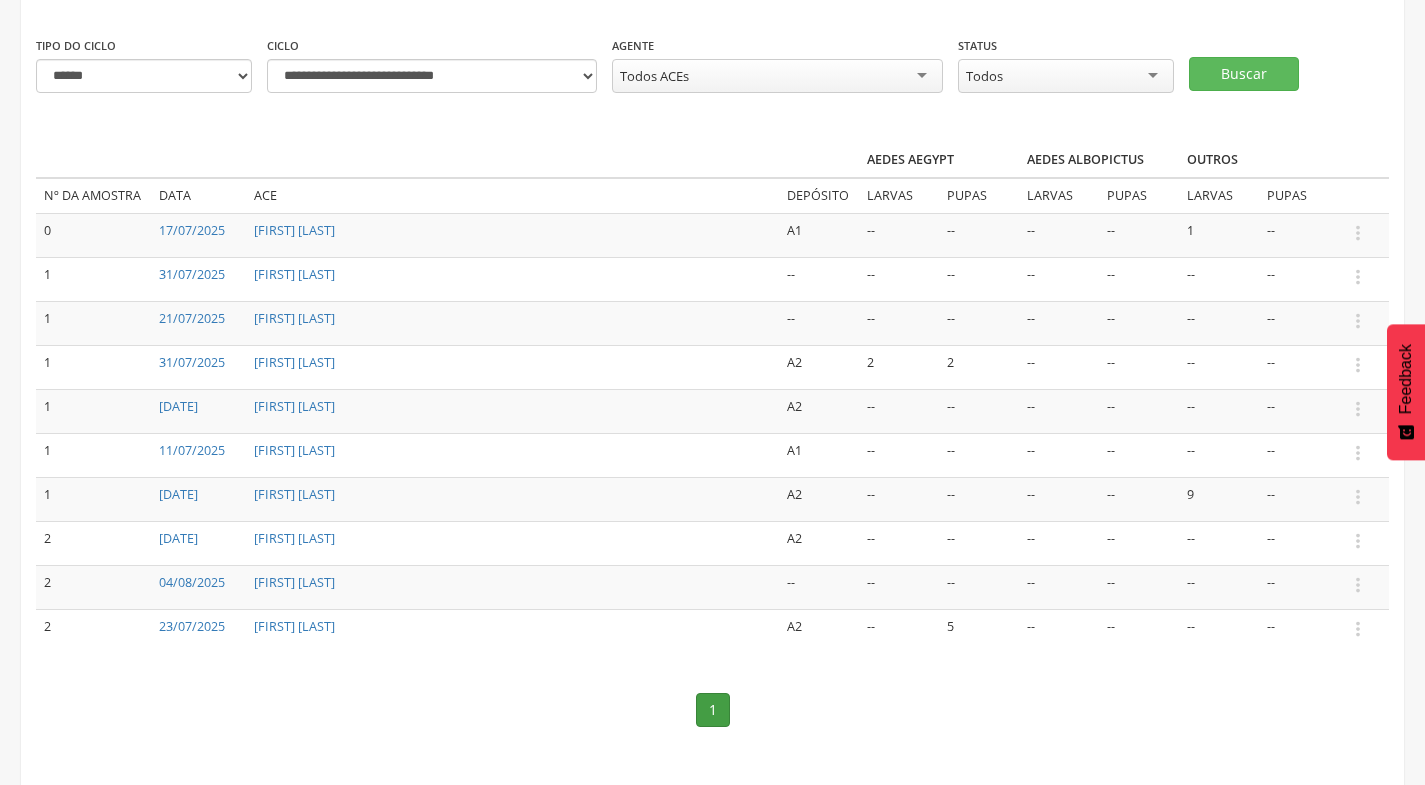 scroll, scrollTop: 203, scrollLeft: 0, axis: vertical 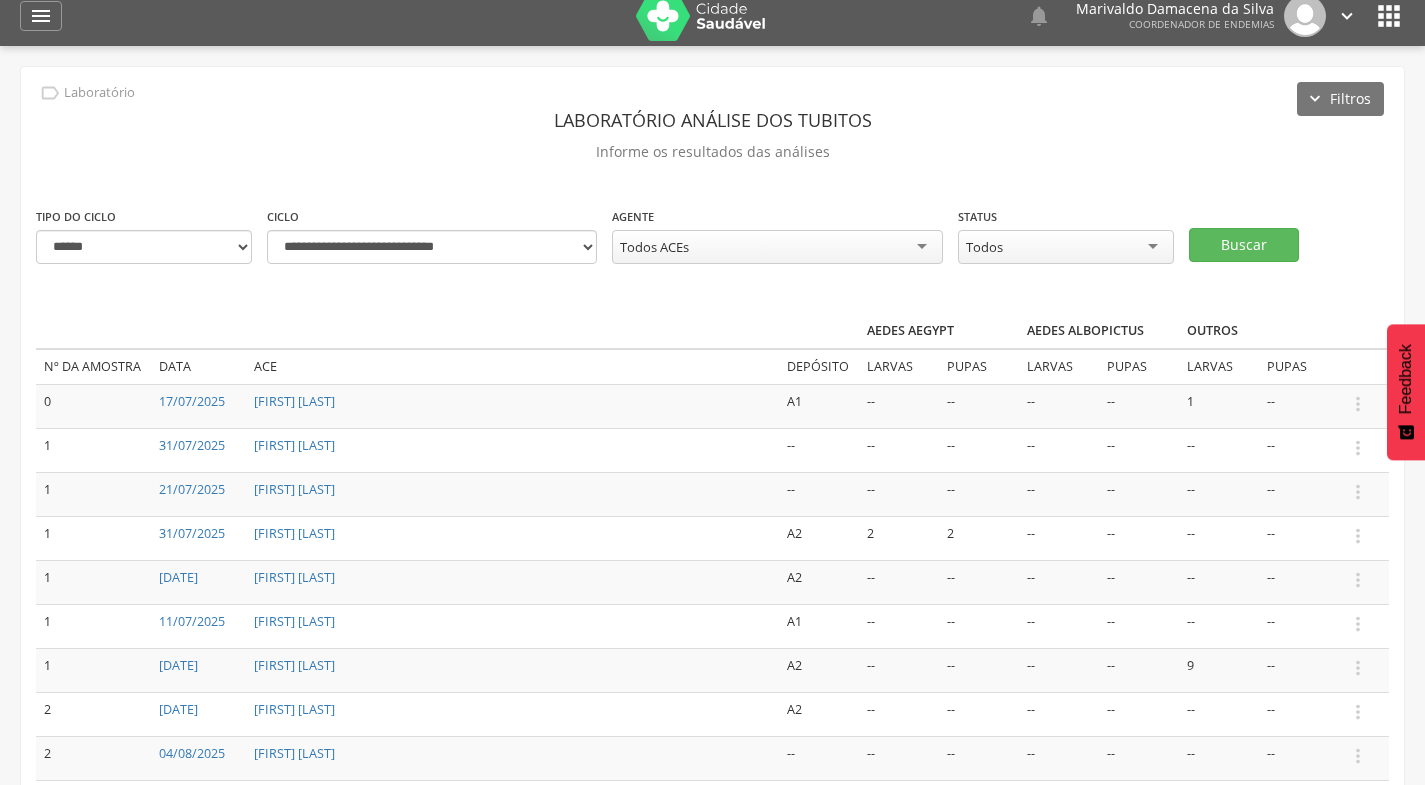 click on "Todos" at bounding box center [1066, 247] 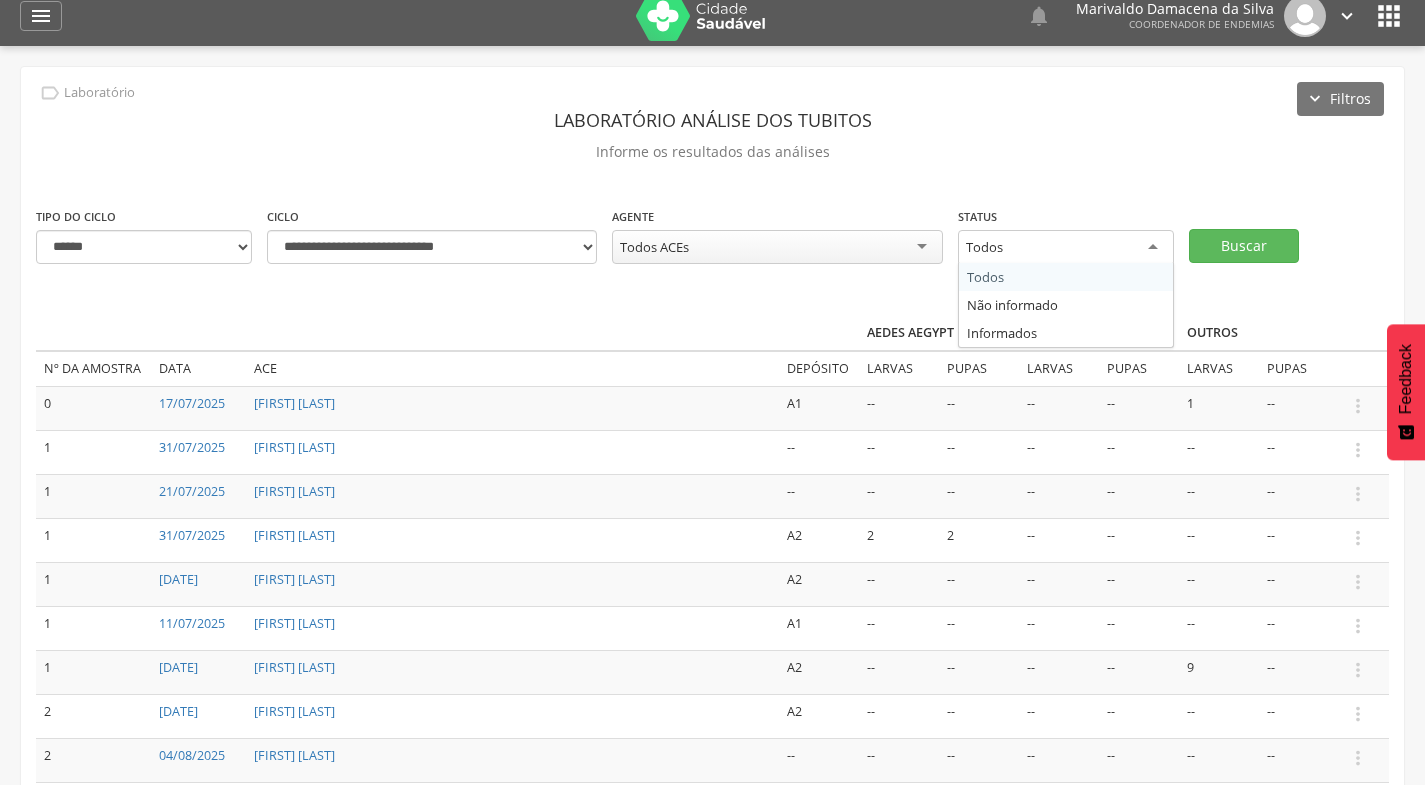 click on "Todos ACEs" at bounding box center [777, 247] 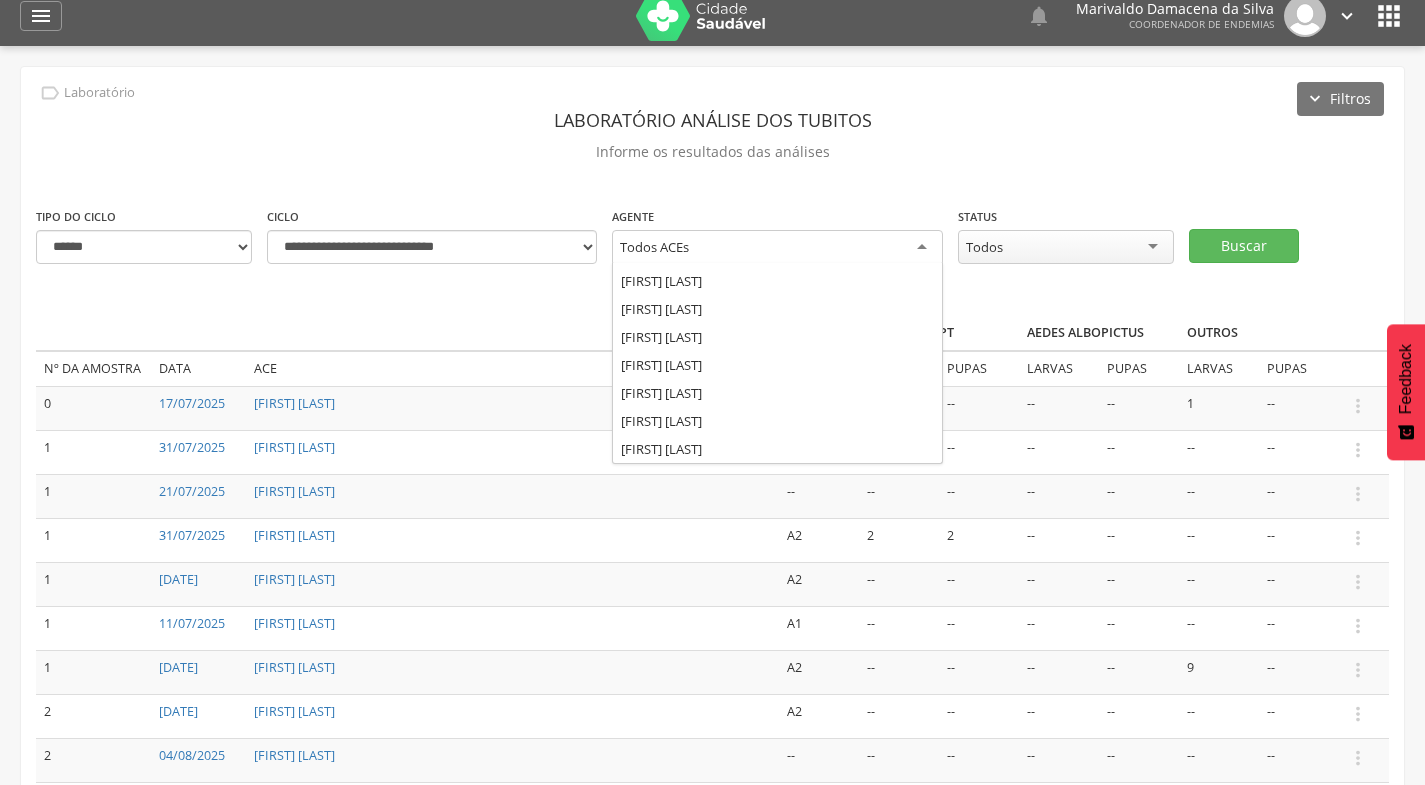 scroll, scrollTop: 0, scrollLeft: 0, axis: both 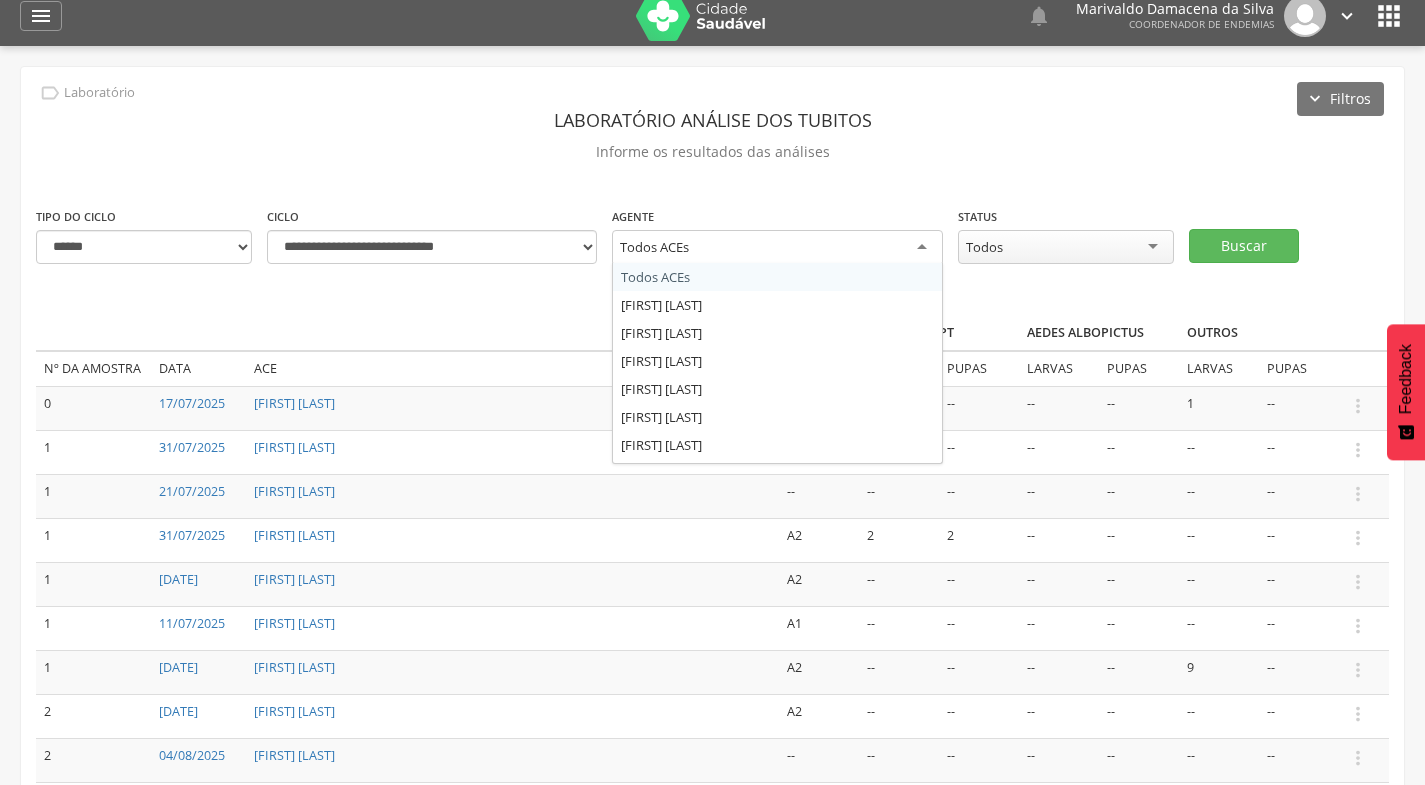 click on "**********" at bounding box center [712, 521] 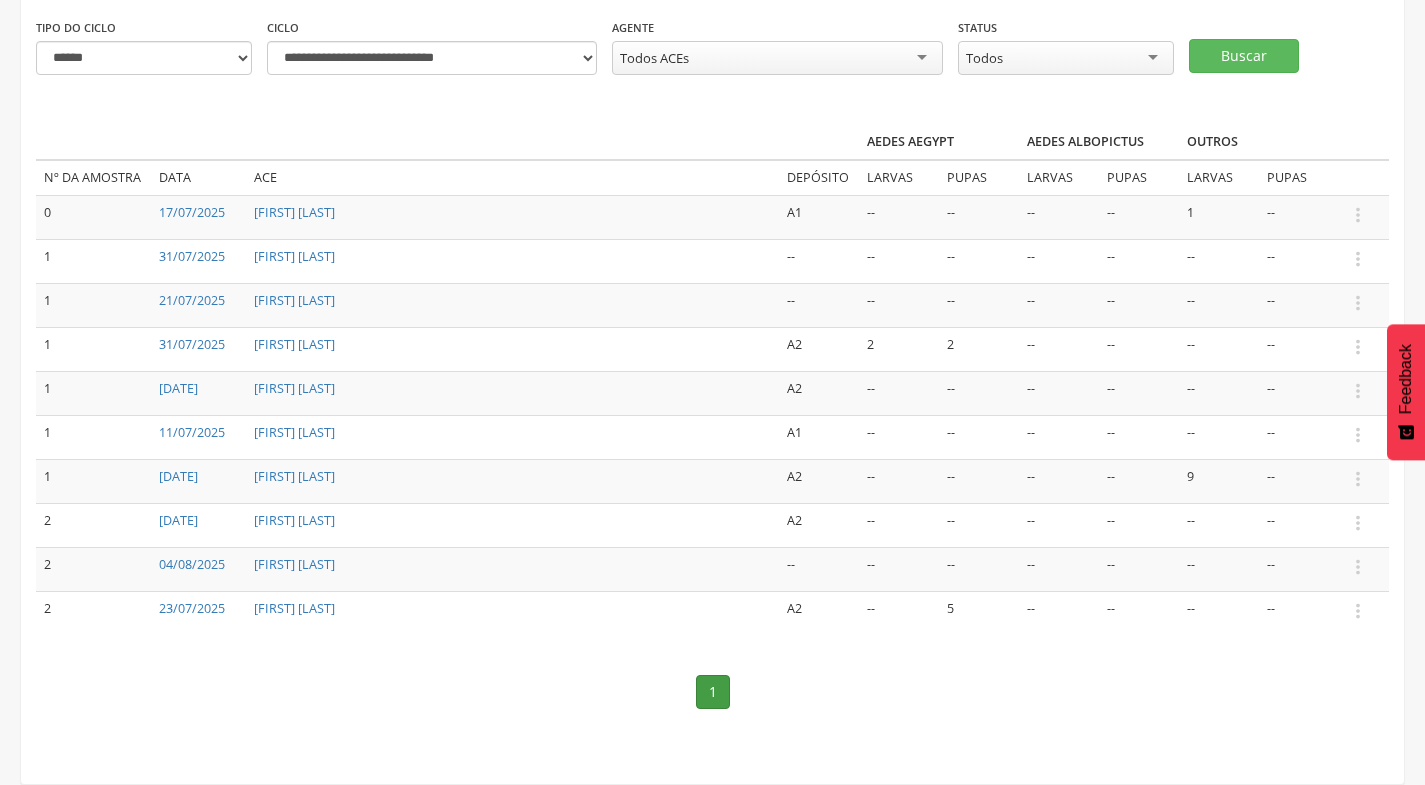 scroll, scrollTop: 0, scrollLeft: 0, axis: both 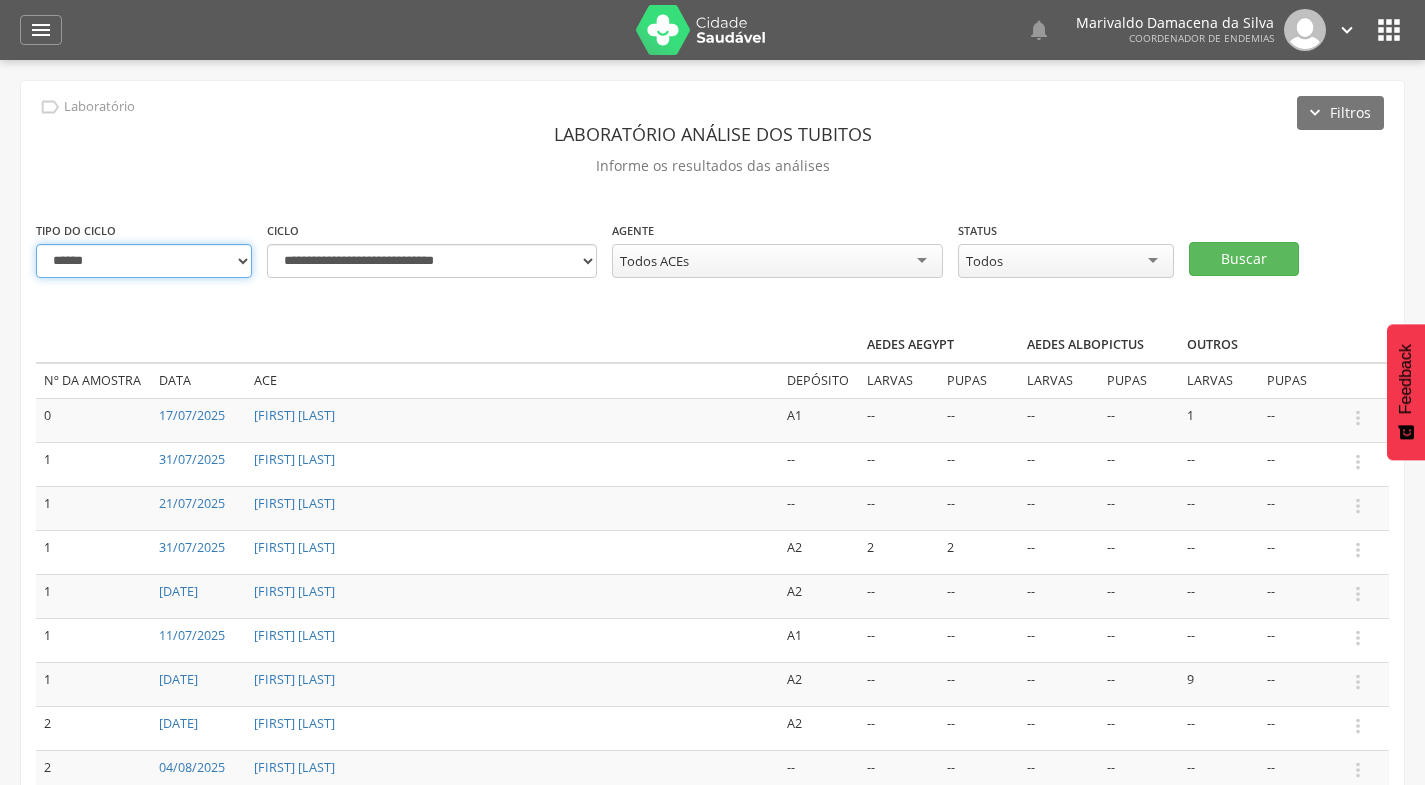 click on "**********" at bounding box center [144, 261] 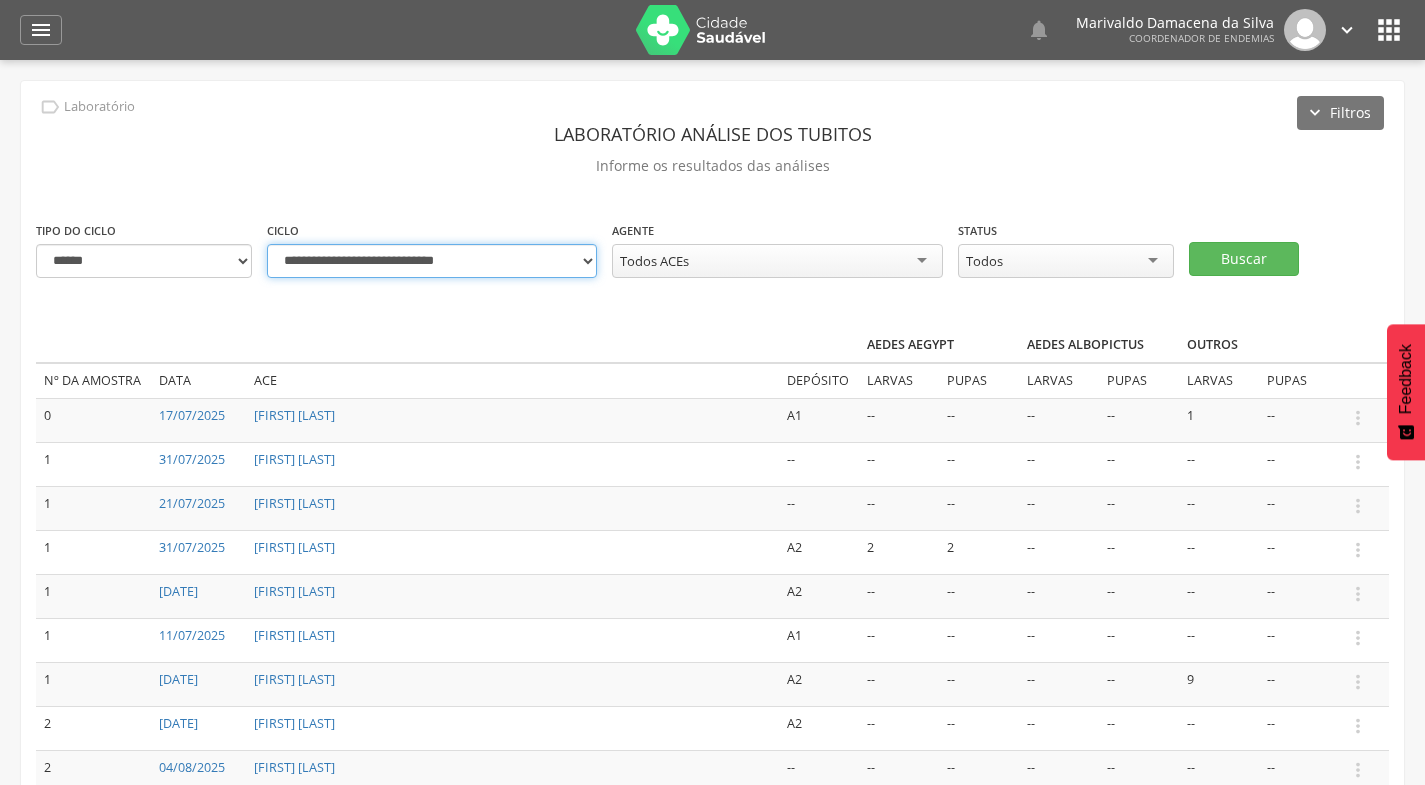 click on "**********" at bounding box center (432, 261) 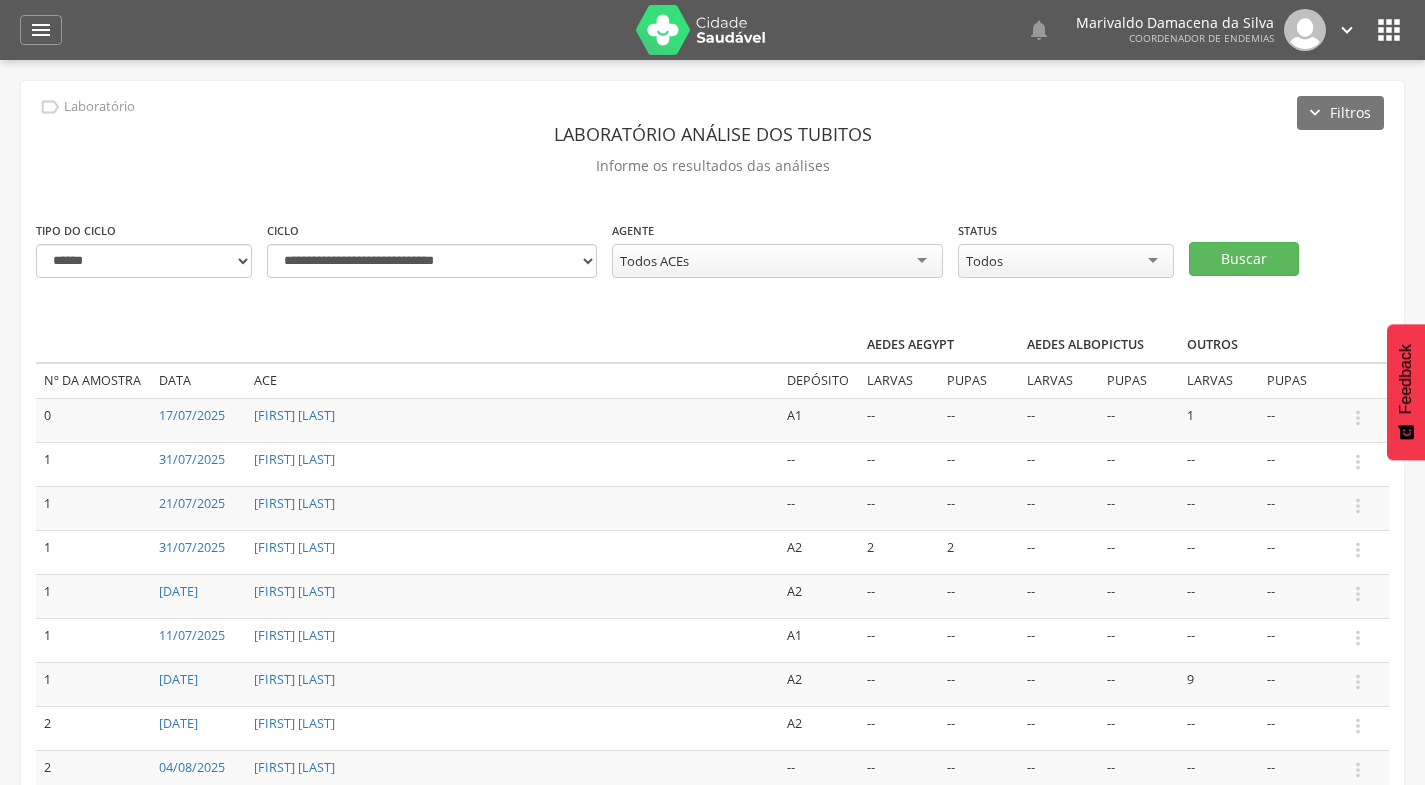 click on "Todos ACEs" at bounding box center (777, 261) 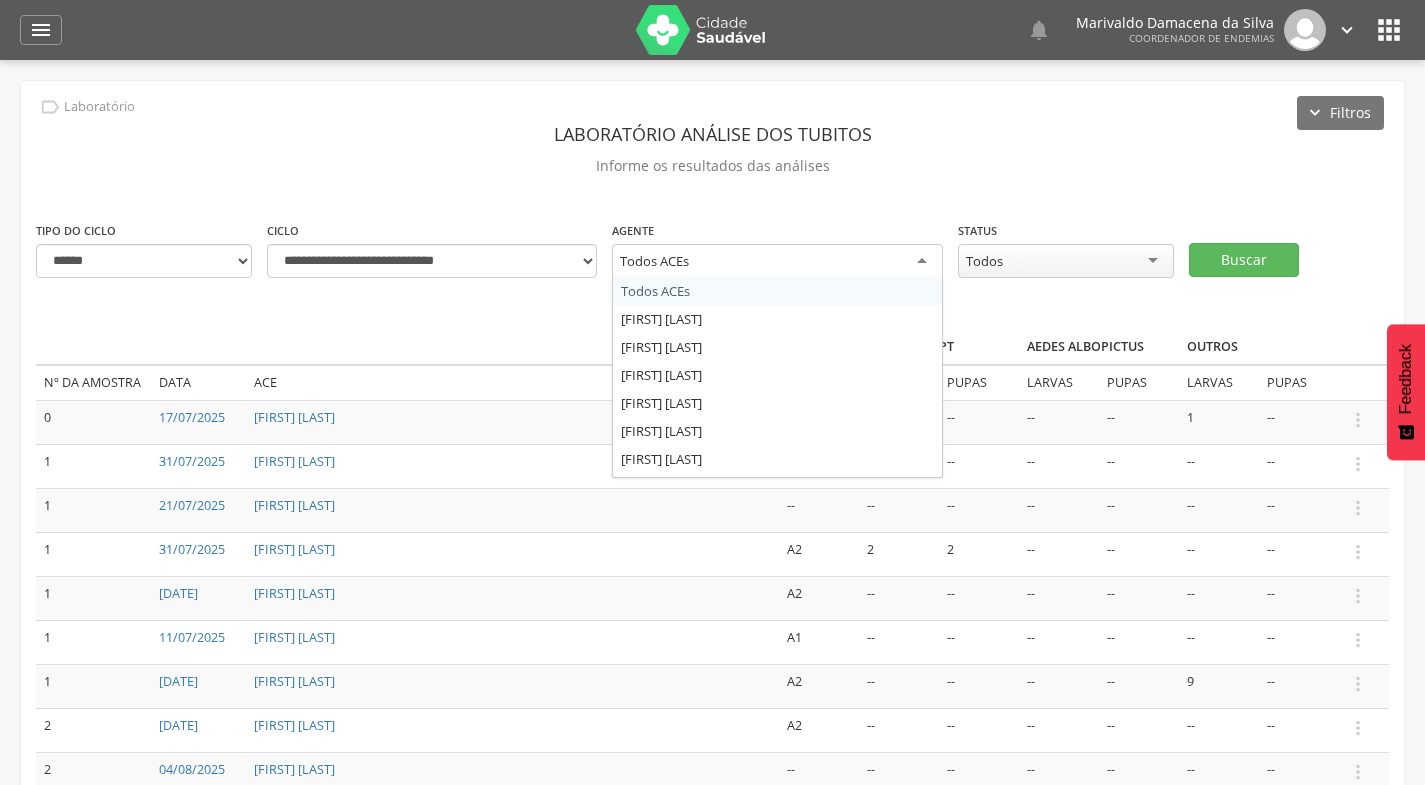 click on "Todos ACEs" at bounding box center [777, 262] 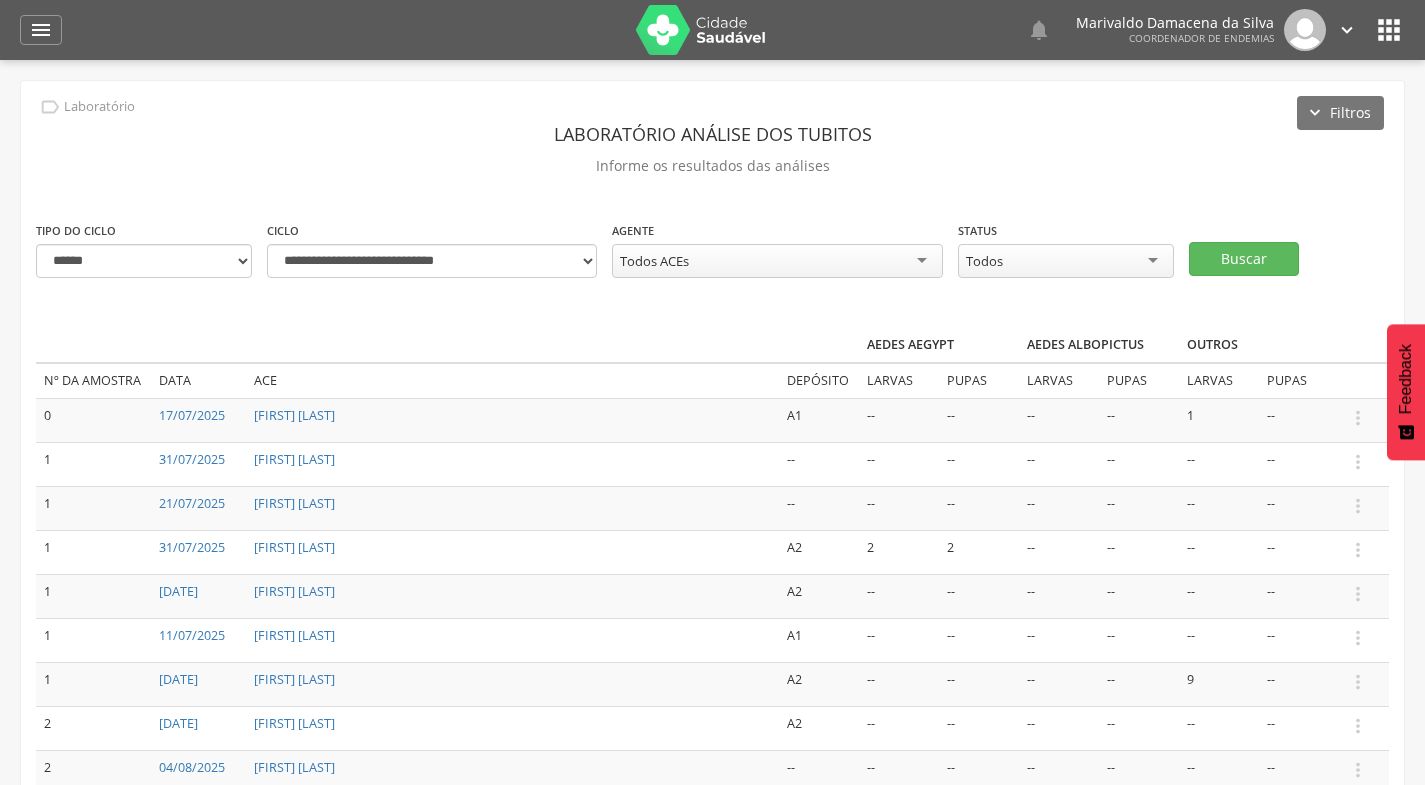 click on "Filtros" at bounding box center [1340, 113] 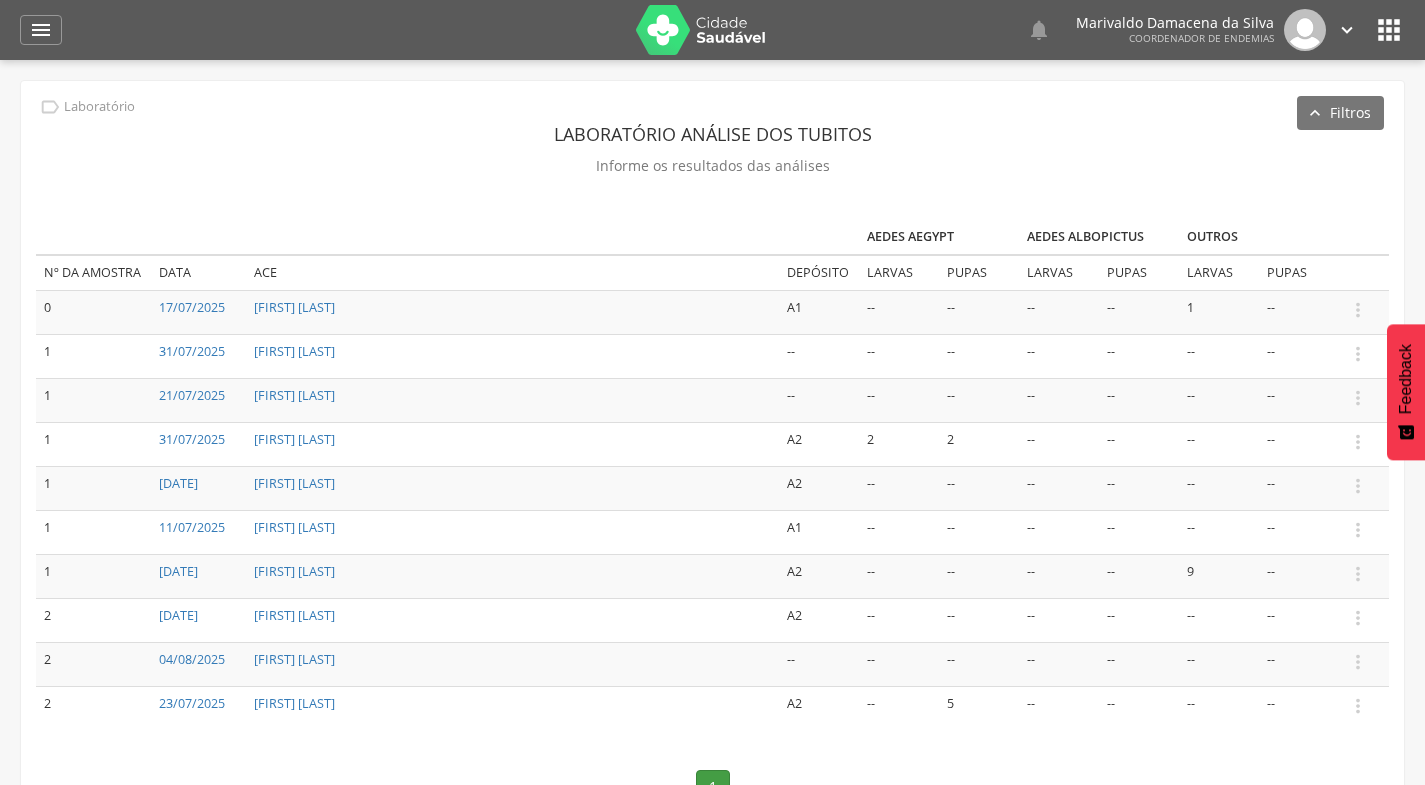 click on "" at bounding box center [41, 30] 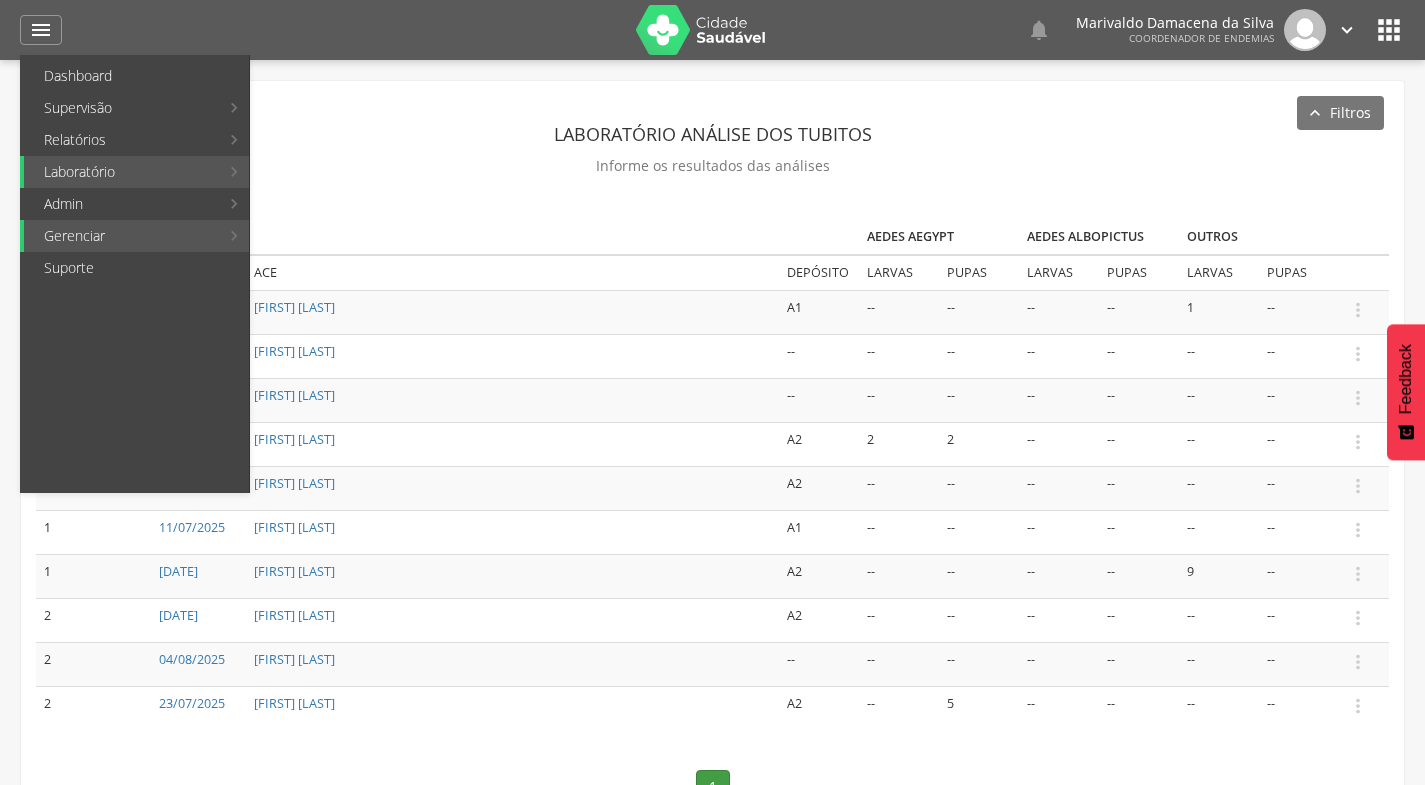 click on "Resumo do trabalho de campo" at bounding box center (388, 76) 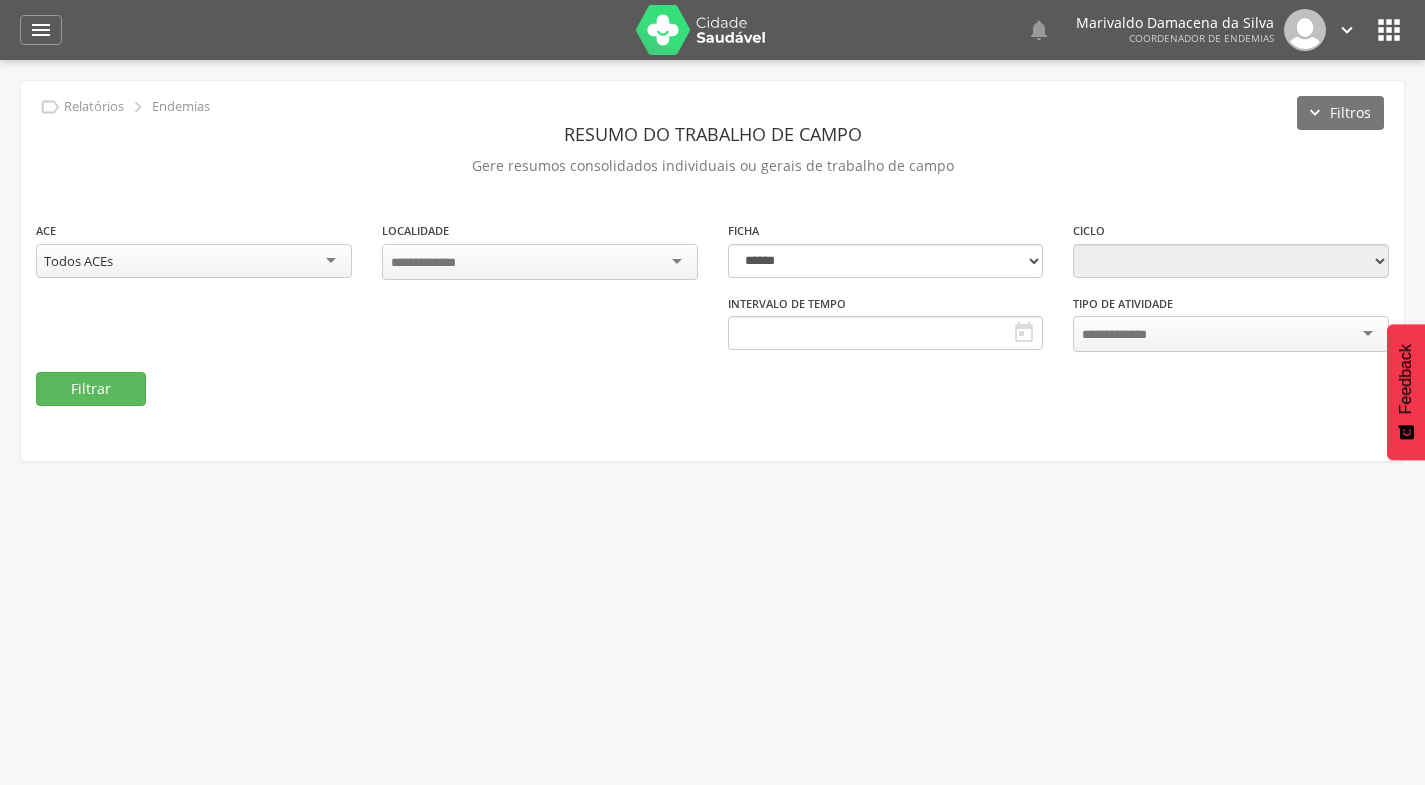 type on "**********" 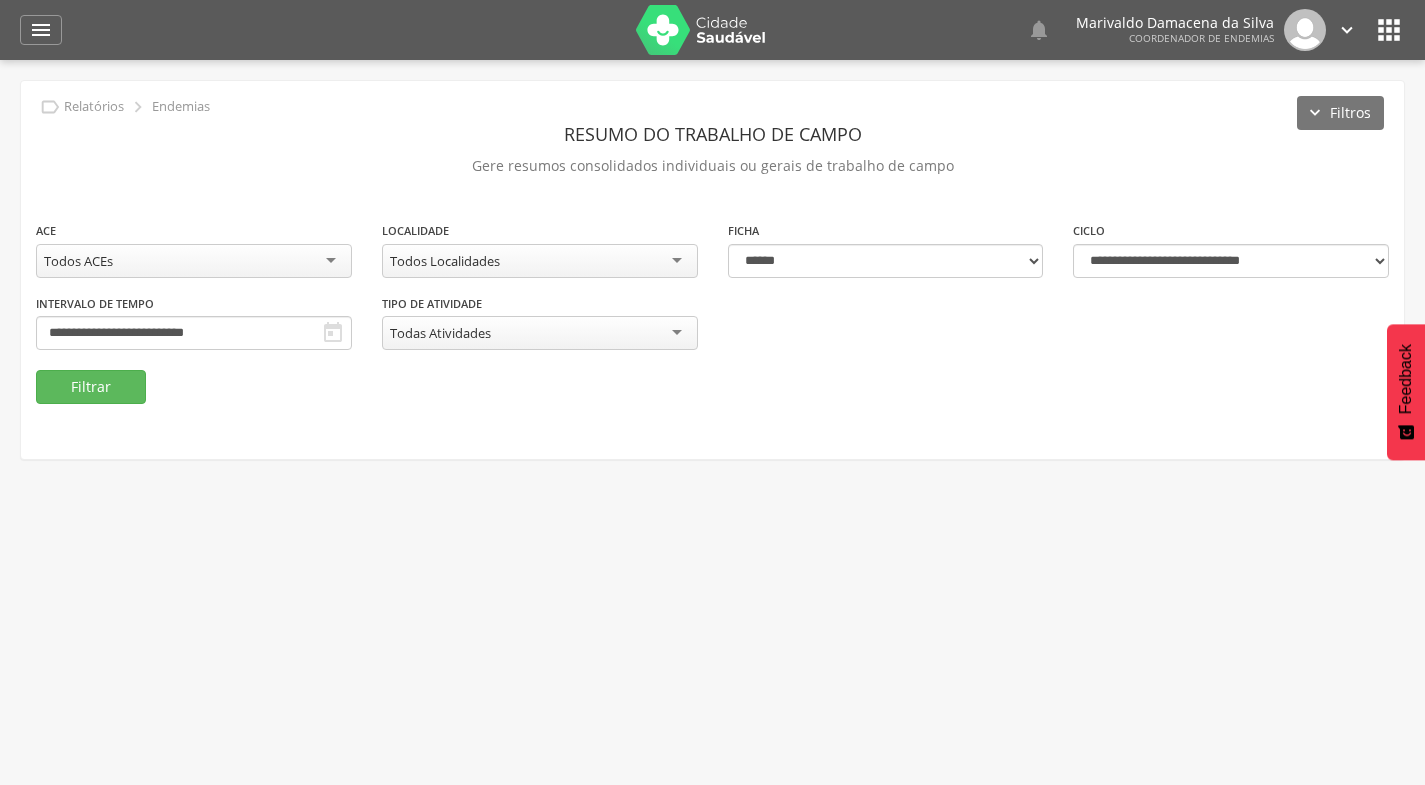 click on "Todos Localidades" at bounding box center (540, 261) 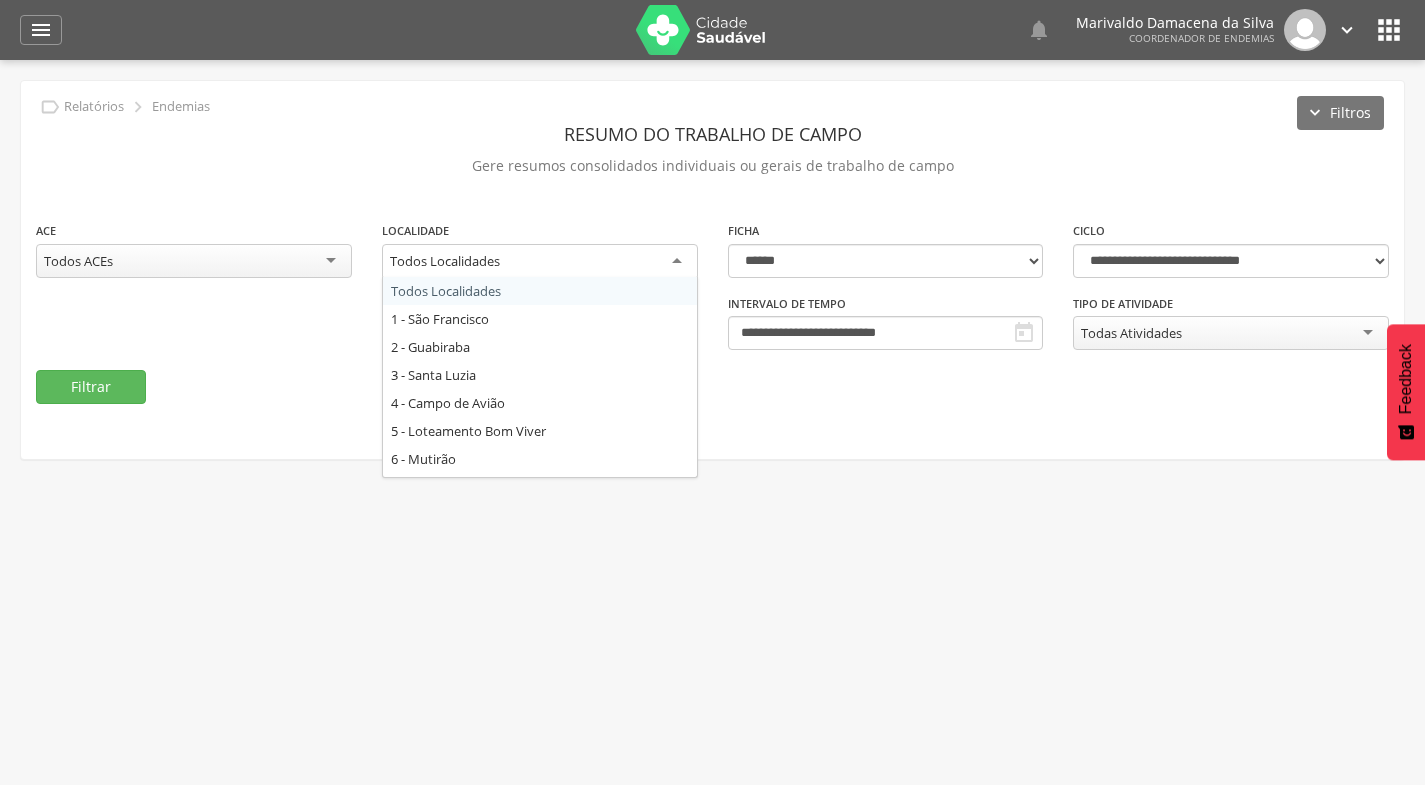 click on "**********" at bounding box center [540, 257] 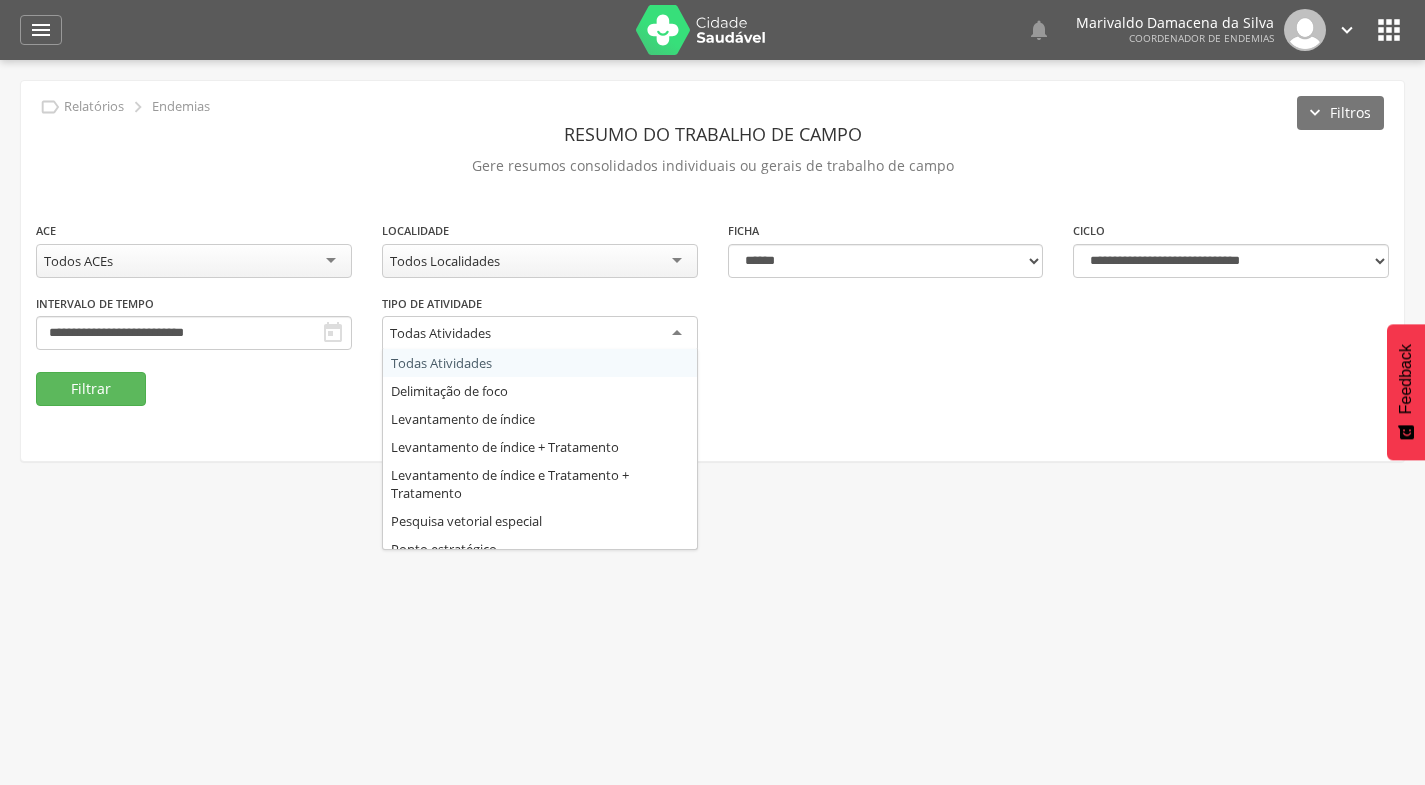 click on "Todas Atividades" at bounding box center (540, 334) 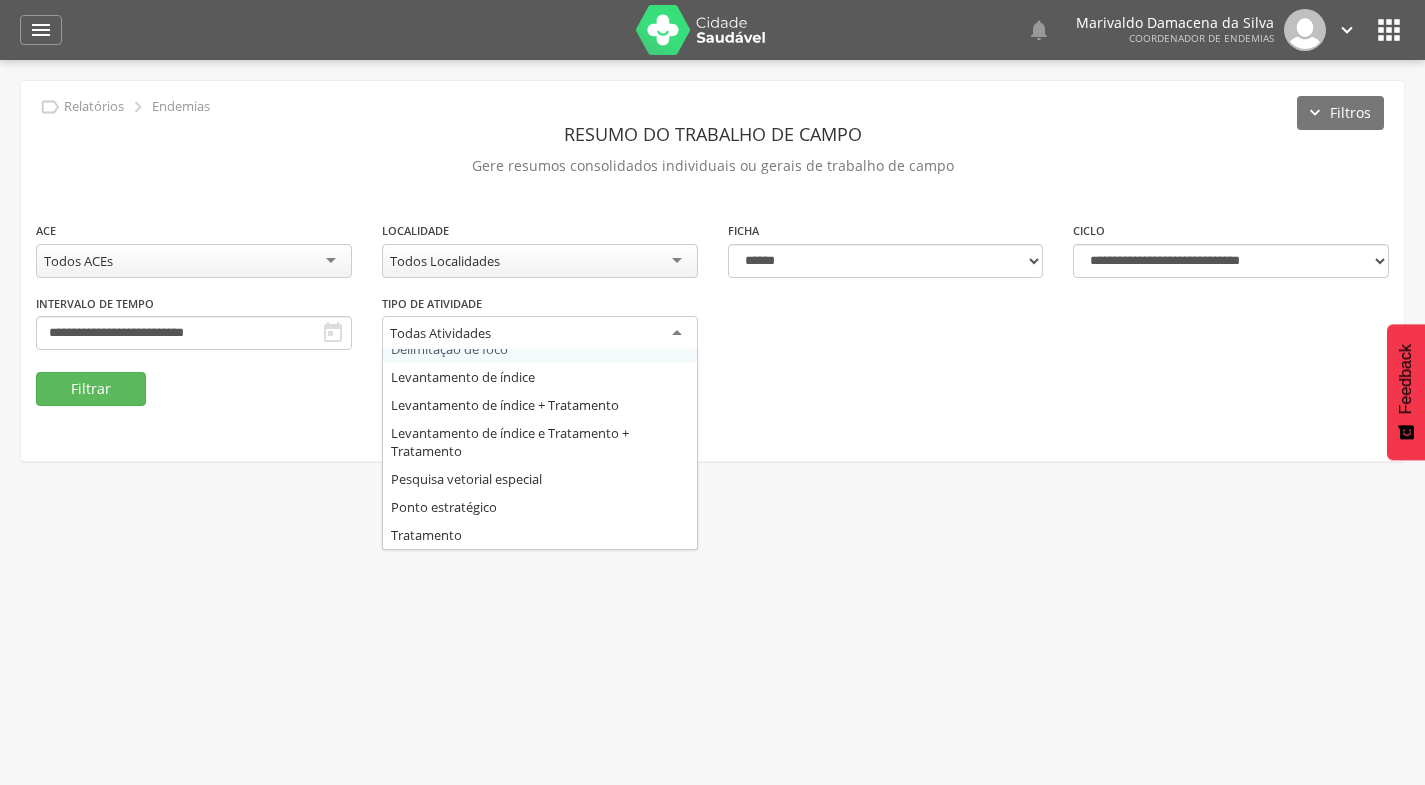 scroll, scrollTop: 0, scrollLeft: 0, axis: both 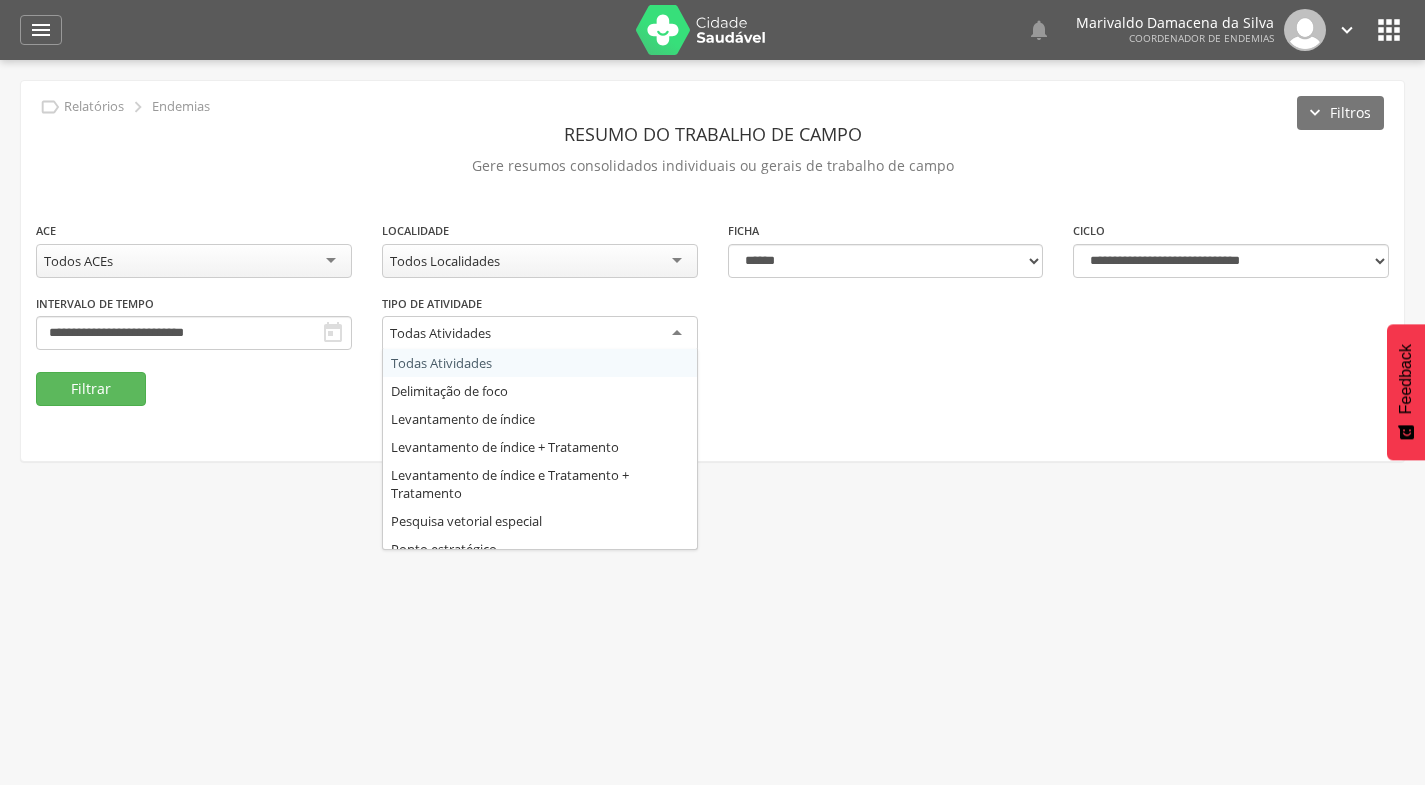 click on "**********" at bounding box center [540, 333] 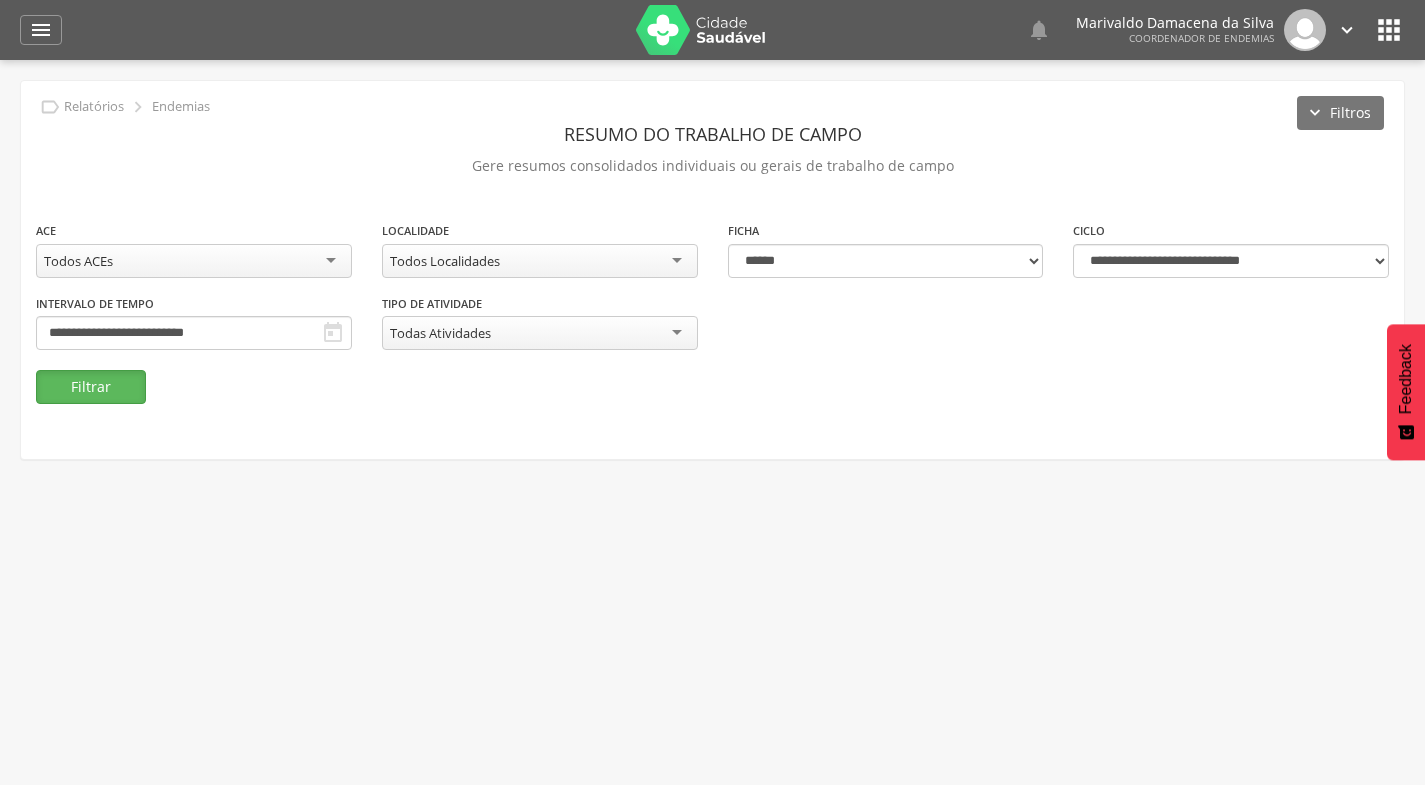 click on "Filtrar" at bounding box center (91, 387) 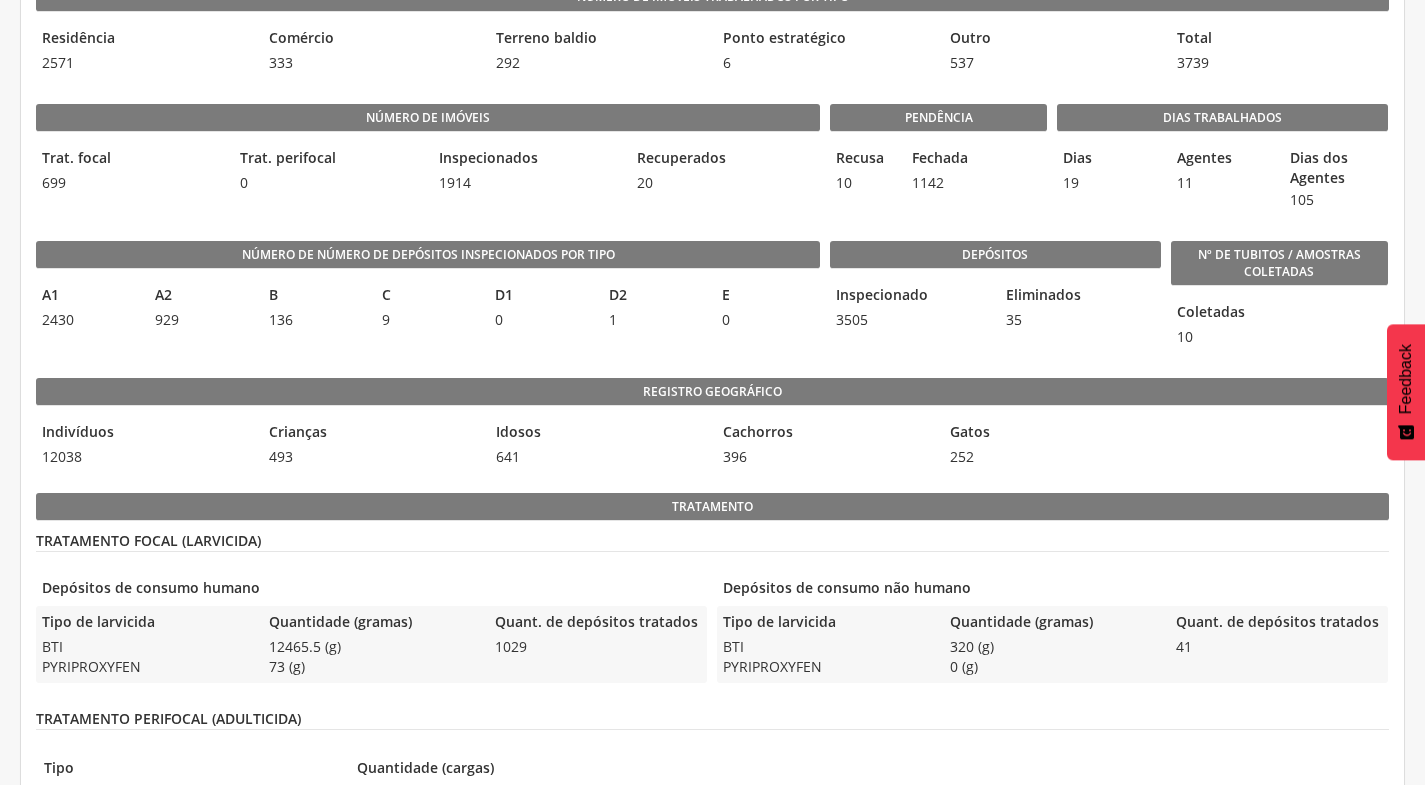 scroll, scrollTop: 0, scrollLeft: 0, axis: both 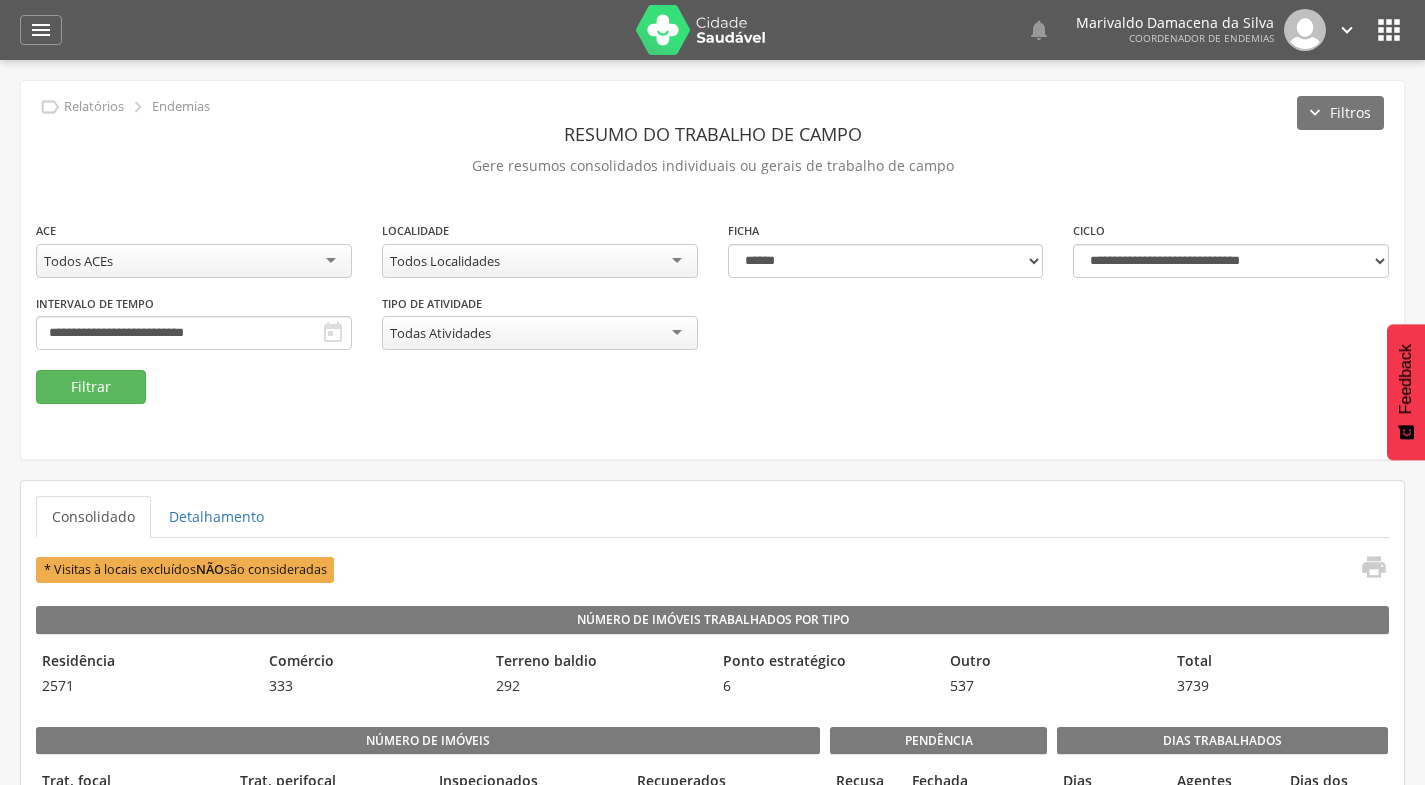 click on "" at bounding box center [41, 30] 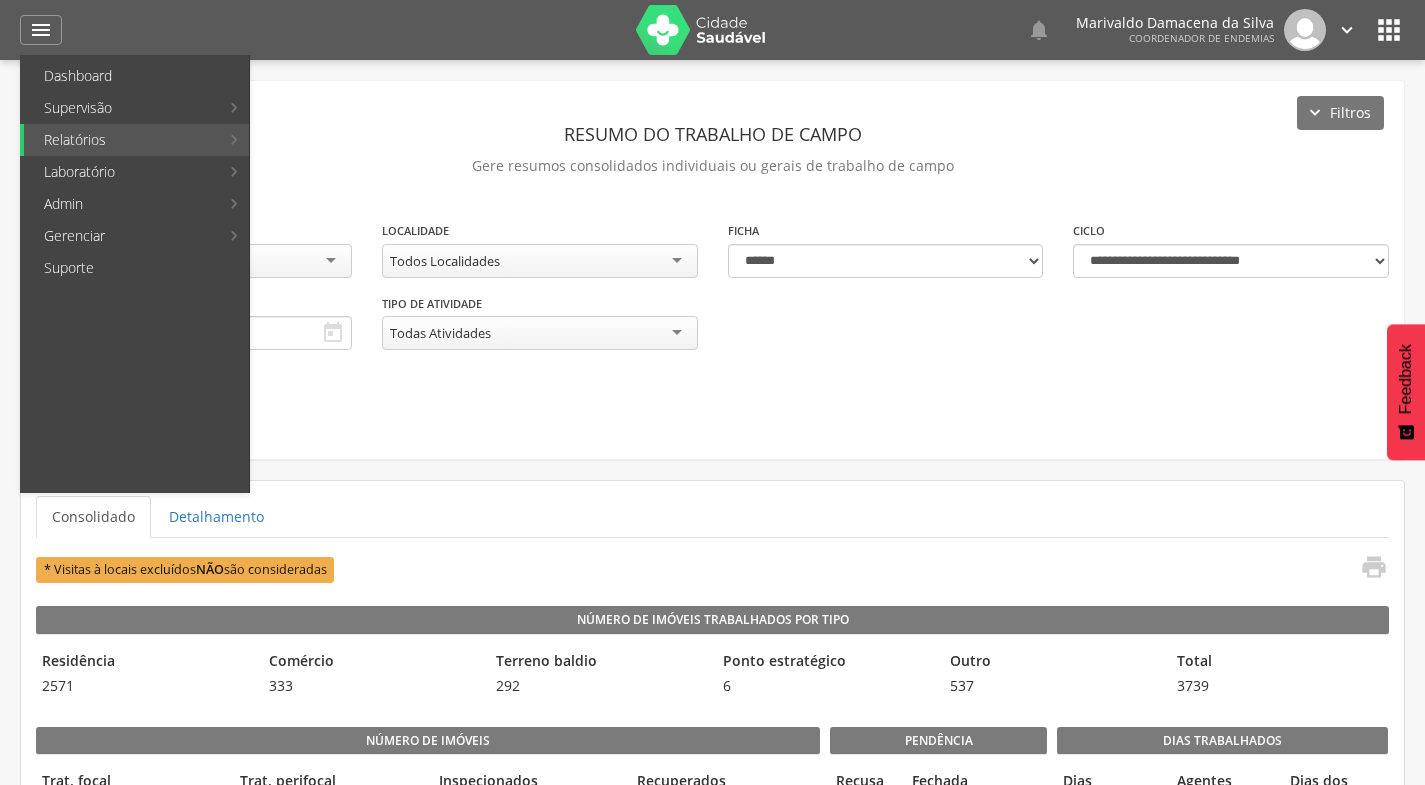 click on "Mapa de endemias" at bounding box center (366, 172) 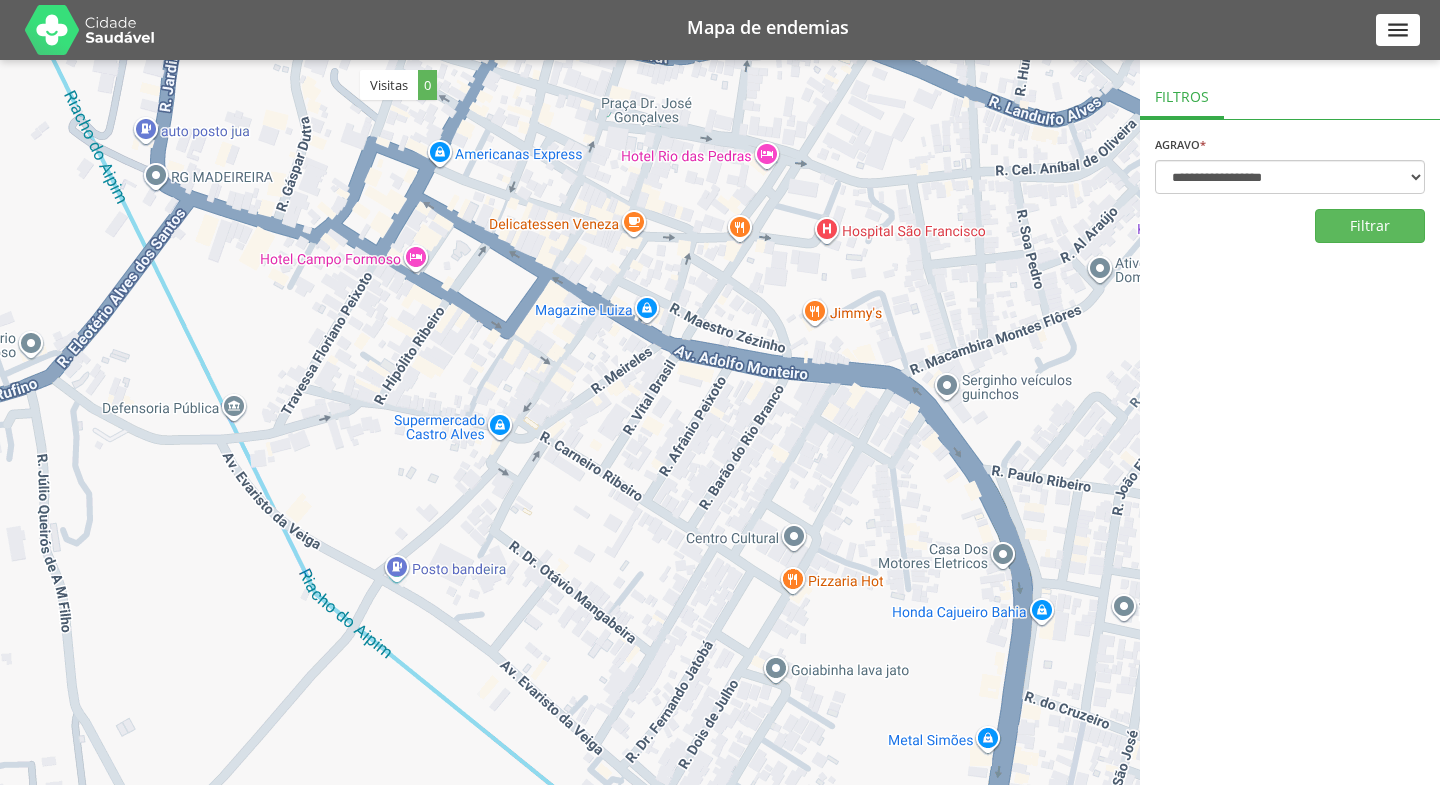 scroll, scrollTop: 0, scrollLeft: 0, axis: both 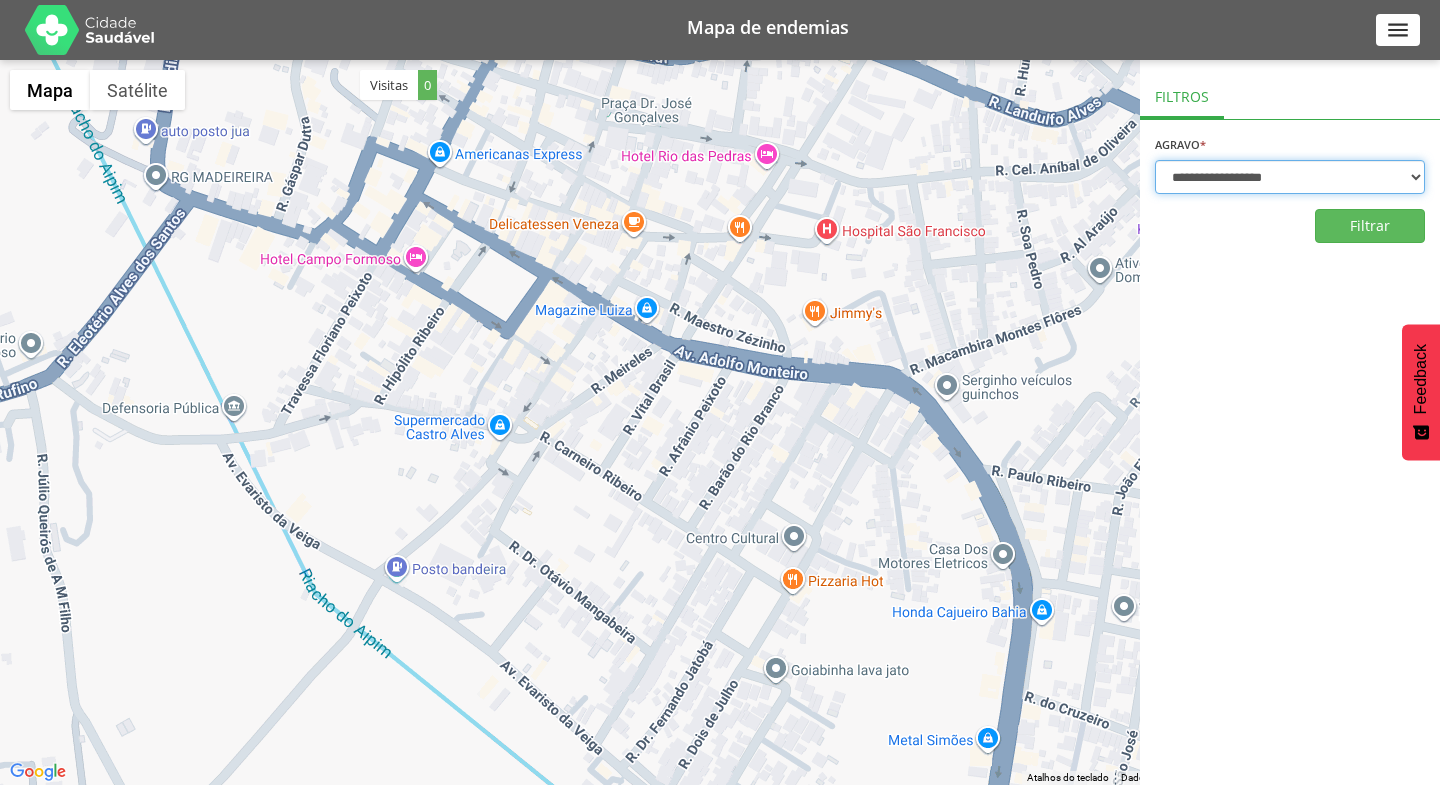 click on "**********" at bounding box center (1290, 177) 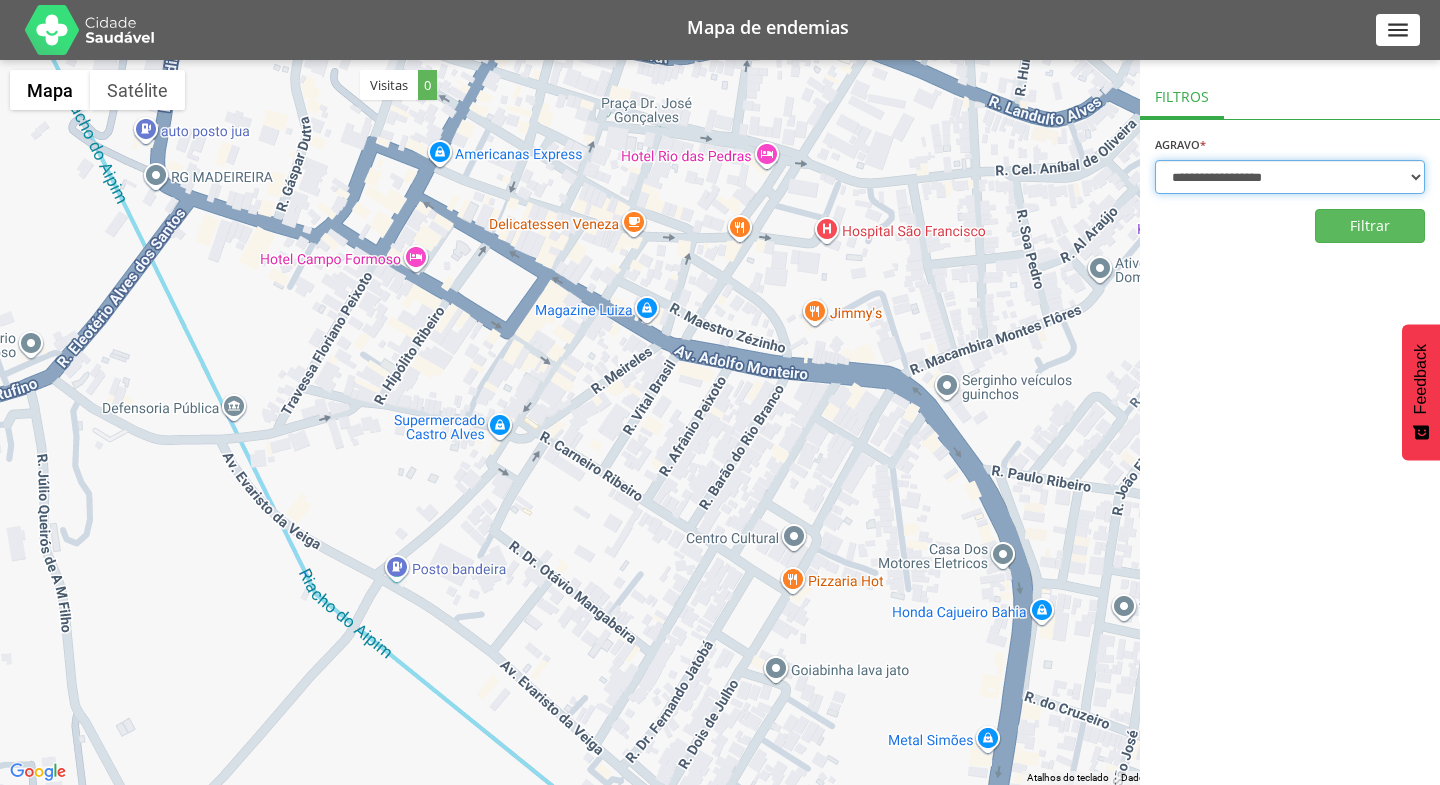 select on "*" 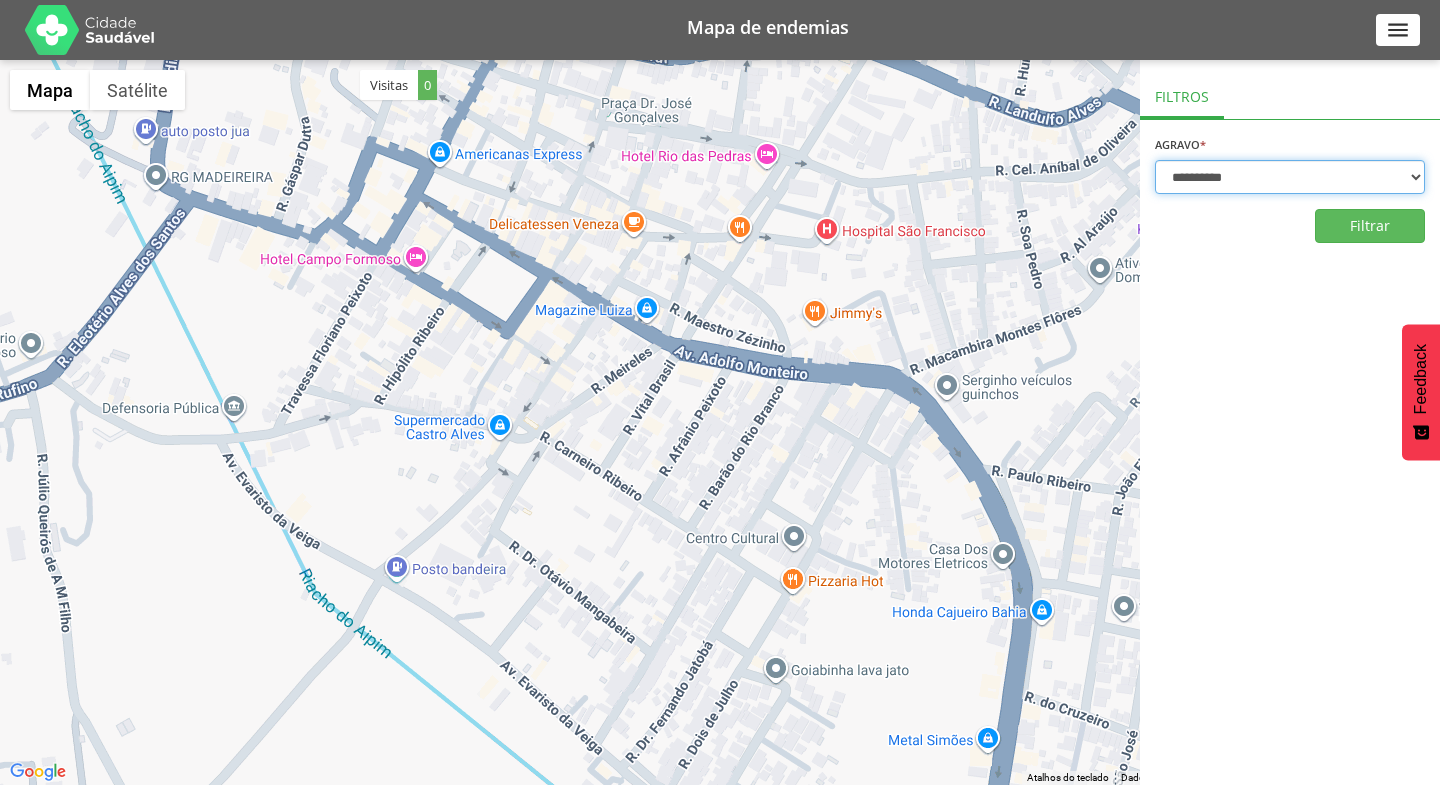 click on "**********" at bounding box center [1290, 177] 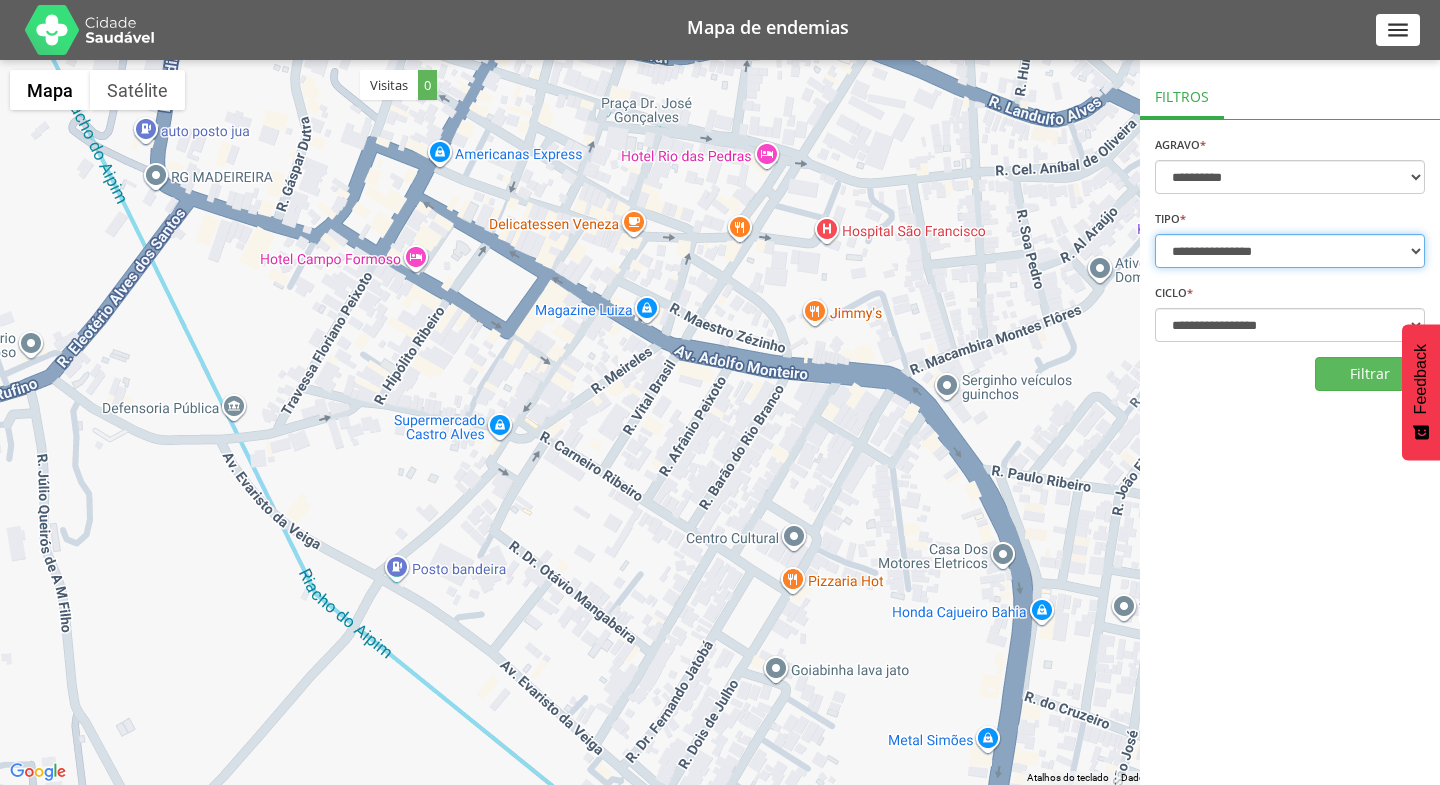 click on "**********" at bounding box center [1290, 251] 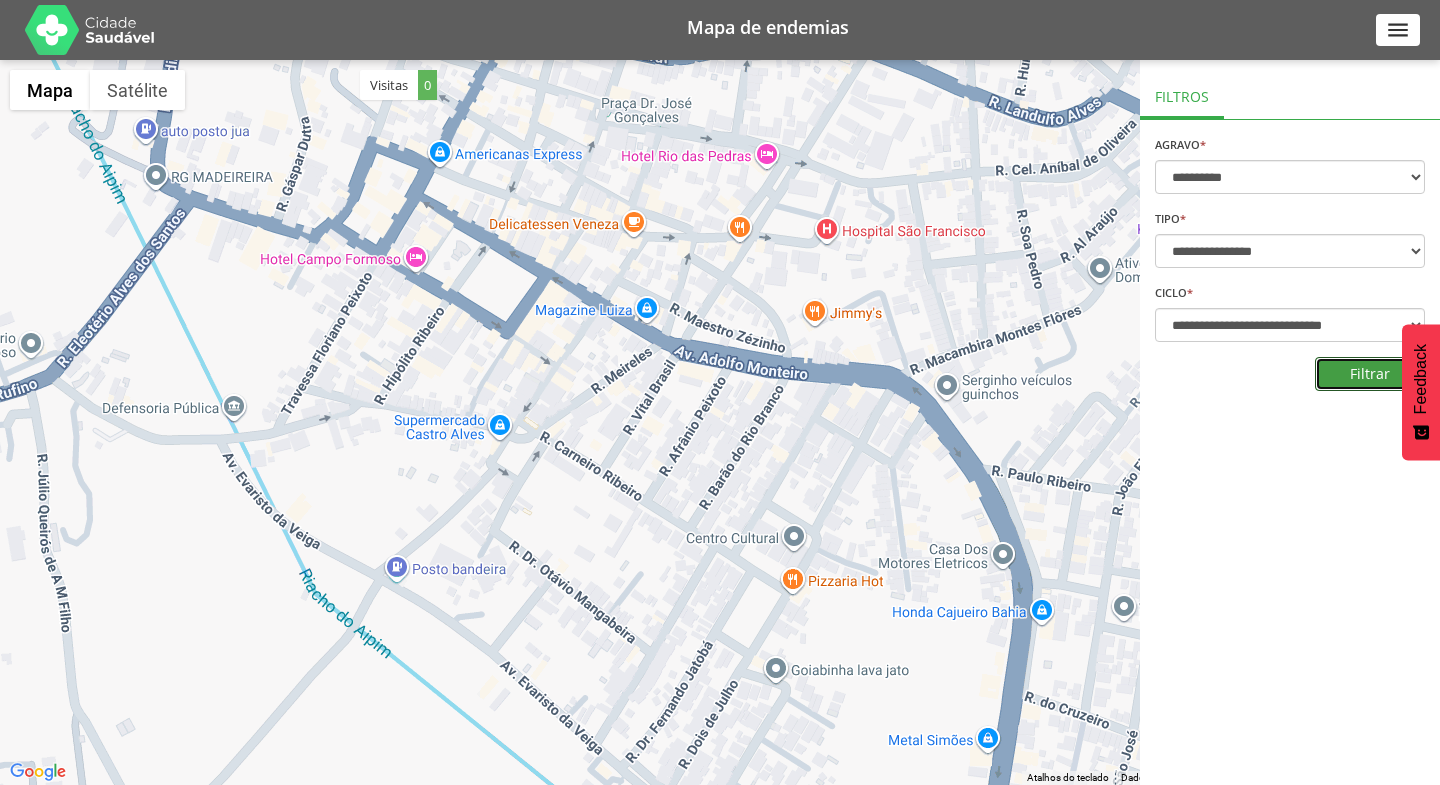 click on "Filtrar" at bounding box center [1370, 374] 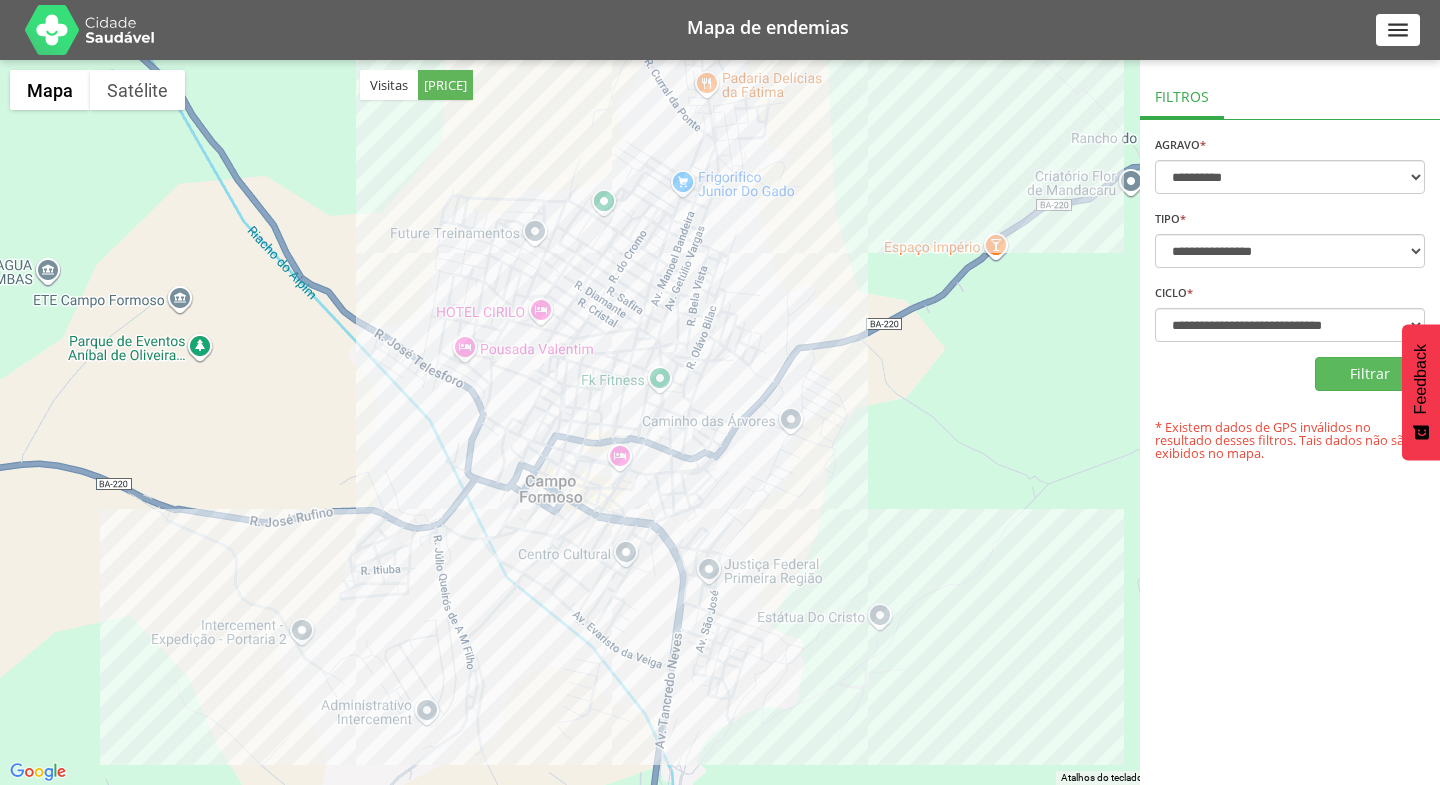 drag, startPoint x: 801, startPoint y: 174, endPoint x: 768, endPoint y: 287, distance: 117.72001 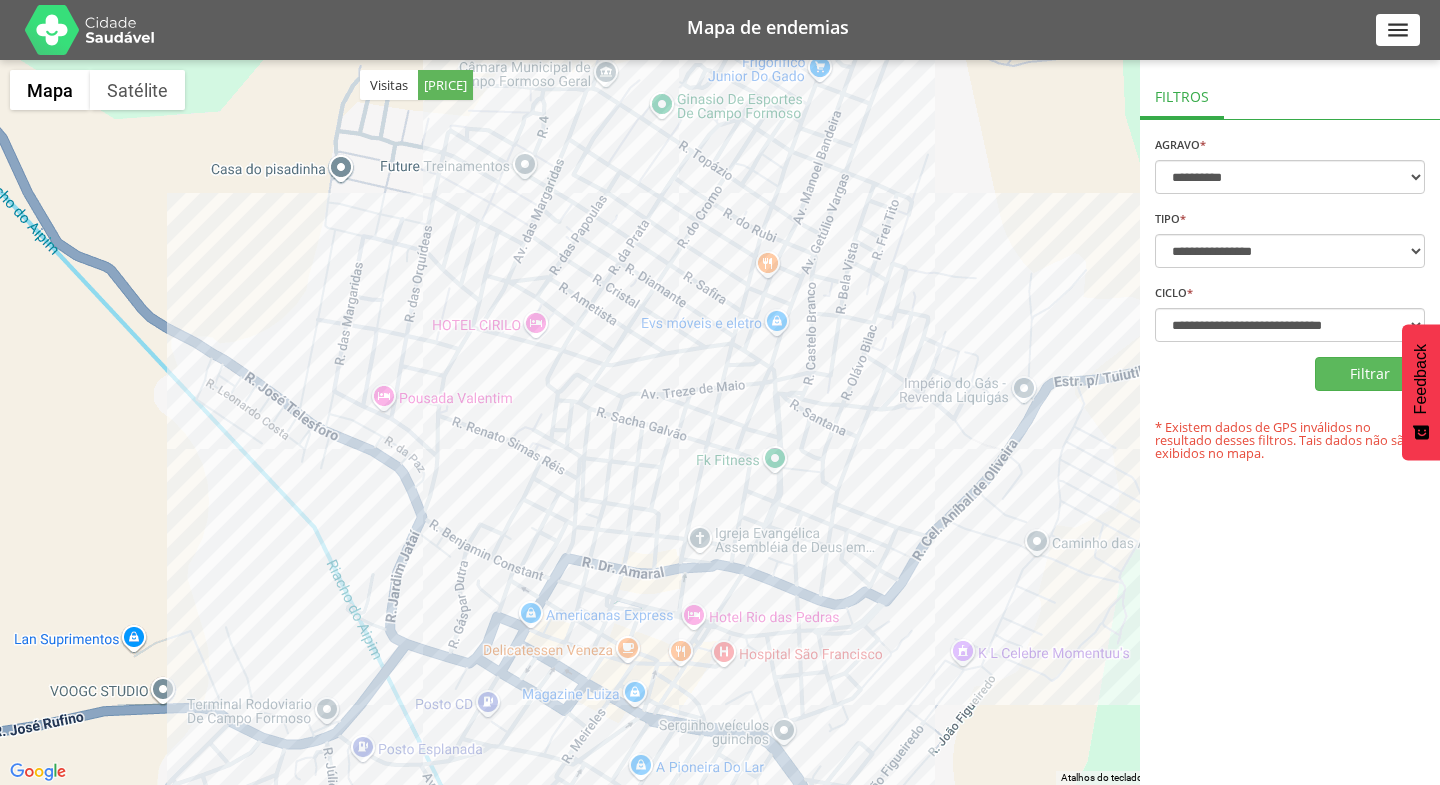 drag, startPoint x: 706, startPoint y: 415, endPoint x: 690, endPoint y: 365, distance: 52.49762 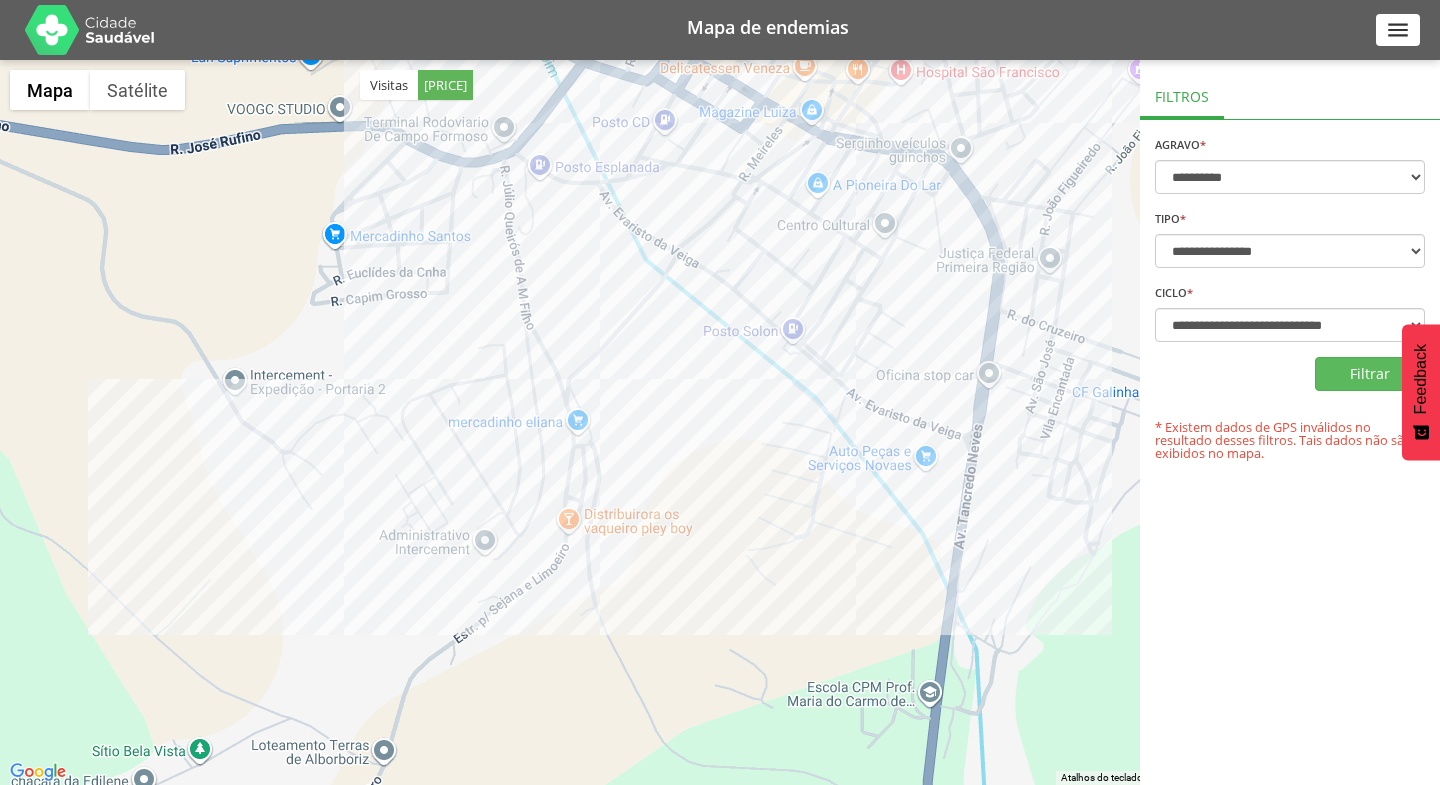 drag, startPoint x: 695, startPoint y: 536, endPoint x: 879, endPoint y: -32, distance: 597.05945 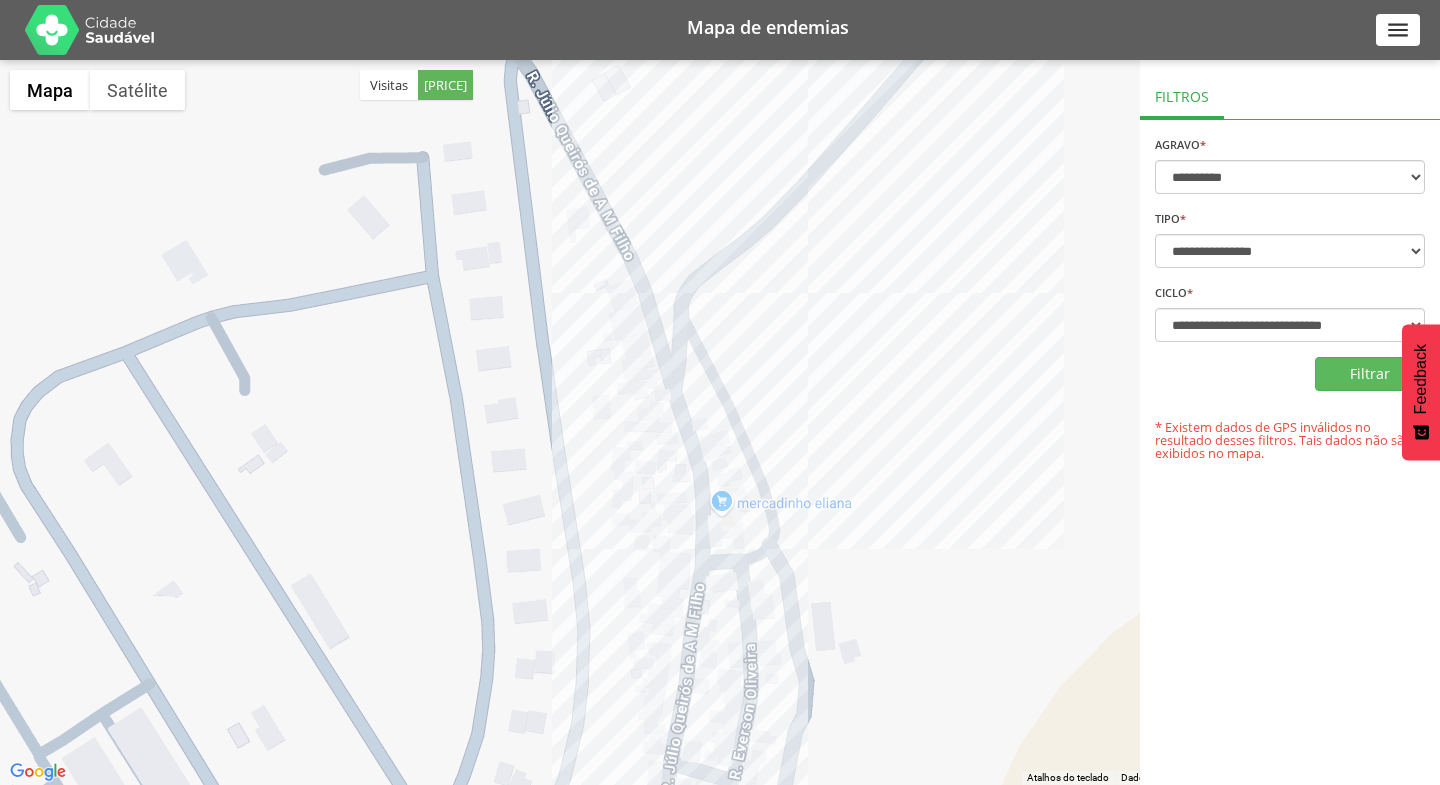 drag, startPoint x: 728, startPoint y: 580, endPoint x: 835, endPoint y: 695, distance: 157.0796 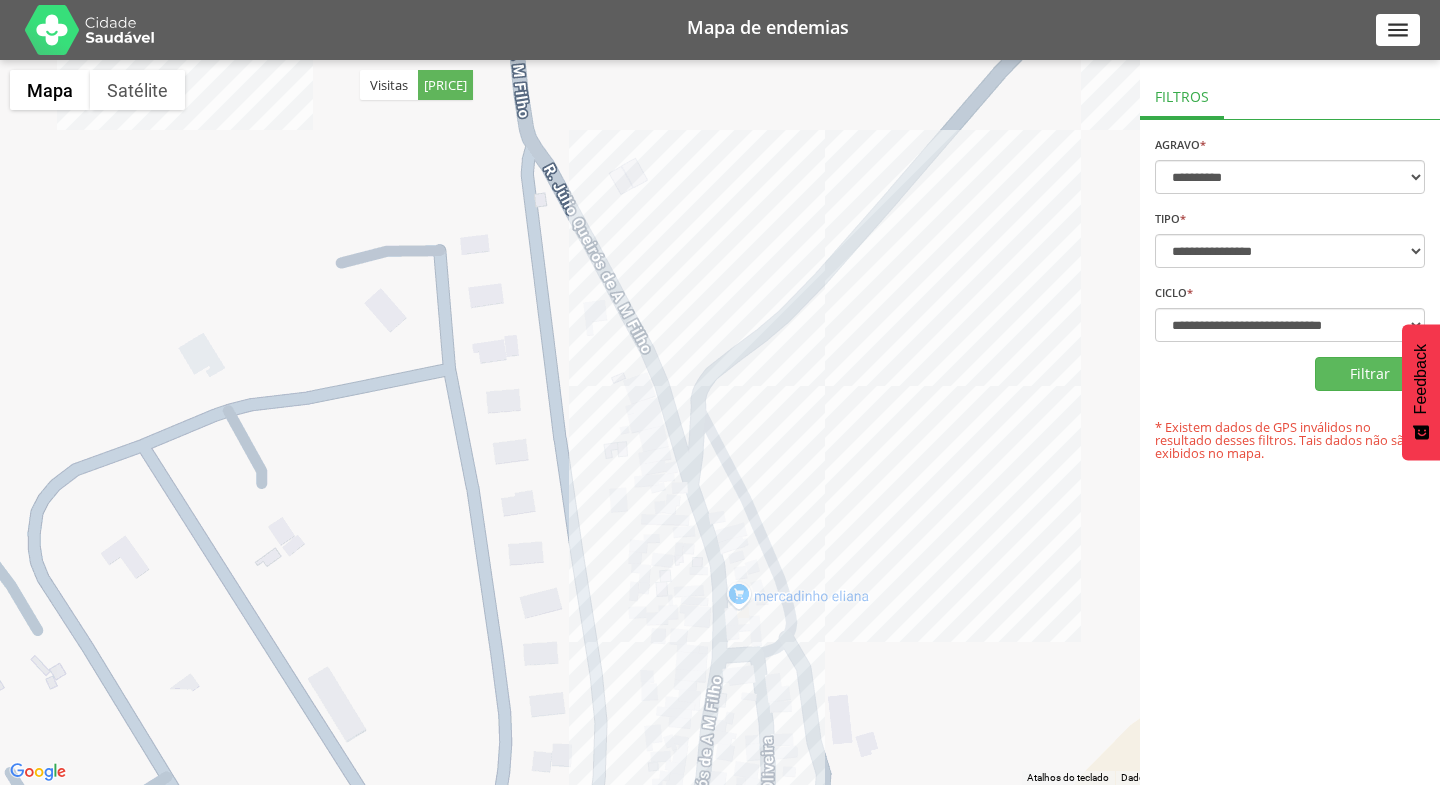 drag, startPoint x: 672, startPoint y: 180, endPoint x: 689, endPoint y: 276, distance: 97.49359 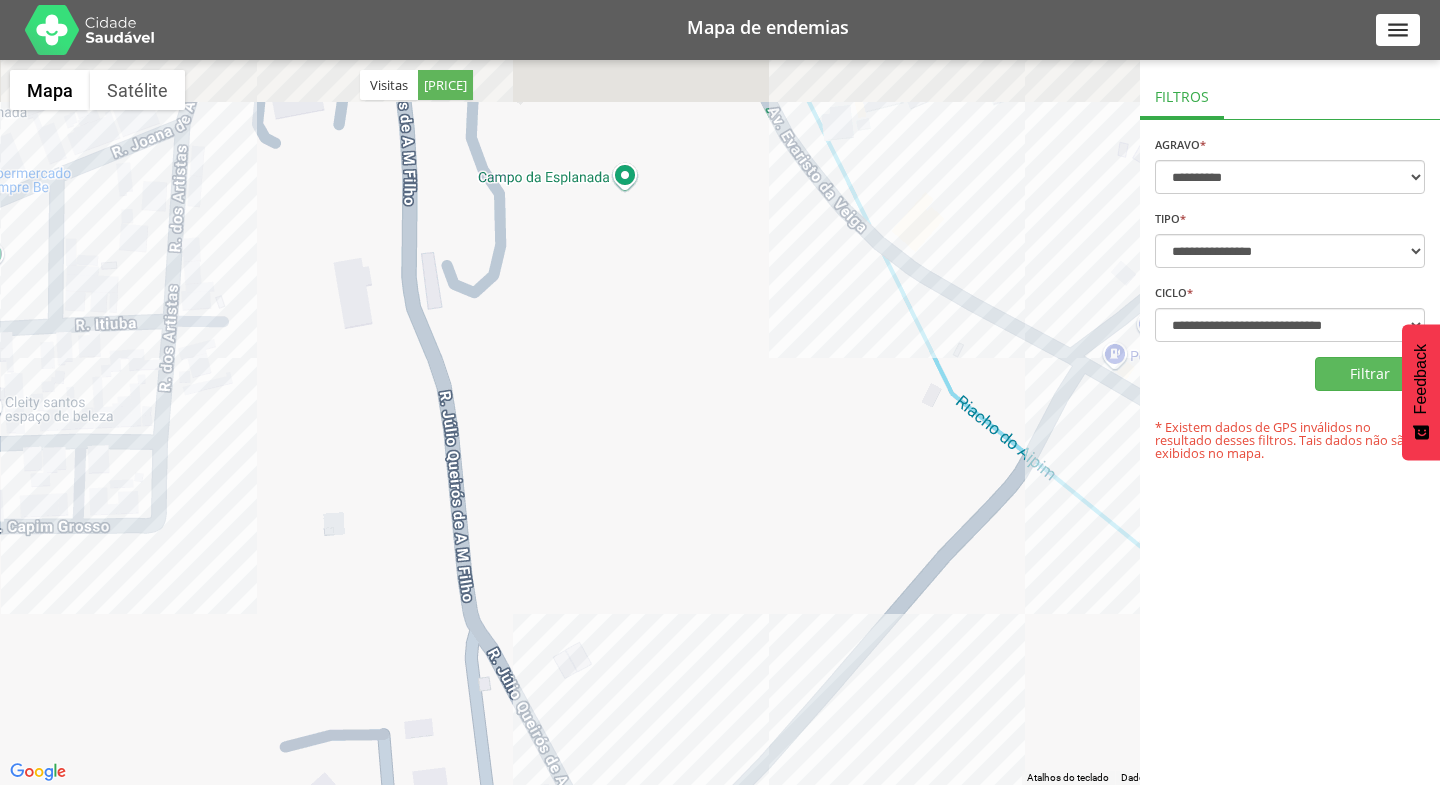 drag, startPoint x: 758, startPoint y: 416, endPoint x: 682, endPoint y: 673, distance: 268.00186 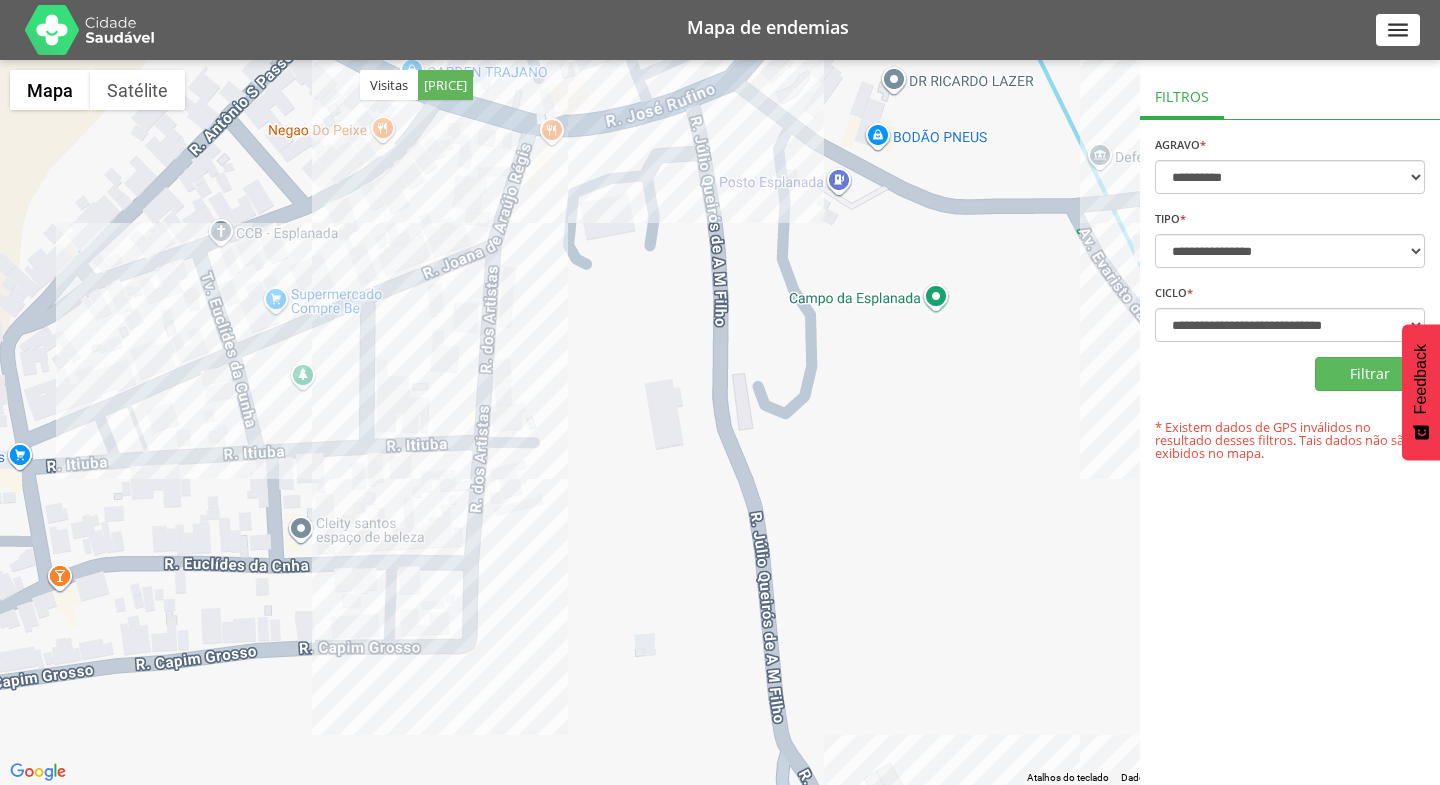 drag, startPoint x: 578, startPoint y: 291, endPoint x: 901, endPoint y: 423, distance: 348.9312 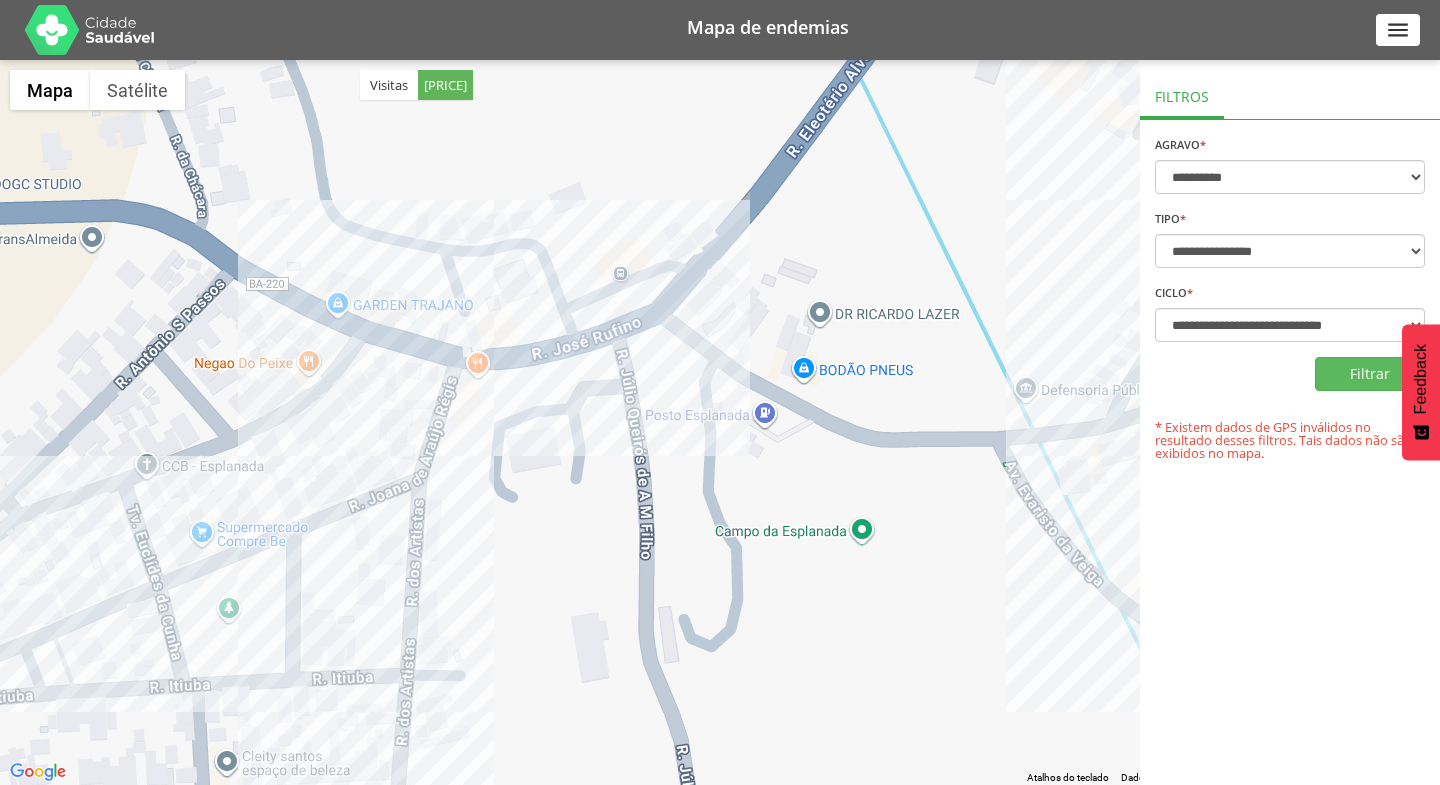 drag, startPoint x: 297, startPoint y: 426, endPoint x: 229, endPoint y: 657, distance: 240.80075 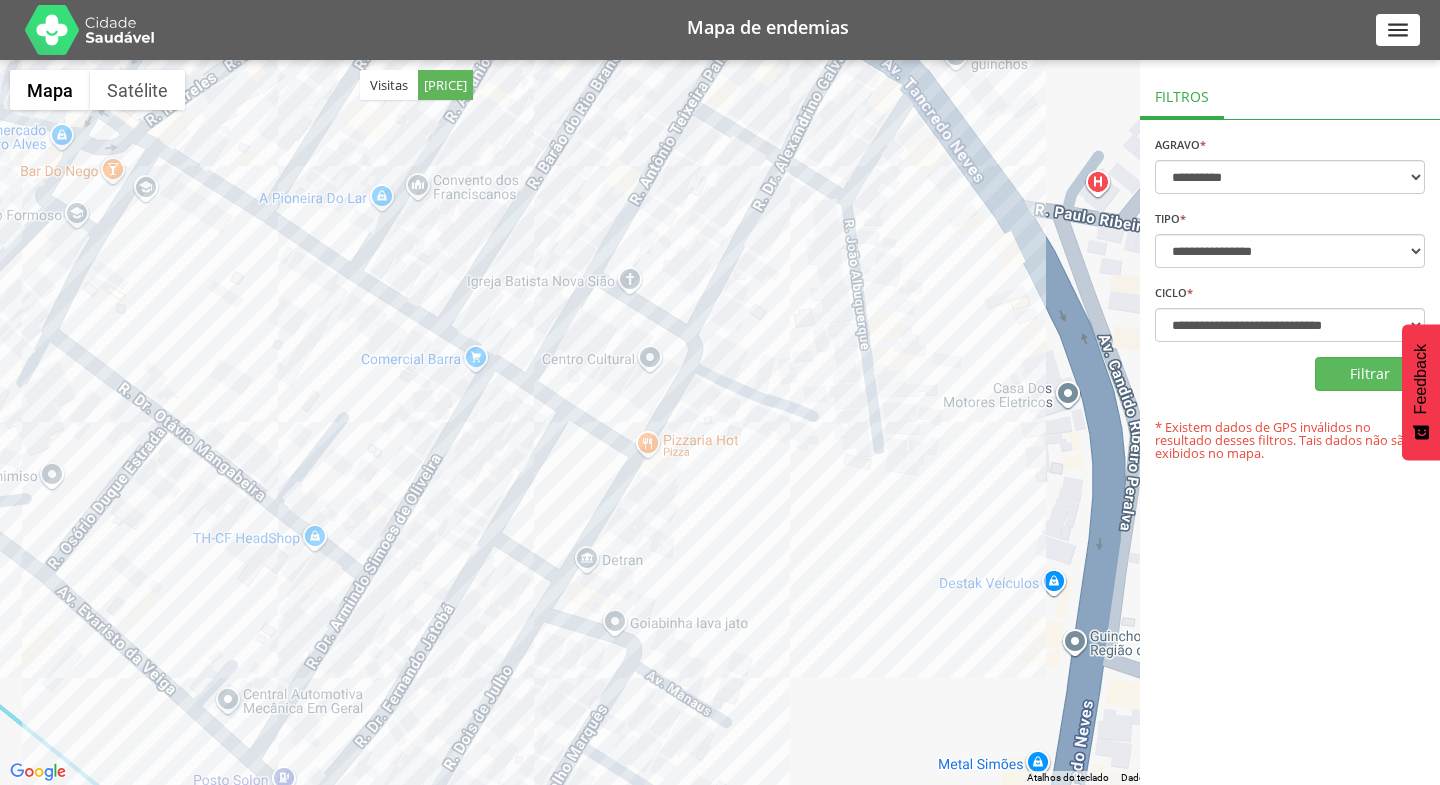 drag, startPoint x: 892, startPoint y: 167, endPoint x: 745, endPoint y: 495, distance: 359.43427 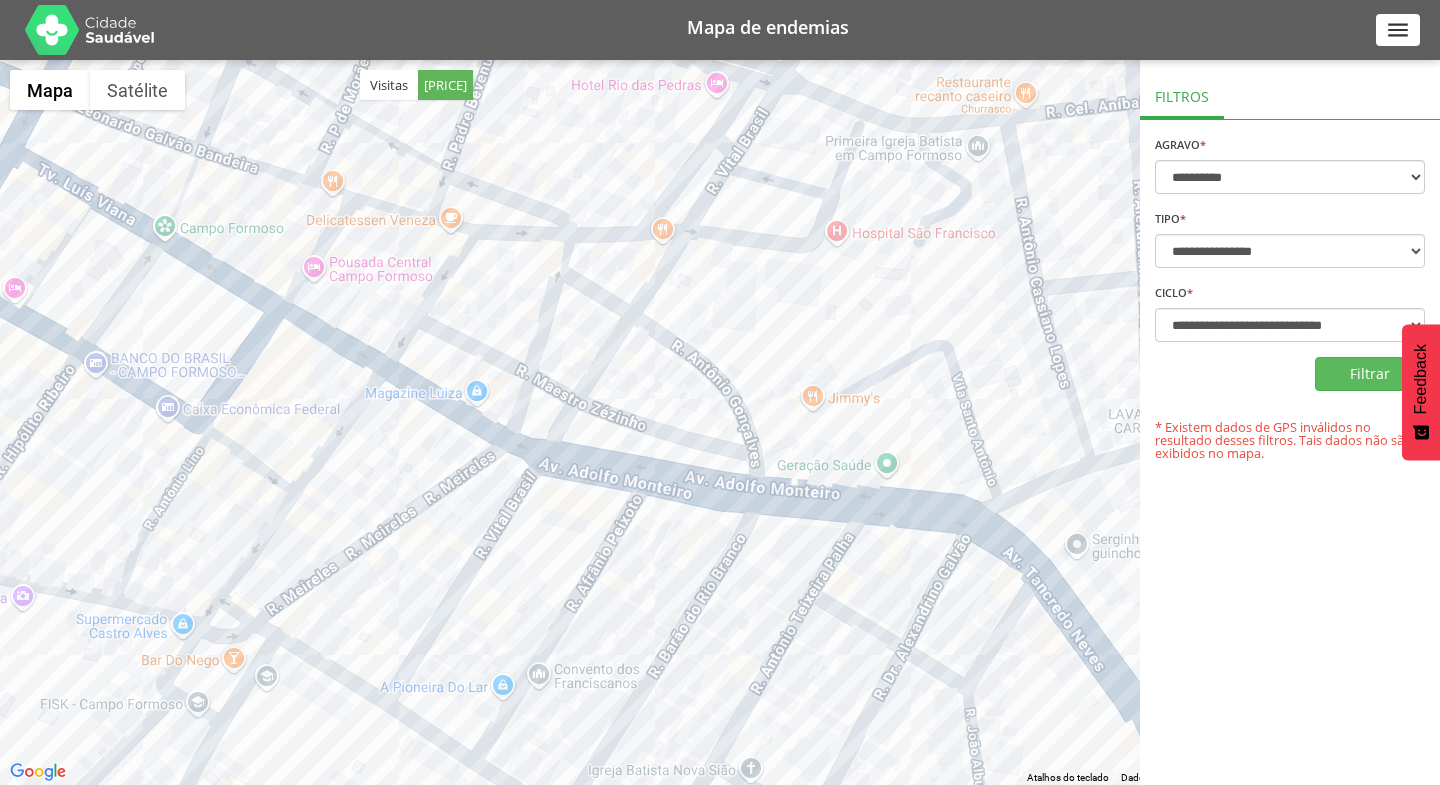 drag, startPoint x: 614, startPoint y: 157, endPoint x: 738, endPoint y: 667, distance: 524.8581 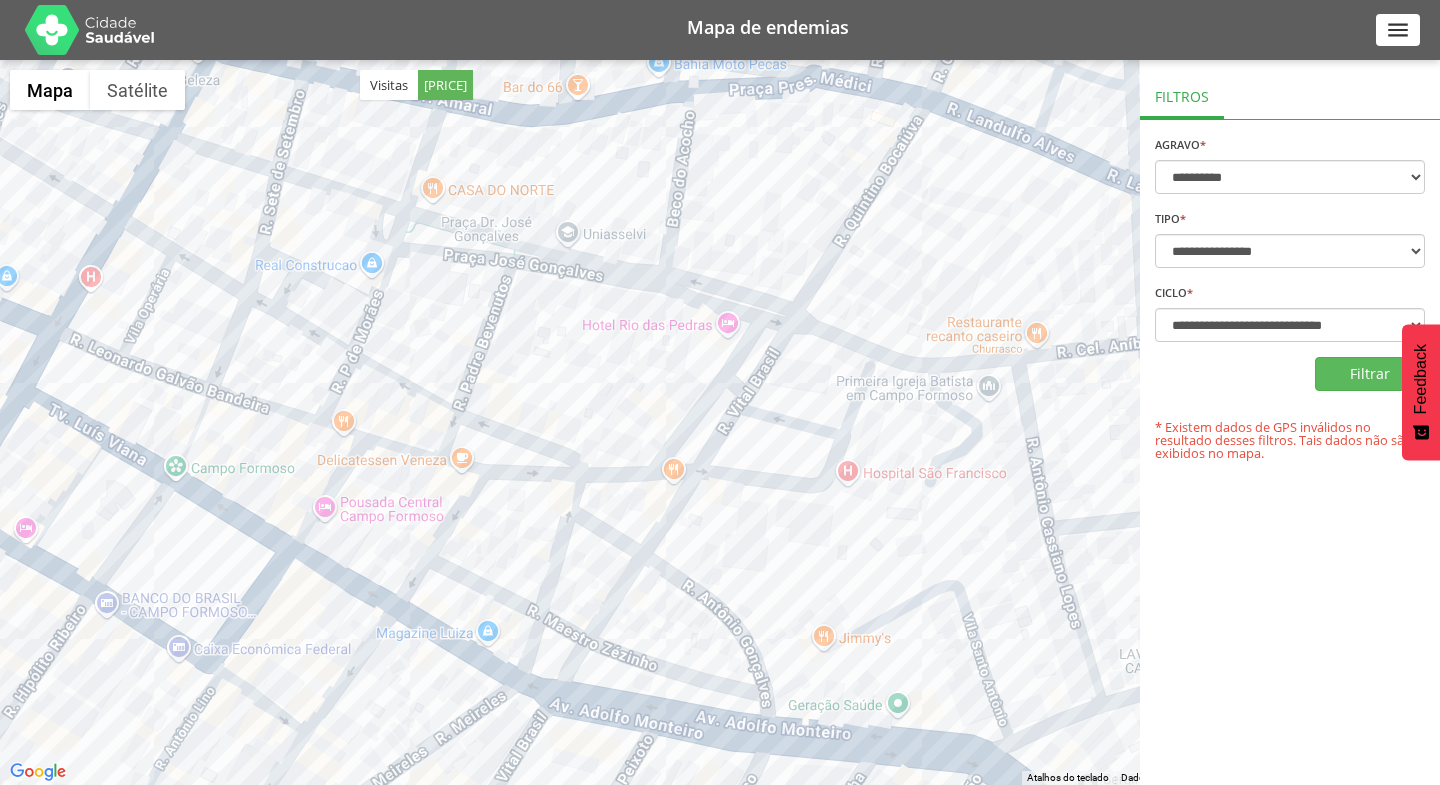 drag, startPoint x: 832, startPoint y: 254, endPoint x: 846, endPoint y: 498, distance: 244.4013 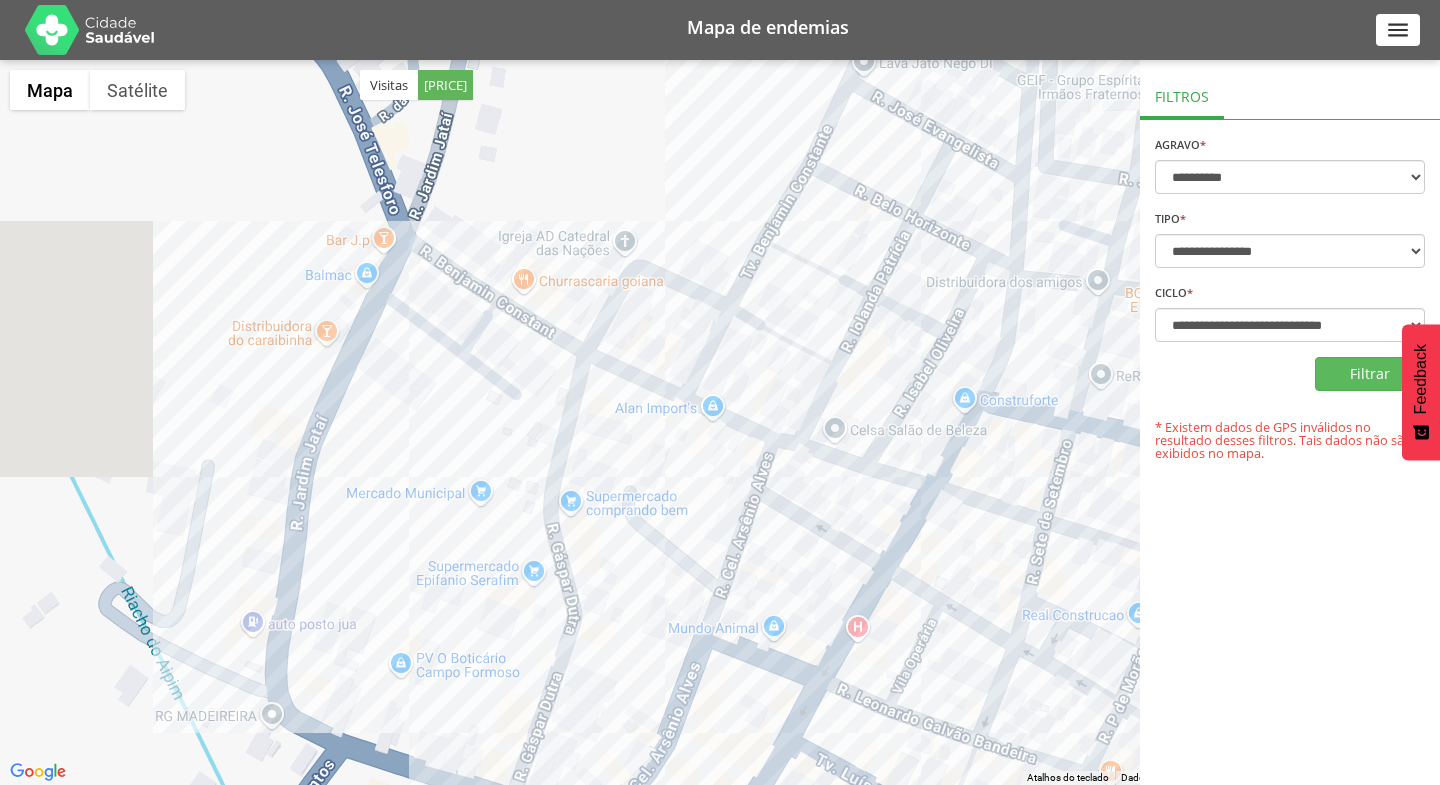 drag, startPoint x: 528, startPoint y: 258, endPoint x: 1328, endPoint y: 623, distance: 879.33215 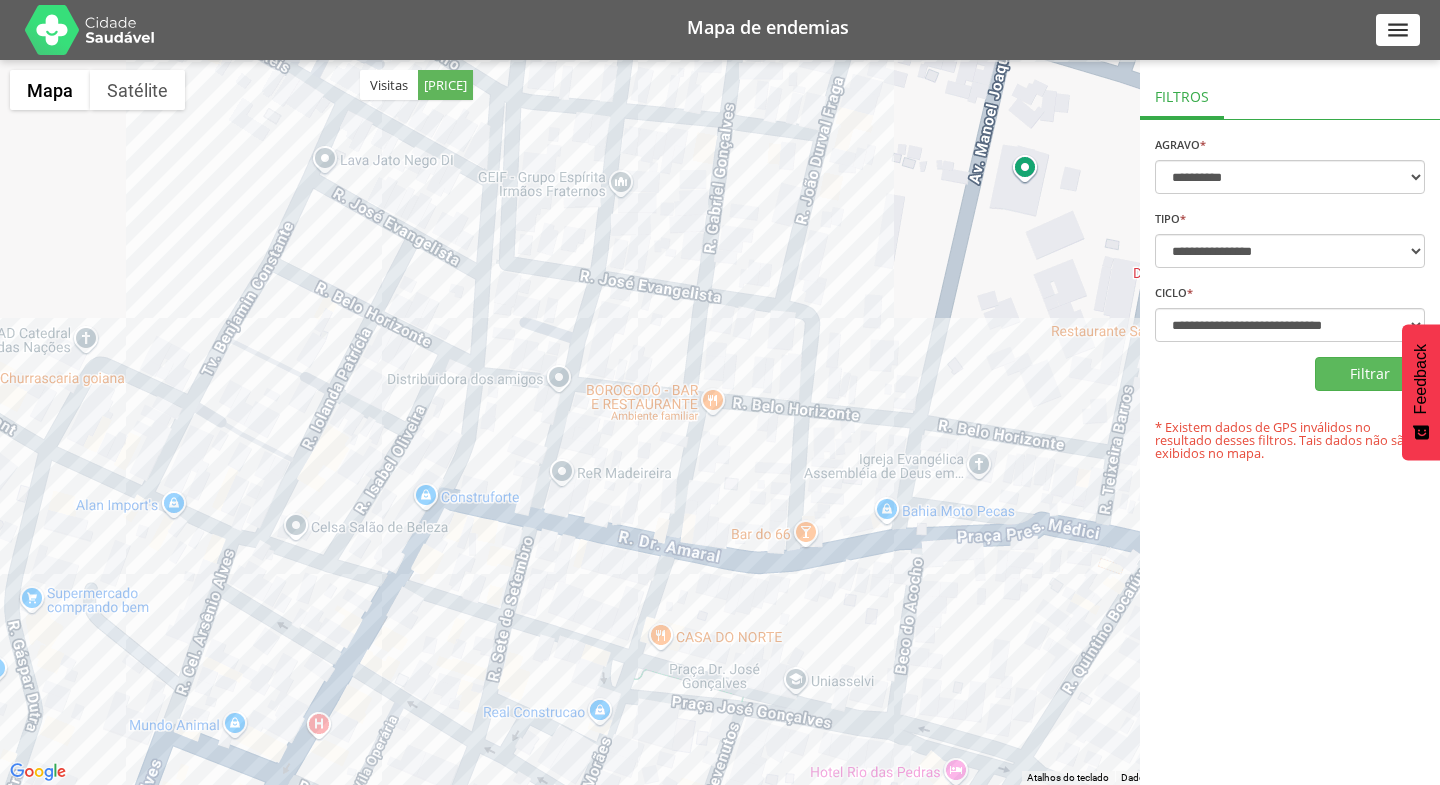 drag, startPoint x: 602, startPoint y: 179, endPoint x: 50, endPoint y: 279, distance: 560.98486 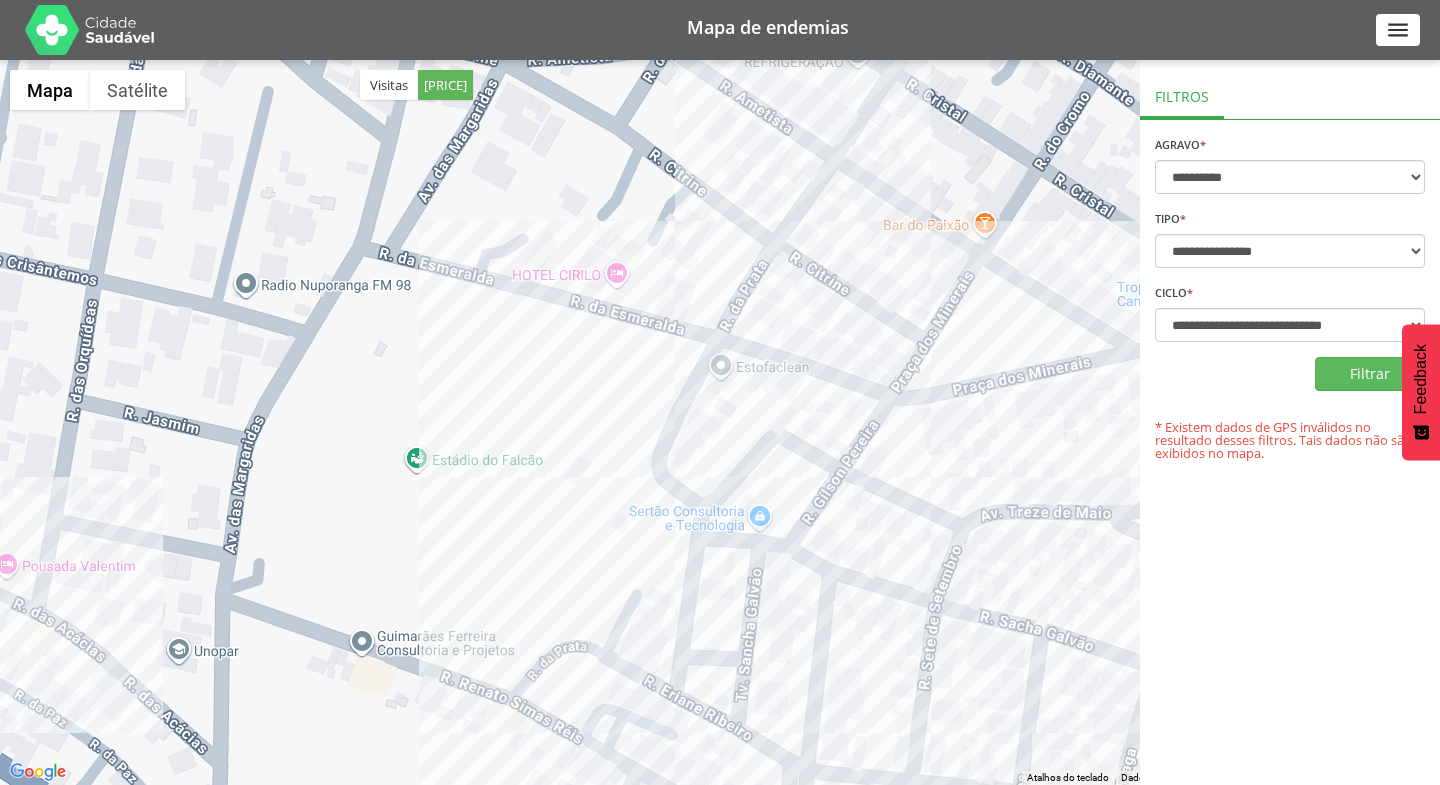 drag, startPoint x: 530, startPoint y: 299, endPoint x: 730, endPoint y: 824, distance: 561.8051 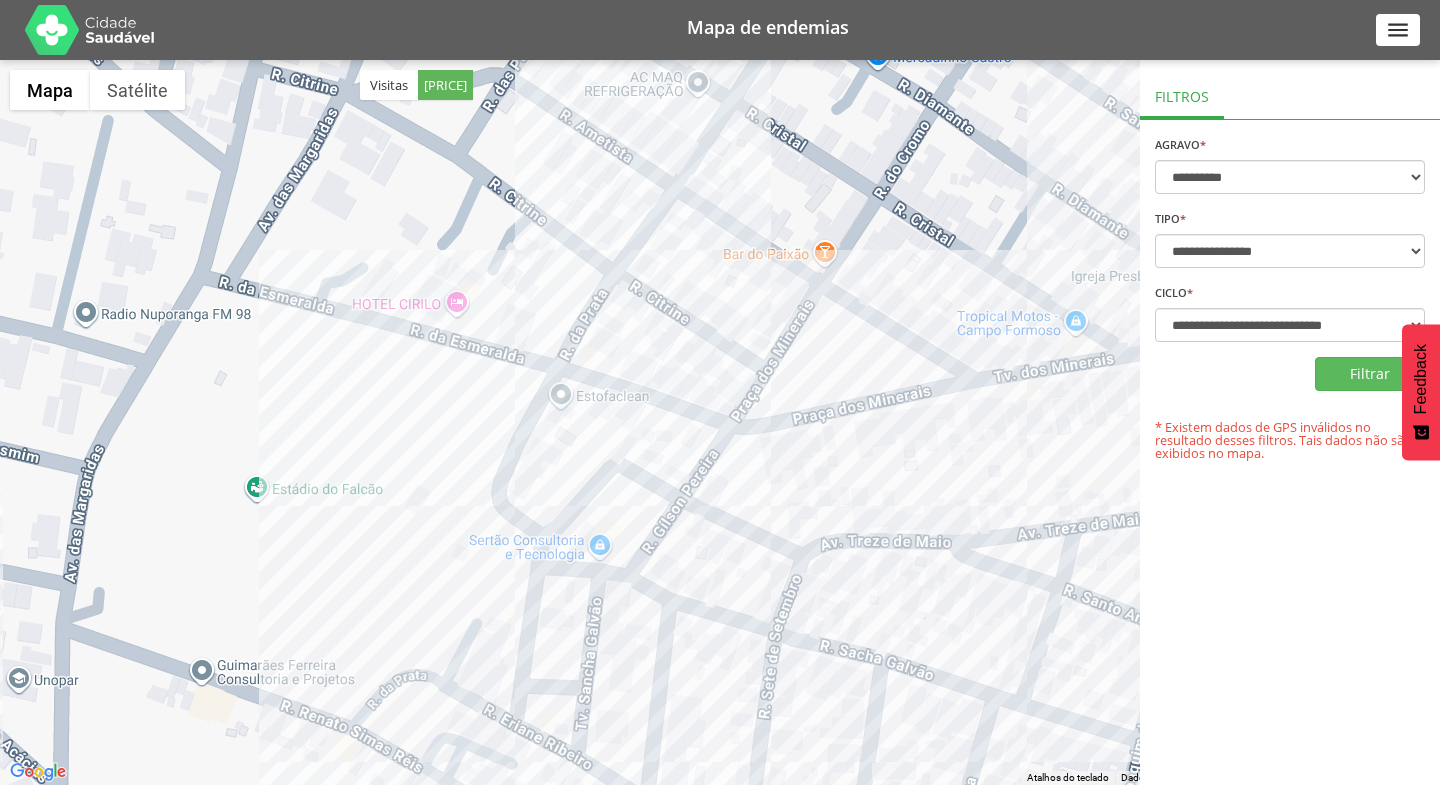 drag, startPoint x: 897, startPoint y: 446, endPoint x: 659, endPoint y: 384, distance: 245.94308 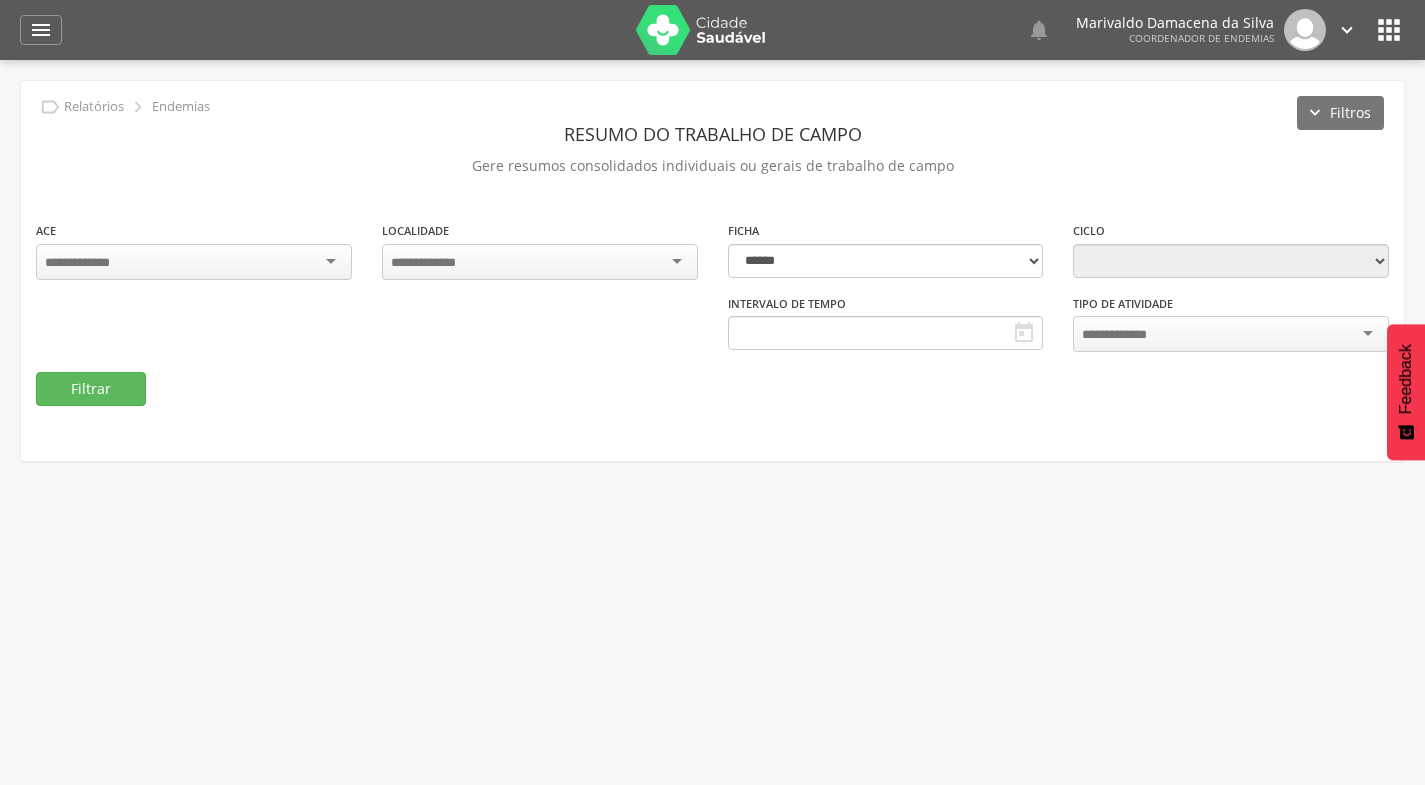 type on "**********" 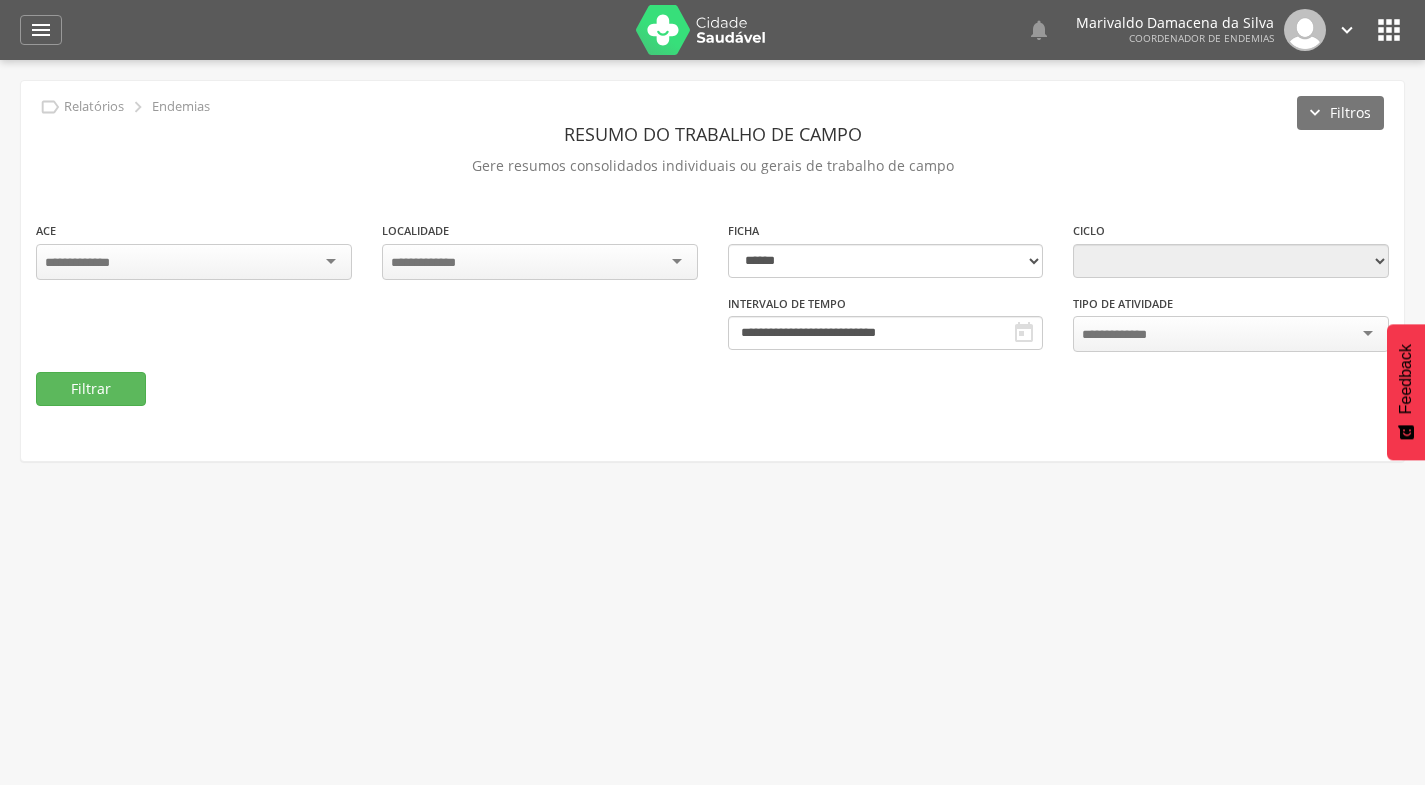scroll, scrollTop: 0, scrollLeft: 0, axis: both 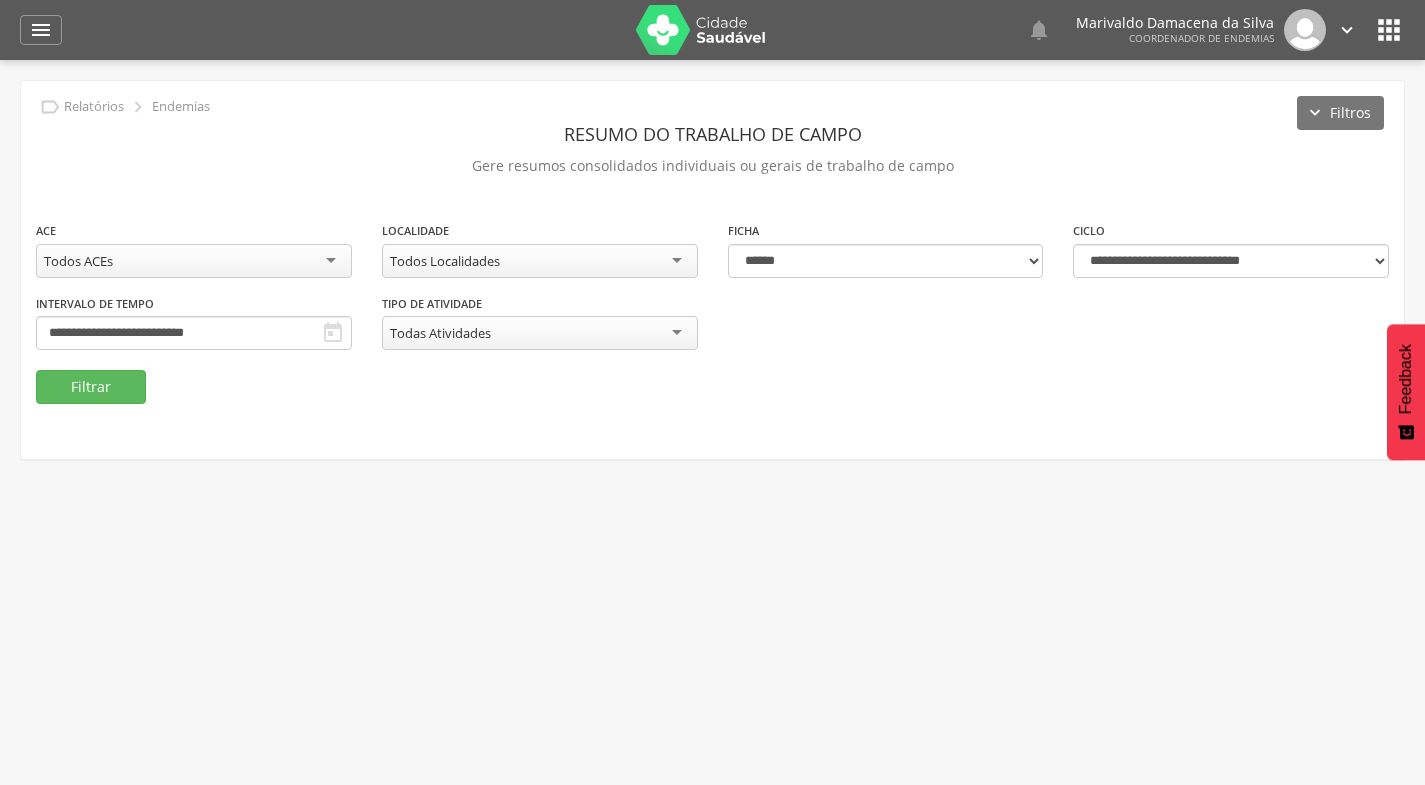 click on "" at bounding box center (41, 30) 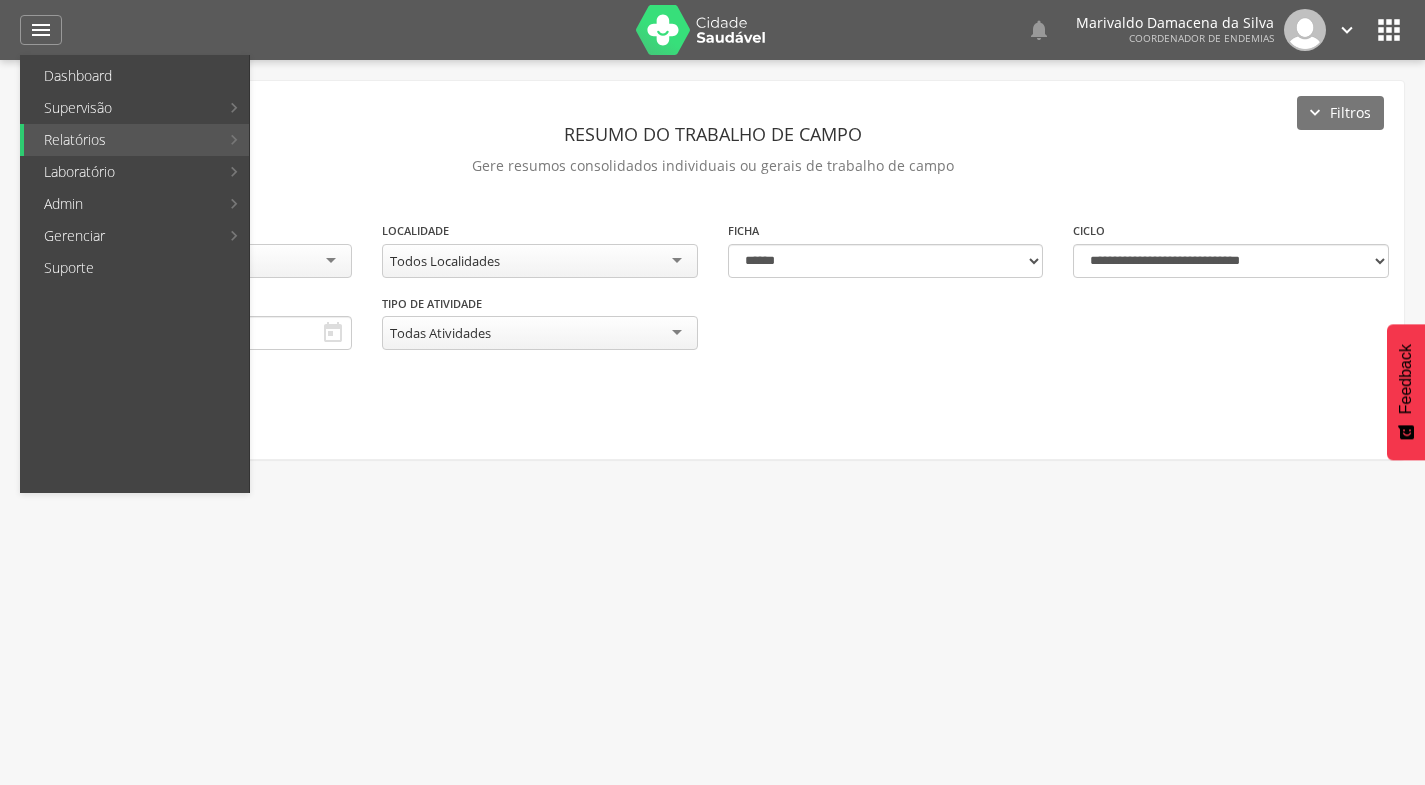 click on "Acompanhamento PNCD" at bounding box center [366, 204] 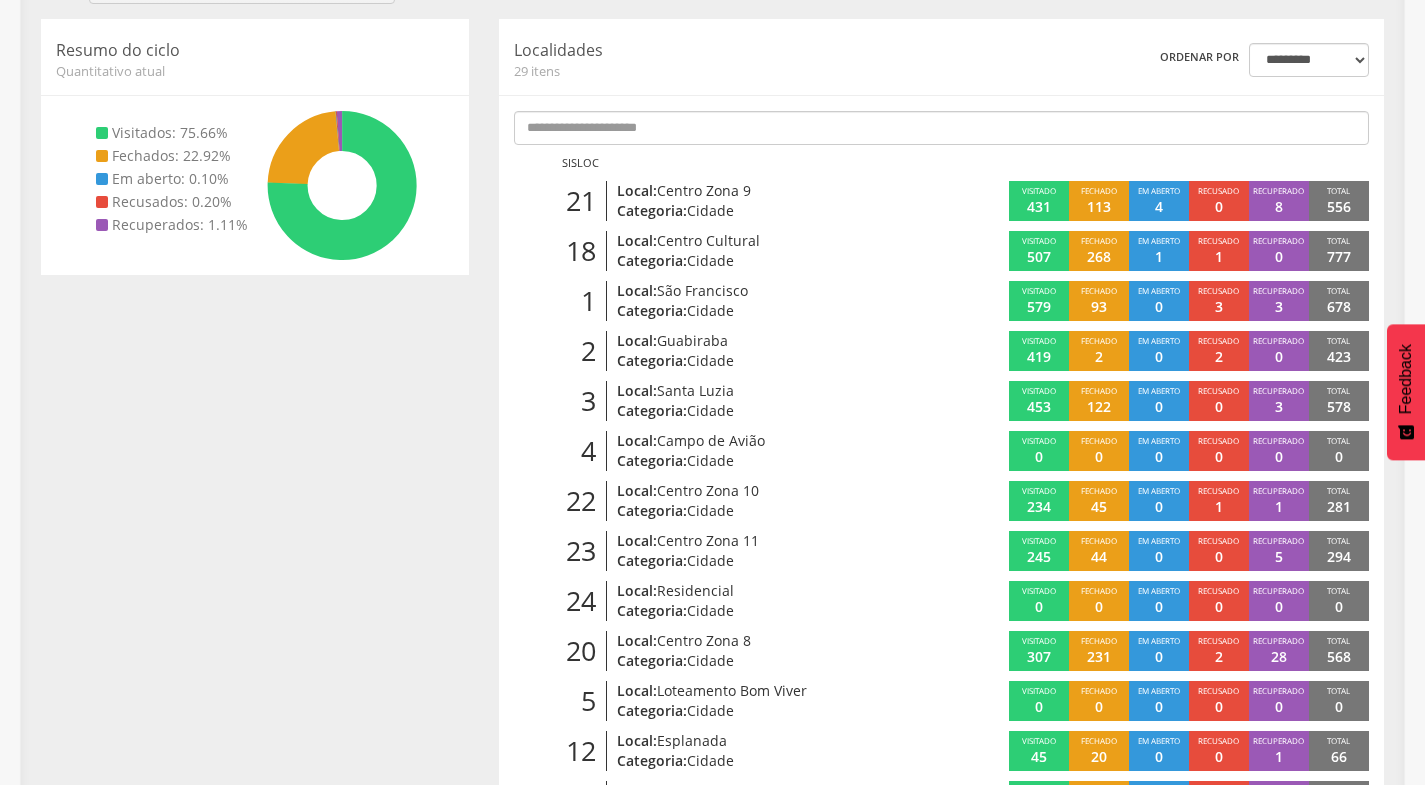 scroll, scrollTop: 248, scrollLeft: 0, axis: vertical 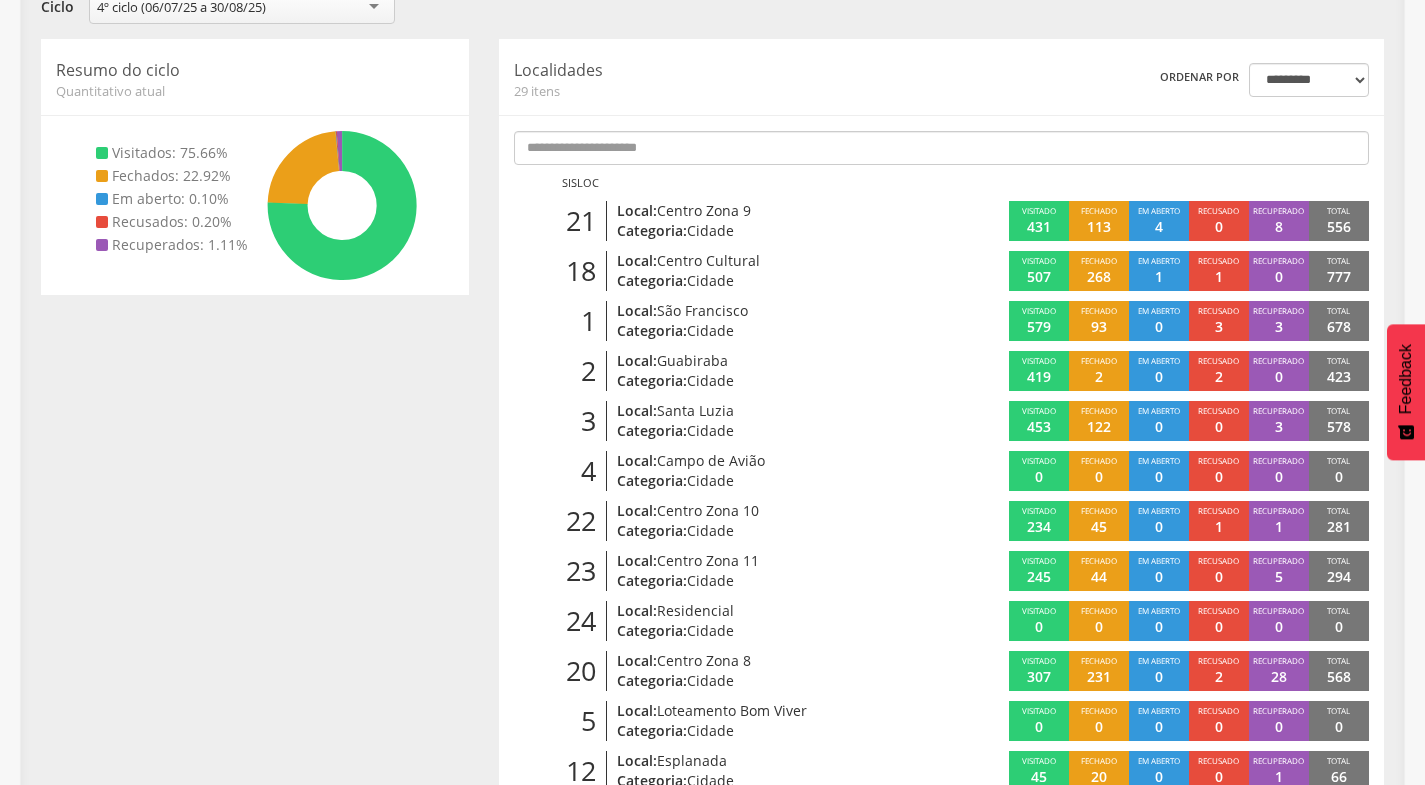 click on "Guabiraba" at bounding box center (692, 360) 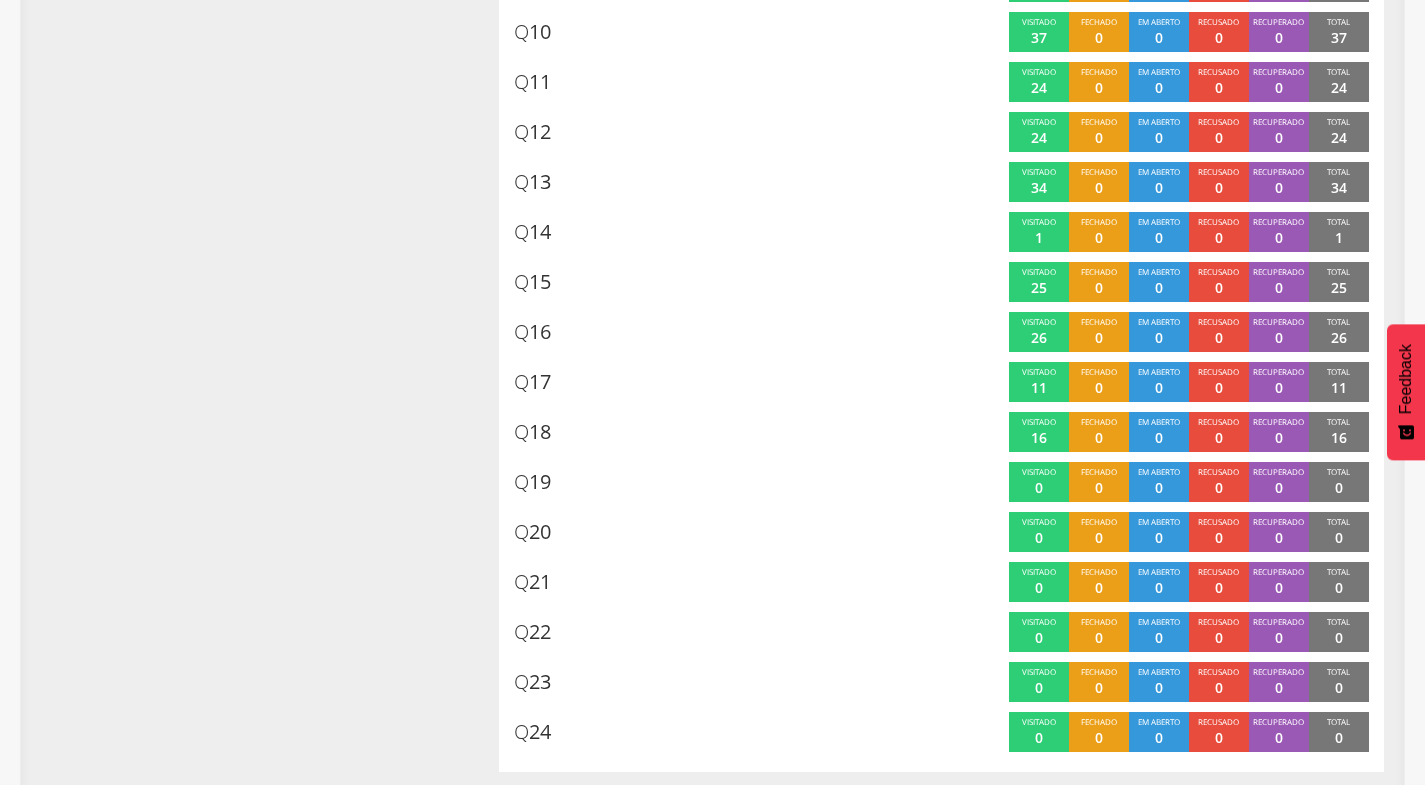 scroll, scrollTop: 907, scrollLeft: 0, axis: vertical 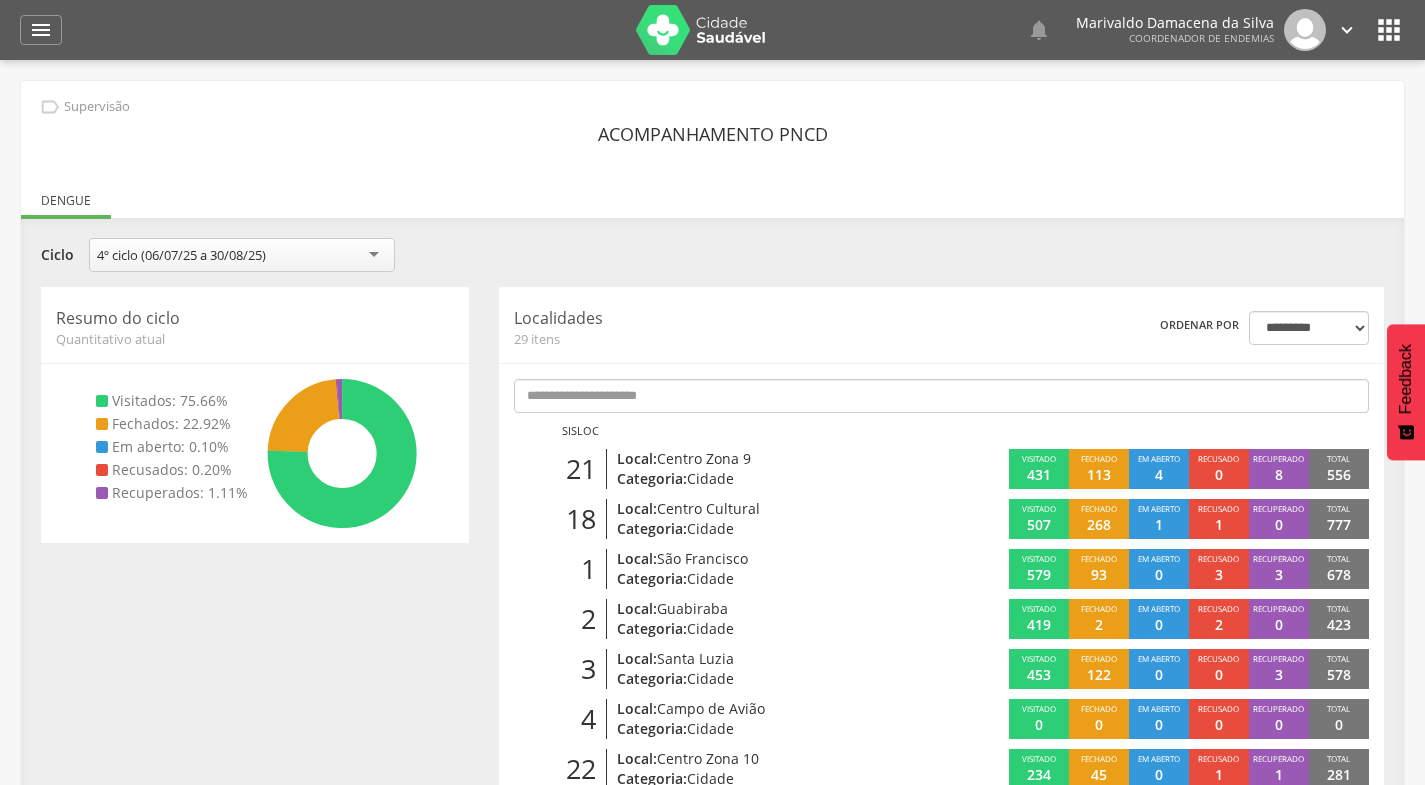 click on "" at bounding box center [41, 30] 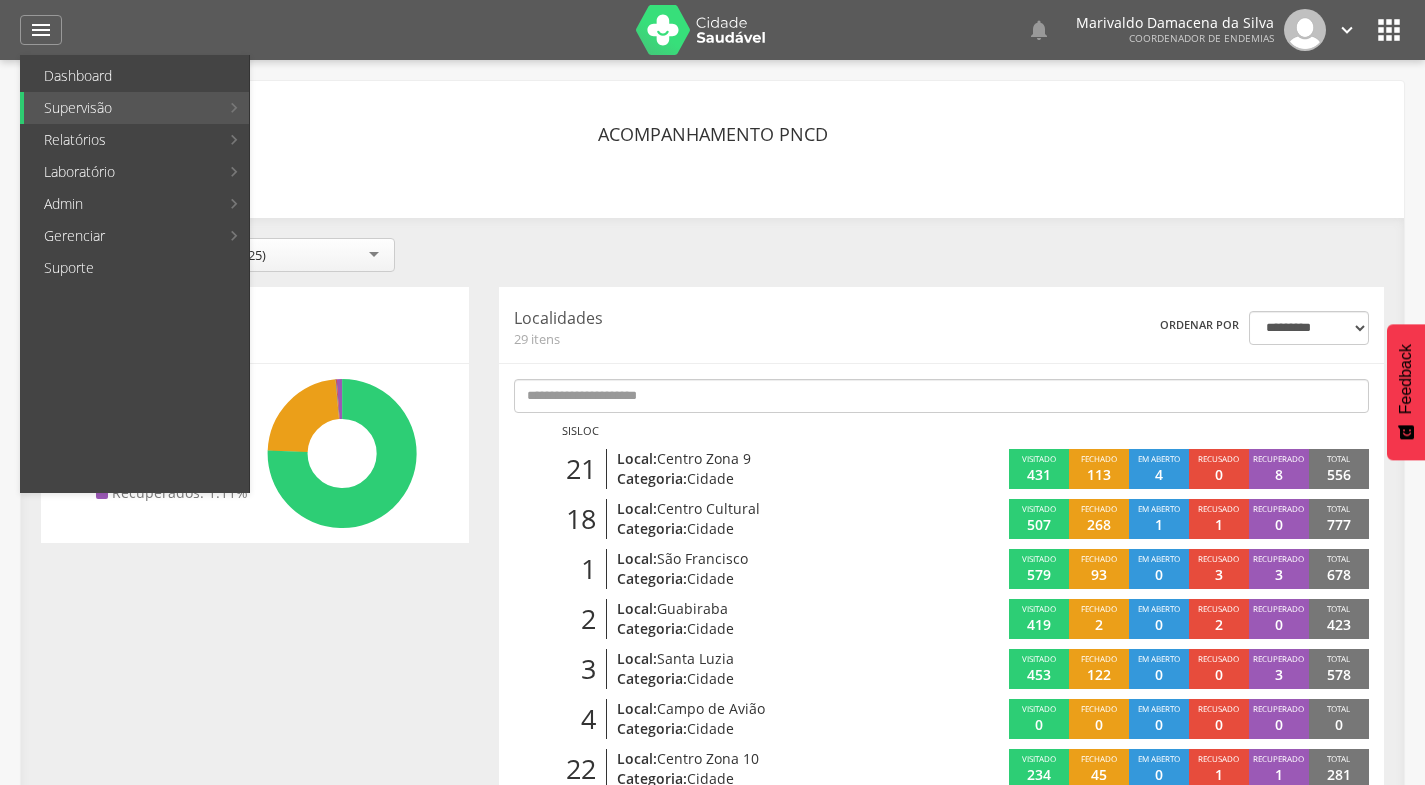click on "Mapeamento de quadras" at bounding box center (366, 76) 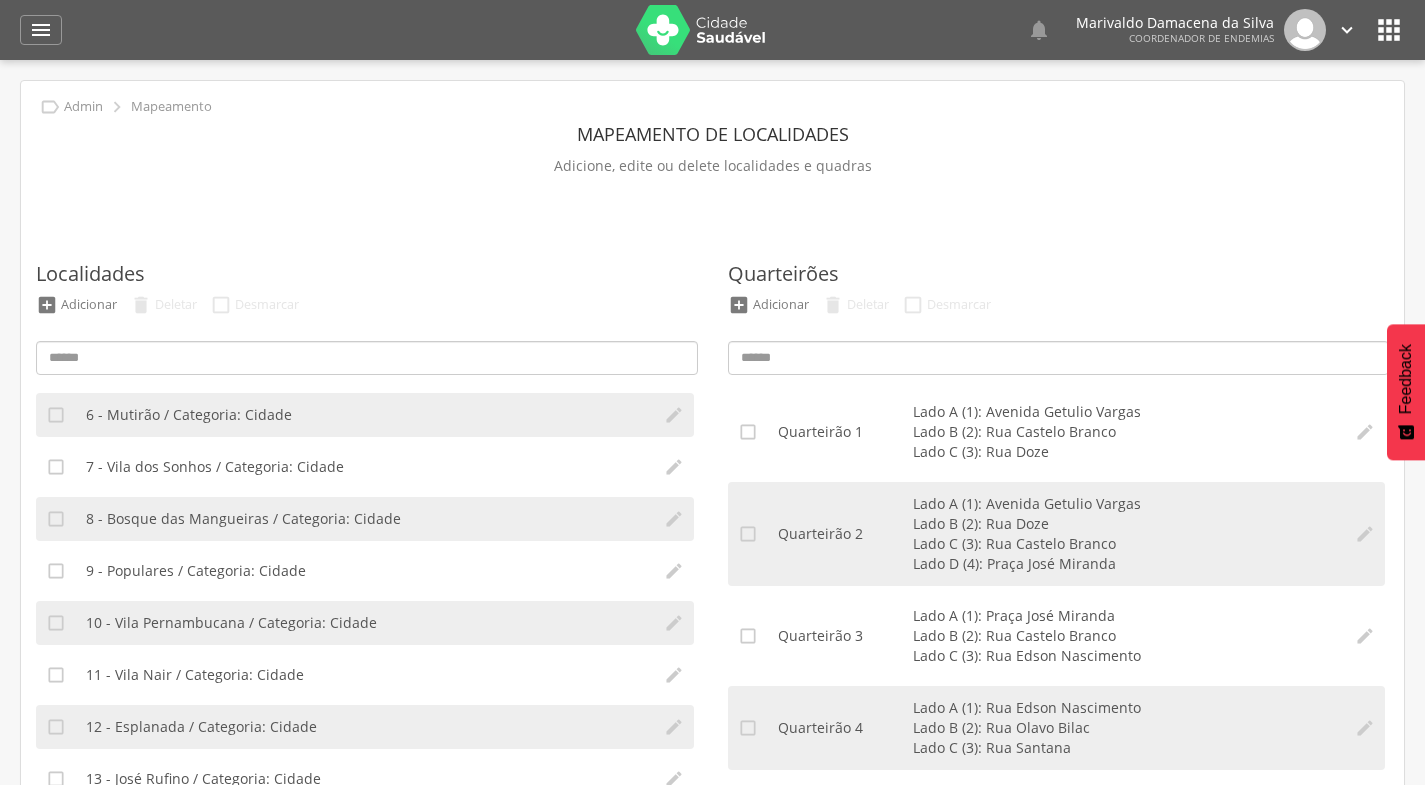 scroll, scrollTop: 0, scrollLeft: 0, axis: both 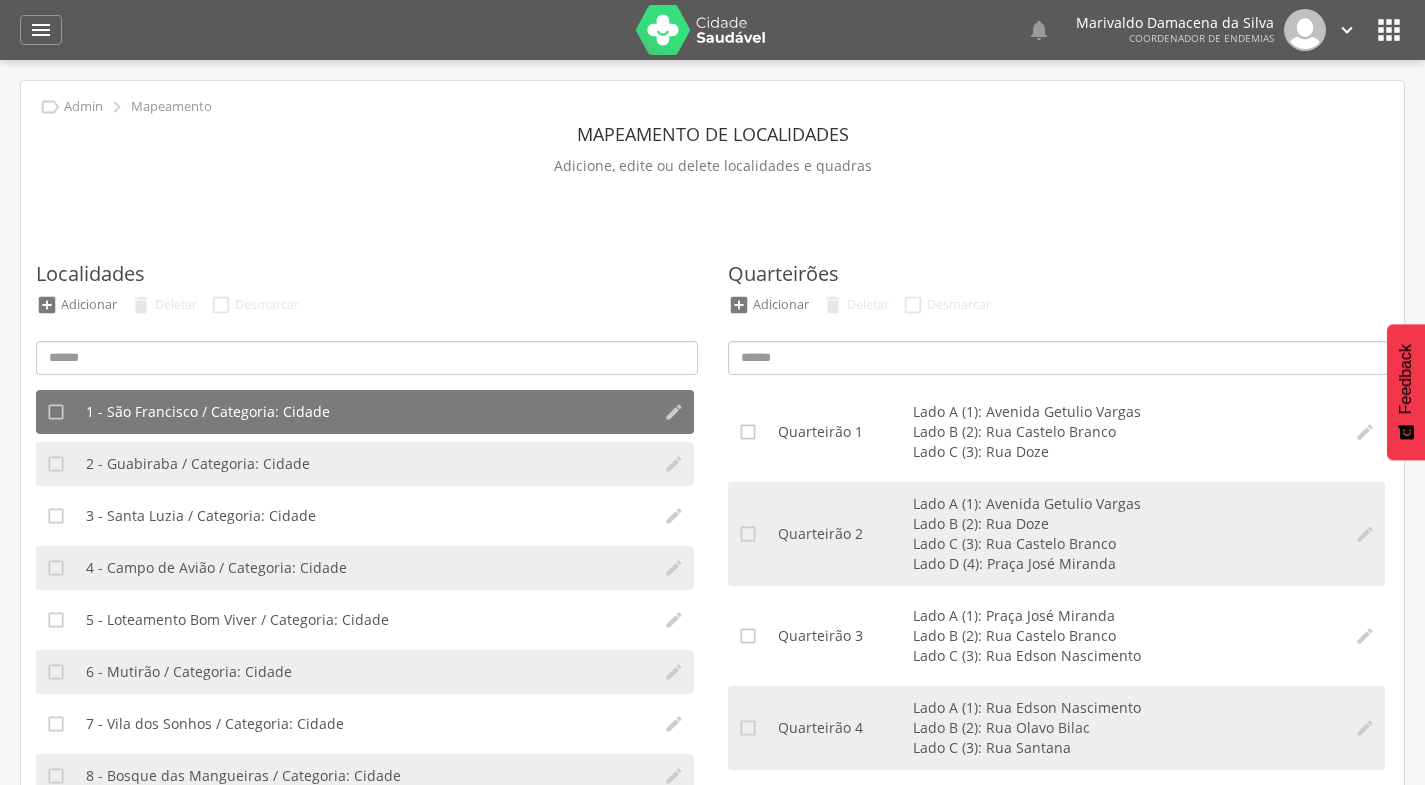 click on "" at bounding box center [41, 30] 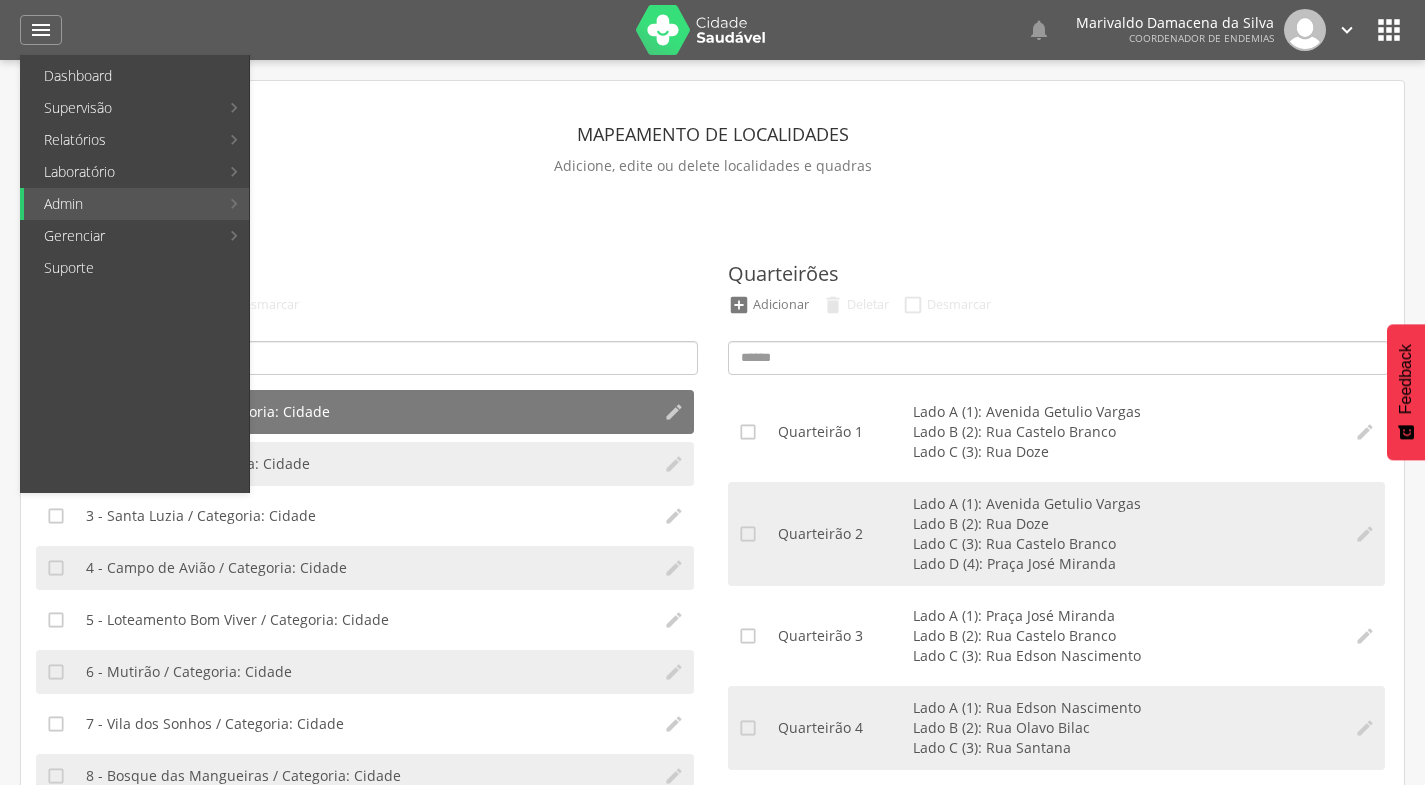click on "Ruas" at bounding box center (366, 108) 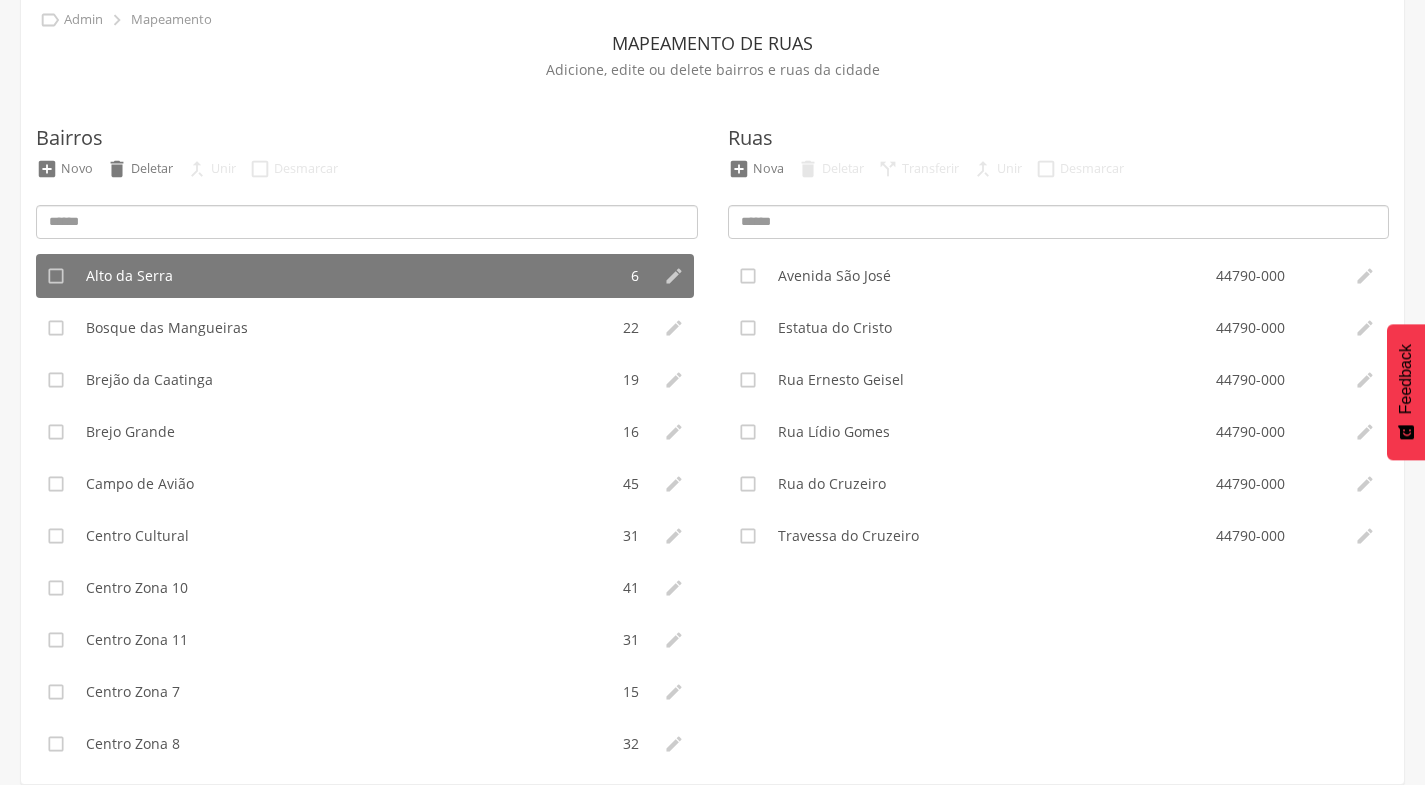 scroll, scrollTop: 0, scrollLeft: 0, axis: both 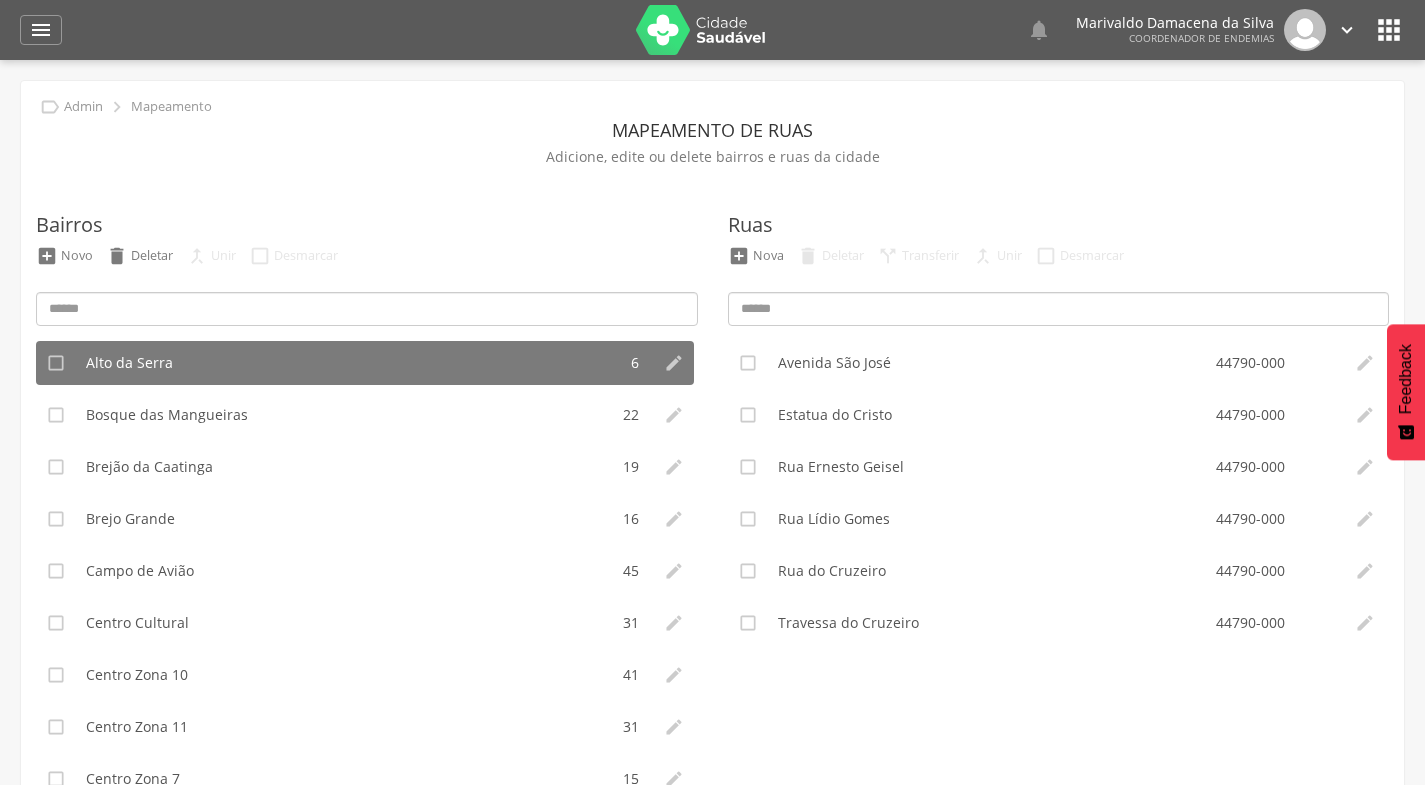 click on "Brejão da Caatinga" at bounding box center [149, 467] 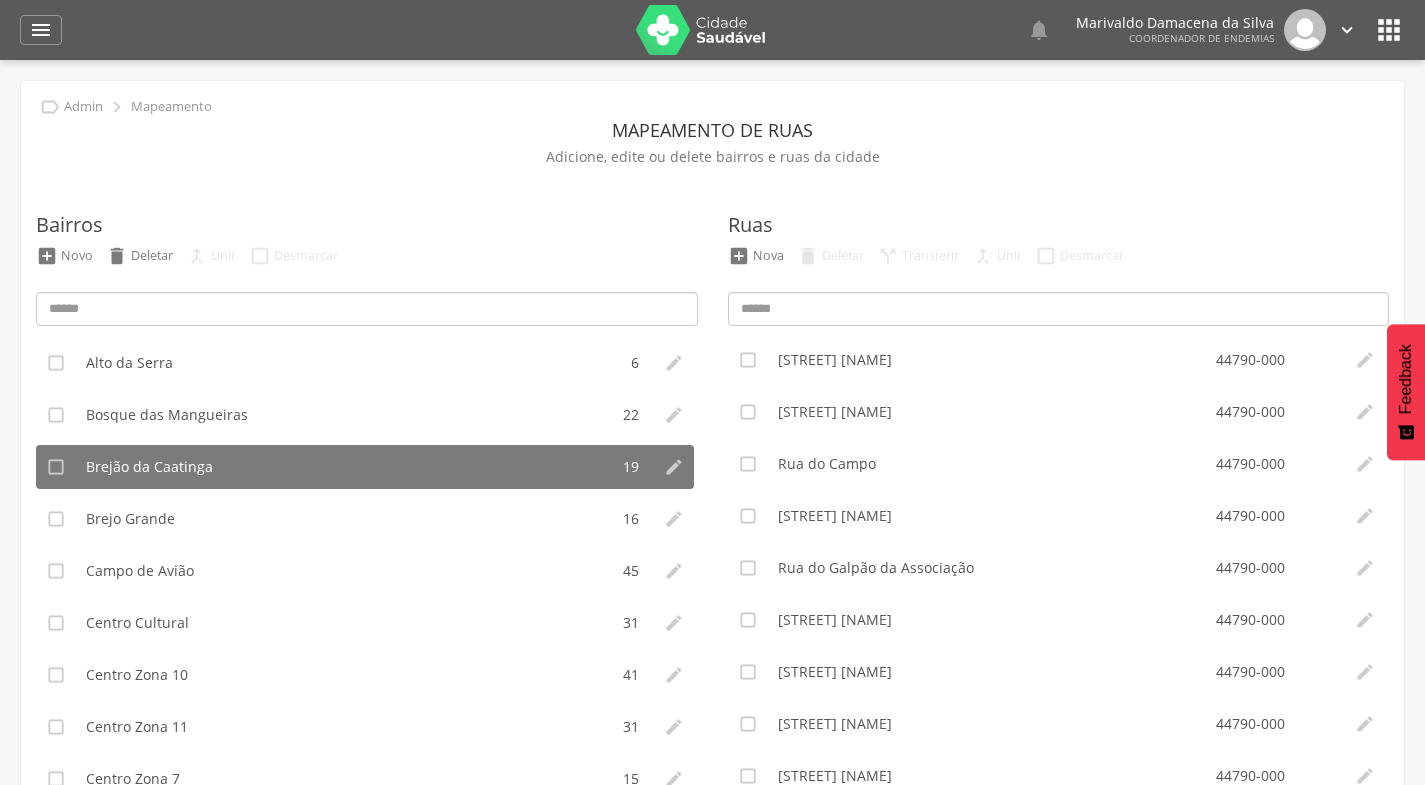 scroll, scrollTop: 488, scrollLeft: 0, axis: vertical 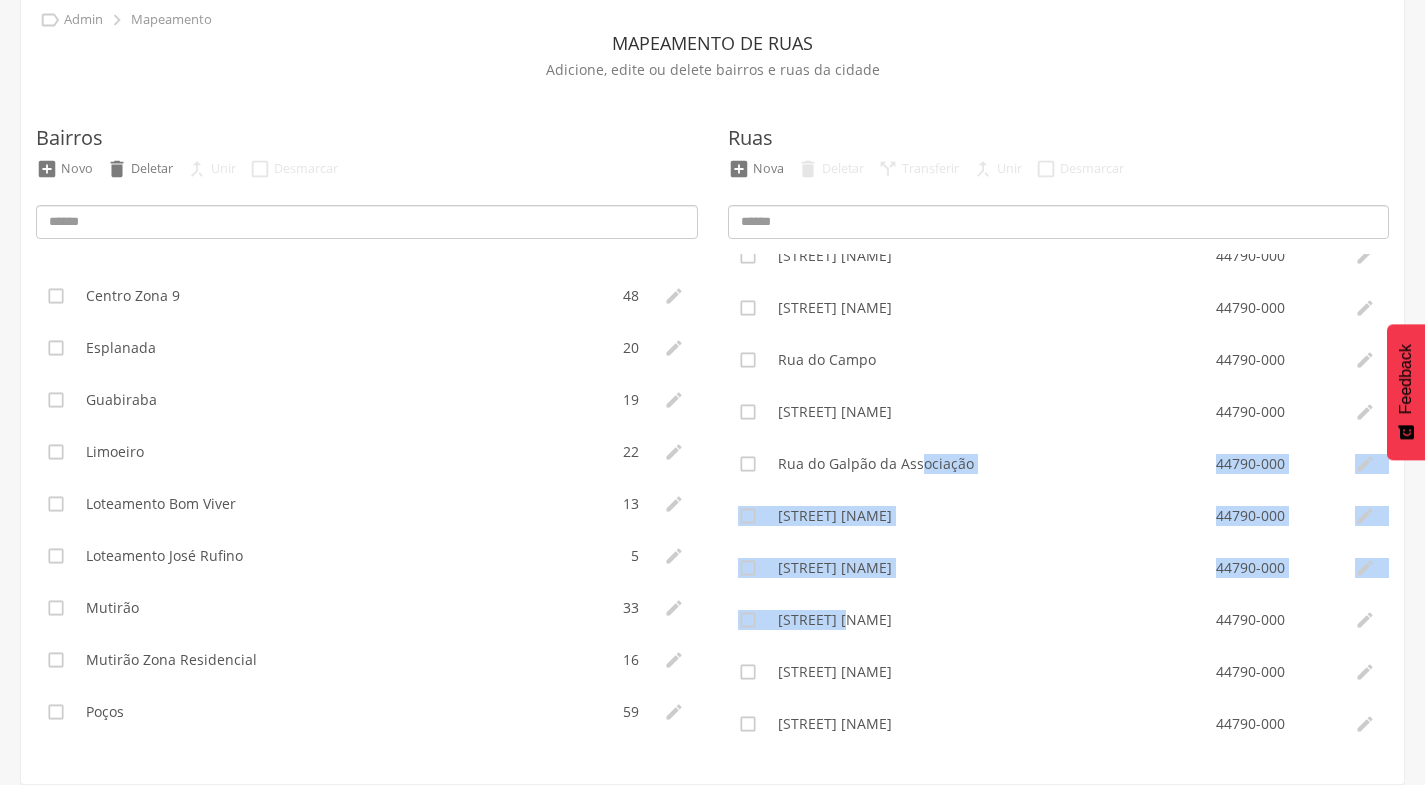 drag, startPoint x: 907, startPoint y: 603, endPoint x: 923, endPoint y: 472, distance: 131.97348 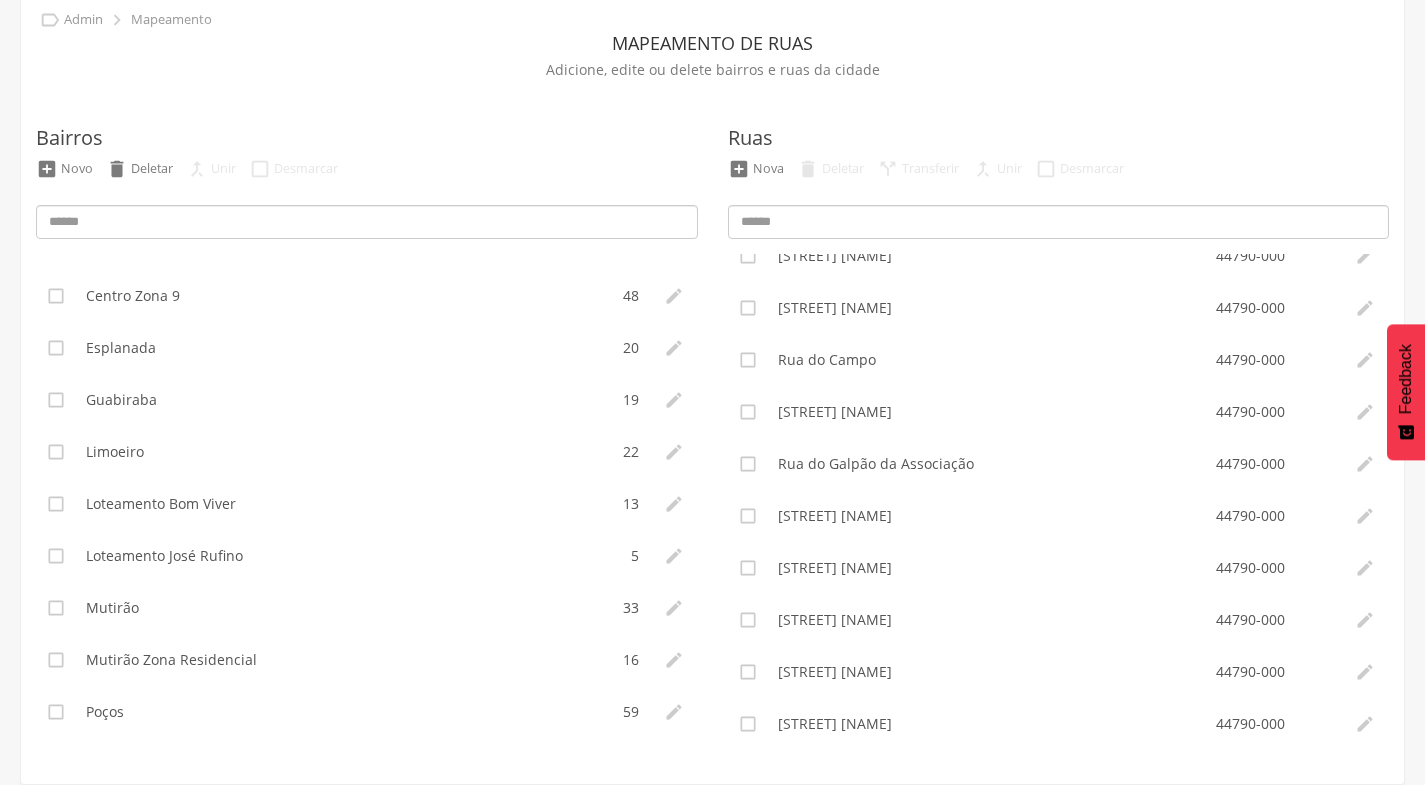 click on "Bairros

Novo

Deletar

Unir

Desmarcar
 Alto da Serra 6   Bosque das Mangueiras 22   Brejão da Caatinga 19   Brejo Grande 16   Campo de Avião 45   Centro Cultural 31   Centro Zona 10 41   Centro Zona 11 31   Centro Zona 7 15   Centro Zona 8 32   Centro Zona 9 48   Esplanada 20   Guabiraba 19   Limoeiro 22   Loteamento Bom Viver 13   Loteamento José Rufino 5   Mutirão 33   Mutirão Zona Residencial 16   Poços 59   Populares 15   Raulindo Saturnino 13   Residencial 9   Santa Luzia 19   São Francisco 26   Torrões 6   Vila Encantada 18   Vila Nair 11   Vila Pernambucana 9   Vila dos Sonhos 13 " at bounding box center [367, 419] 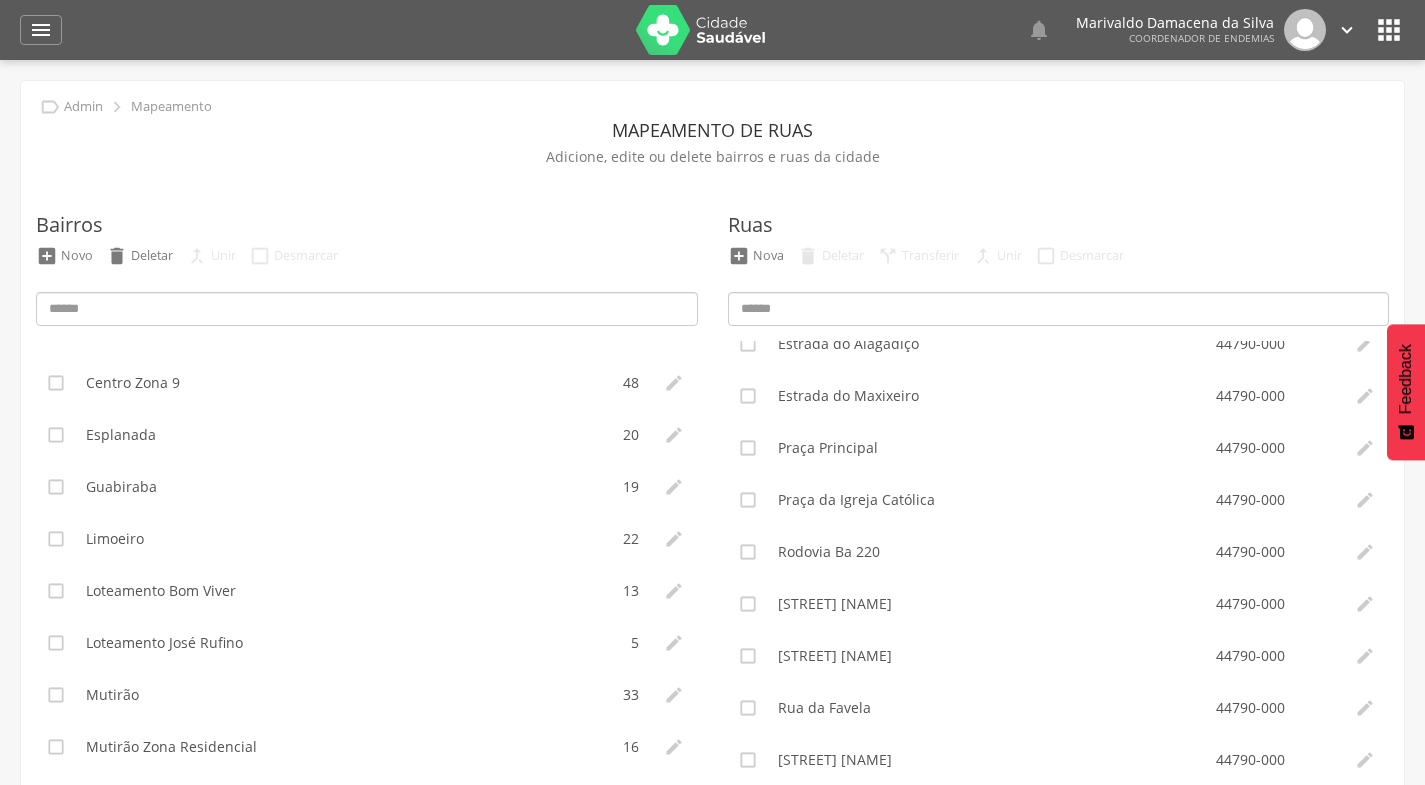 scroll, scrollTop: 0, scrollLeft: 0, axis: both 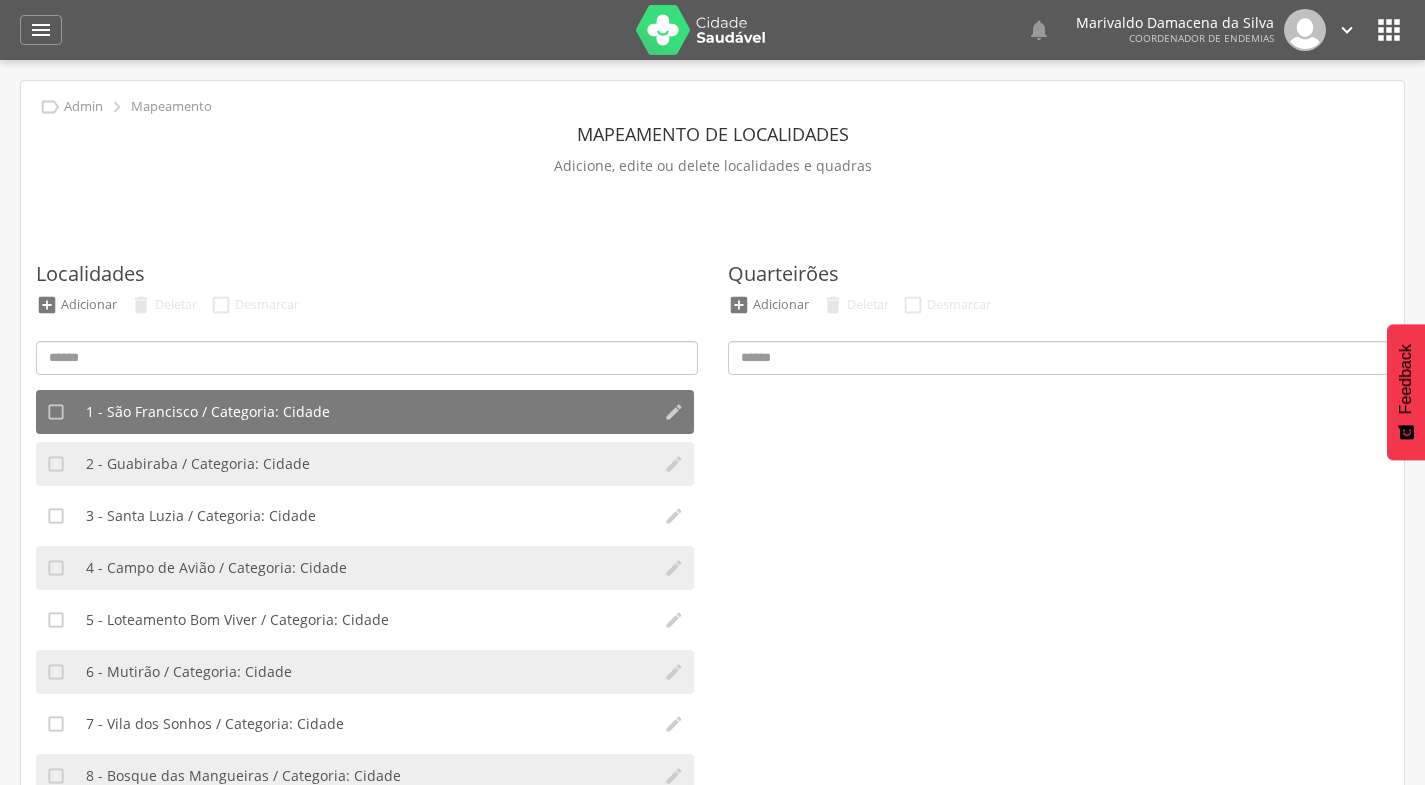 click on "" at bounding box center [41, 30] 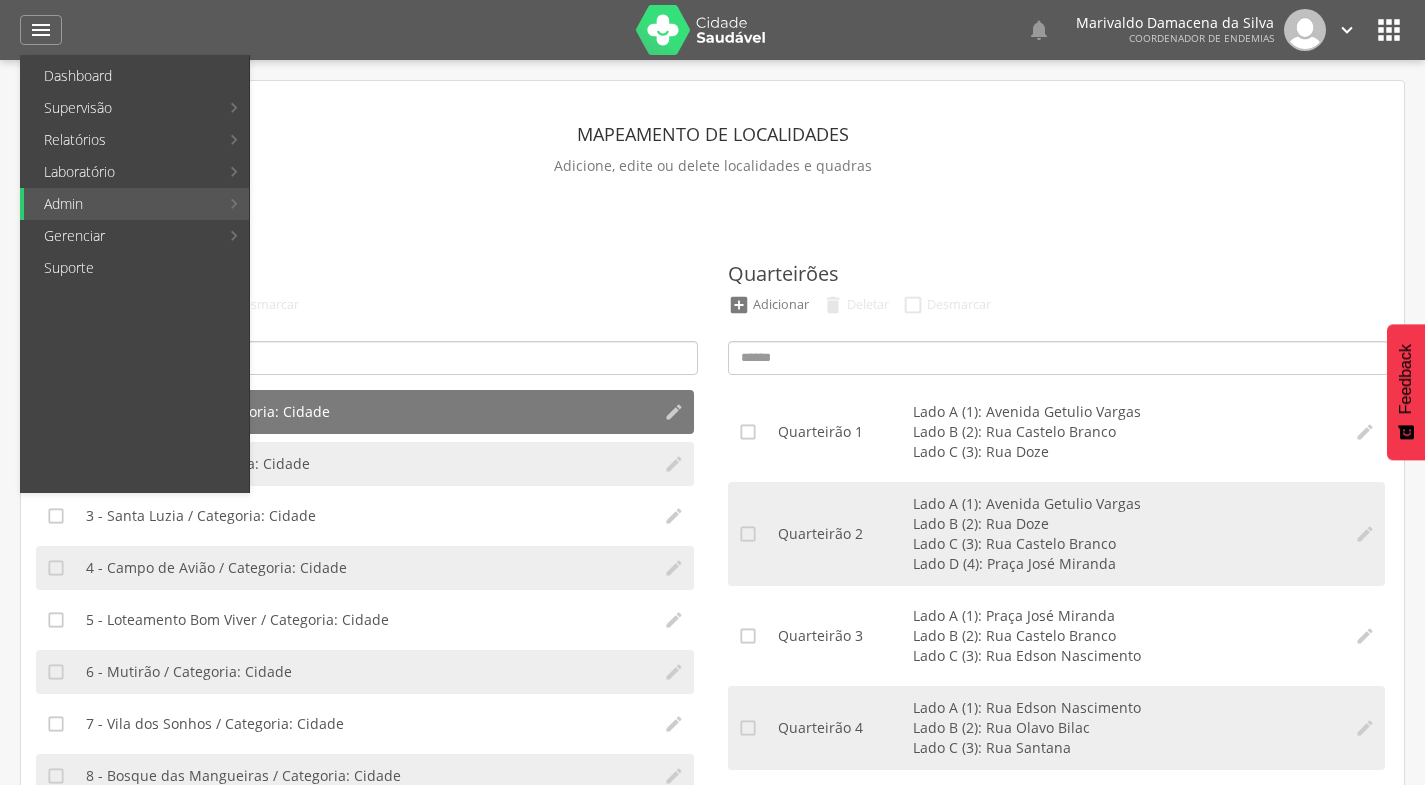 click on "Mapeamento de quadras" at bounding box center [366, 76] 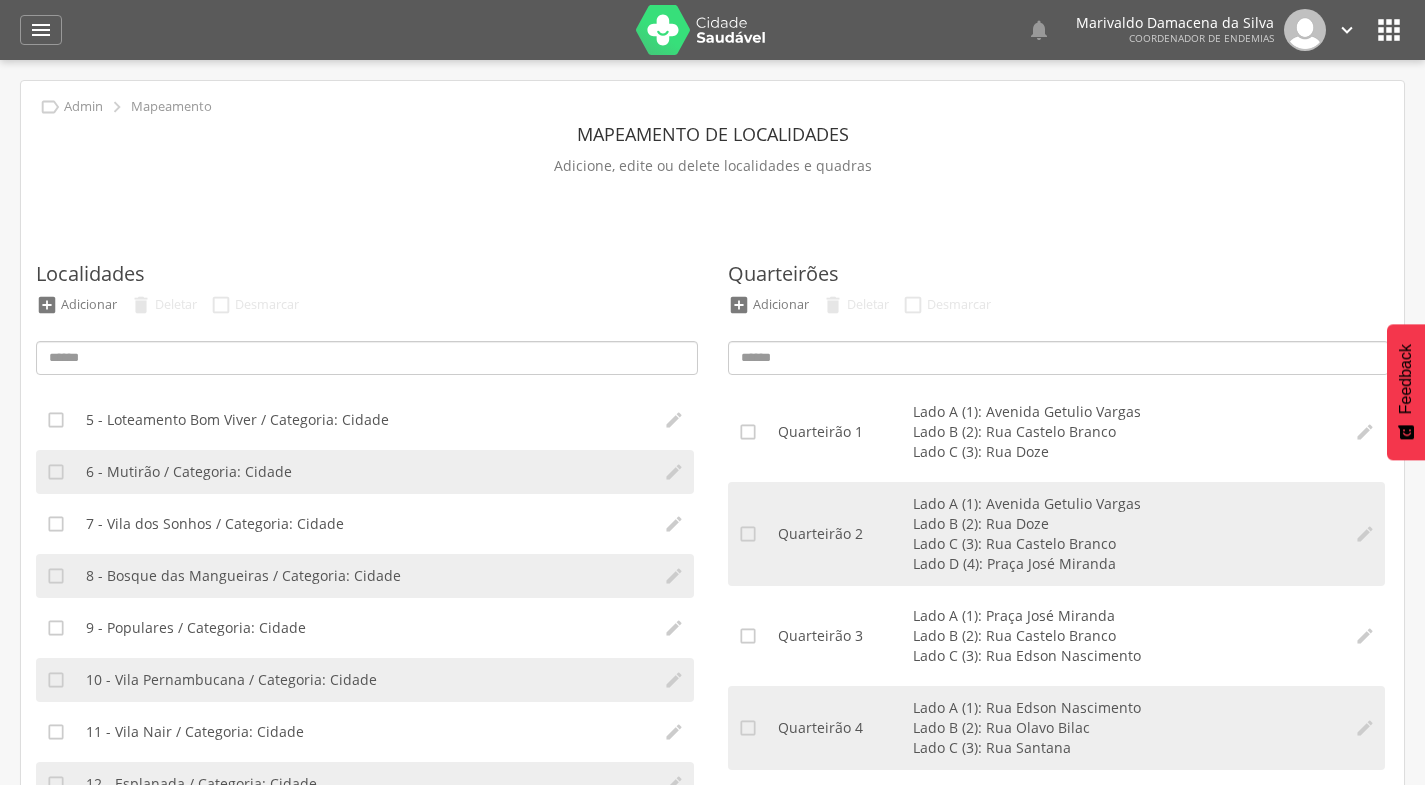 scroll, scrollTop: 0, scrollLeft: 0, axis: both 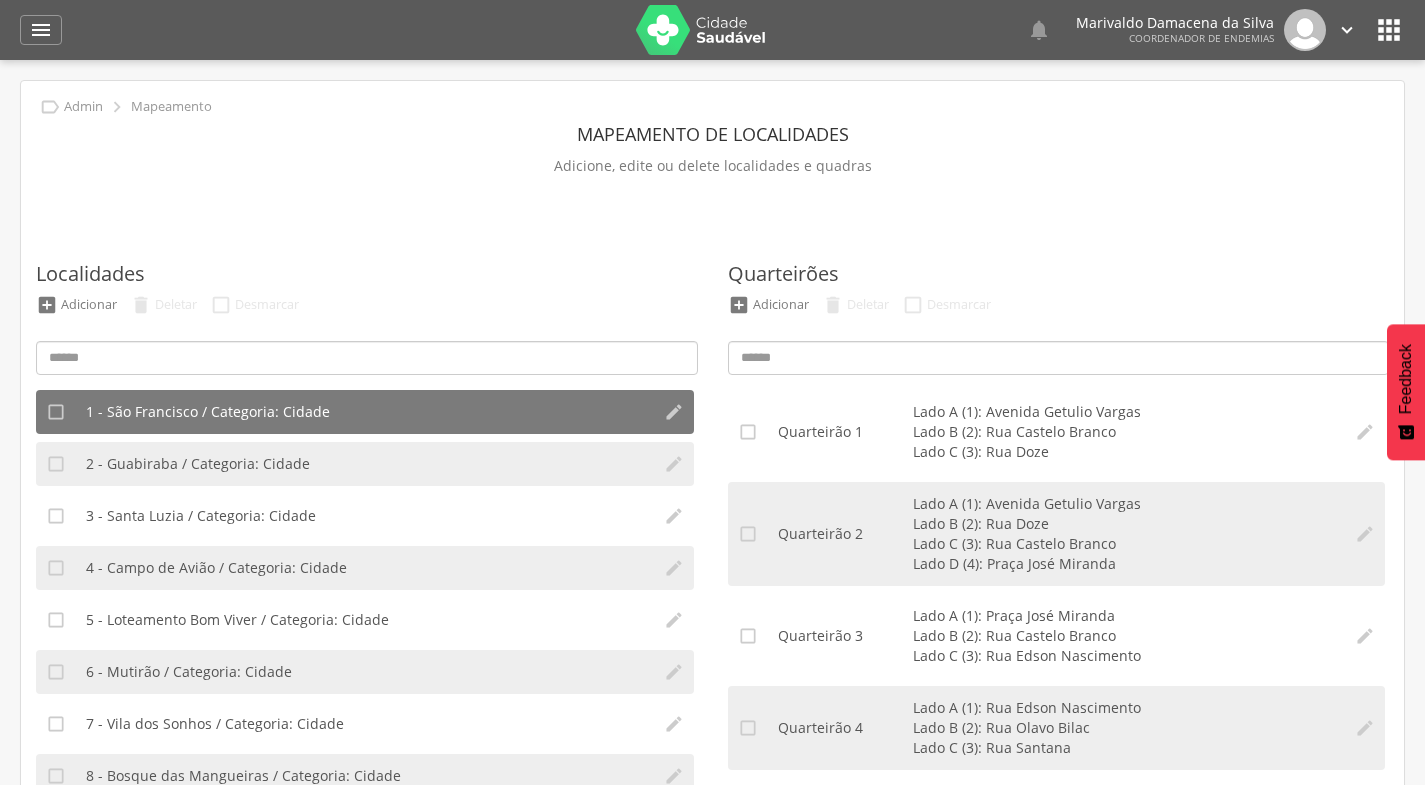 click on "6 - Mutirão / Categoria: Cidade" at bounding box center [365, 672] 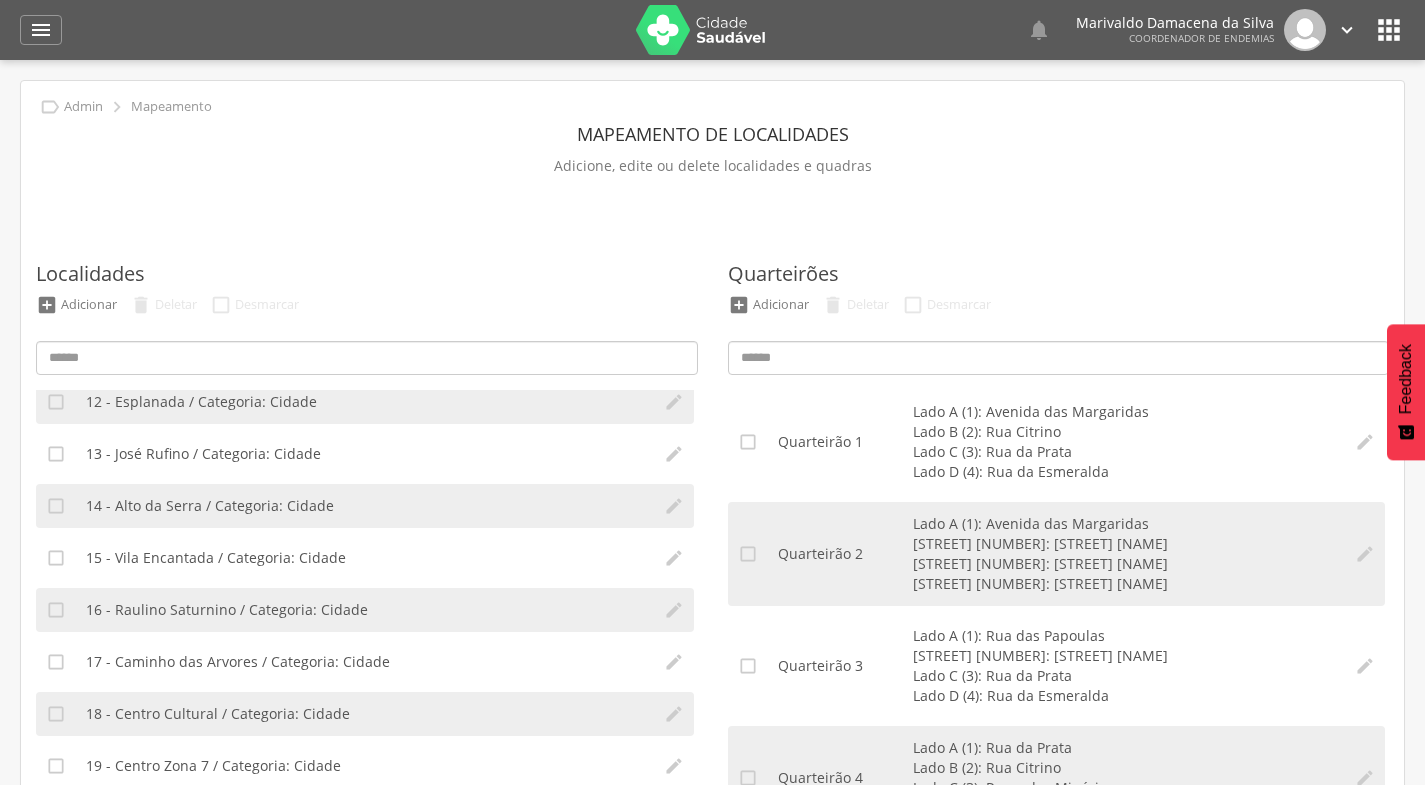 scroll, scrollTop: 0, scrollLeft: 0, axis: both 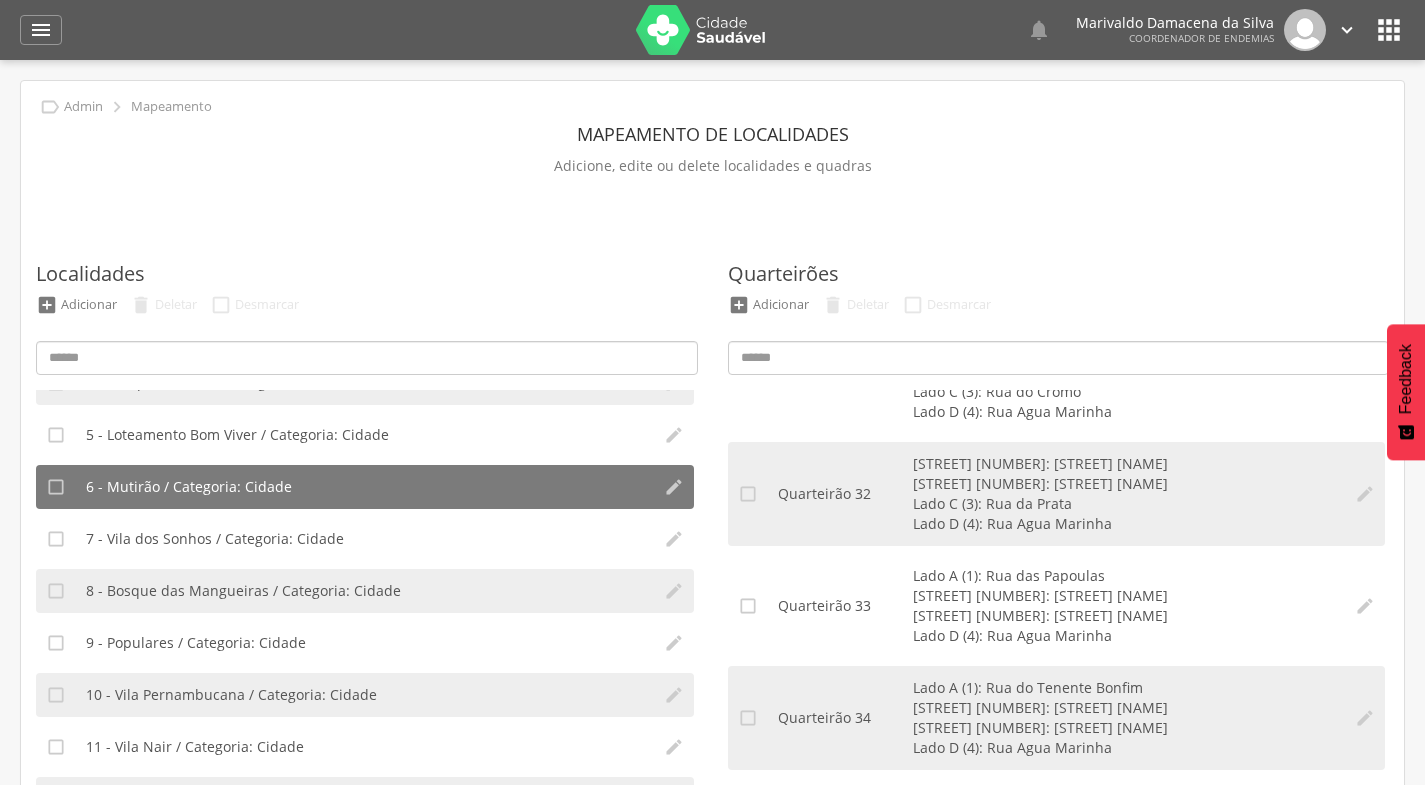 click on "7 - Vila dos Sonhos / Categoria: Cidade" at bounding box center (215, 539) 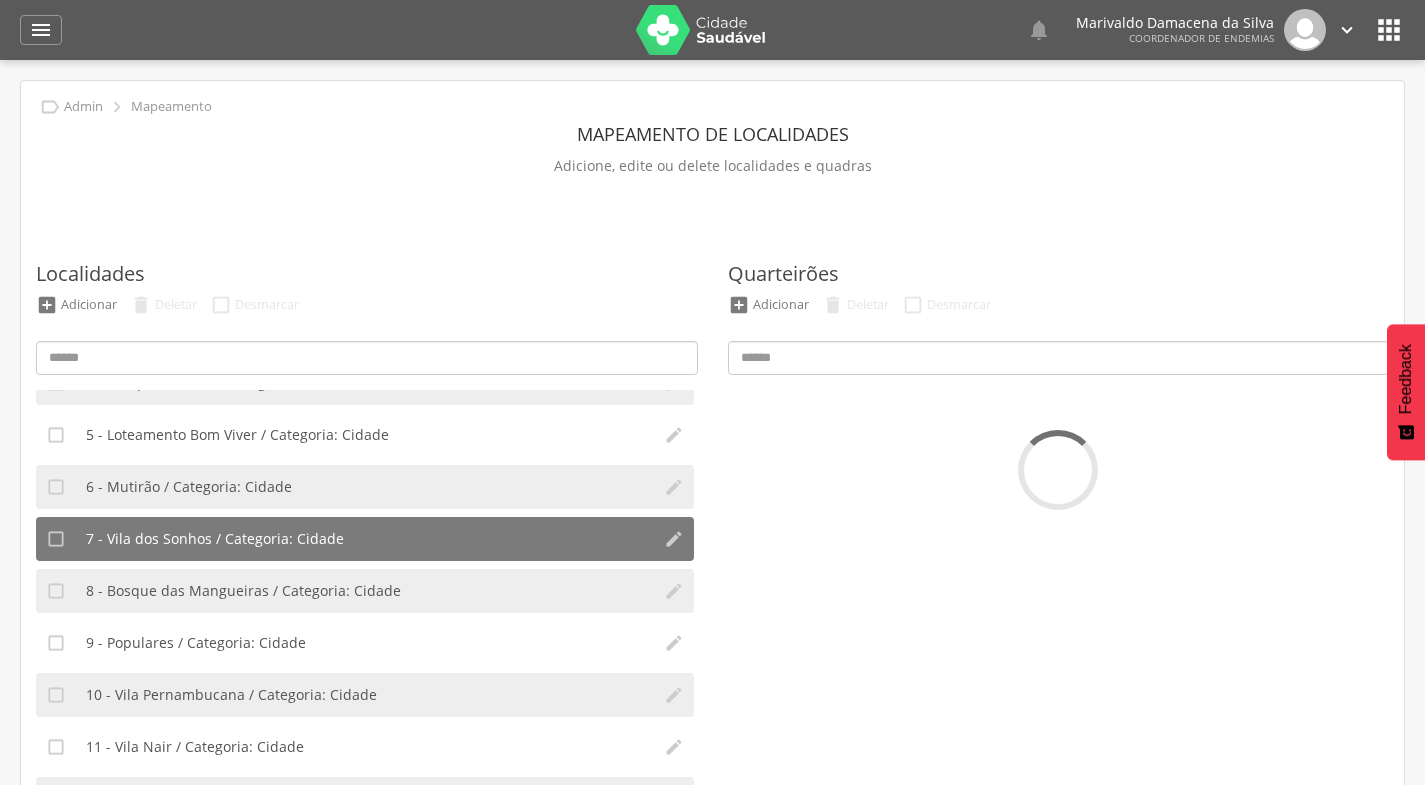 scroll, scrollTop: 0, scrollLeft: 0, axis: both 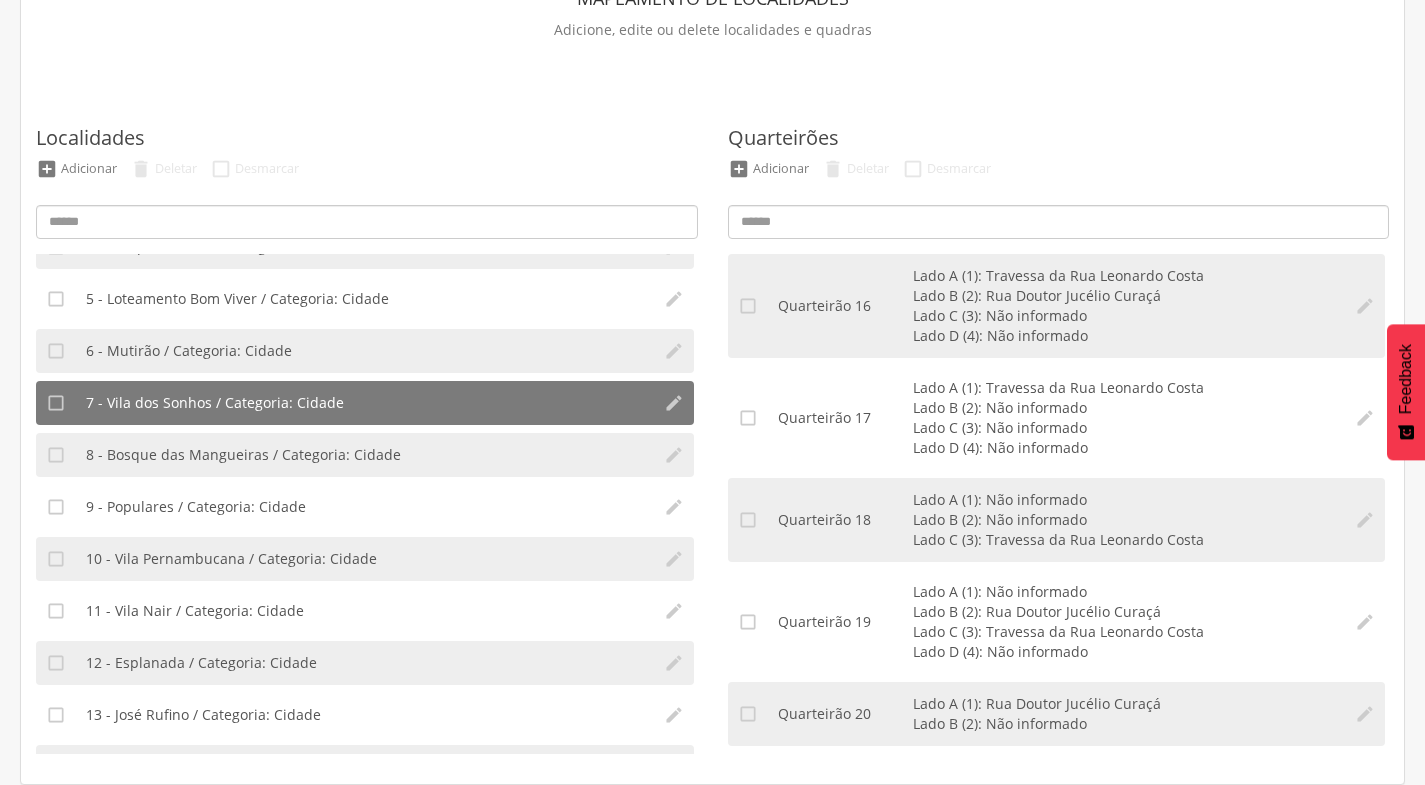 click on "8 - Bosque das Mangueiras / Categoria: Cidade" at bounding box center (243, 455) 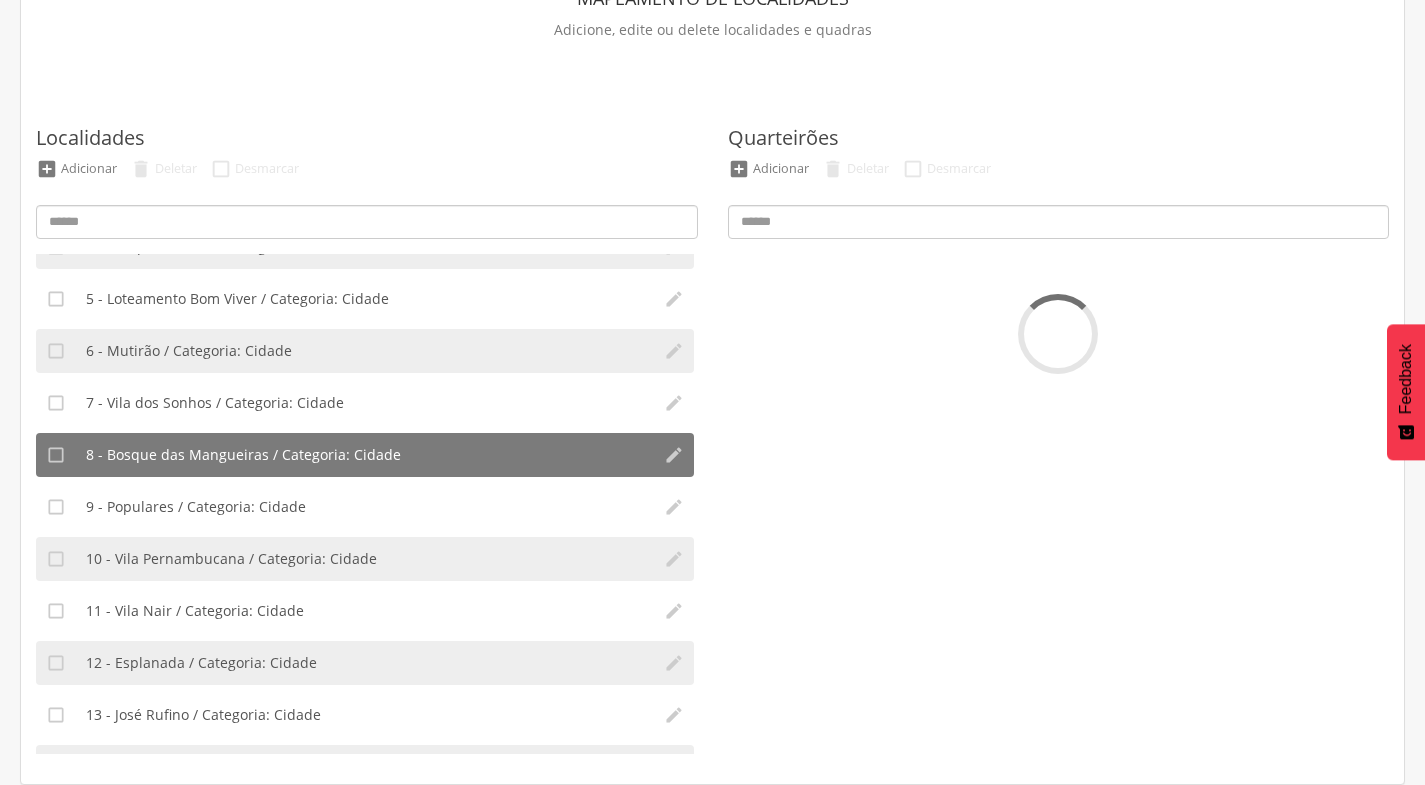 scroll, scrollTop: 0, scrollLeft: 0, axis: both 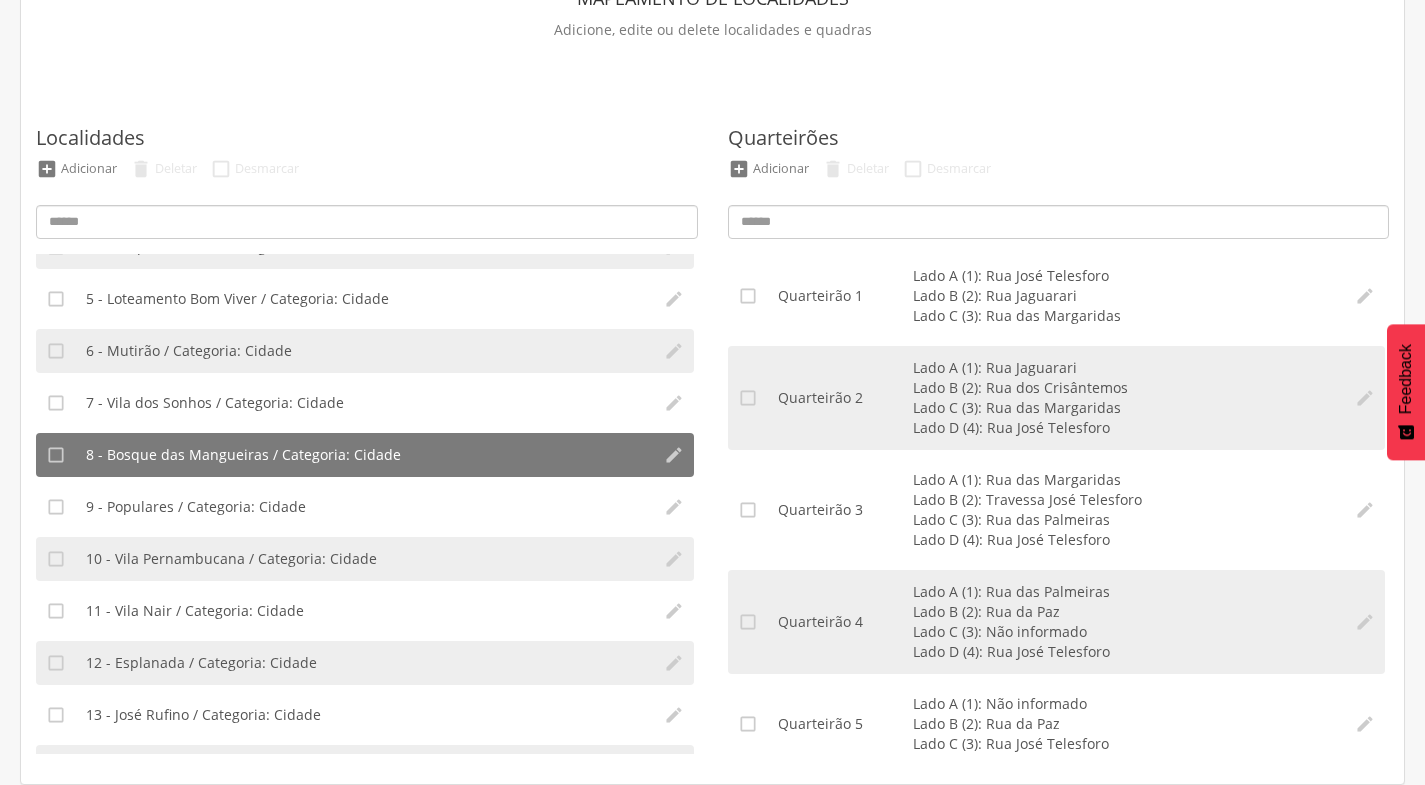 click on "9 - Populares / Categoria: Cidade" at bounding box center (196, 507) 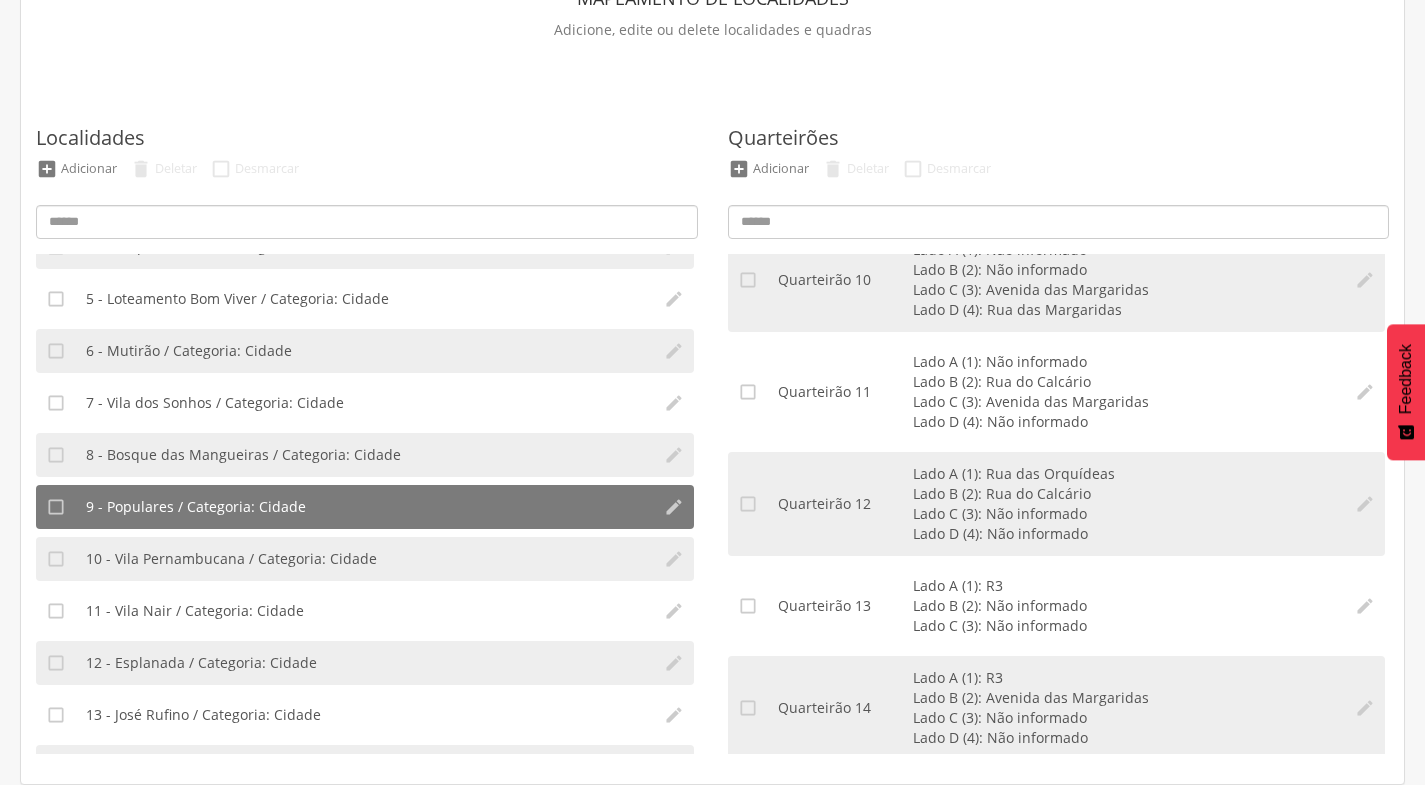 scroll, scrollTop: 1548, scrollLeft: 0, axis: vertical 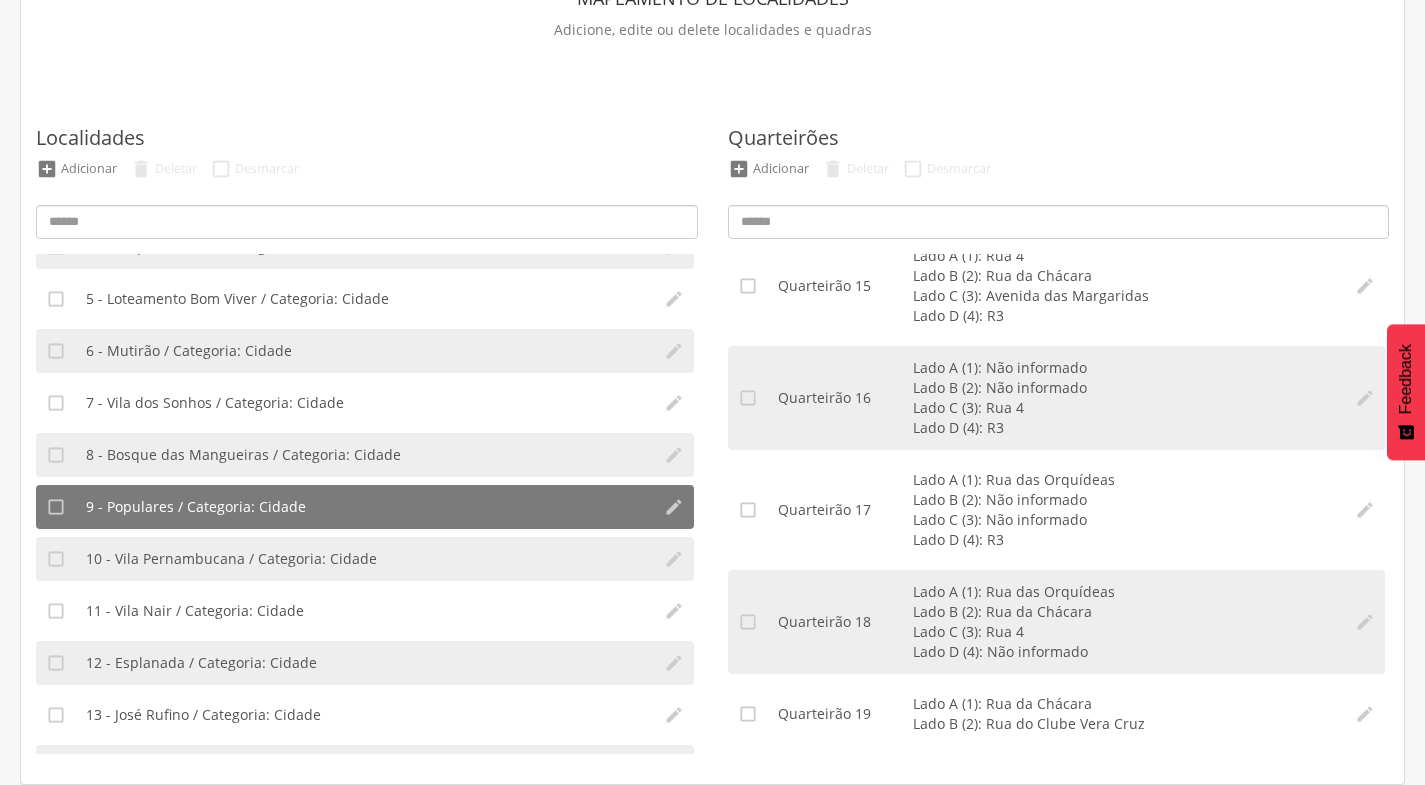 click on "8 - Bosque das Mangueiras / Categoria: Cidade" at bounding box center (243, 455) 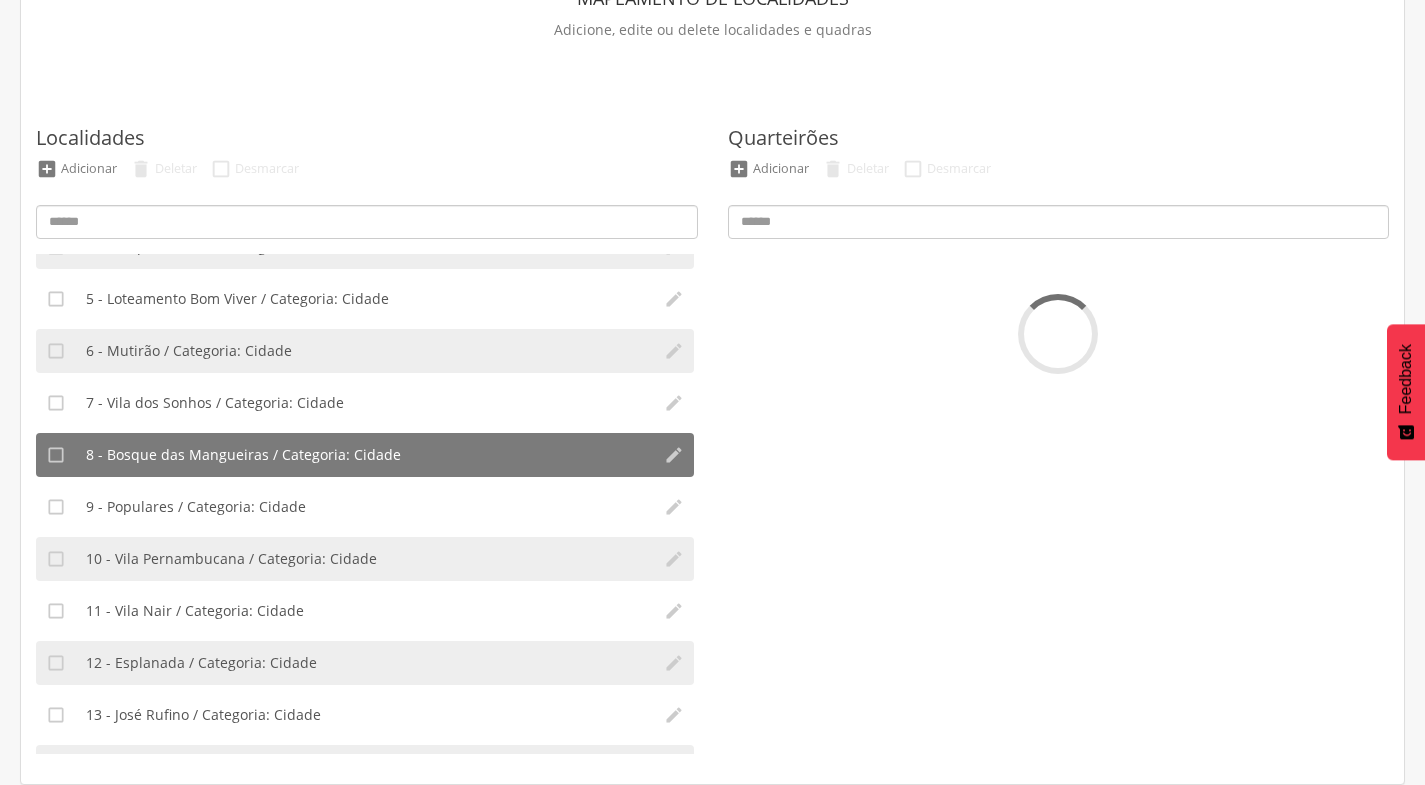 scroll, scrollTop: 0, scrollLeft: 0, axis: both 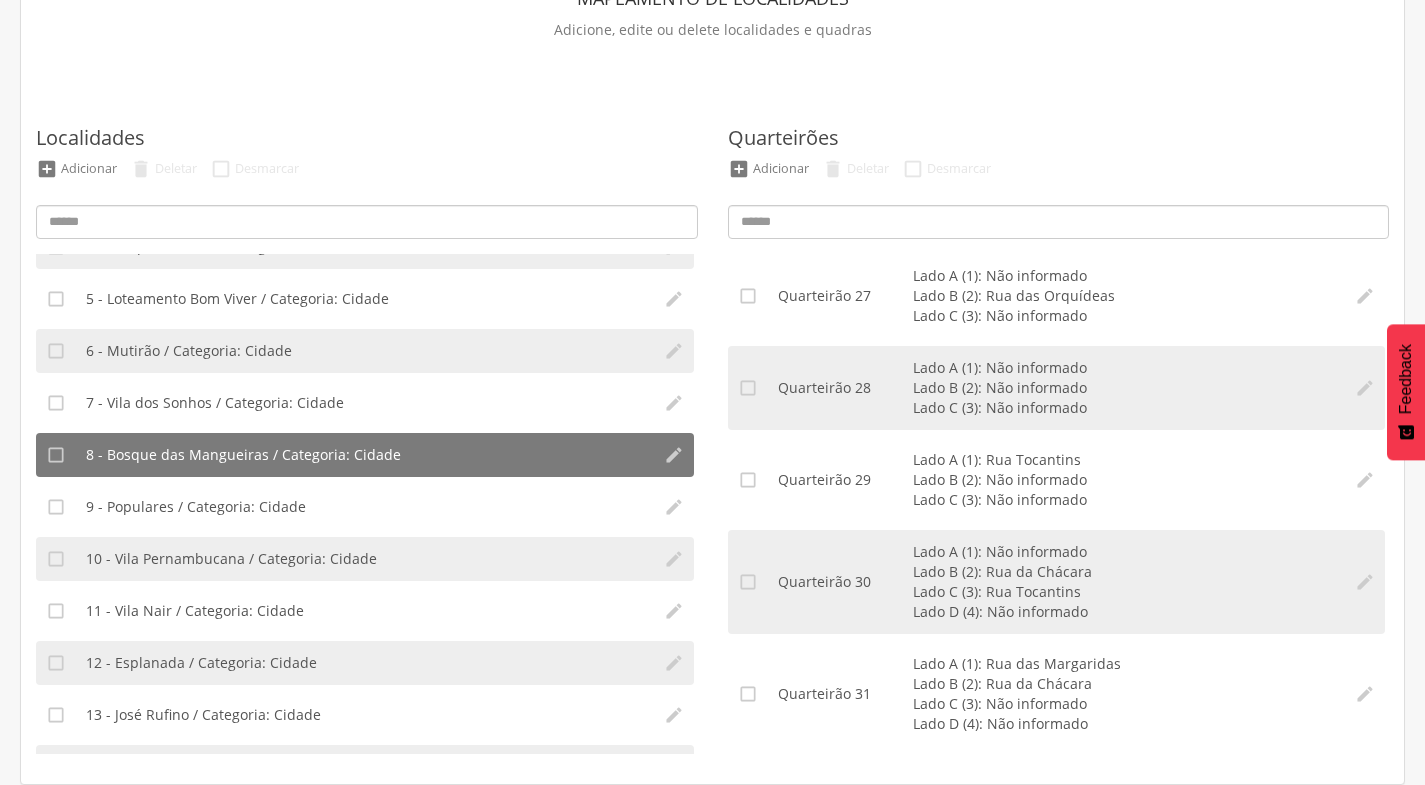 click on "11 - Vila Nair / Categoria: Cidade" at bounding box center (365, 611) 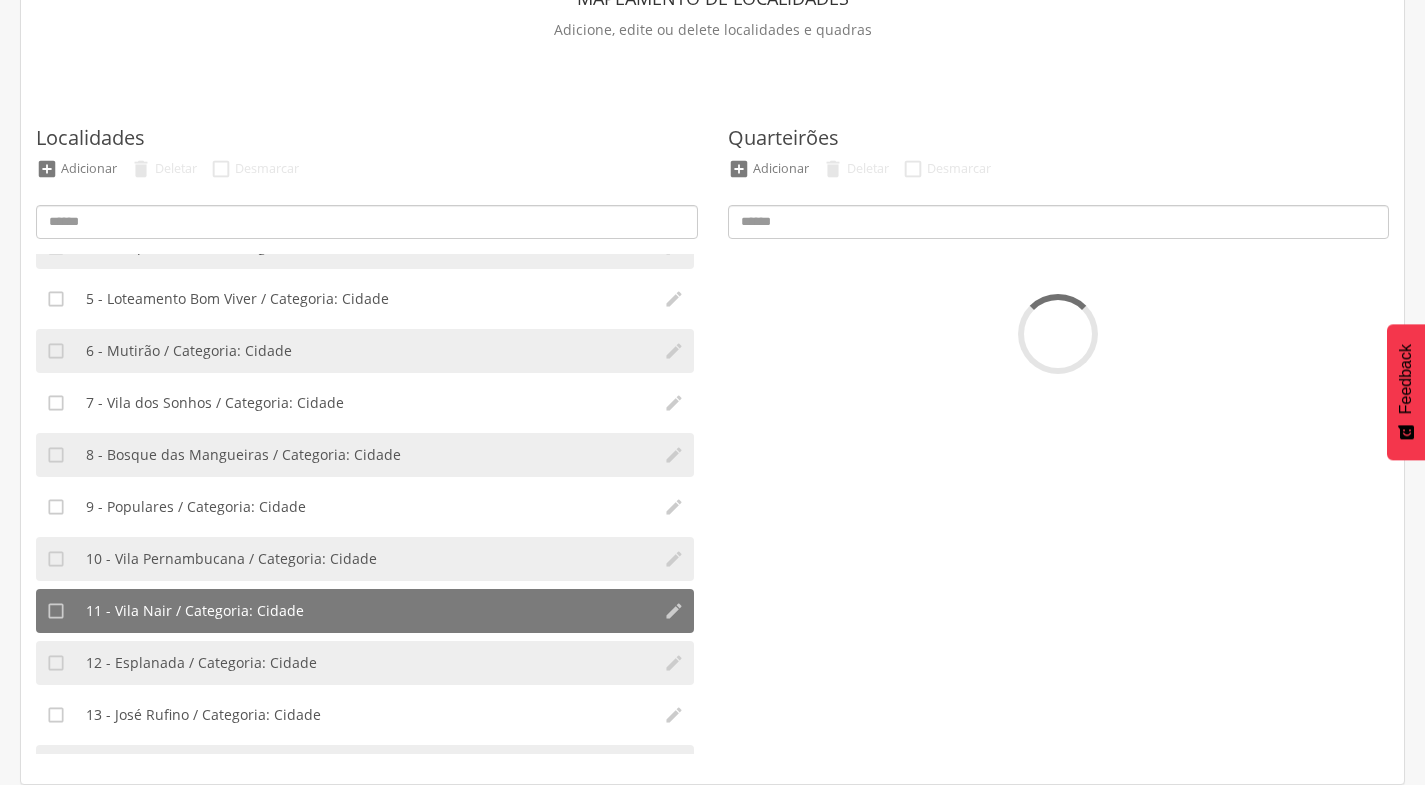scroll, scrollTop: 0, scrollLeft: 0, axis: both 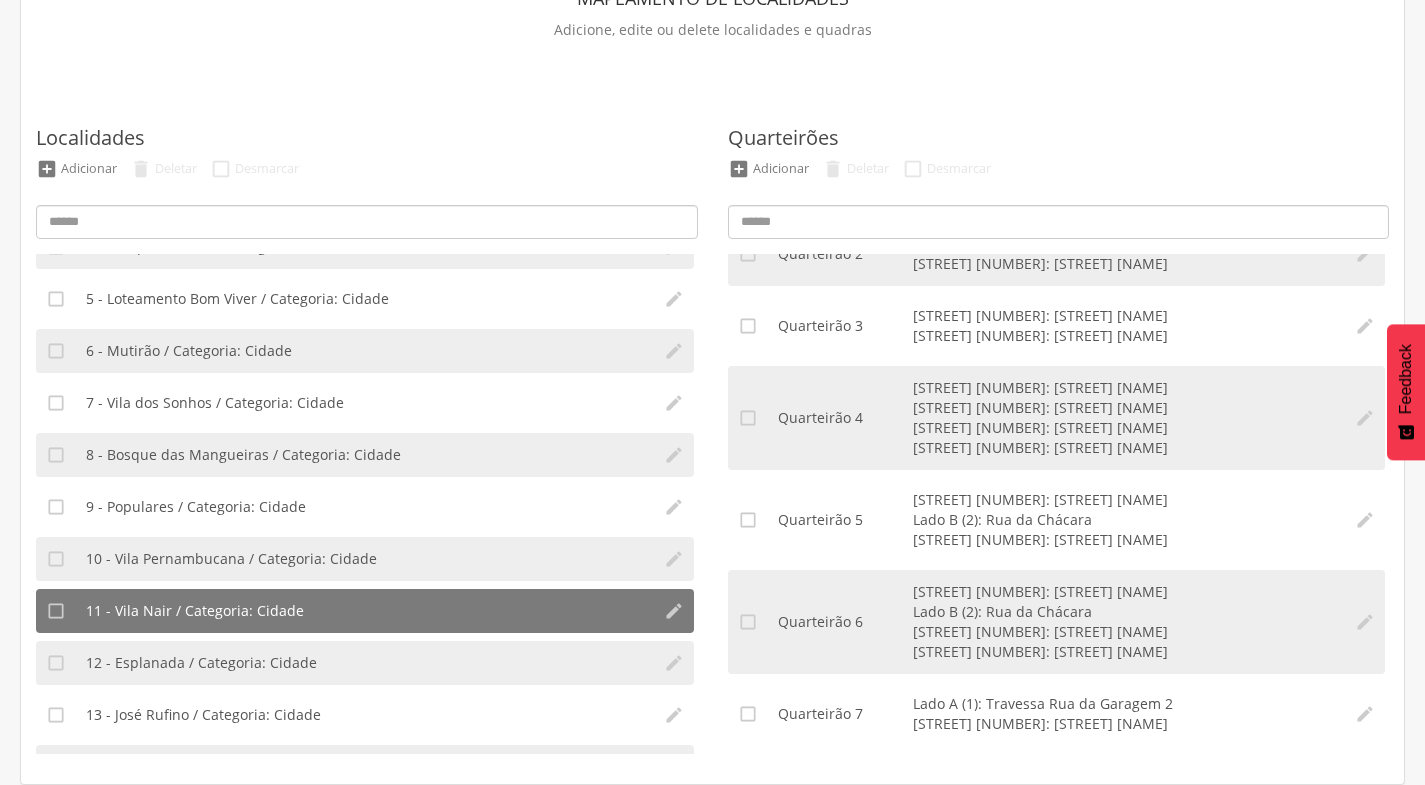 click on "12 - Esplanada / Categoria: Cidade" at bounding box center [201, 663] 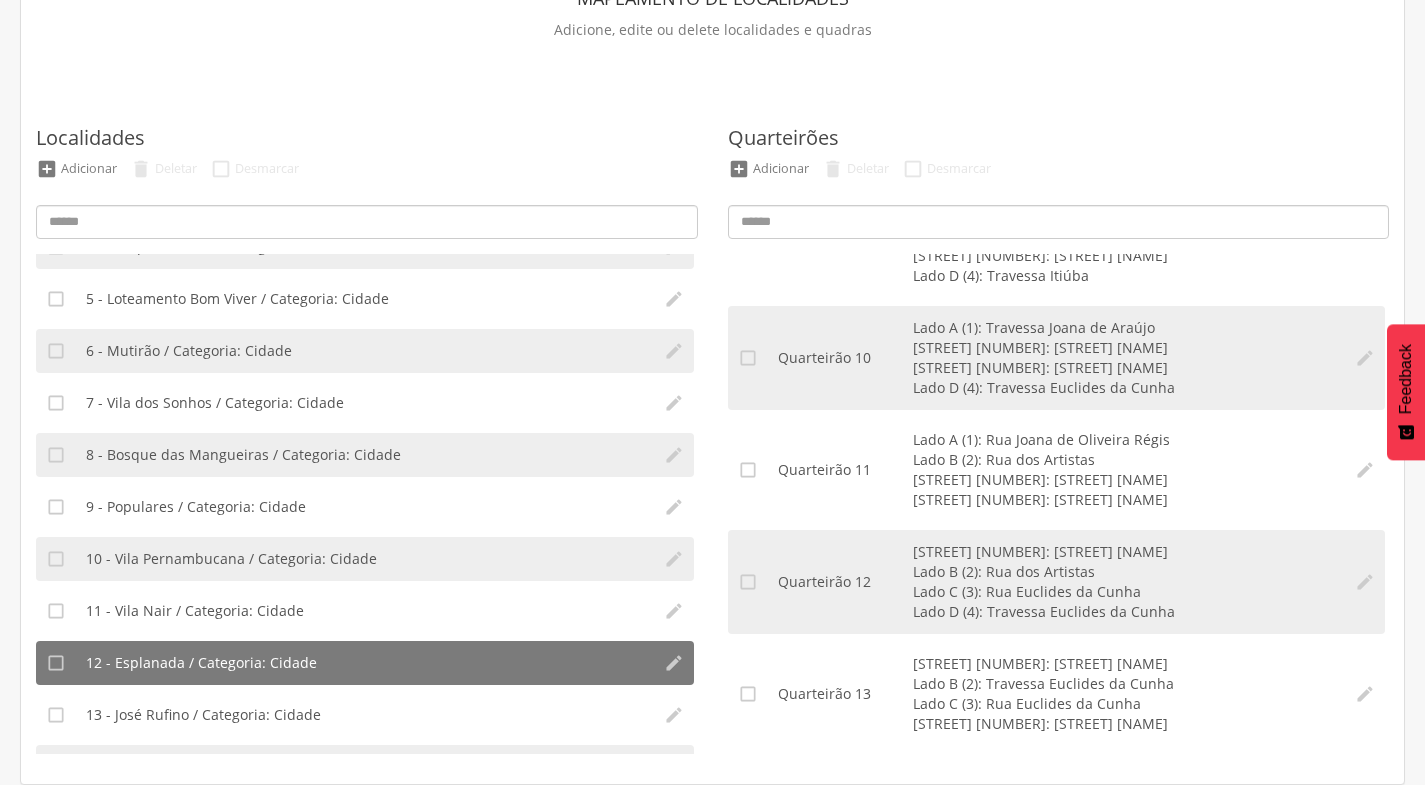 scroll, scrollTop: 1264, scrollLeft: 0, axis: vertical 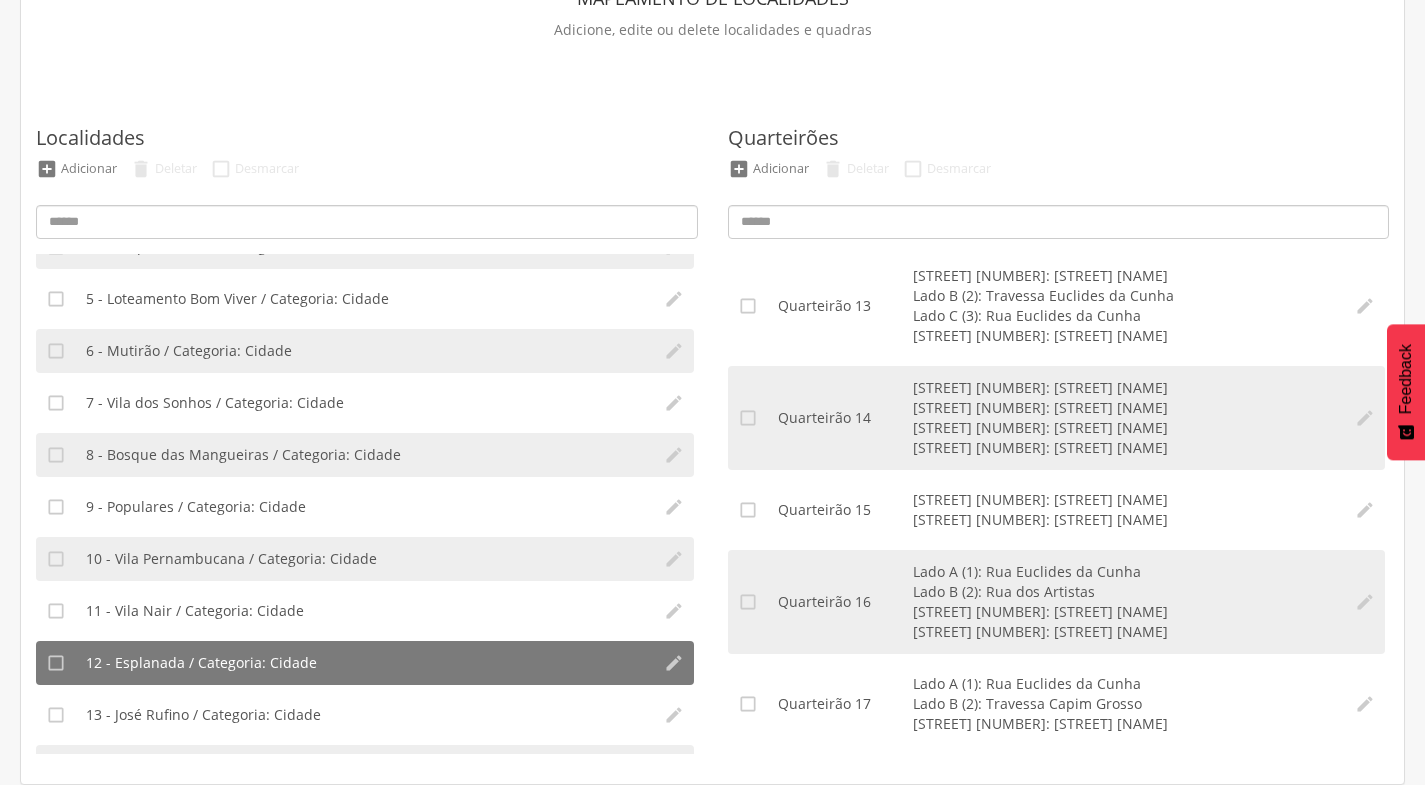 click on "13 - José Rufino / Categoria: Cidade" at bounding box center (203, 715) 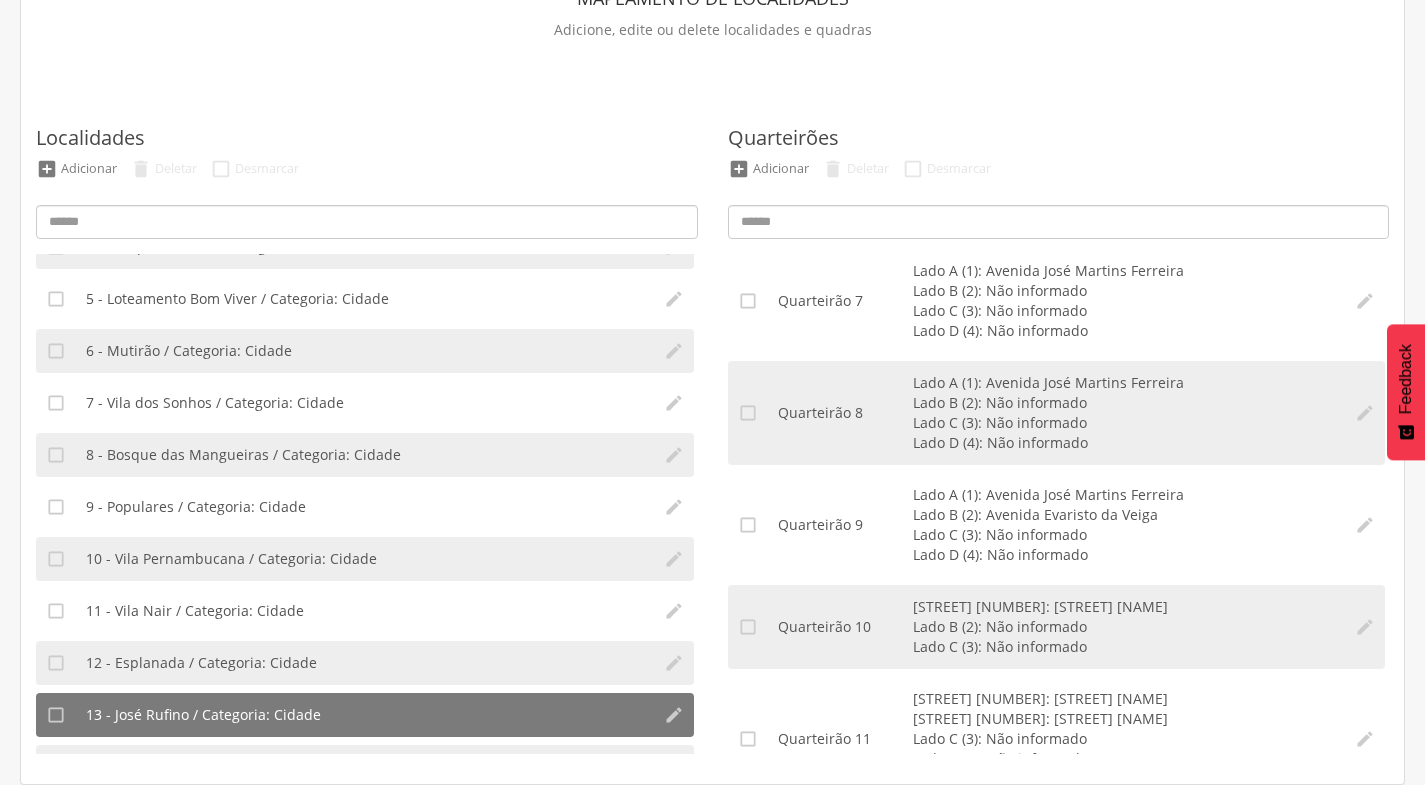 scroll, scrollTop: 624, scrollLeft: 0, axis: vertical 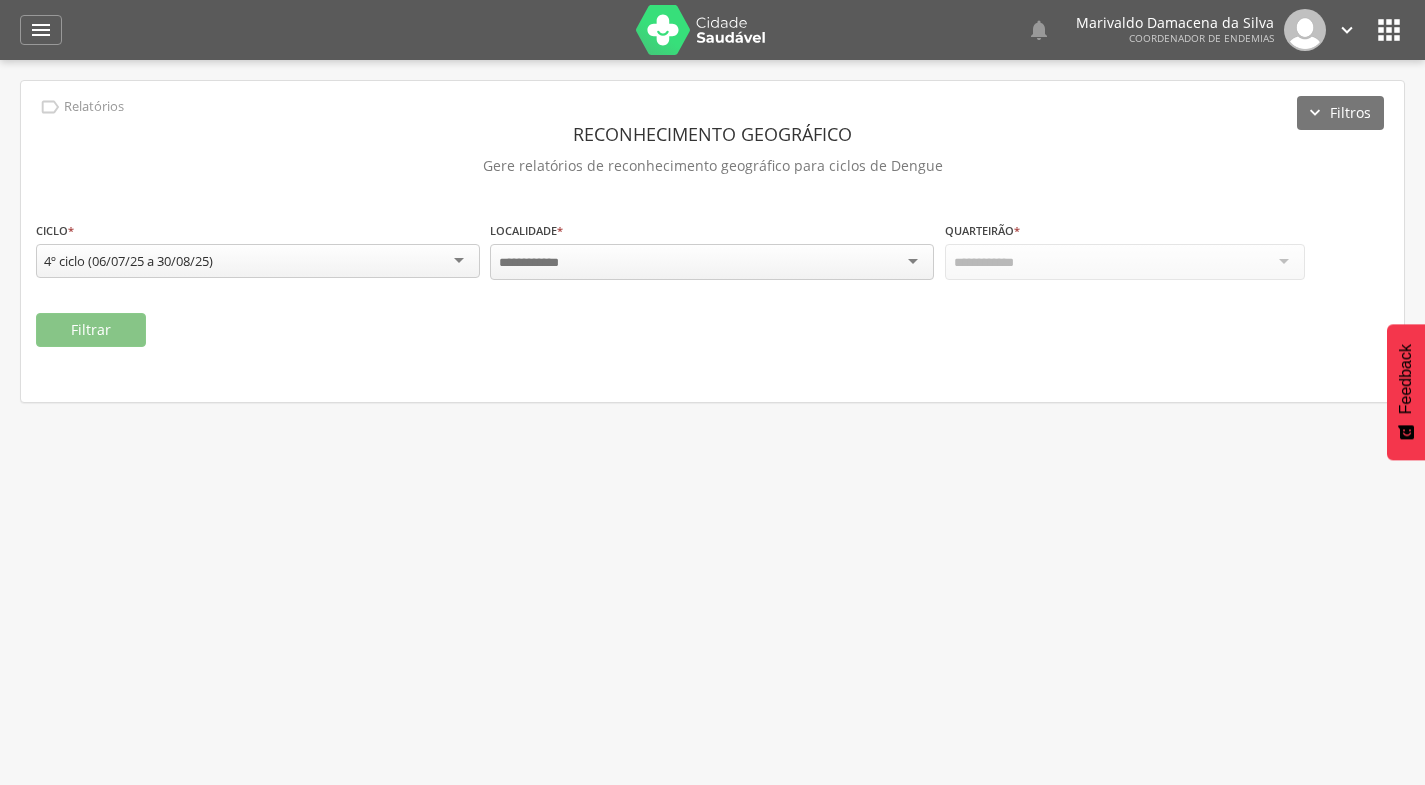 click on "" at bounding box center (41, 30) 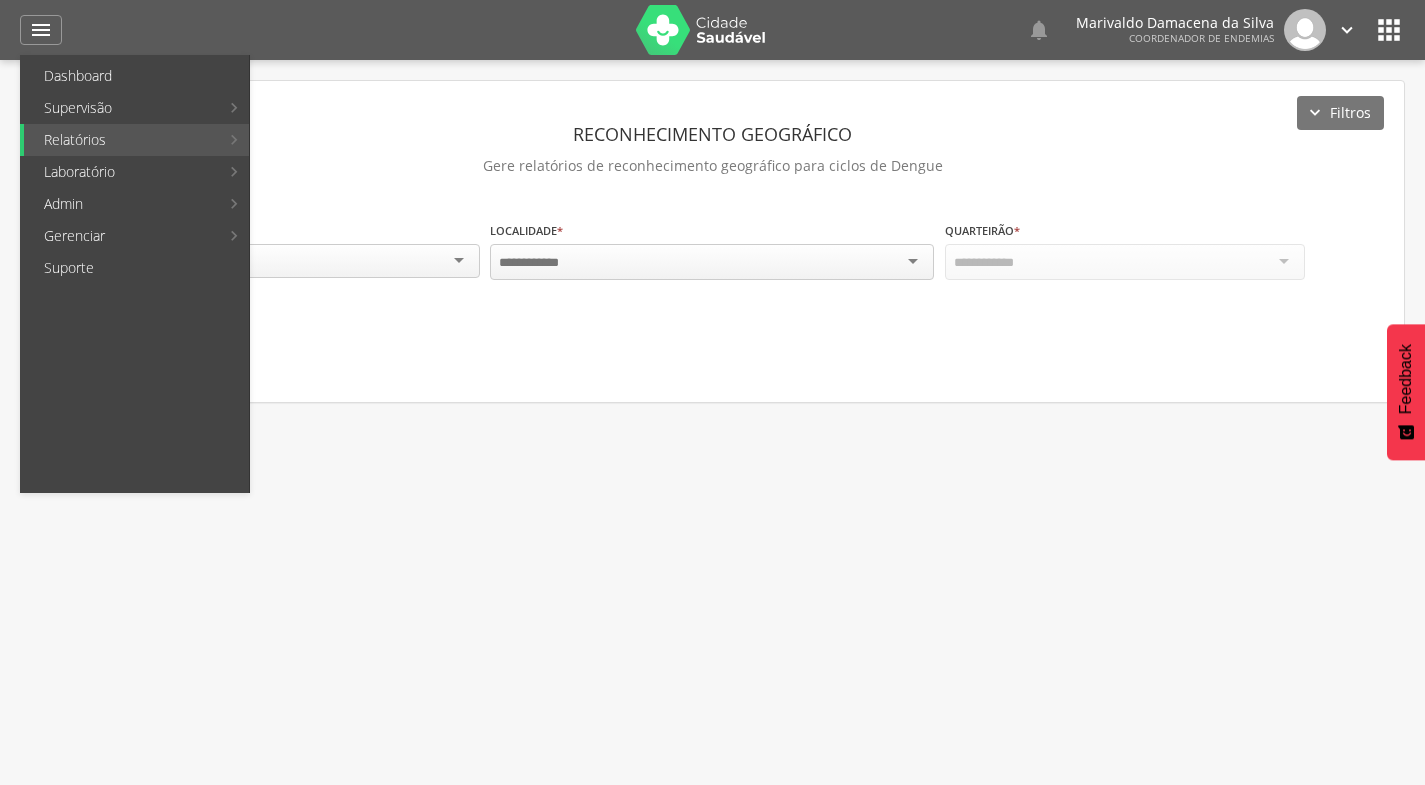 click on "Ruas" at bounding box center (366, 108) 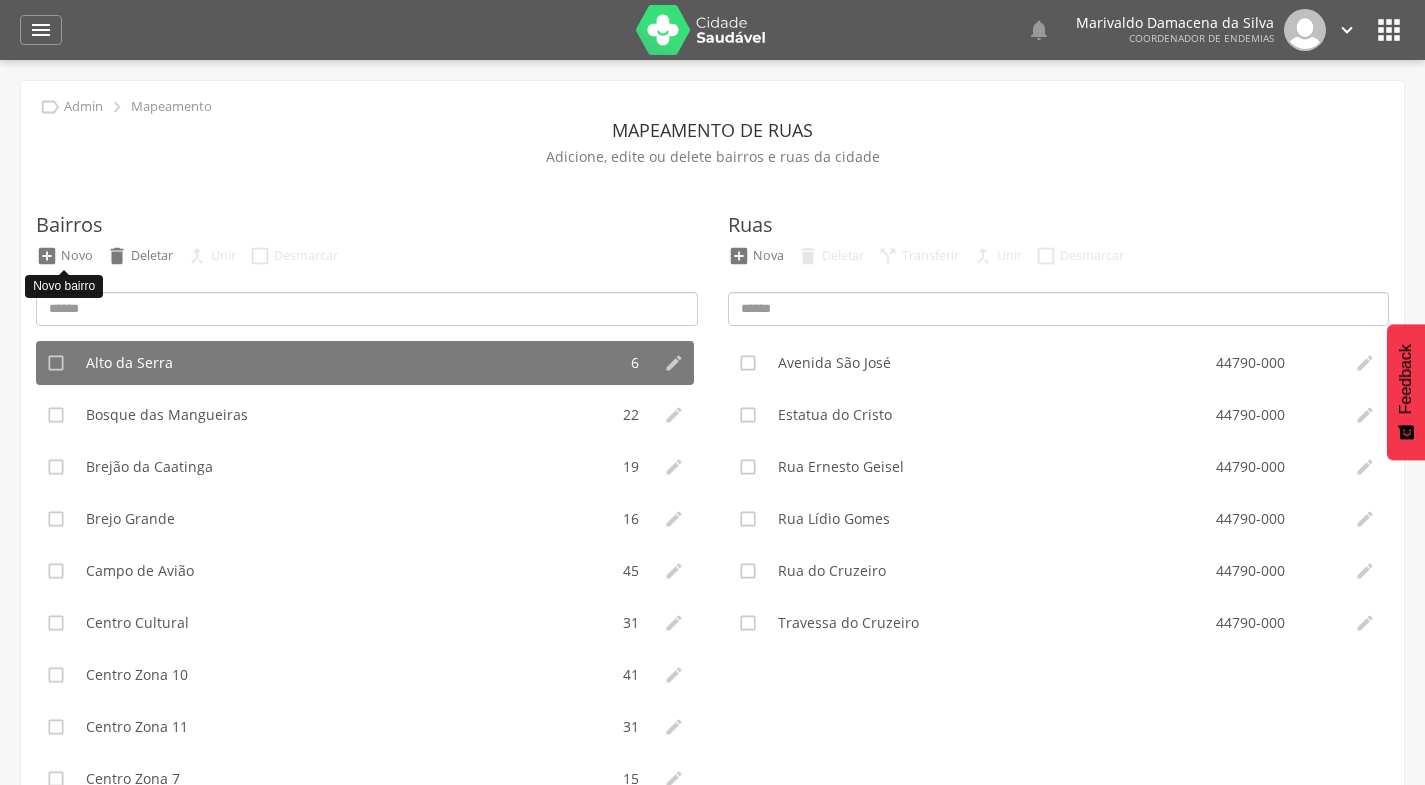 click on "Novo" at bounding box center [77, 255] 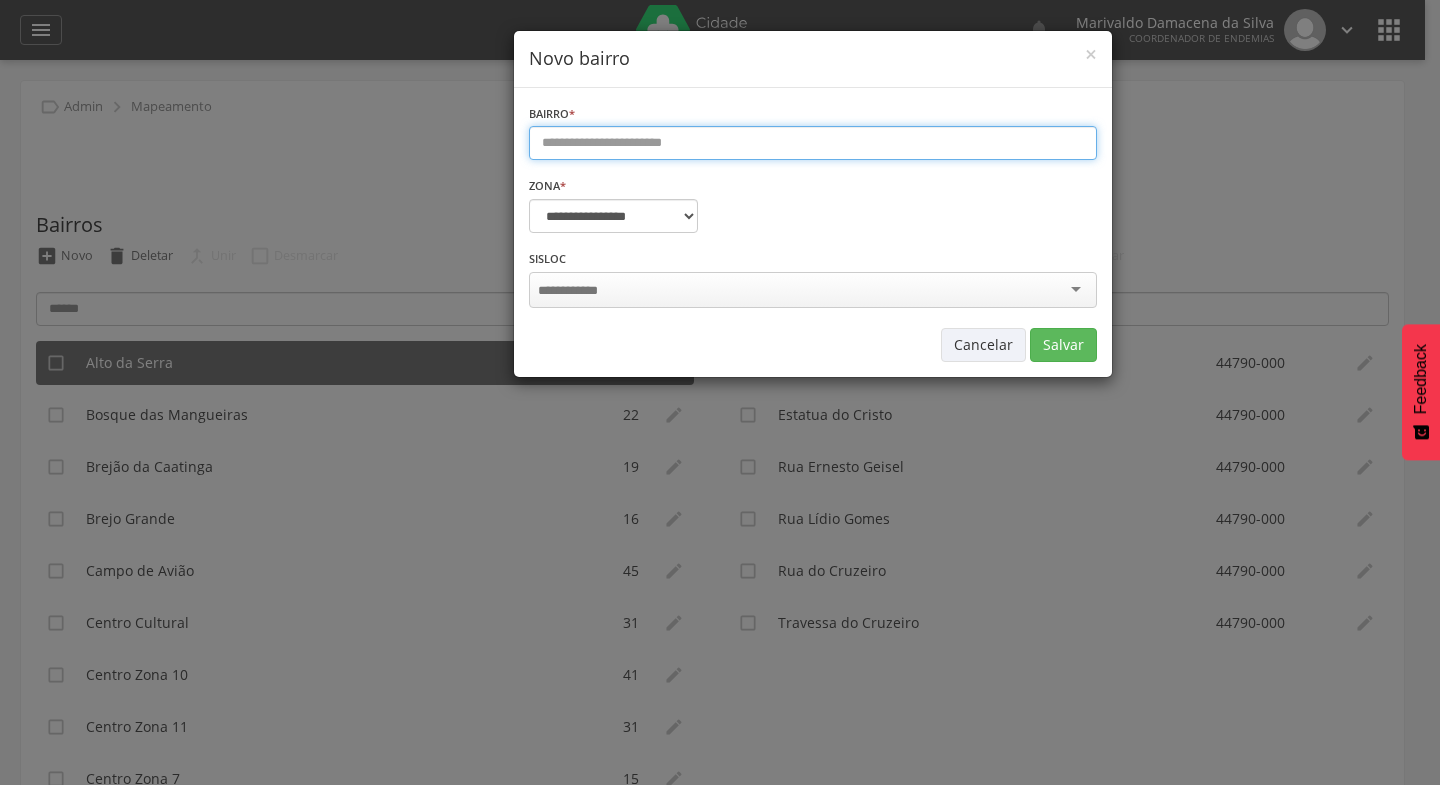click at bounding box center [813, 143] 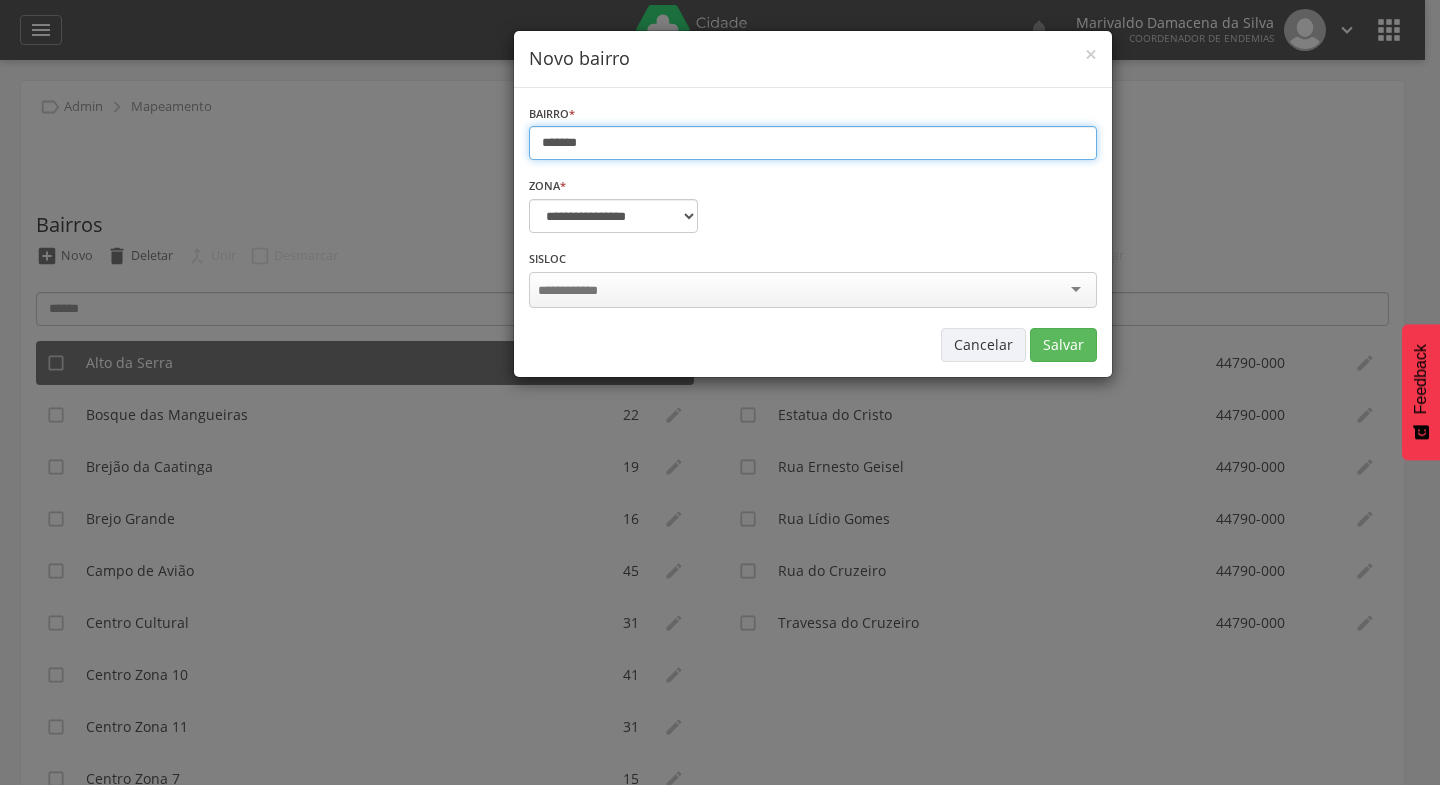 type on "*******" 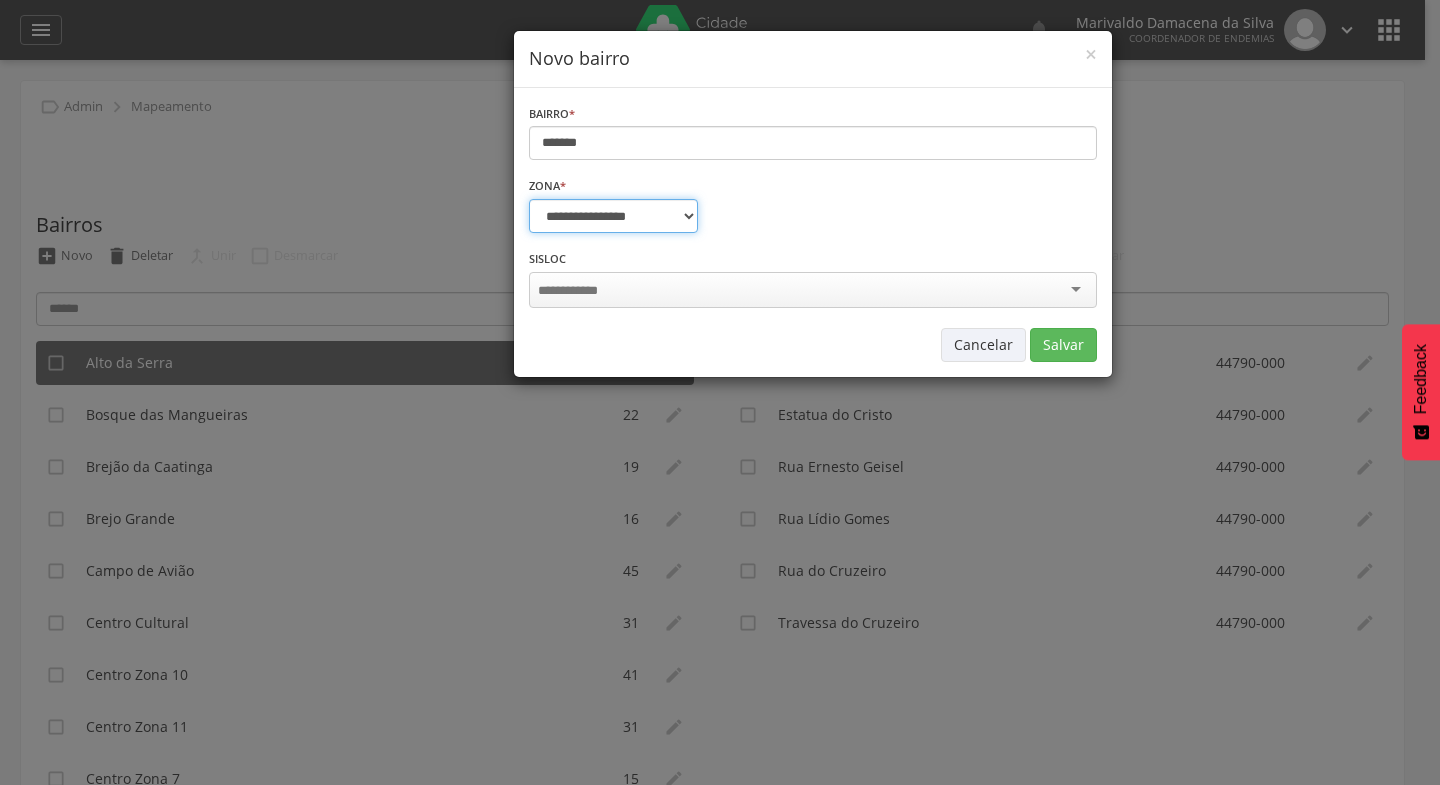 click on "**********" at bounding box center (613, 216) 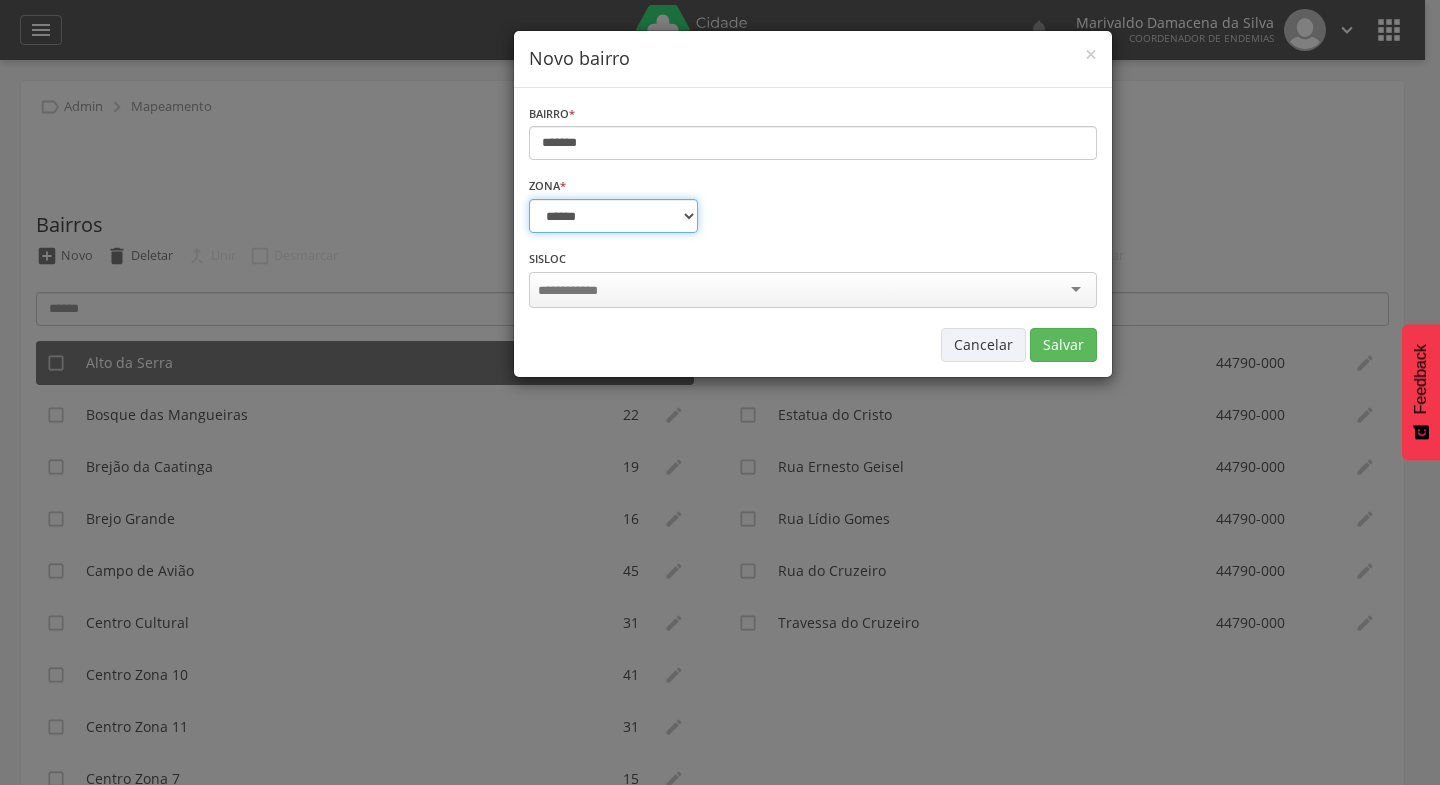 click on "**********" at bounding box center (613, 216) 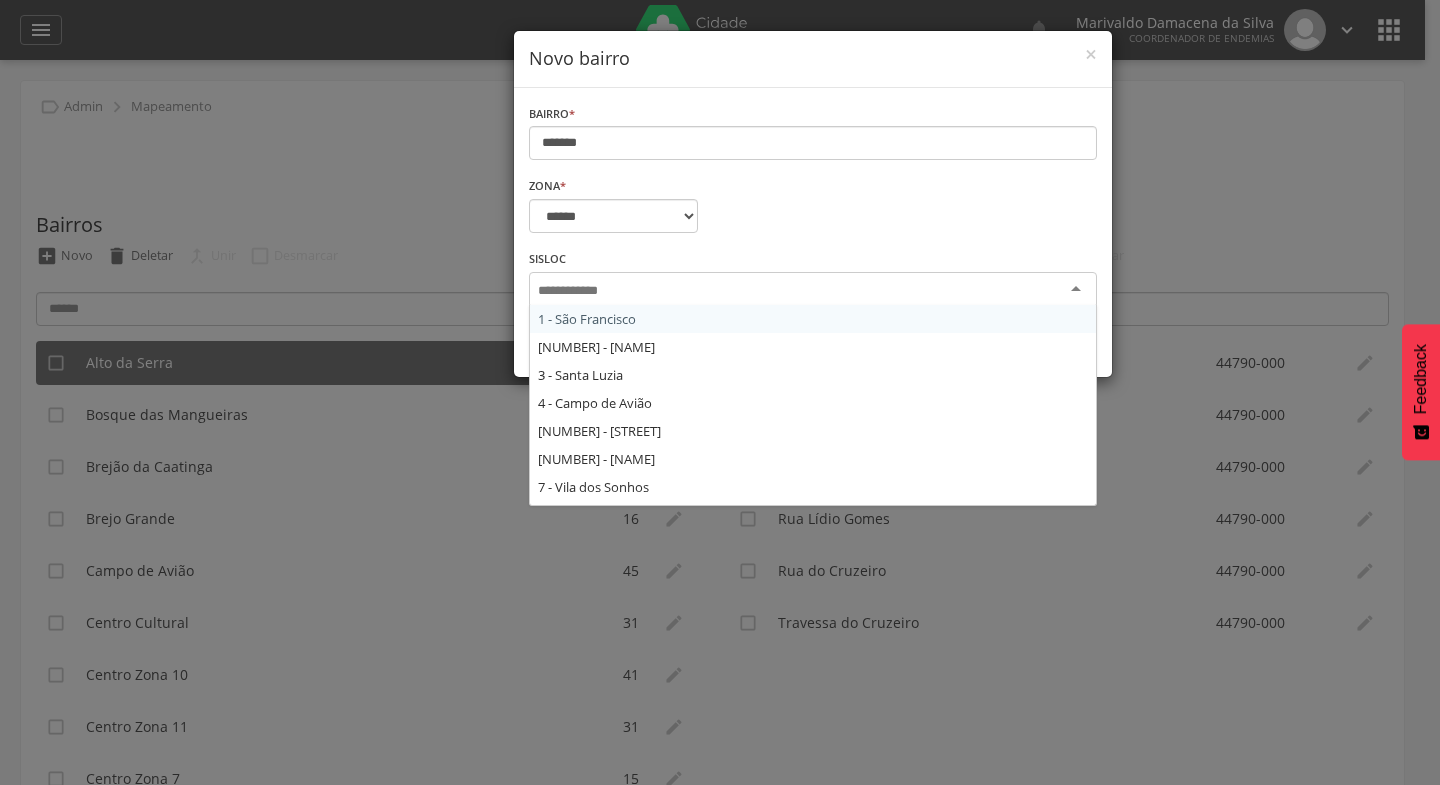 click at bounding box center (574, 291) 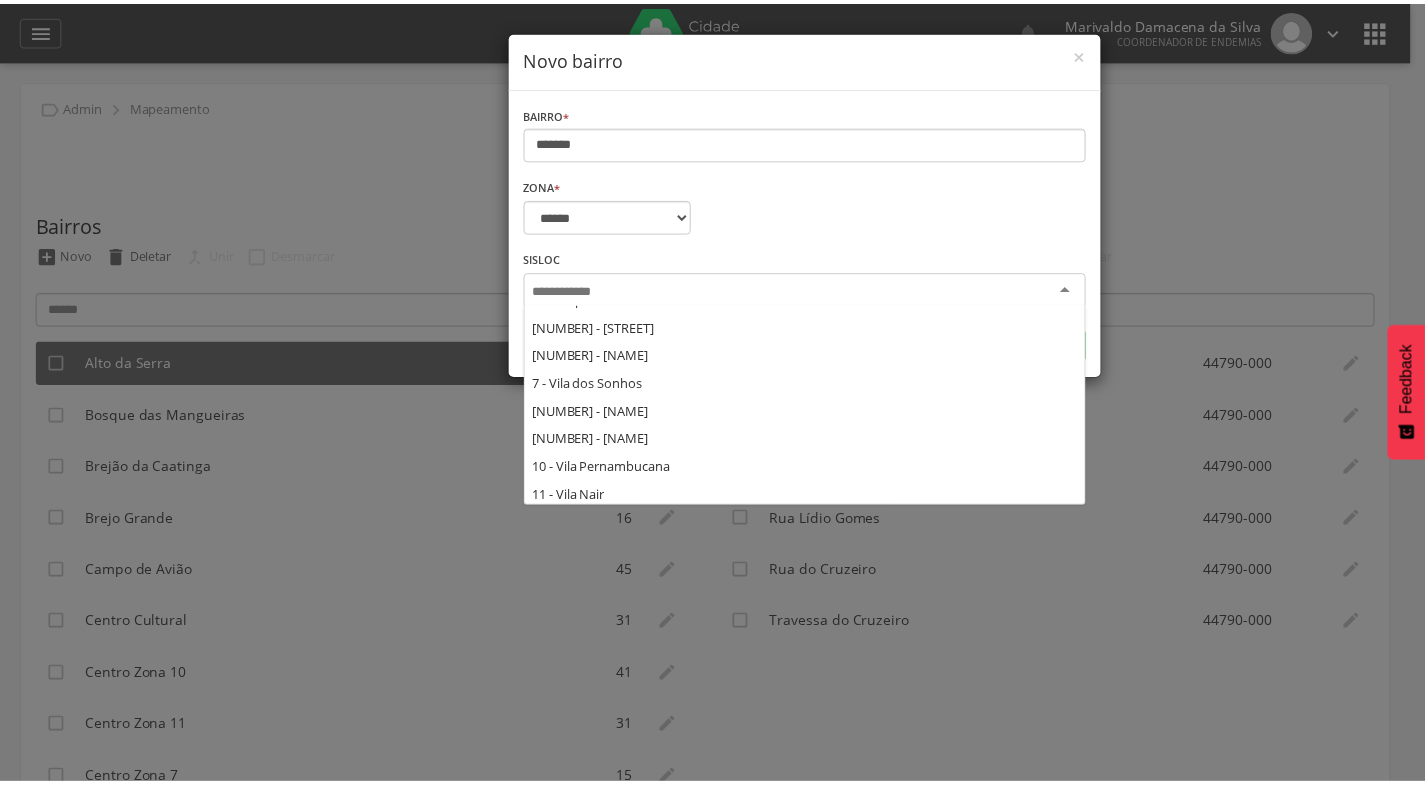 scroll, scrollTop: 0, scrollLeft: 0, axis: both 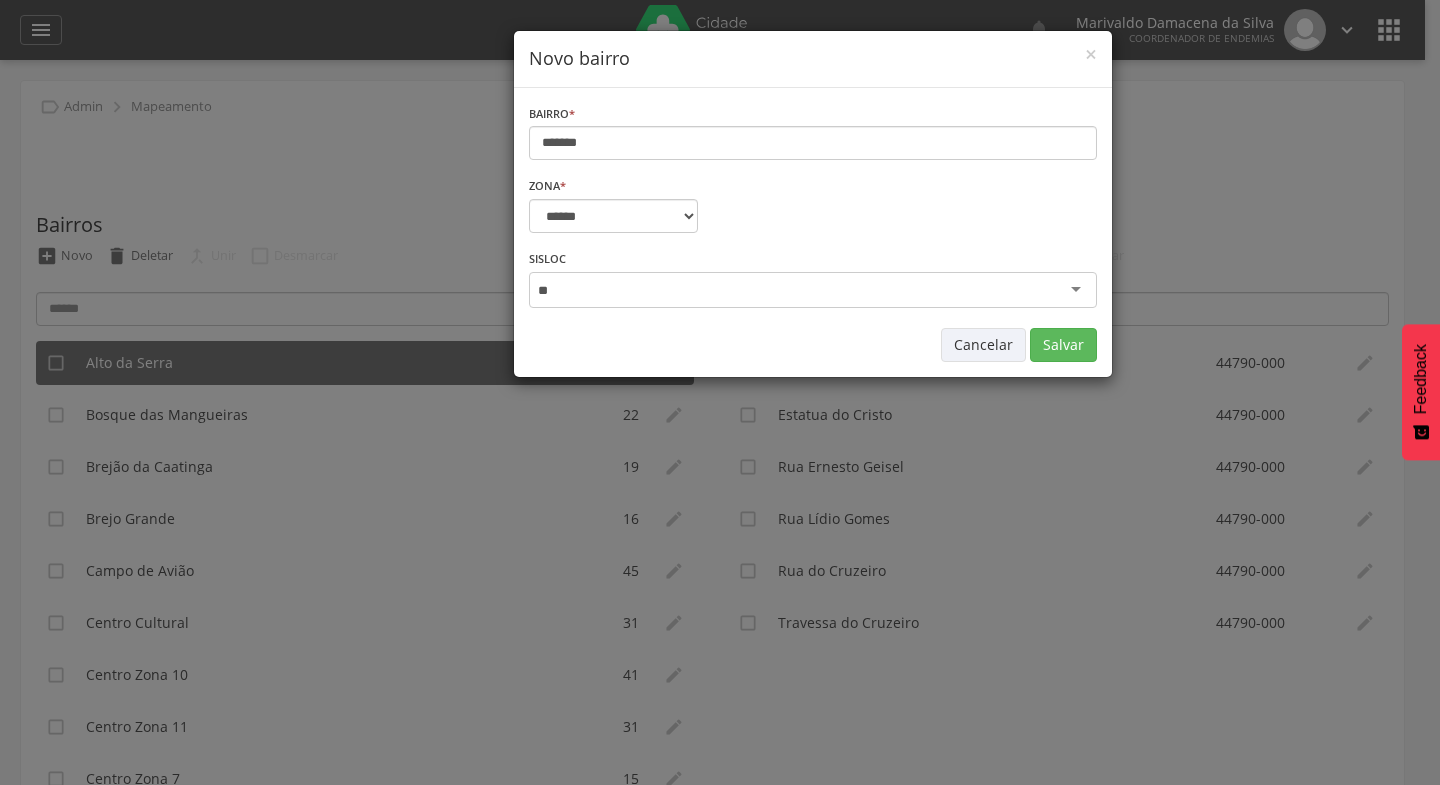 type on "**" 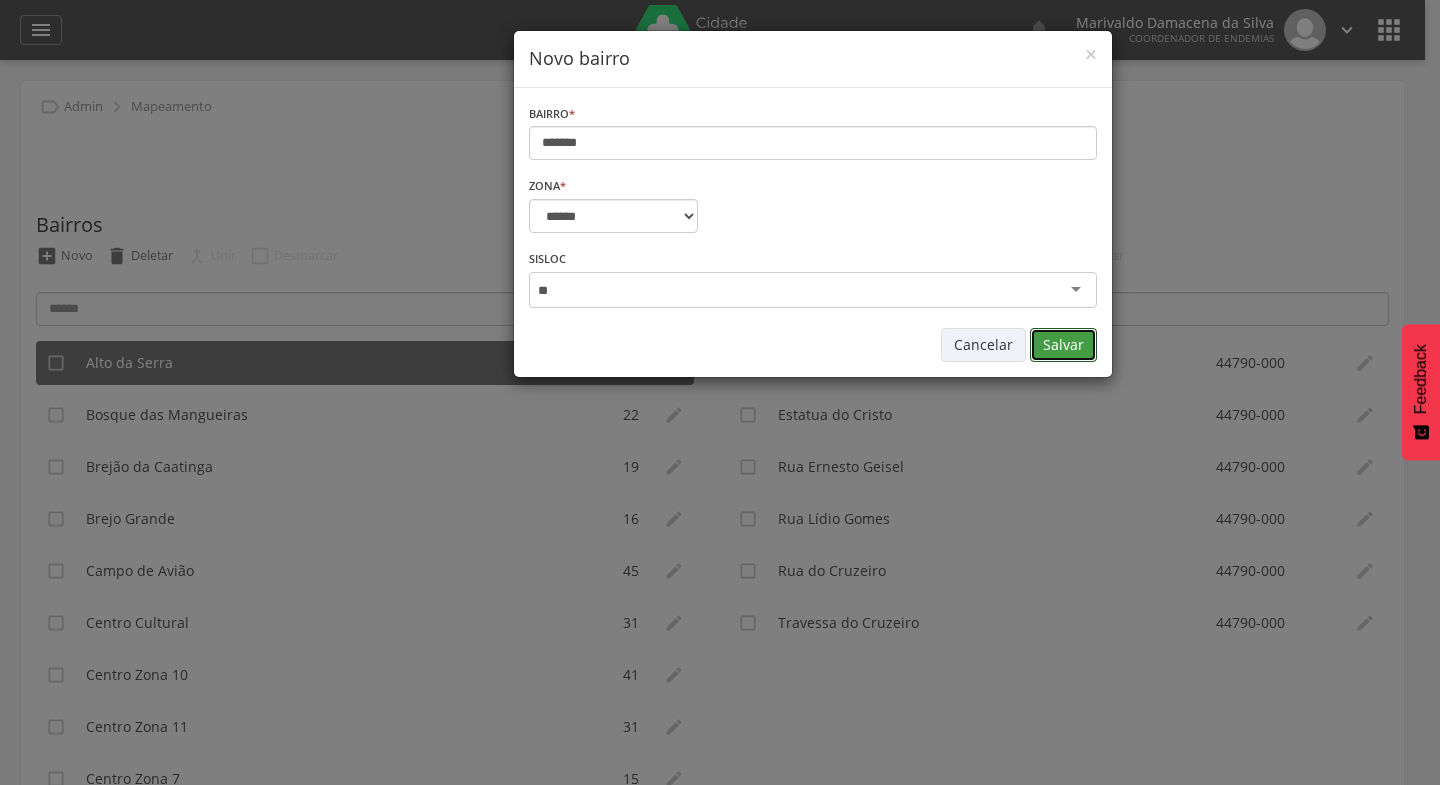 type 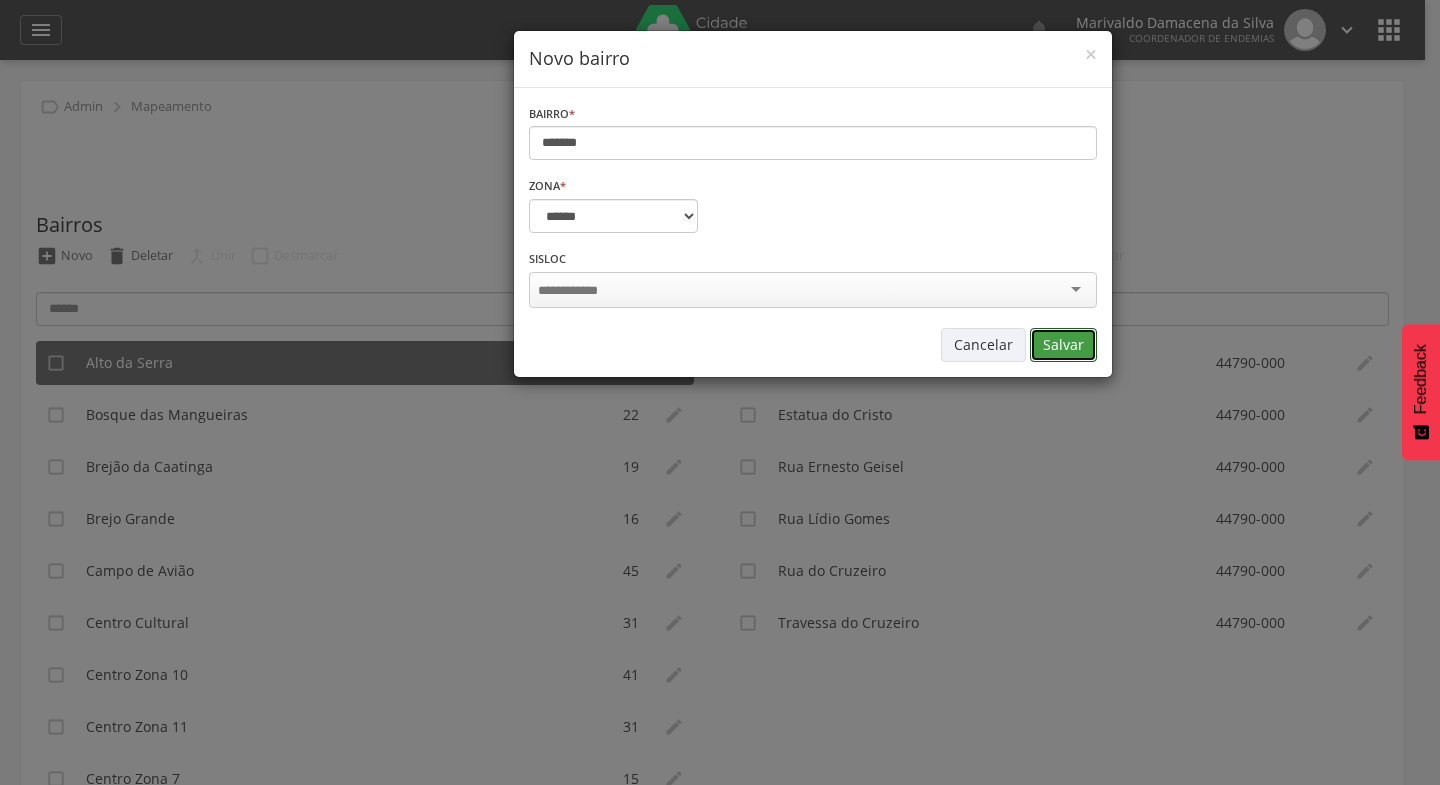 click on "Salvar" at bounding box center [1063, 345] 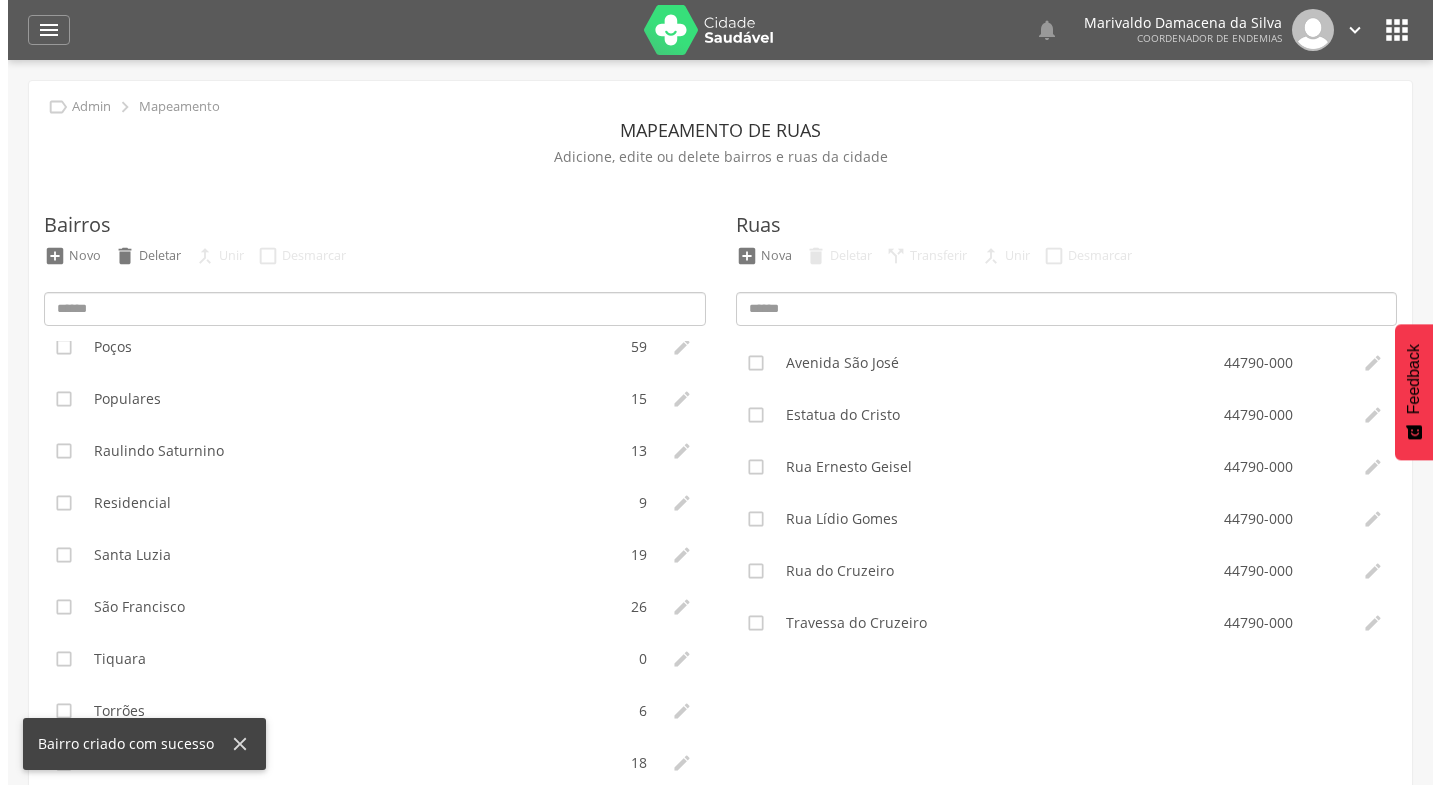 scroll, scrollTop: 1060, scrollLeft: 0, axis: vertical 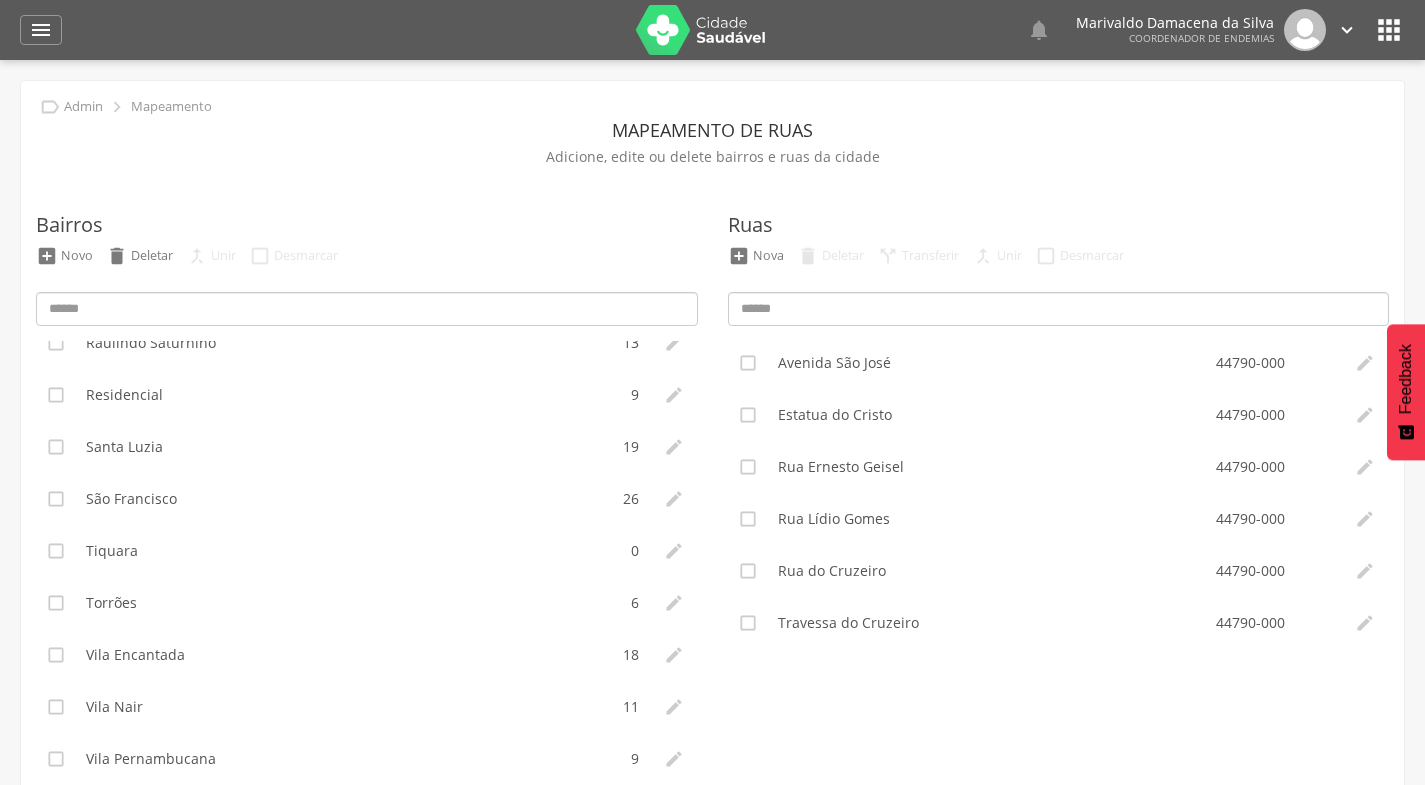 click on "Tiquara" at bounding box center [346, 551] 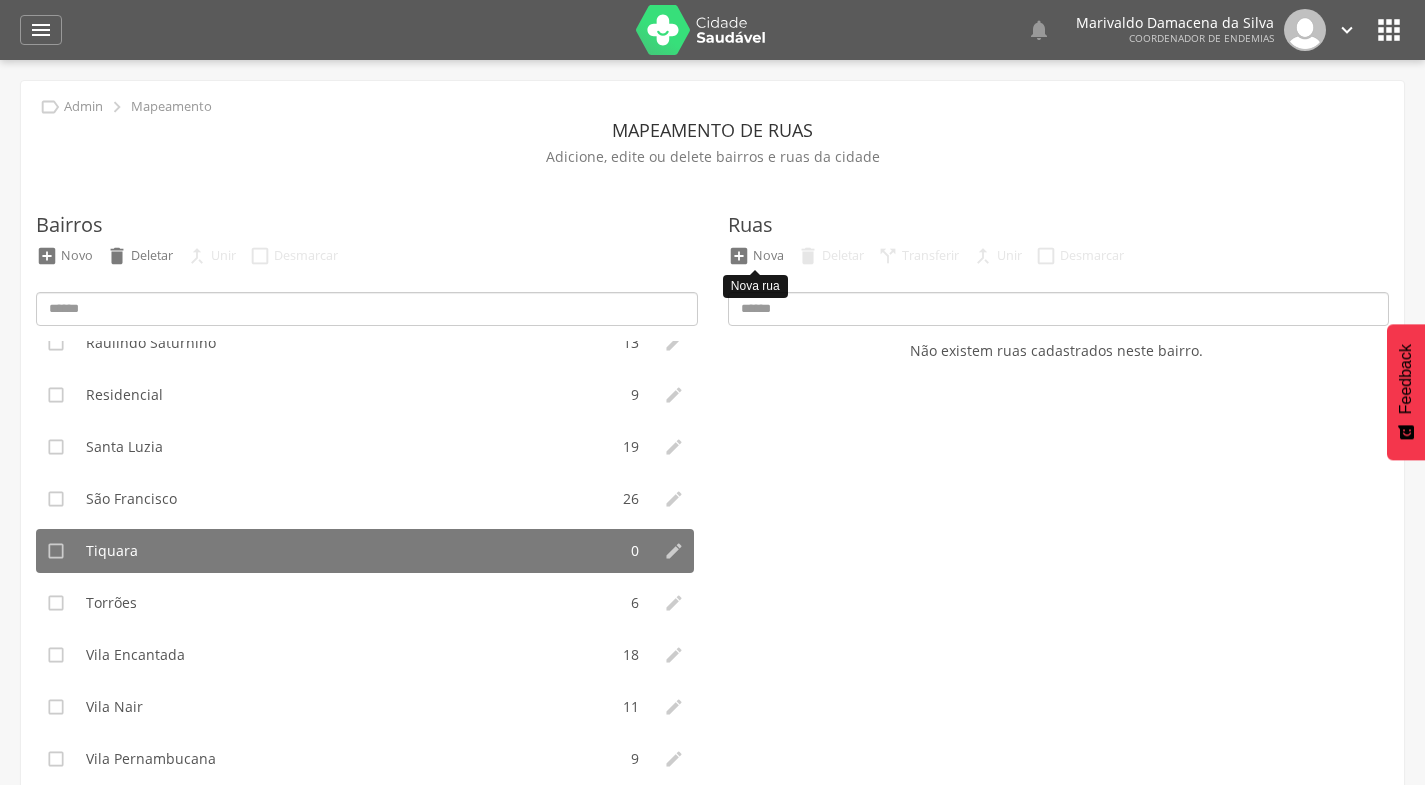 click on "Nova" at bounding box center (768, 255) 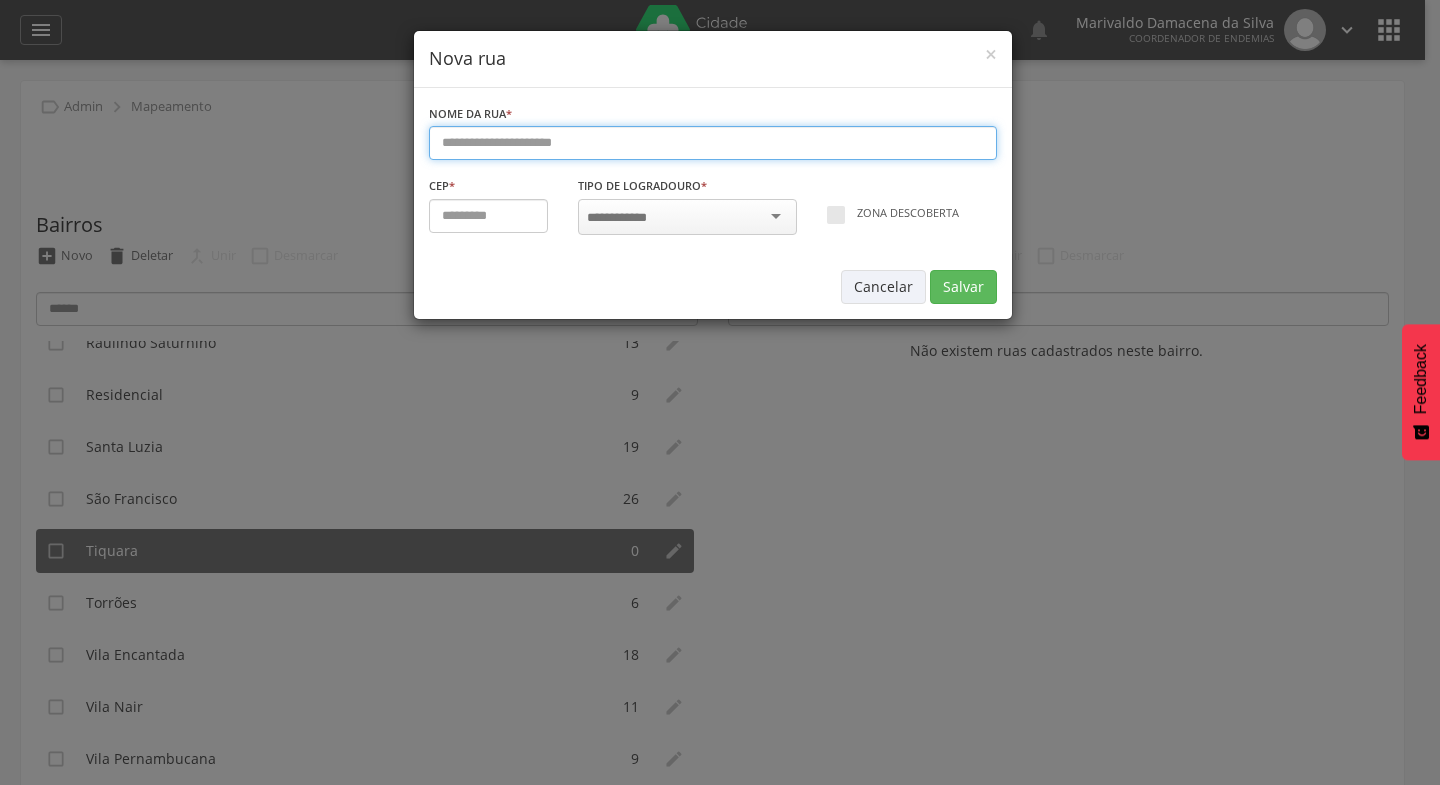click at bounding box center (713, 143) 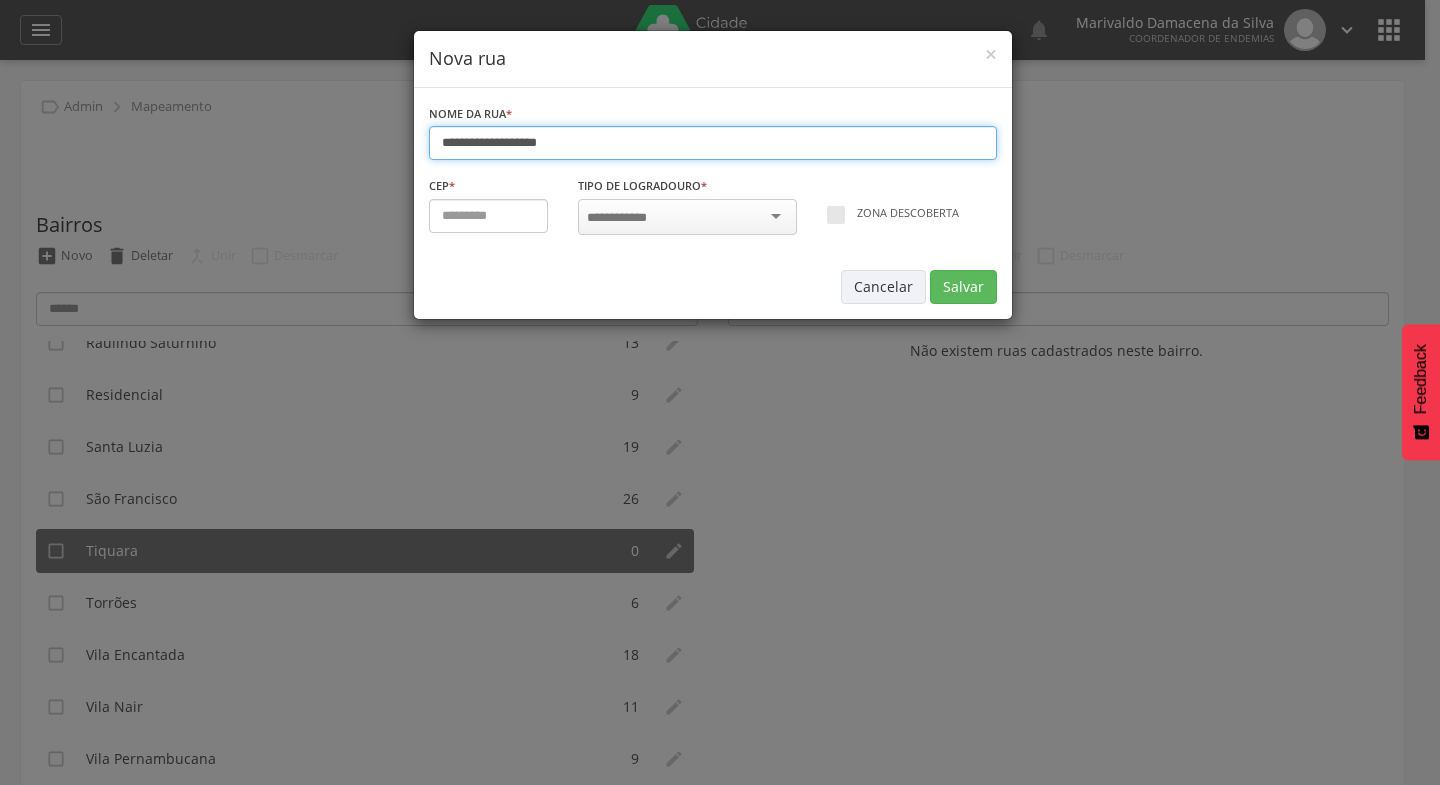 type on "**********" 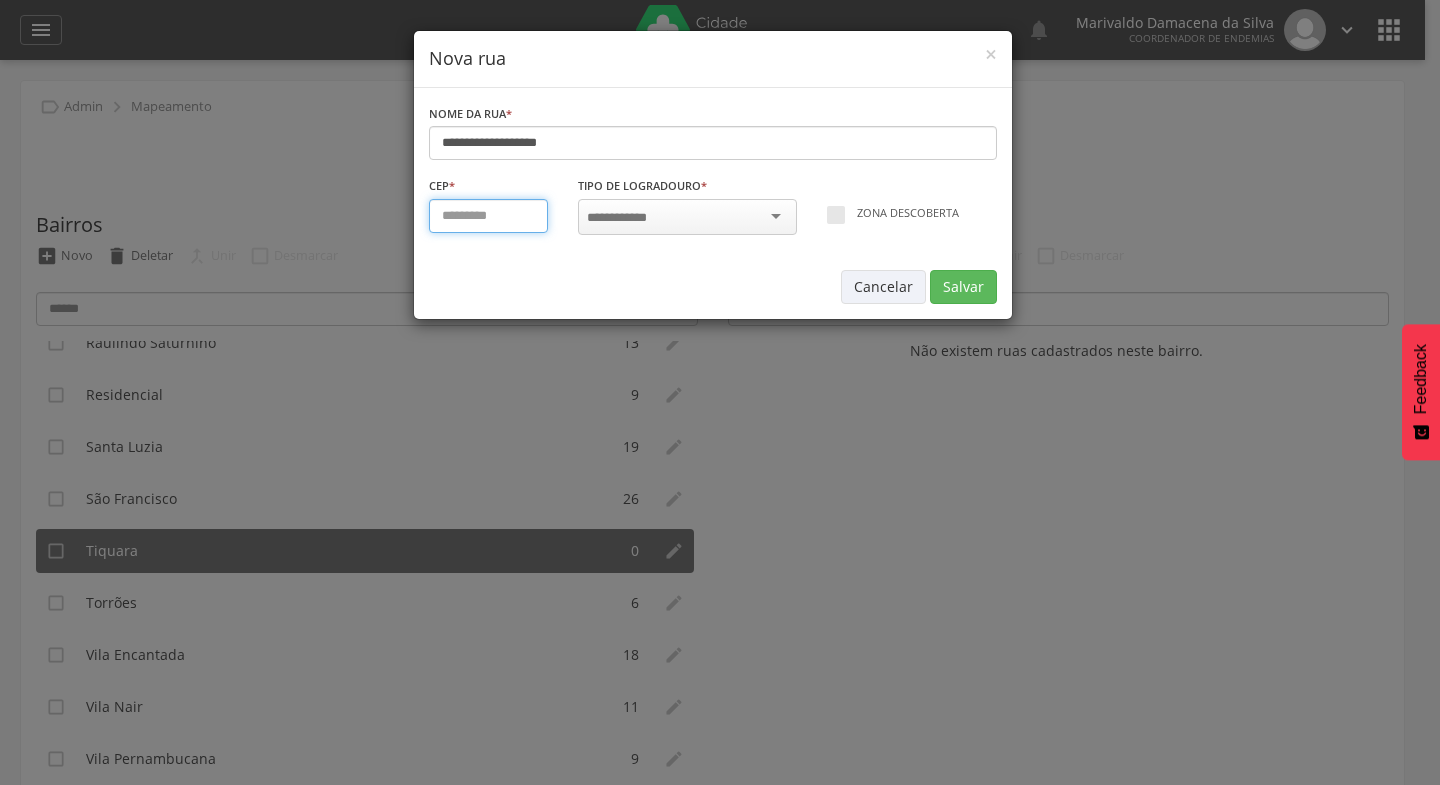click at bounding box center [489, 216] 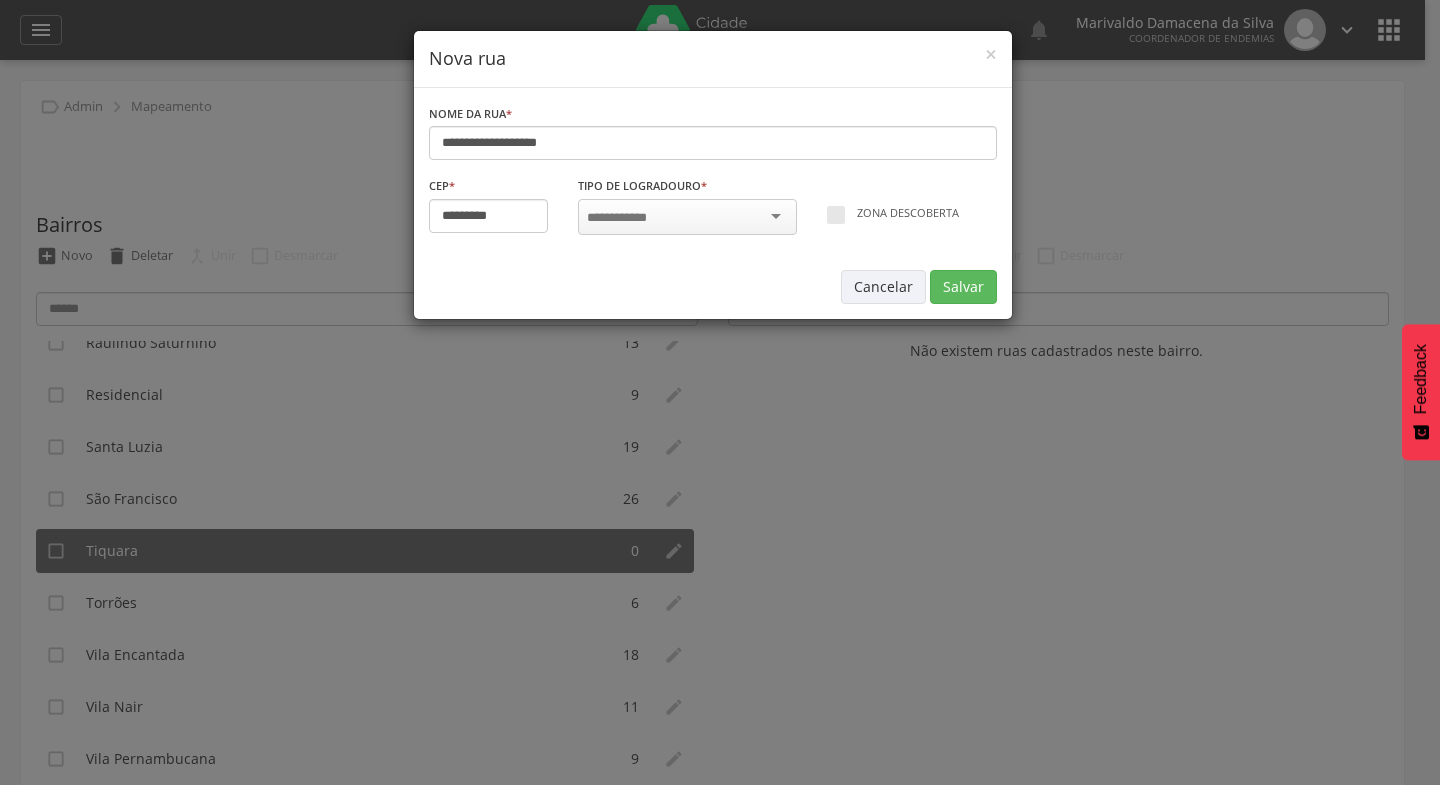 click at bounding box center [687, 217] 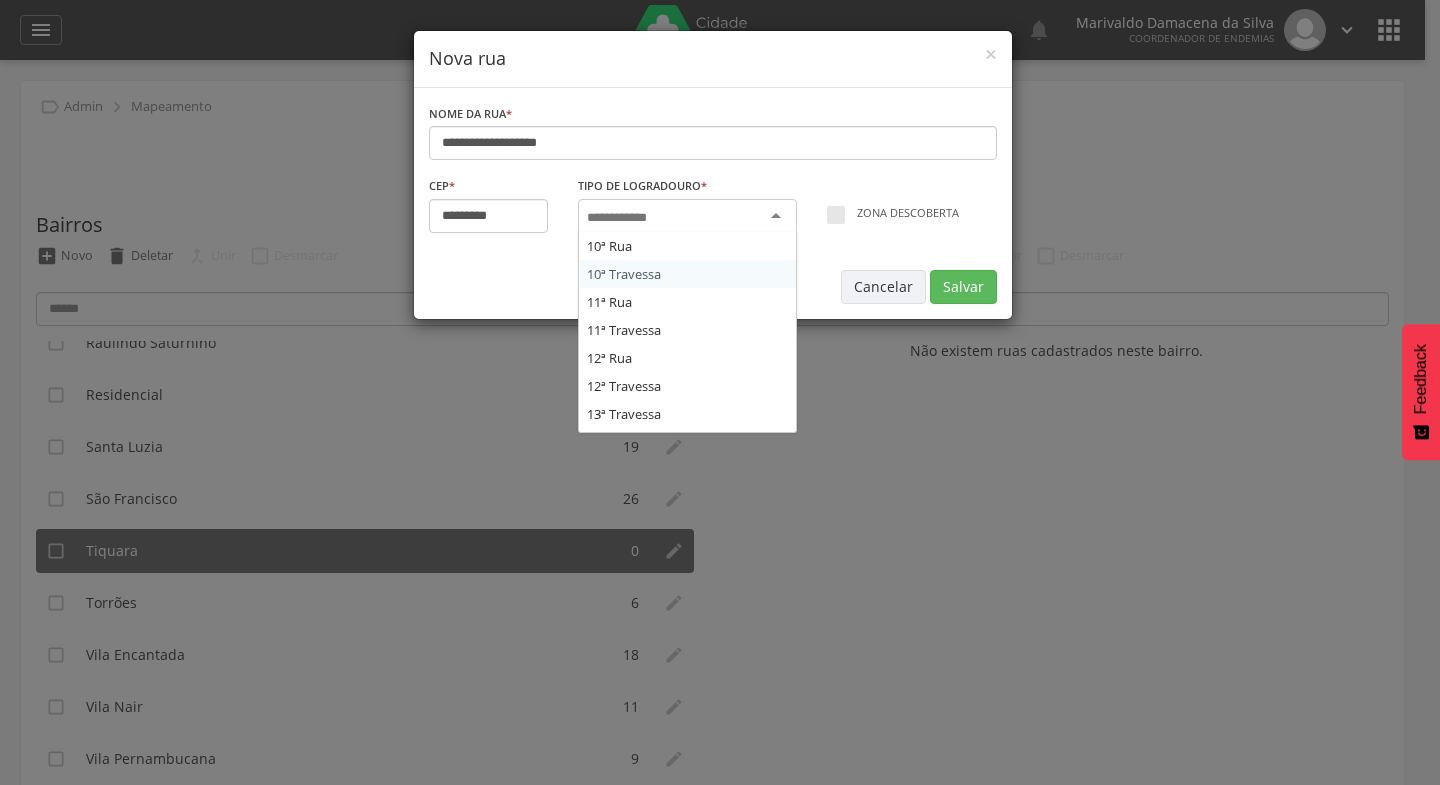 click at bounding box center [623, 218] 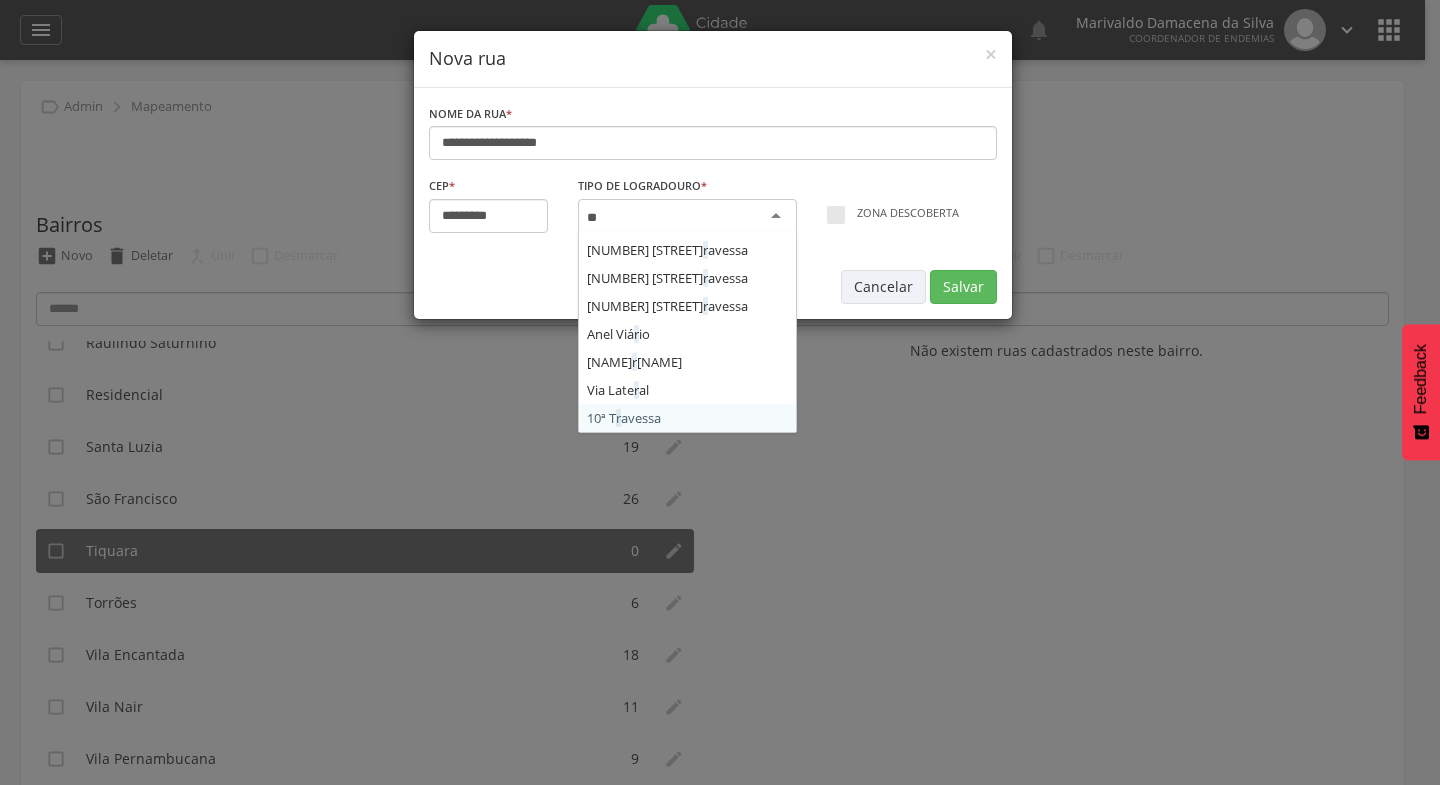 scroll, scrollTop: 0, scrollLeft: 0, axis: both 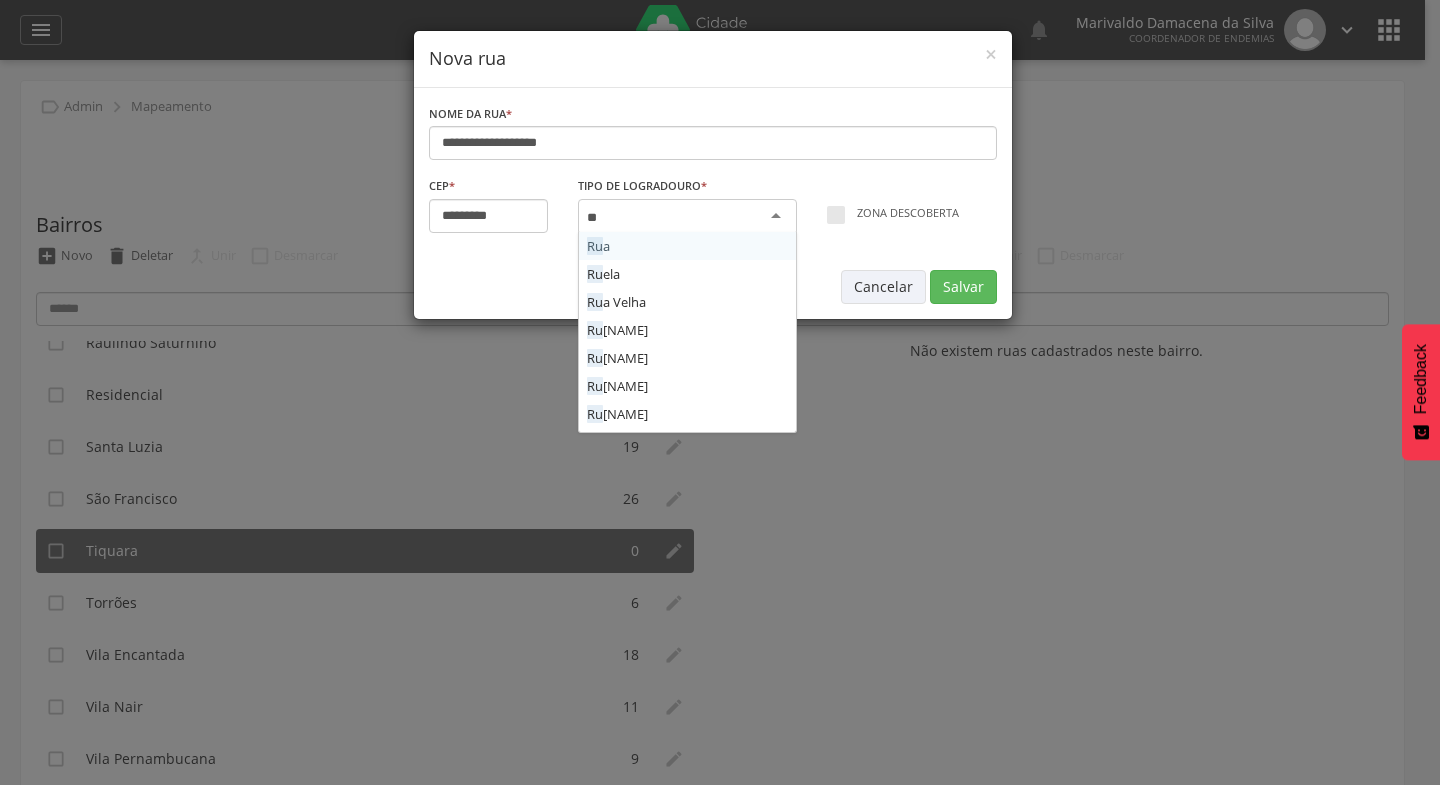 type on "***" 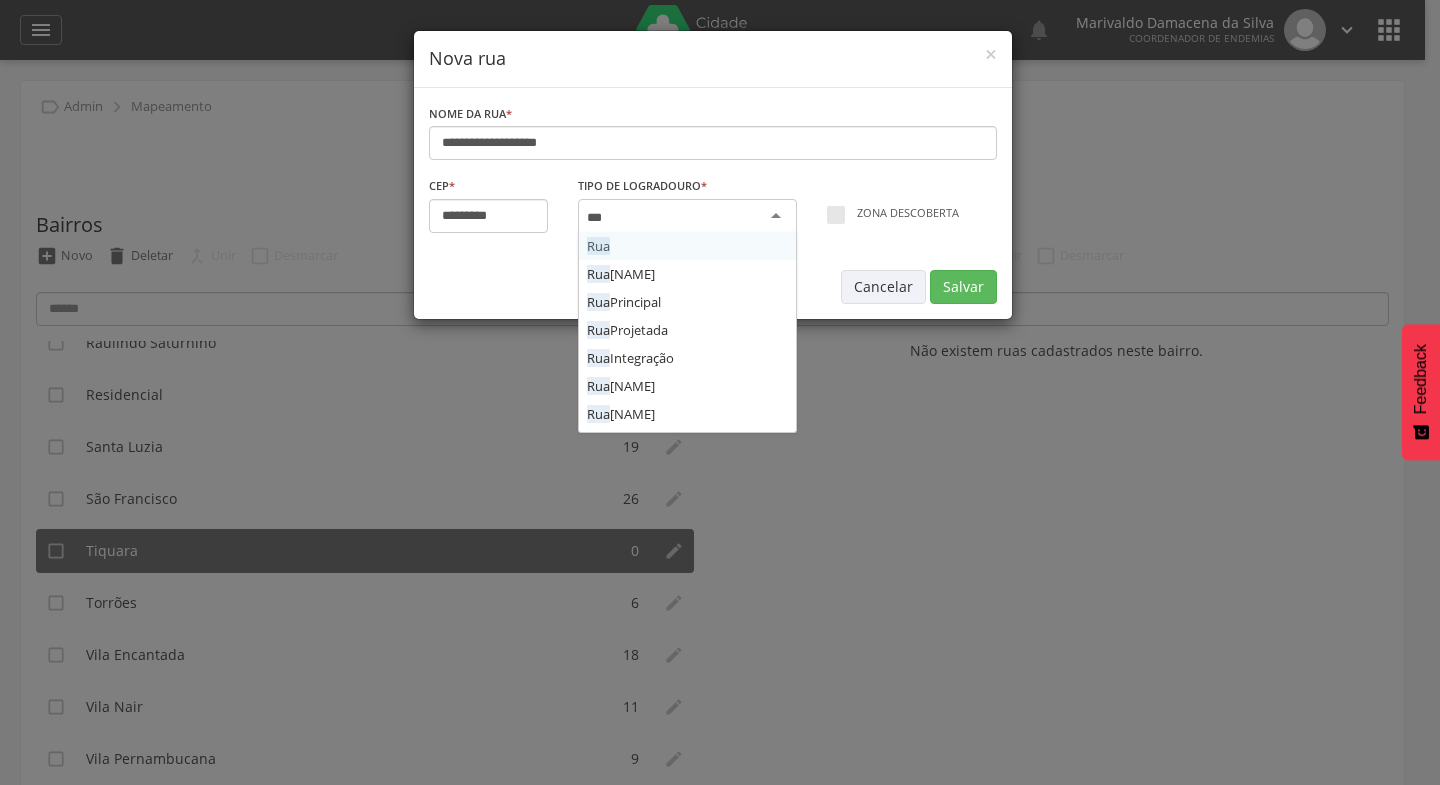 type 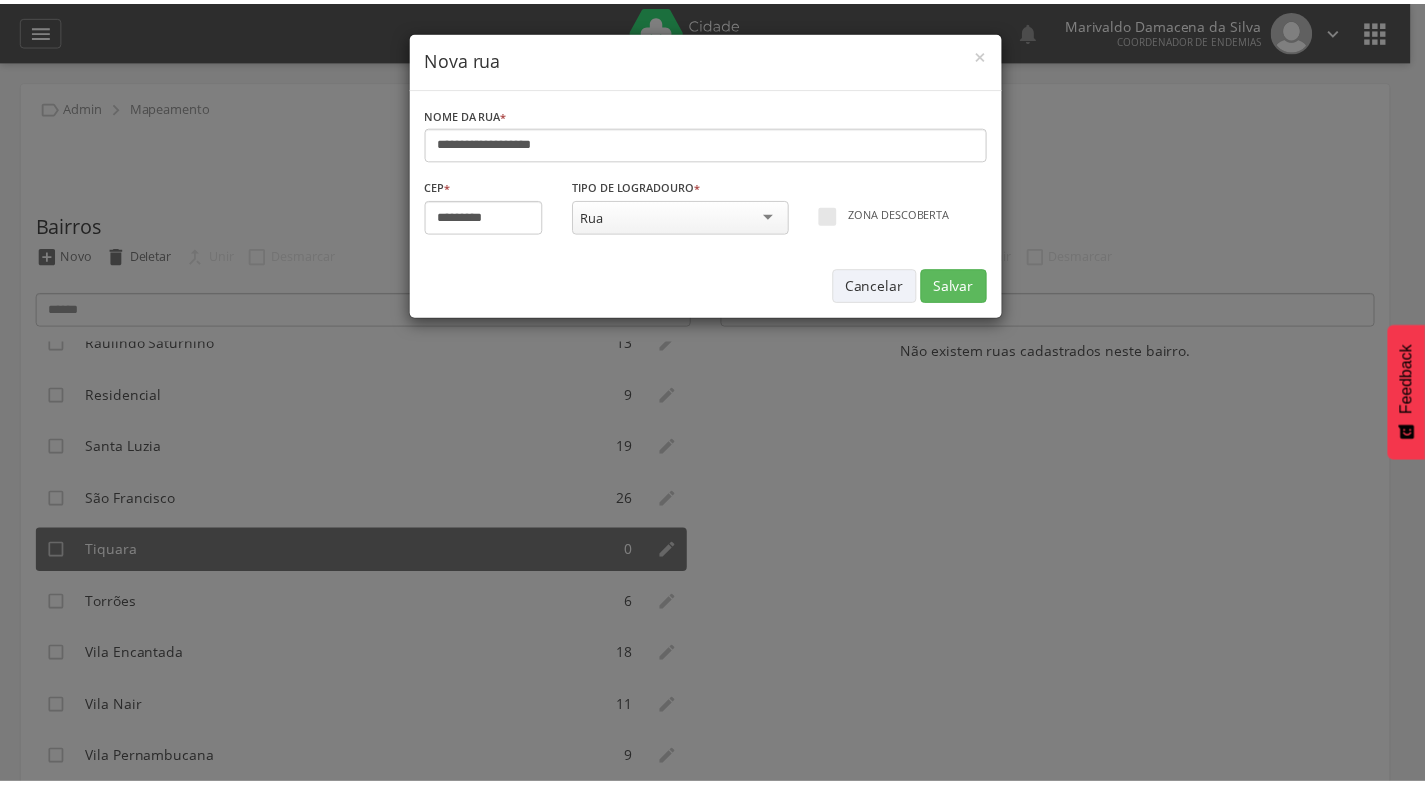 scroll, scrollTop: 0, scrollLeft: 0, axis: both 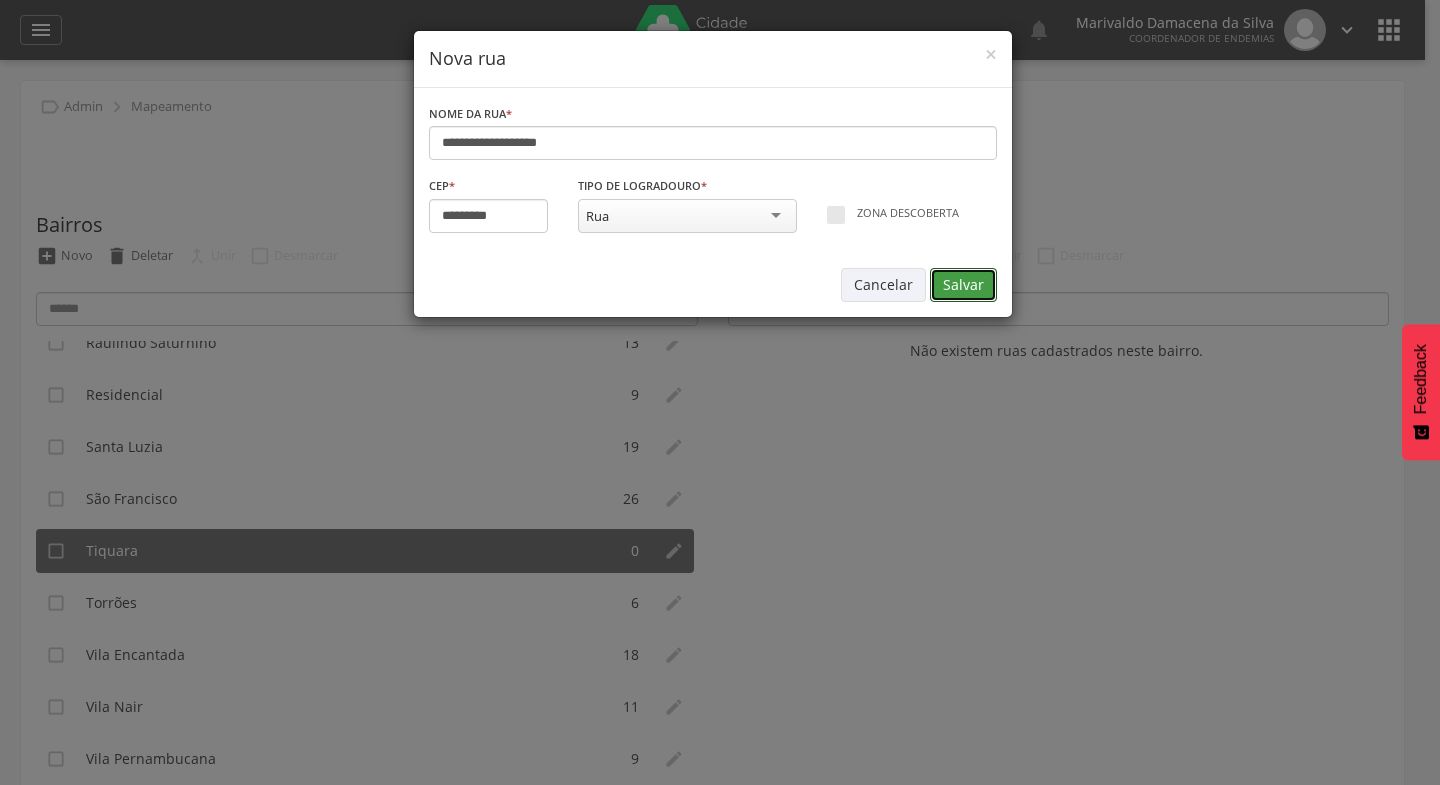 click on "Salvar" at bounding box center [963, 285] 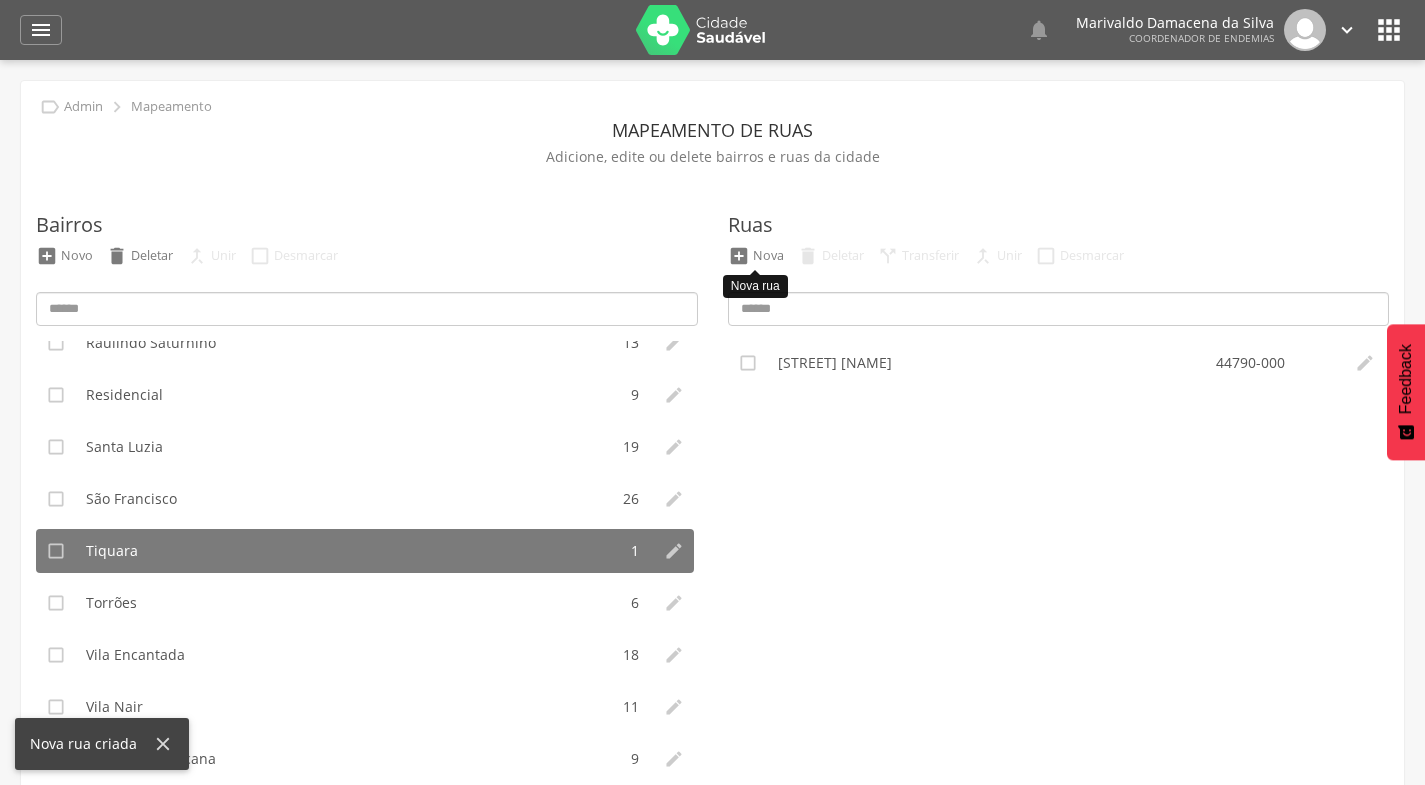 click on "Nova" at bounding box center (768, 255) 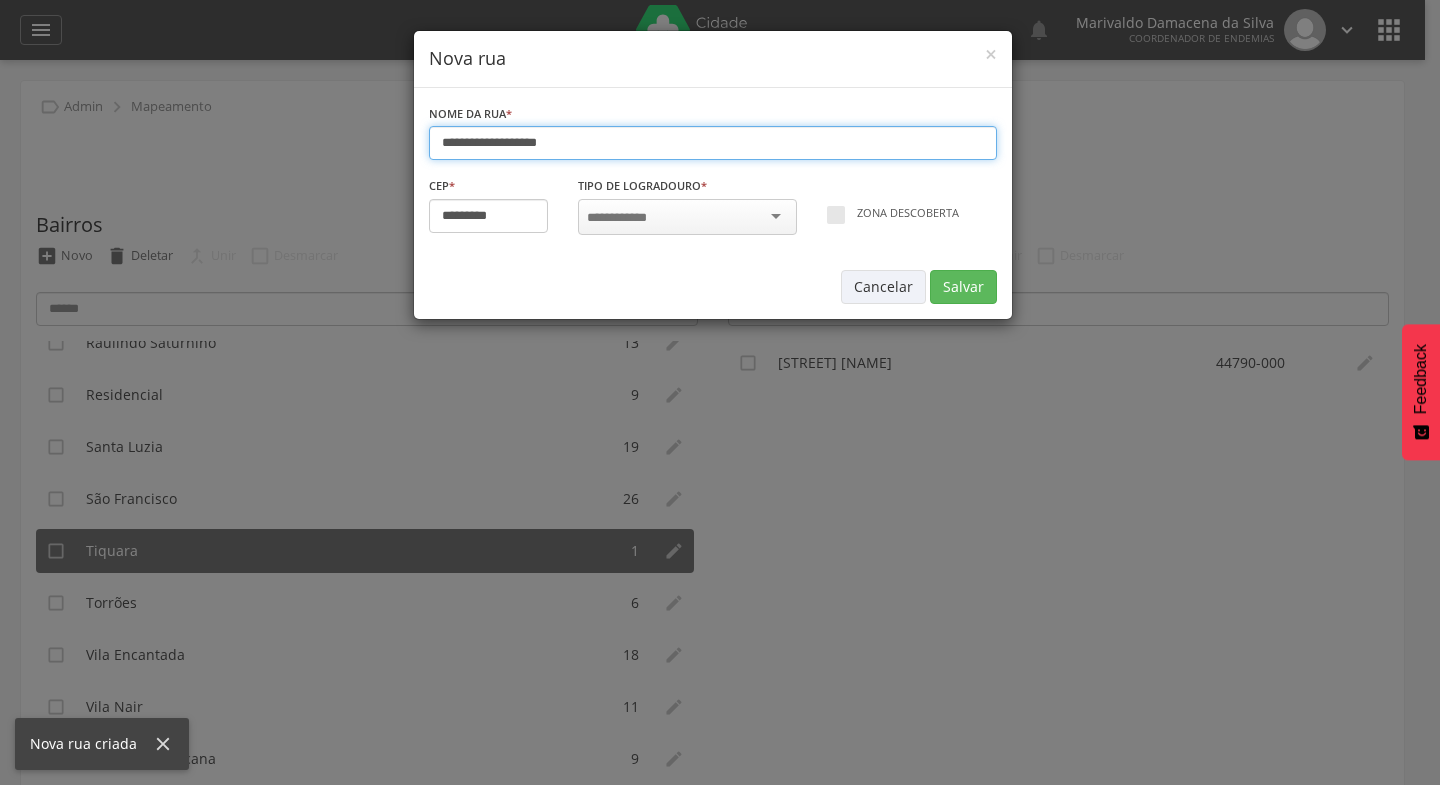 click on "**********" at bounding box center [713, 143] 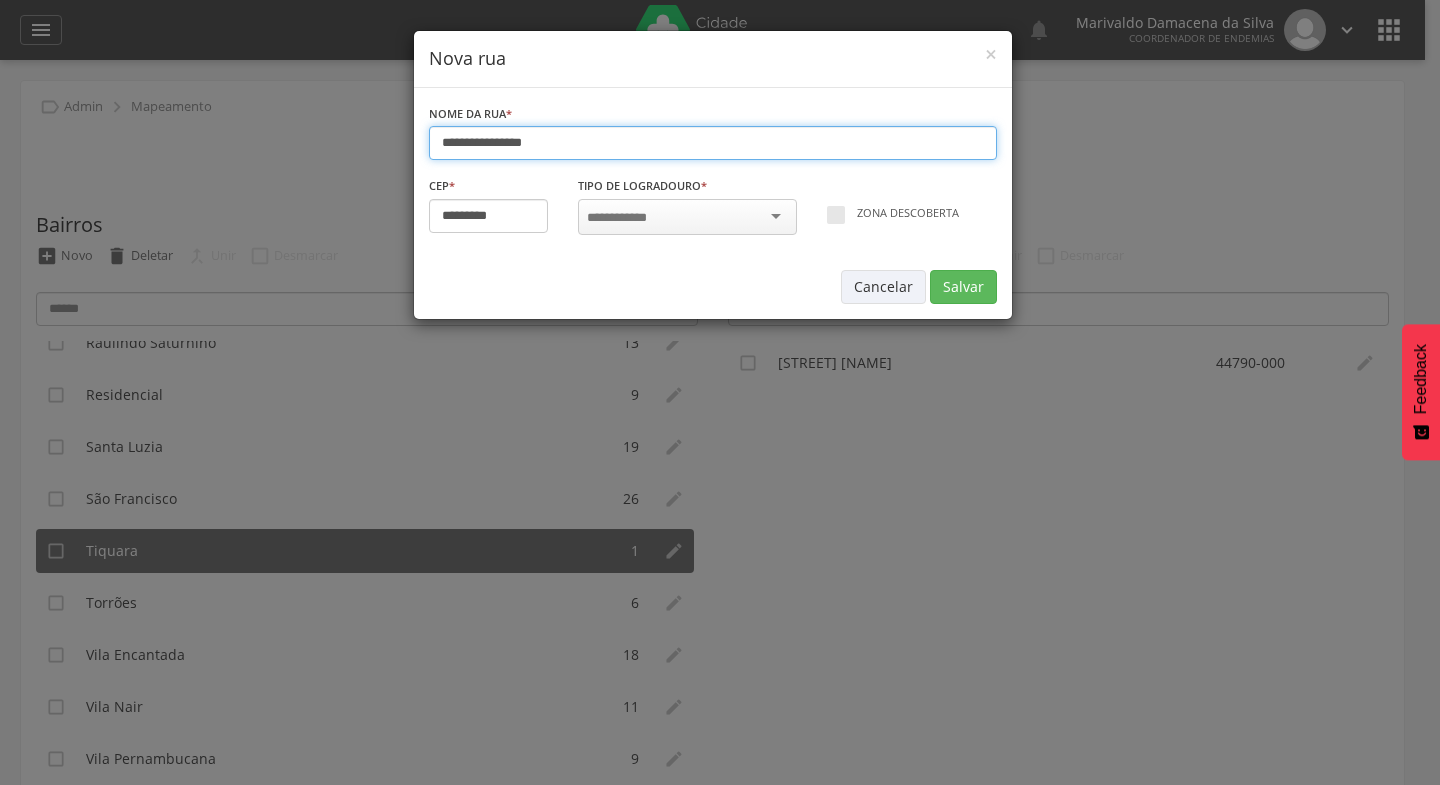 type on "**********" 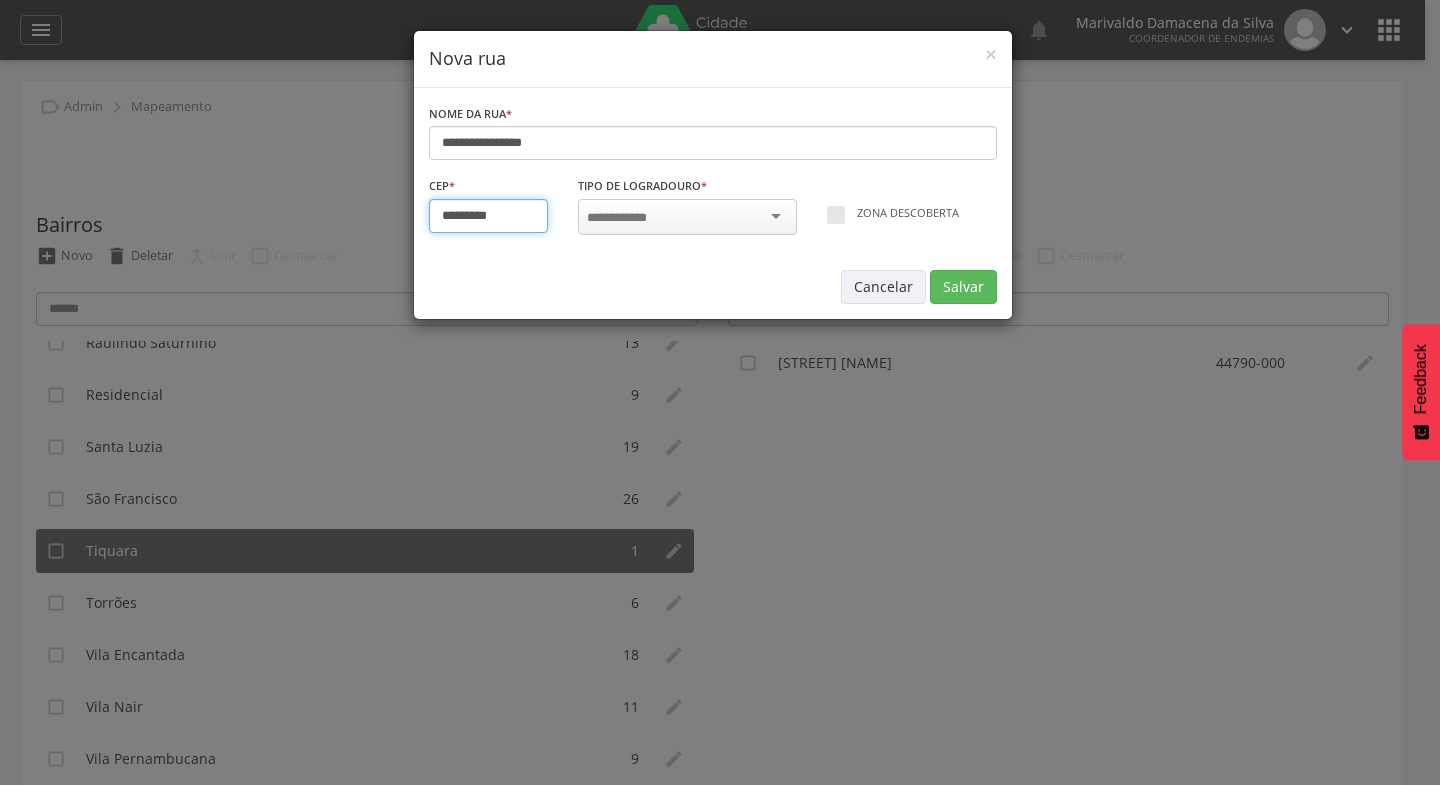 click on "*********" at bounding box center (489, 216) 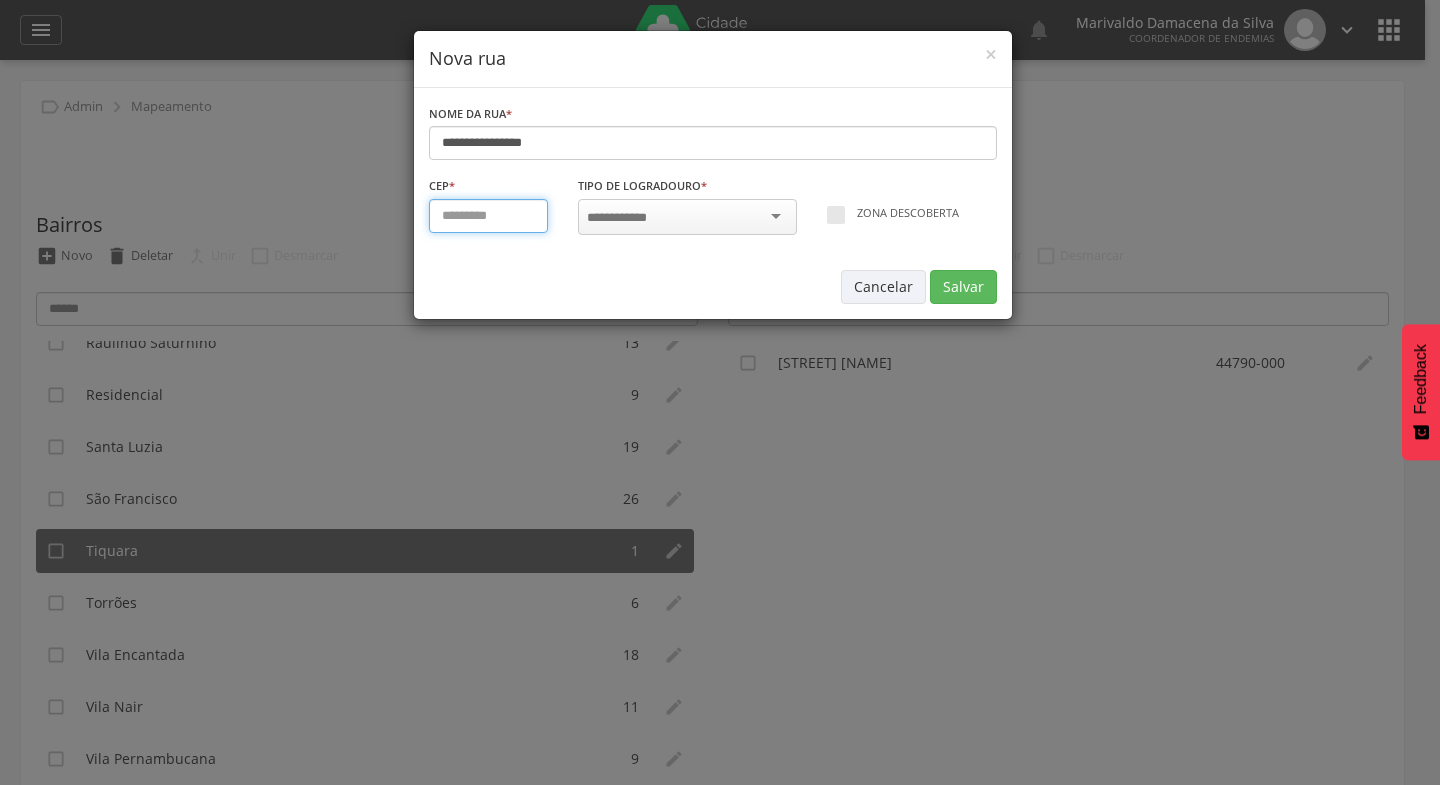 type on "*********" 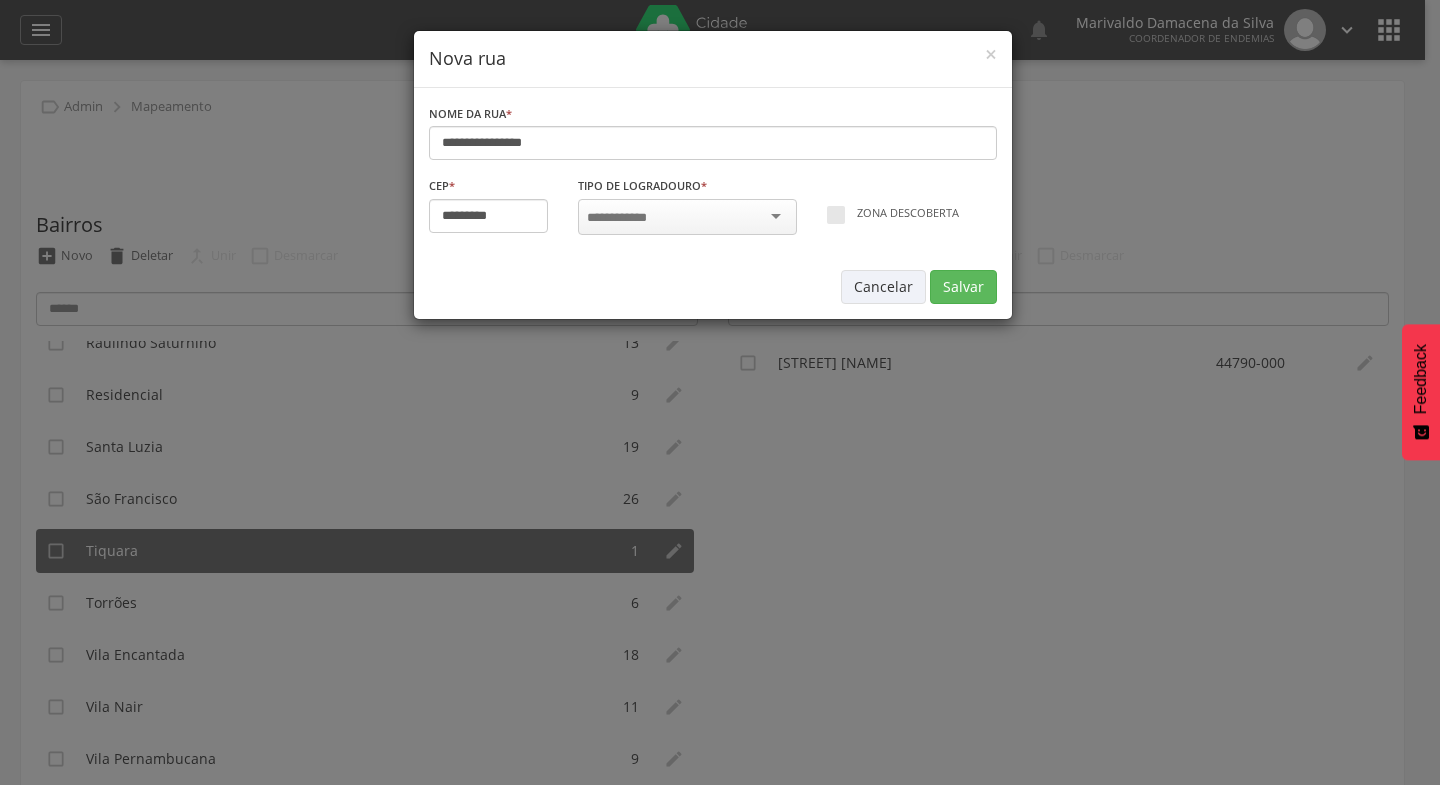 click at bounding box center (687, 217) 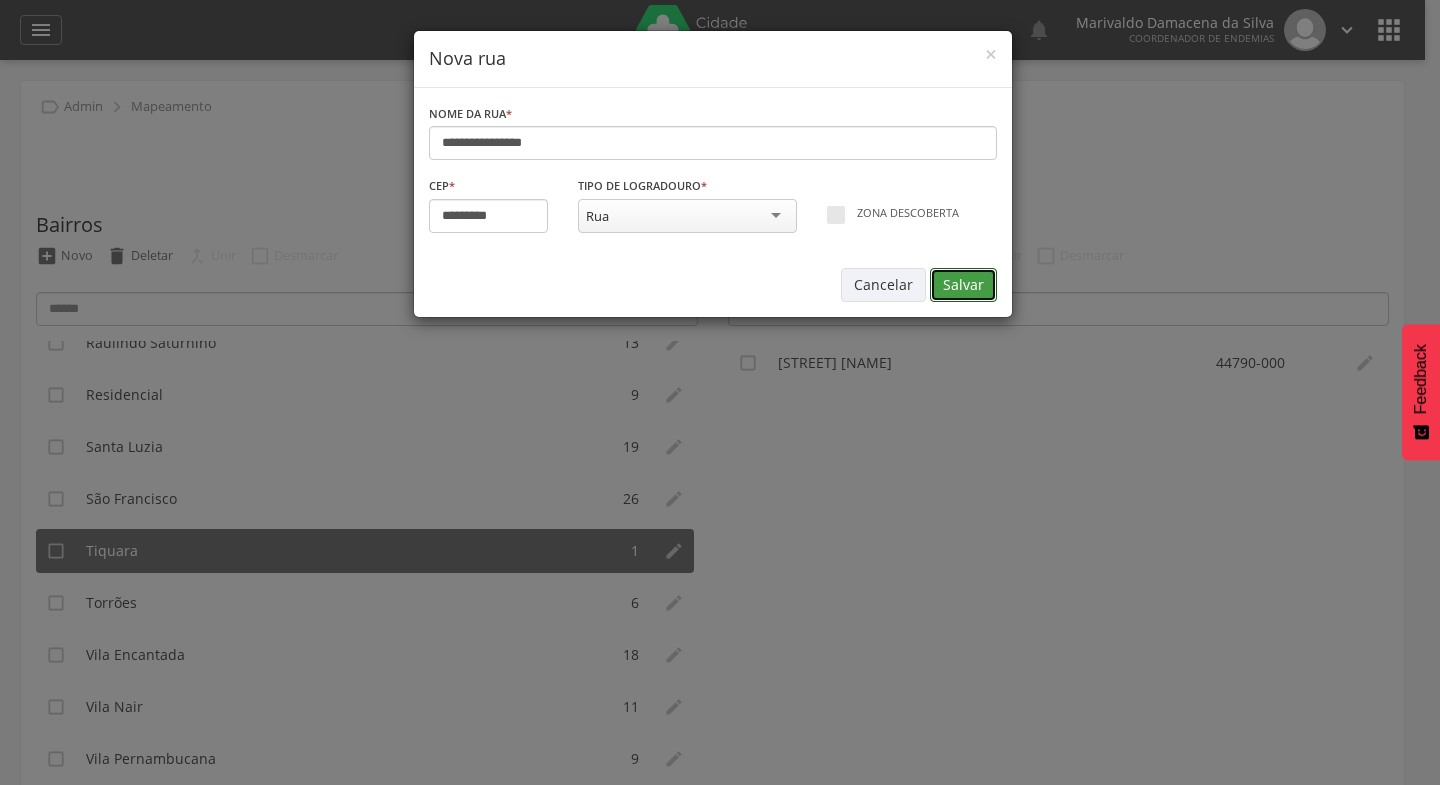 click on "Salvar" at bounding box center [963, 285] 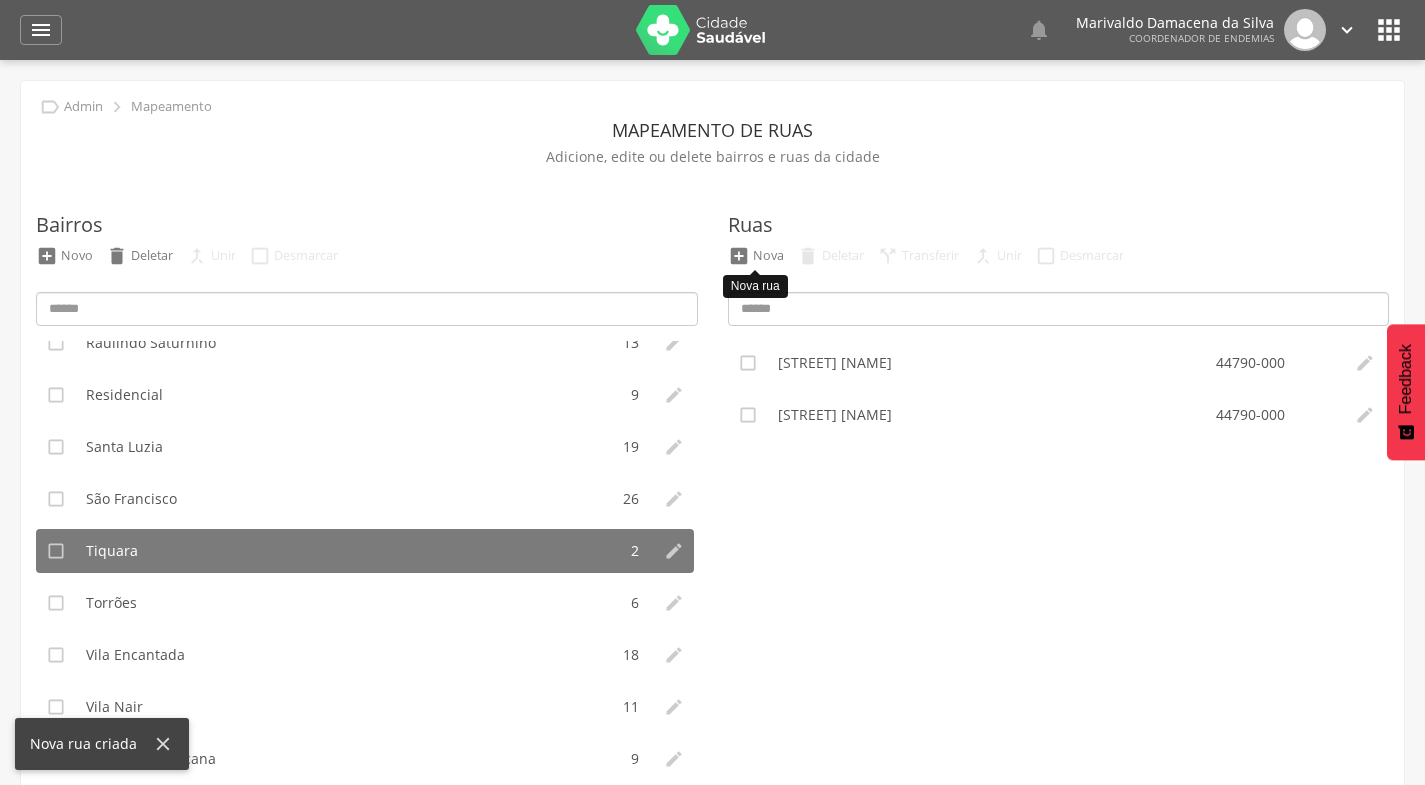 click on "Nova" at bounding box center [768, 255] 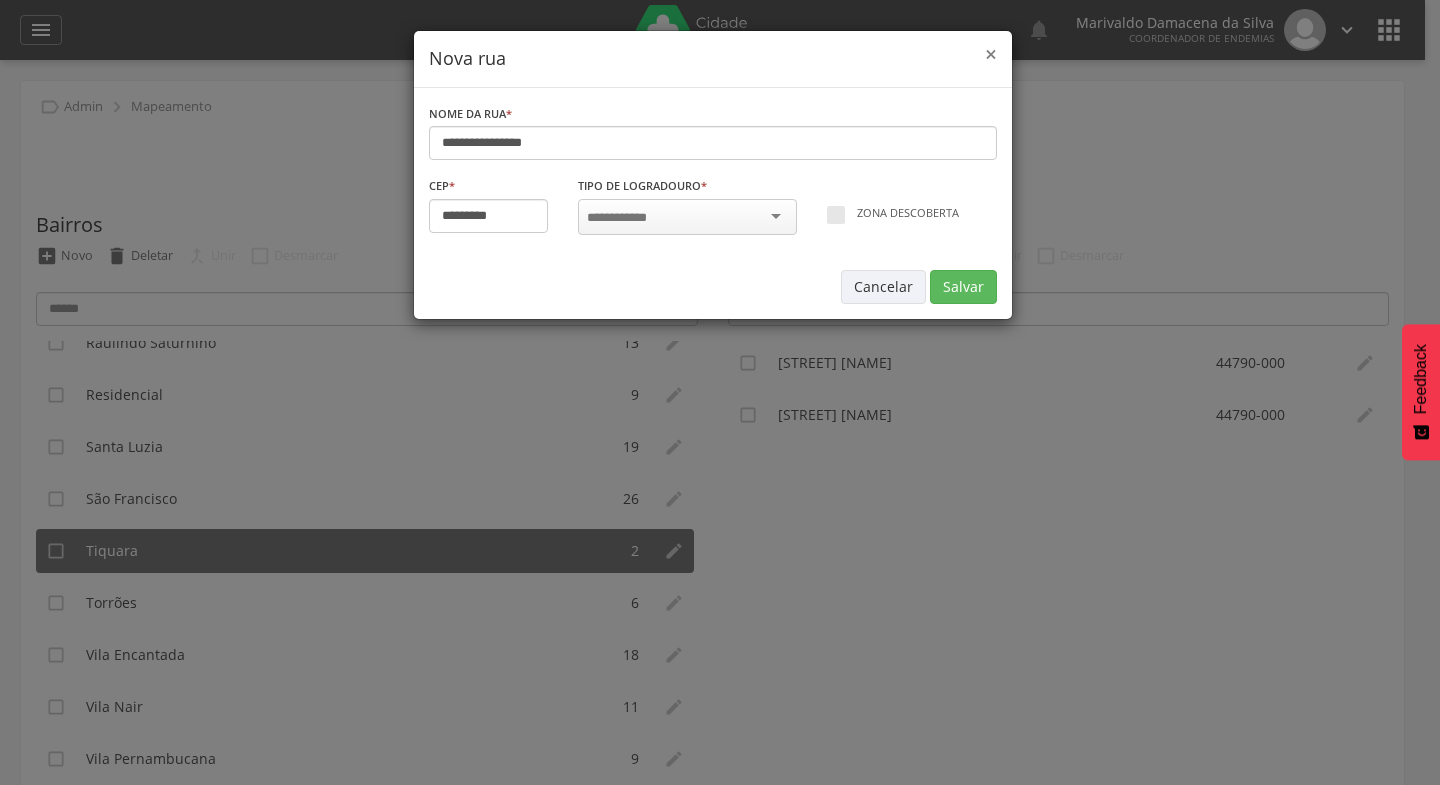 click on "×" at bounding box center (991, 54) 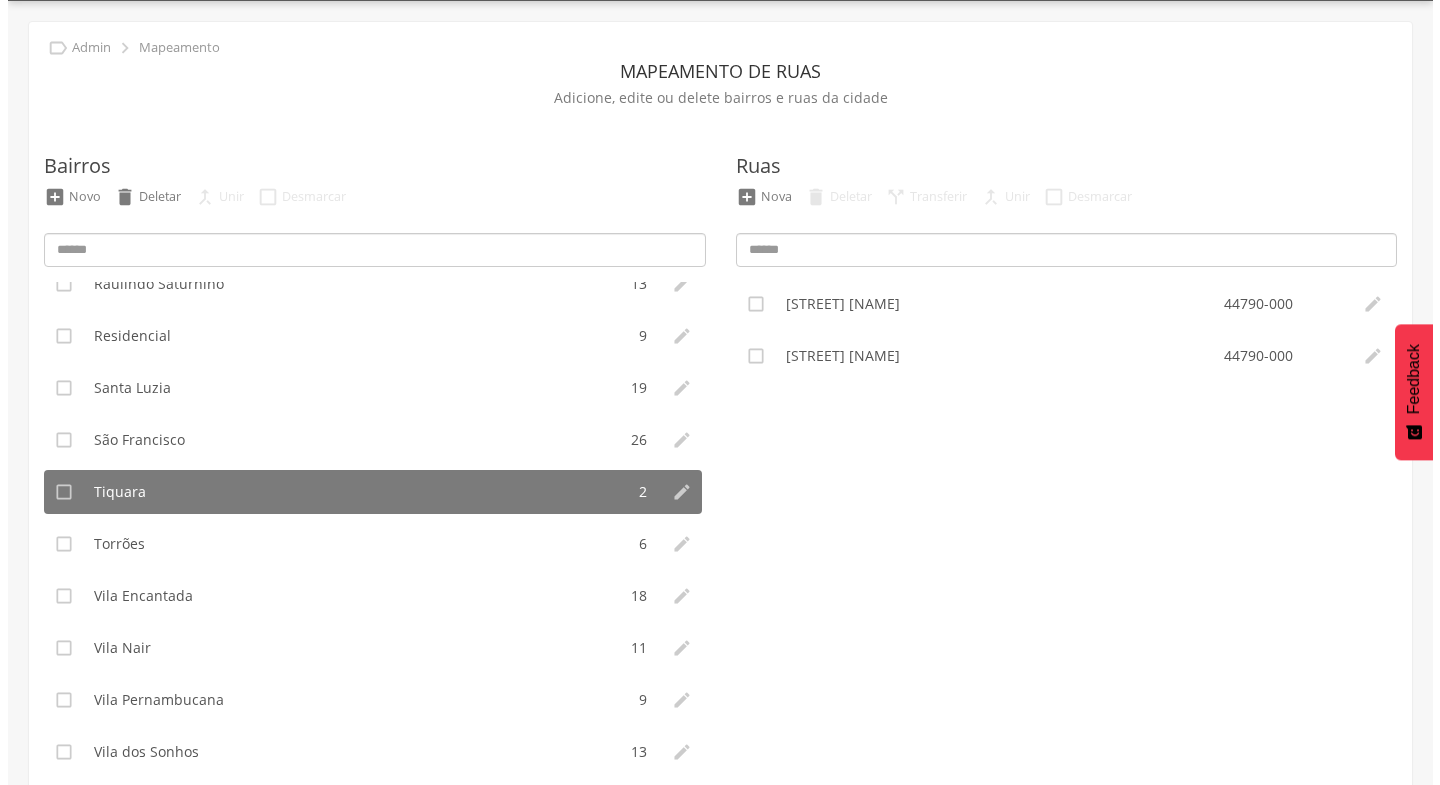 scroll, scrollTop: 87, scrollLeft: 0, axis: vertical 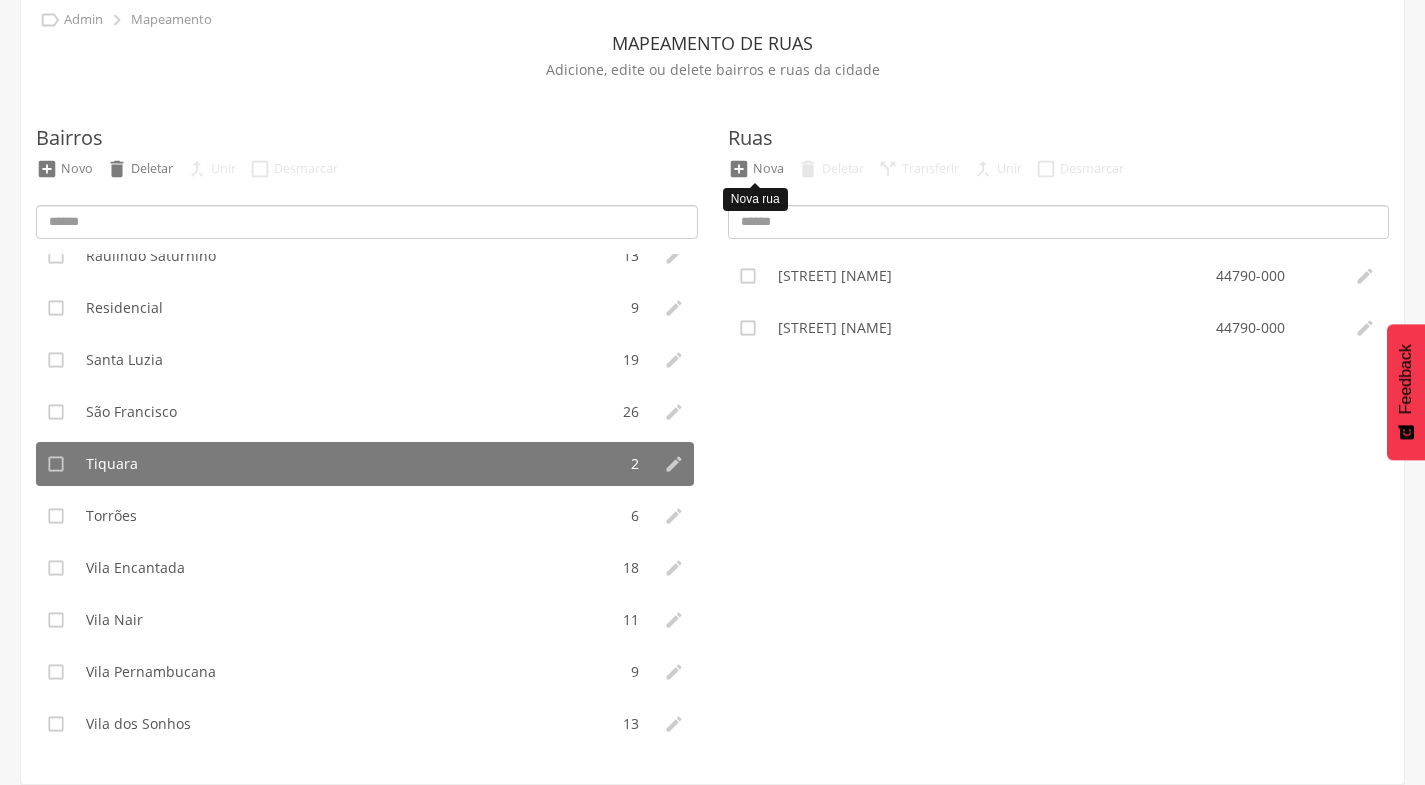 click on "Nova" at bounding box center (768, 168) 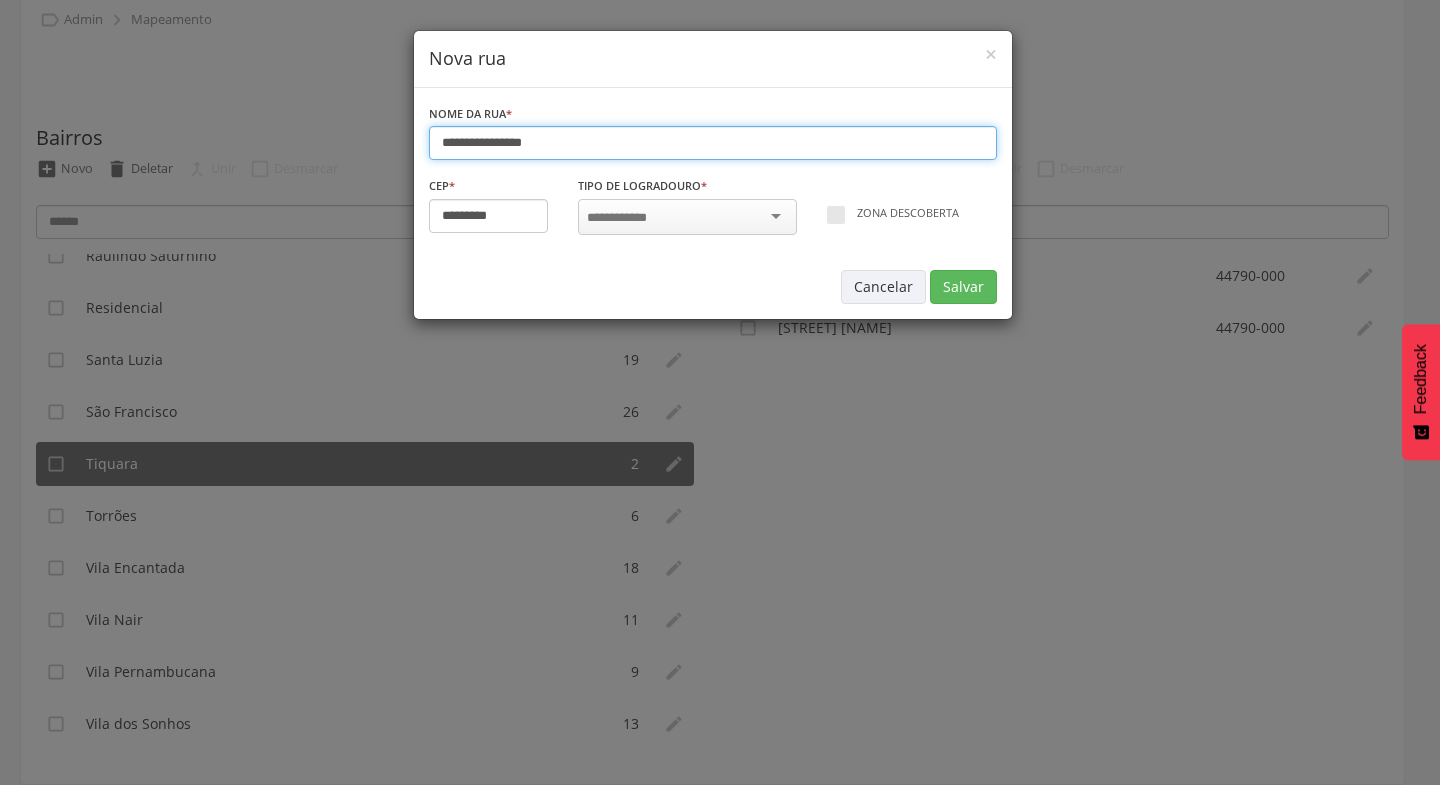 click on "**********" at bounding box center [713, 143] 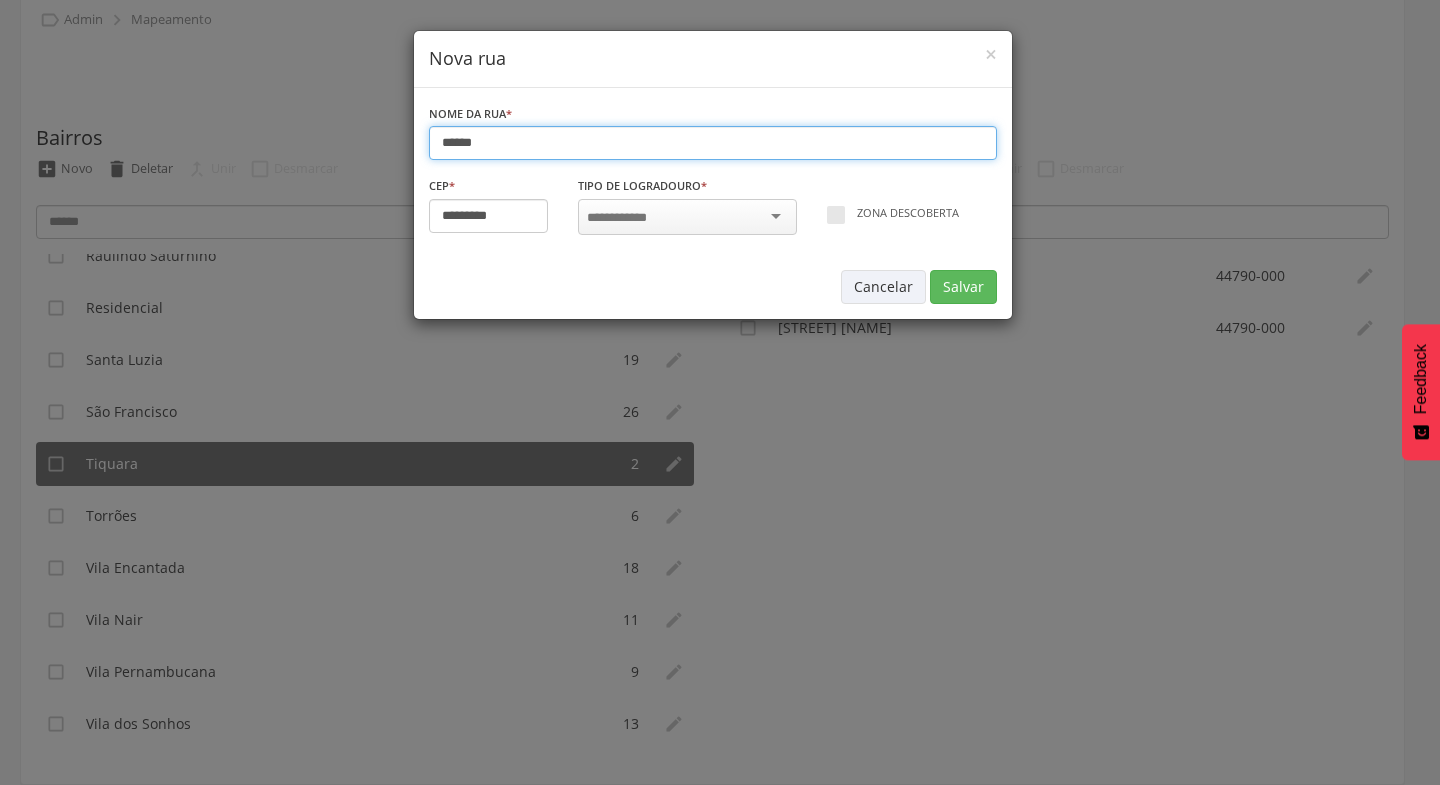 type on "******" 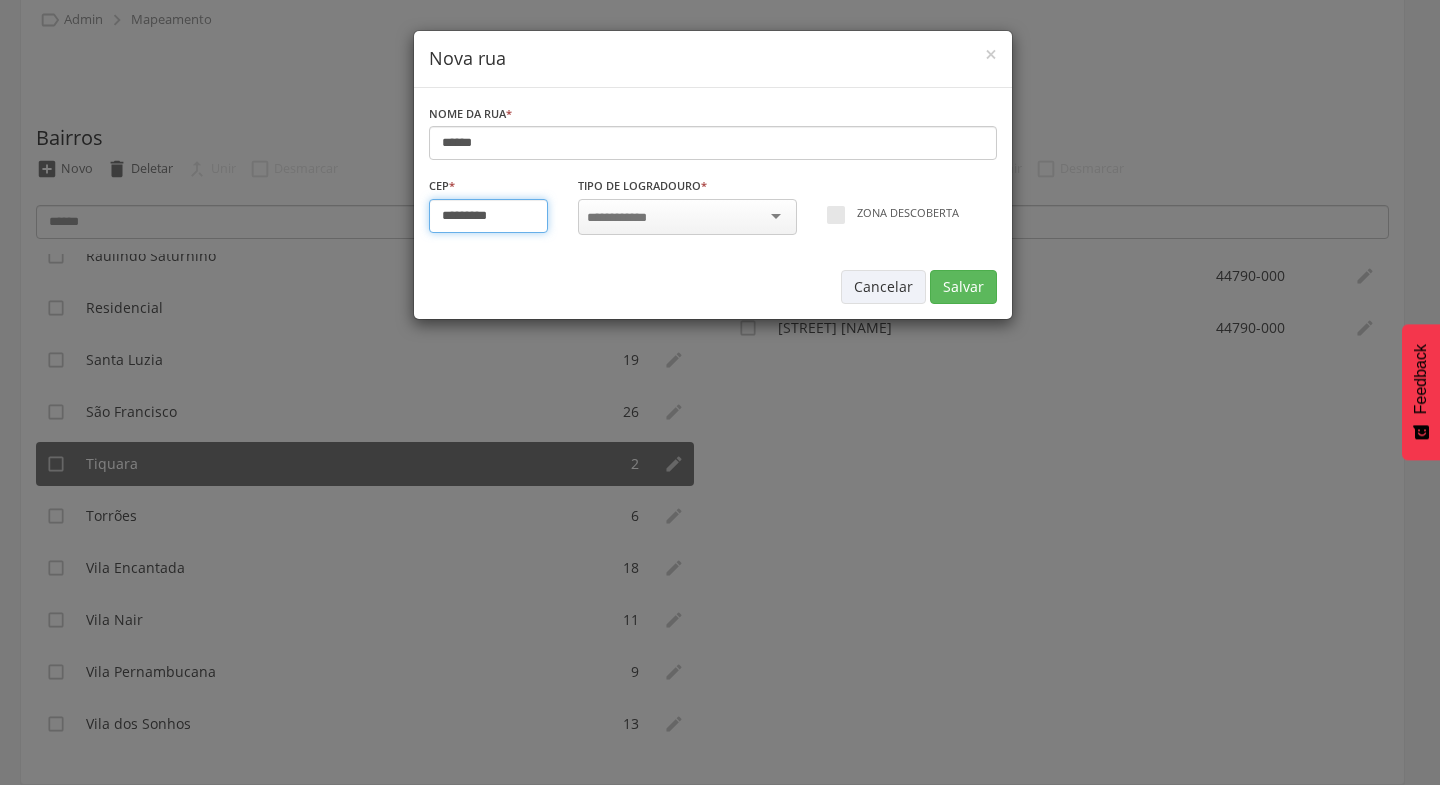 click on "*********" at bounding box center [489, 216] 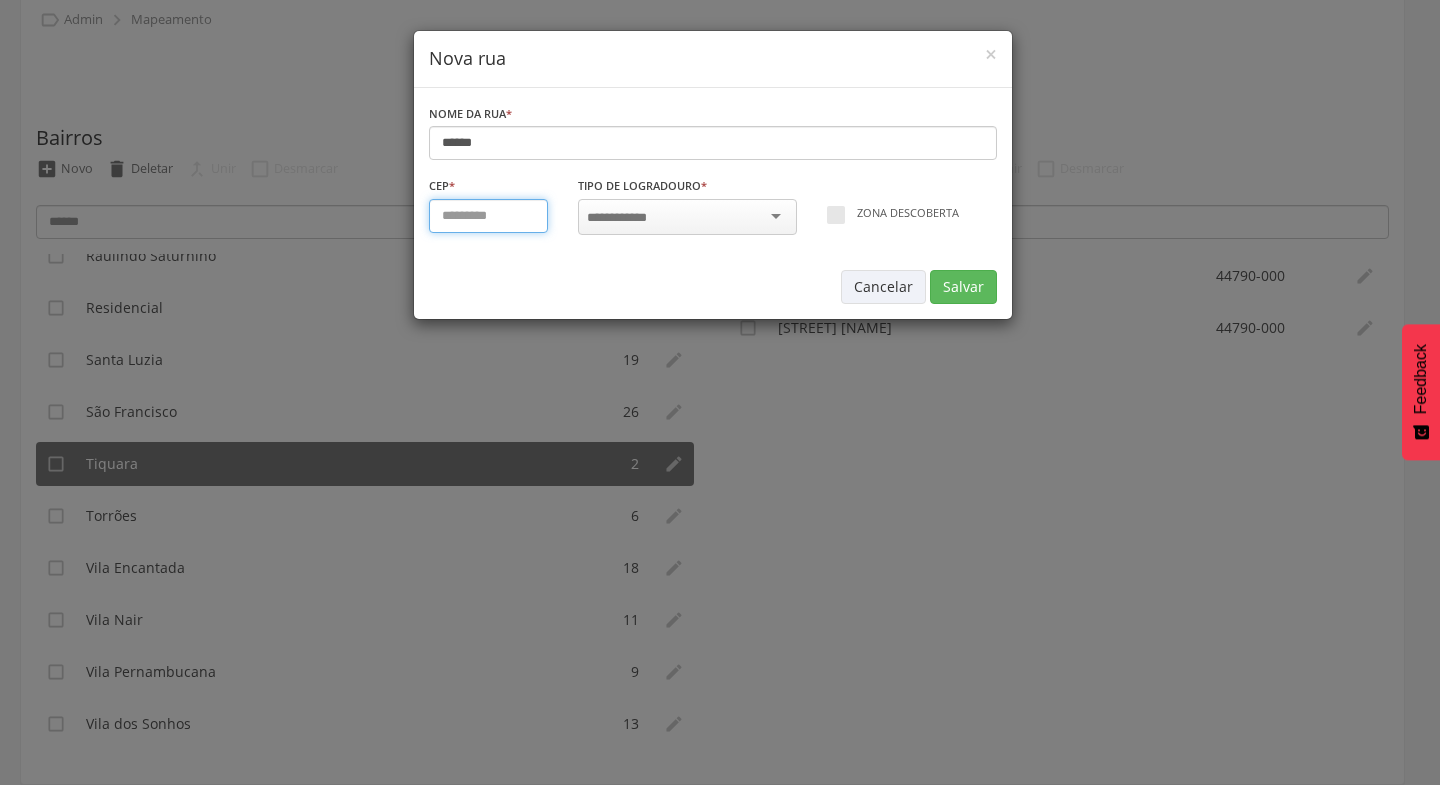 type on "*********" 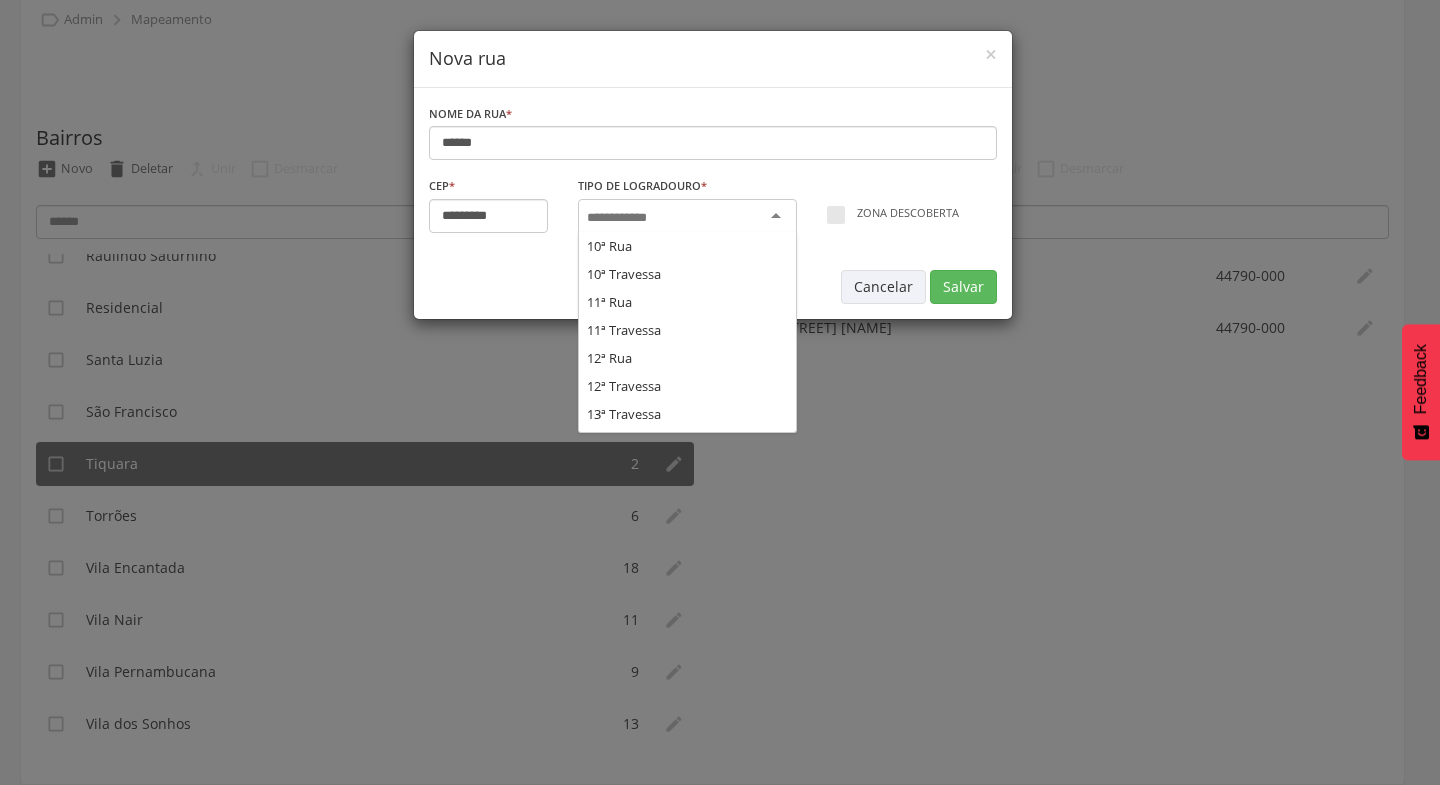 click at bounding box center (687, 217) 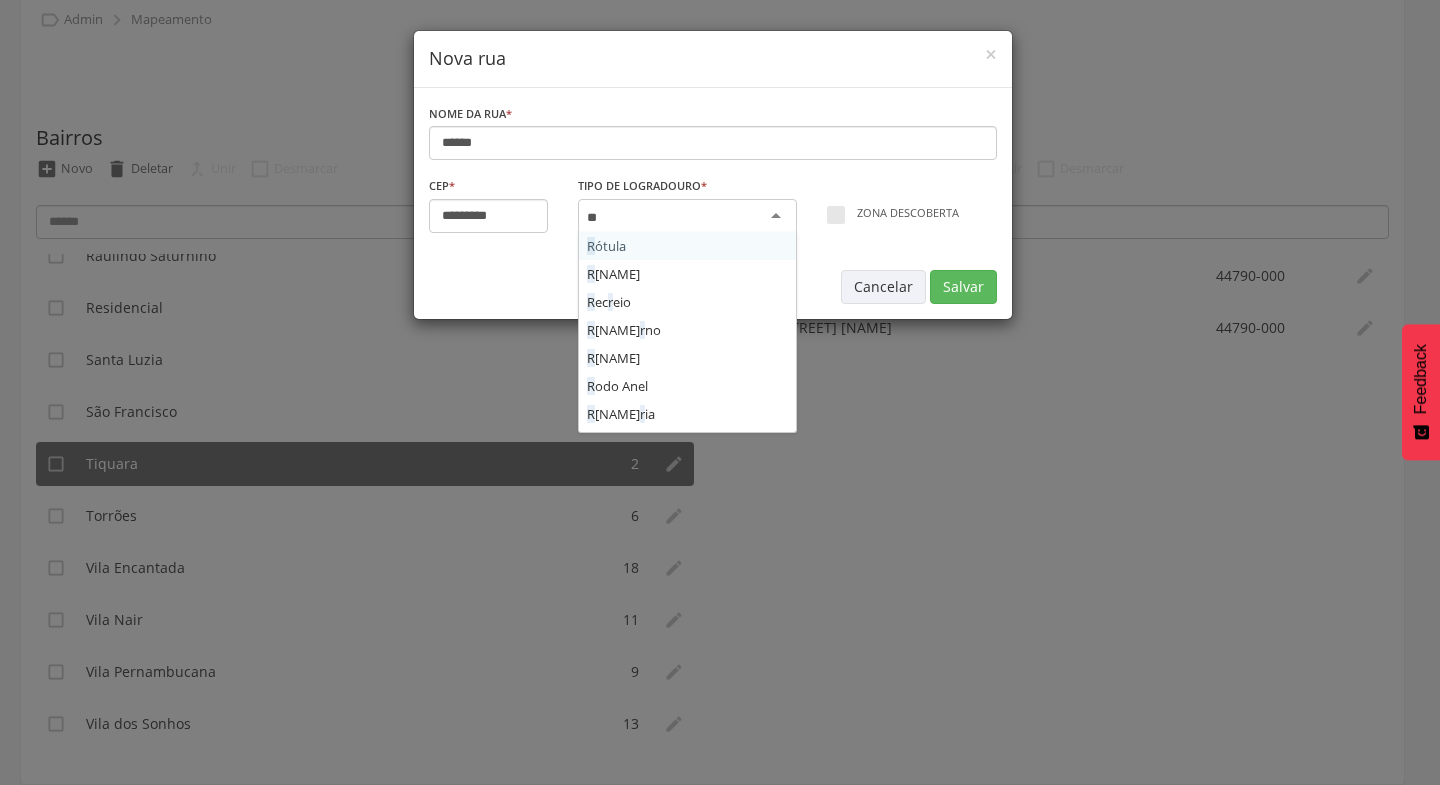 scroll, scrollTop: 0, scrollLeft: 0, axis: both 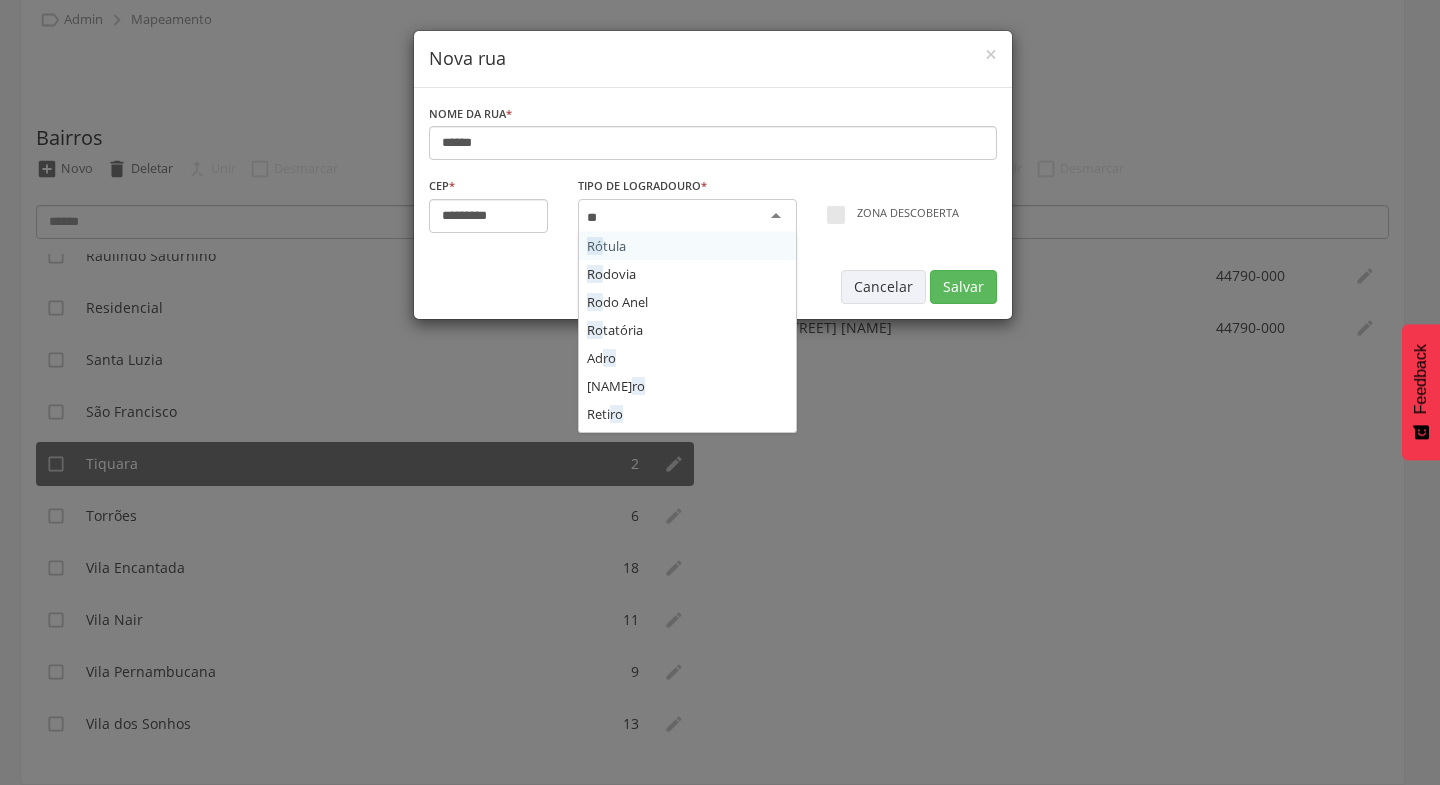 type on "***" 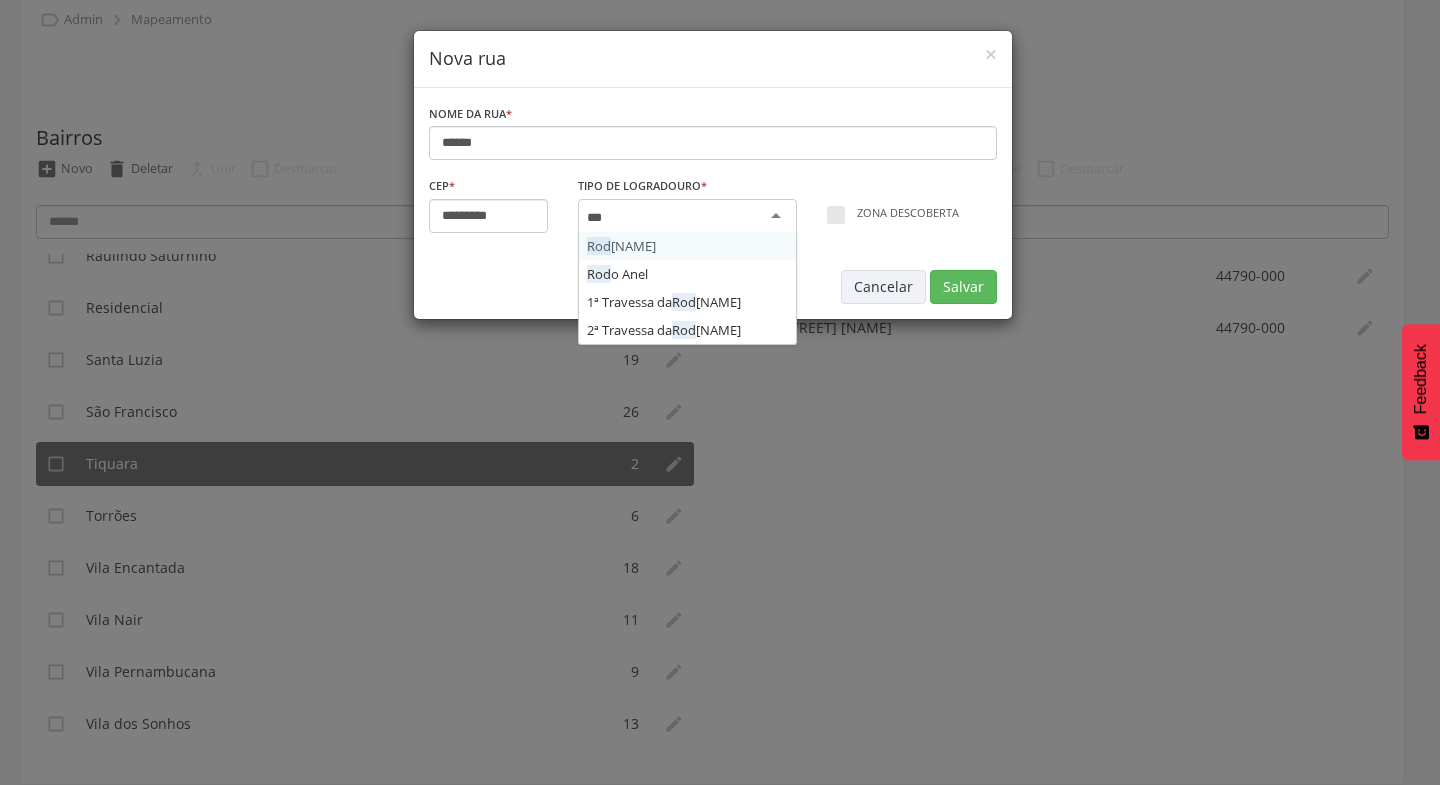 type 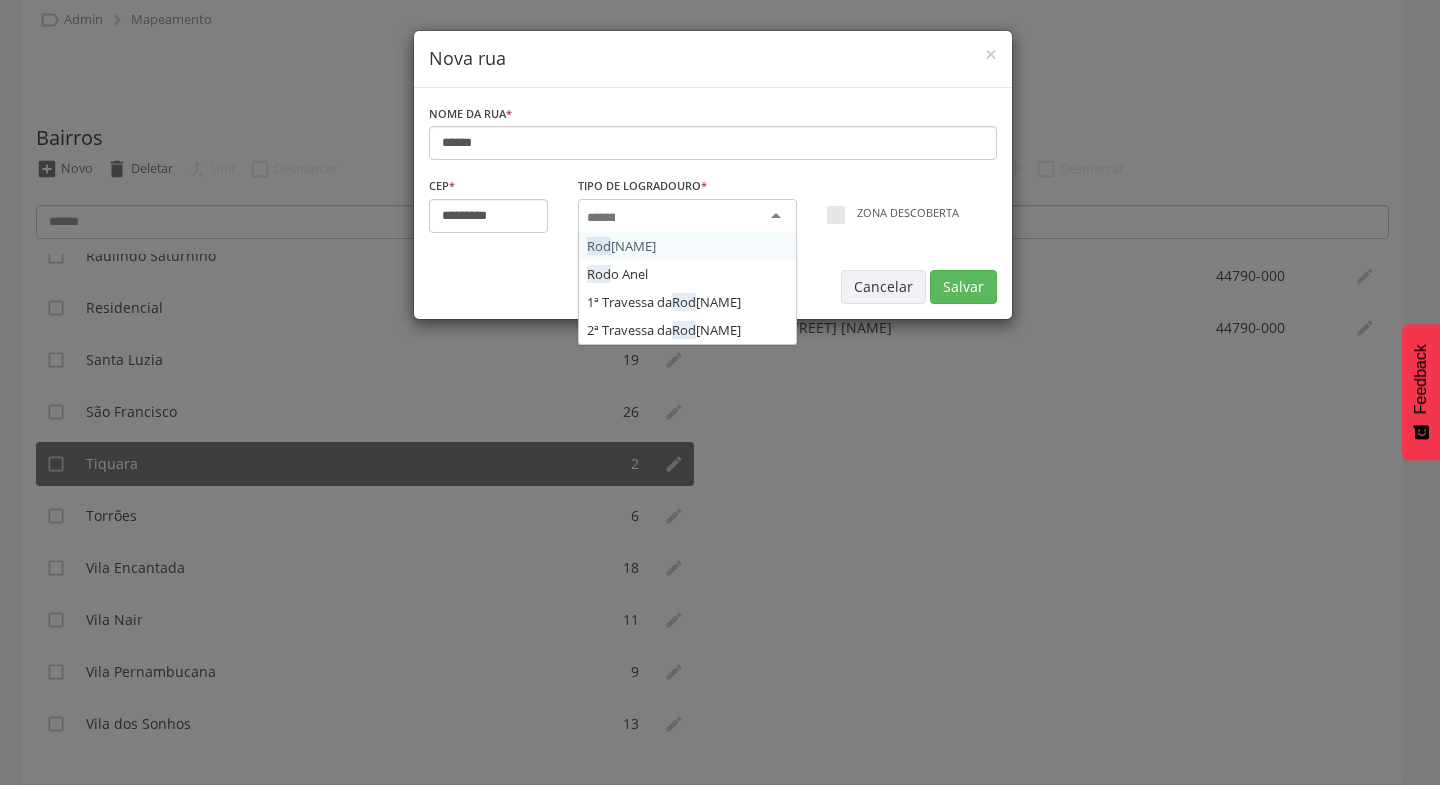scroll, scrollTop: 0, scrollLeft: 0, axis: both 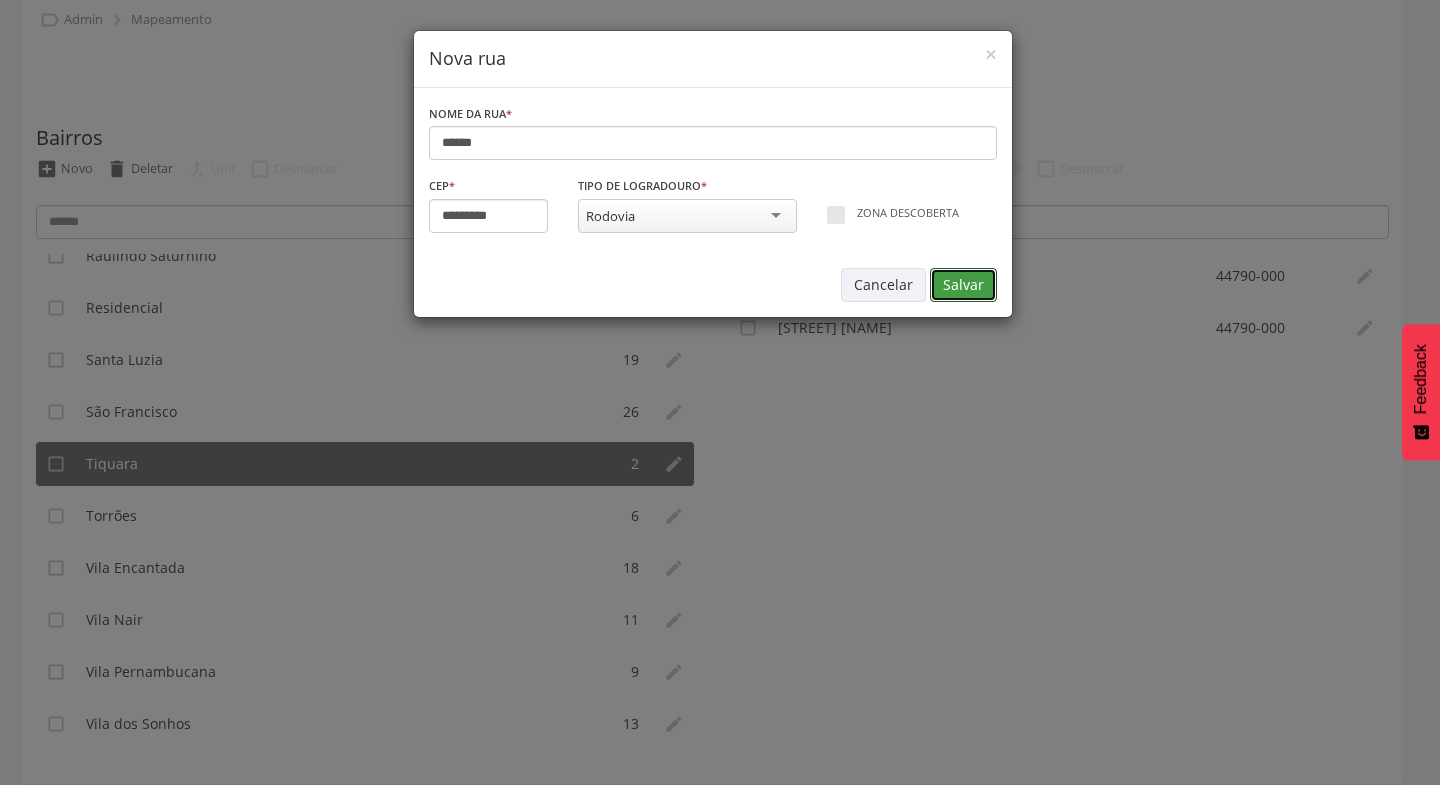 click on "Salvar" at bounding box center (963, 285) 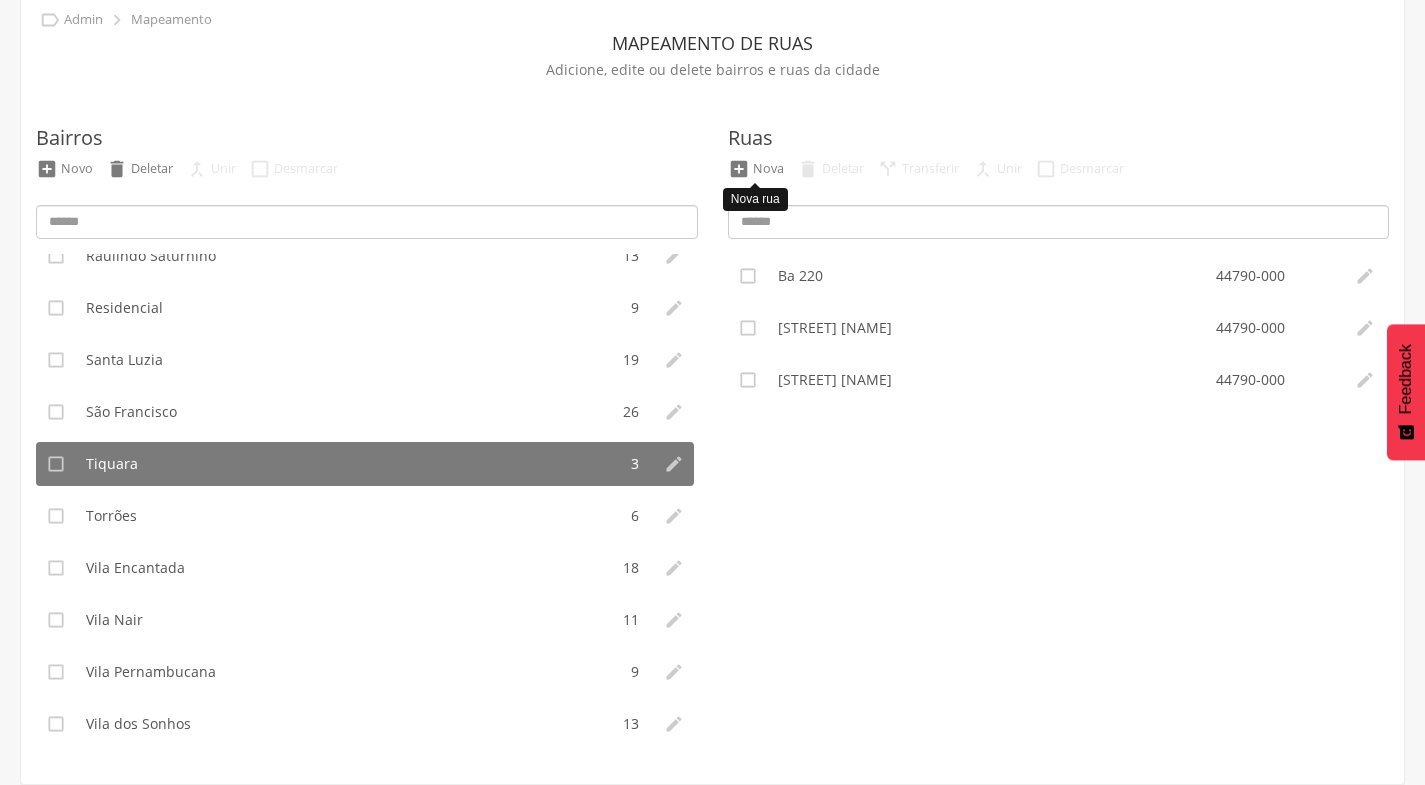 click on "
Nova" at bounding box center (756, 169) 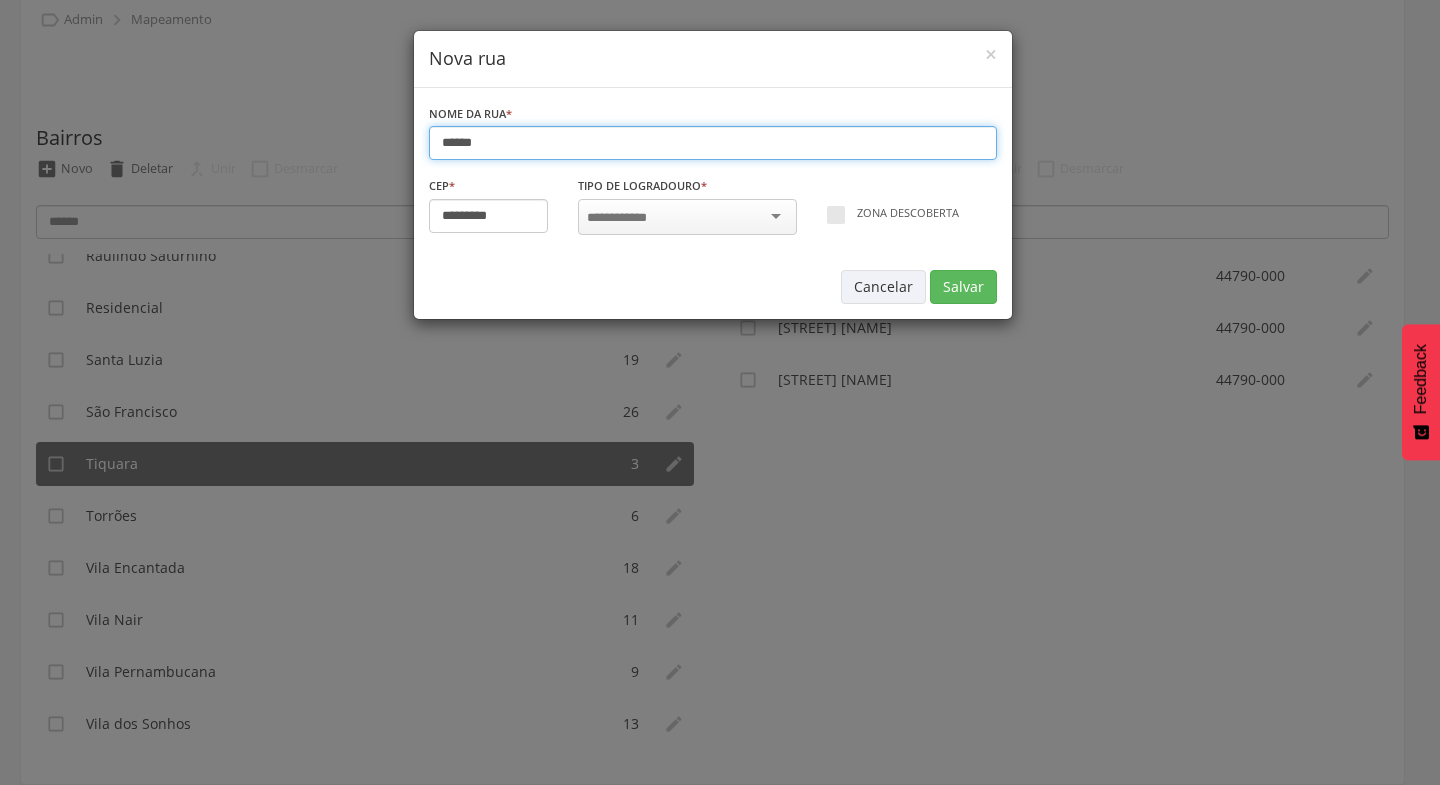 click on "******" at bounding box center [713, 143] 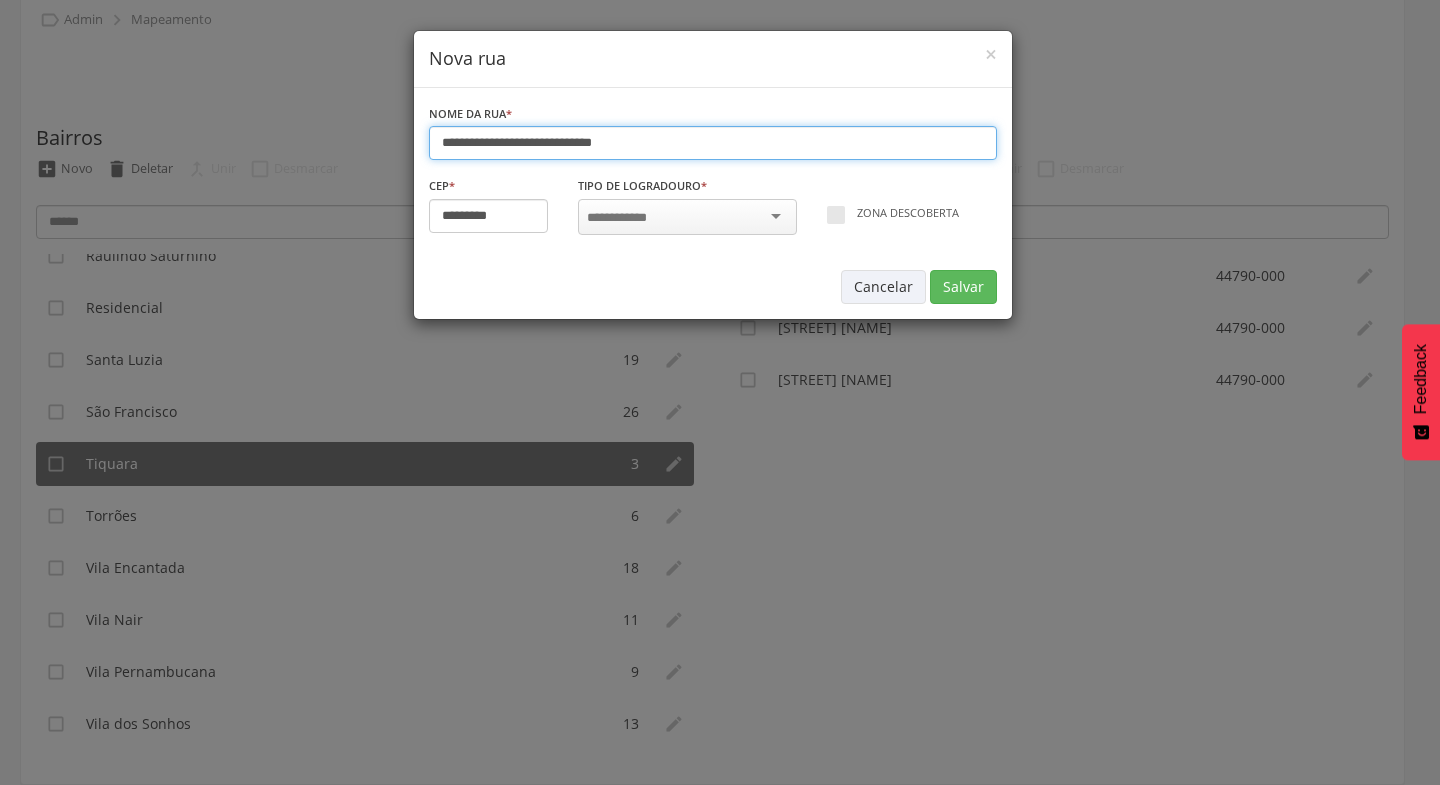 type on "**********" 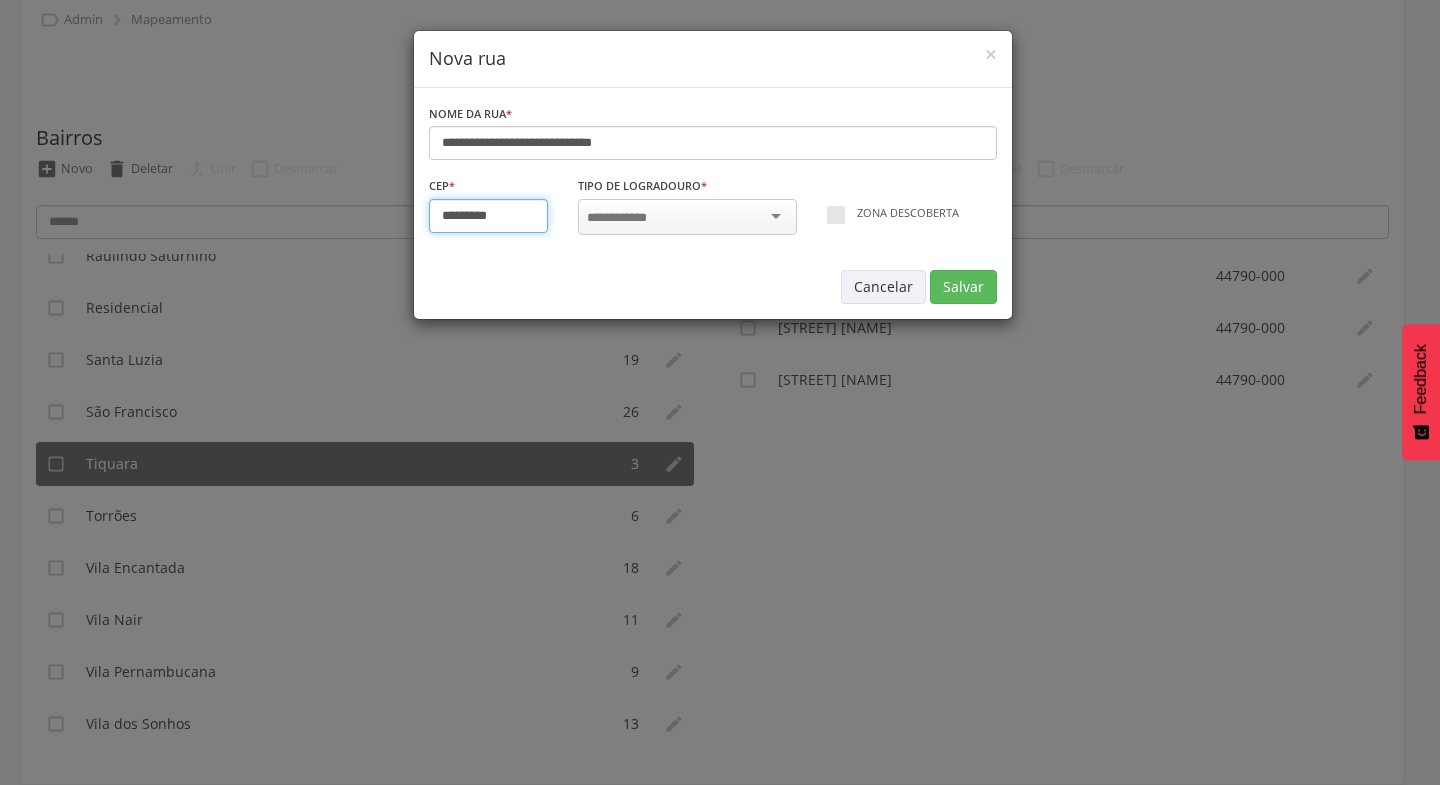 click on "*********" at bounding box center (489, 216) 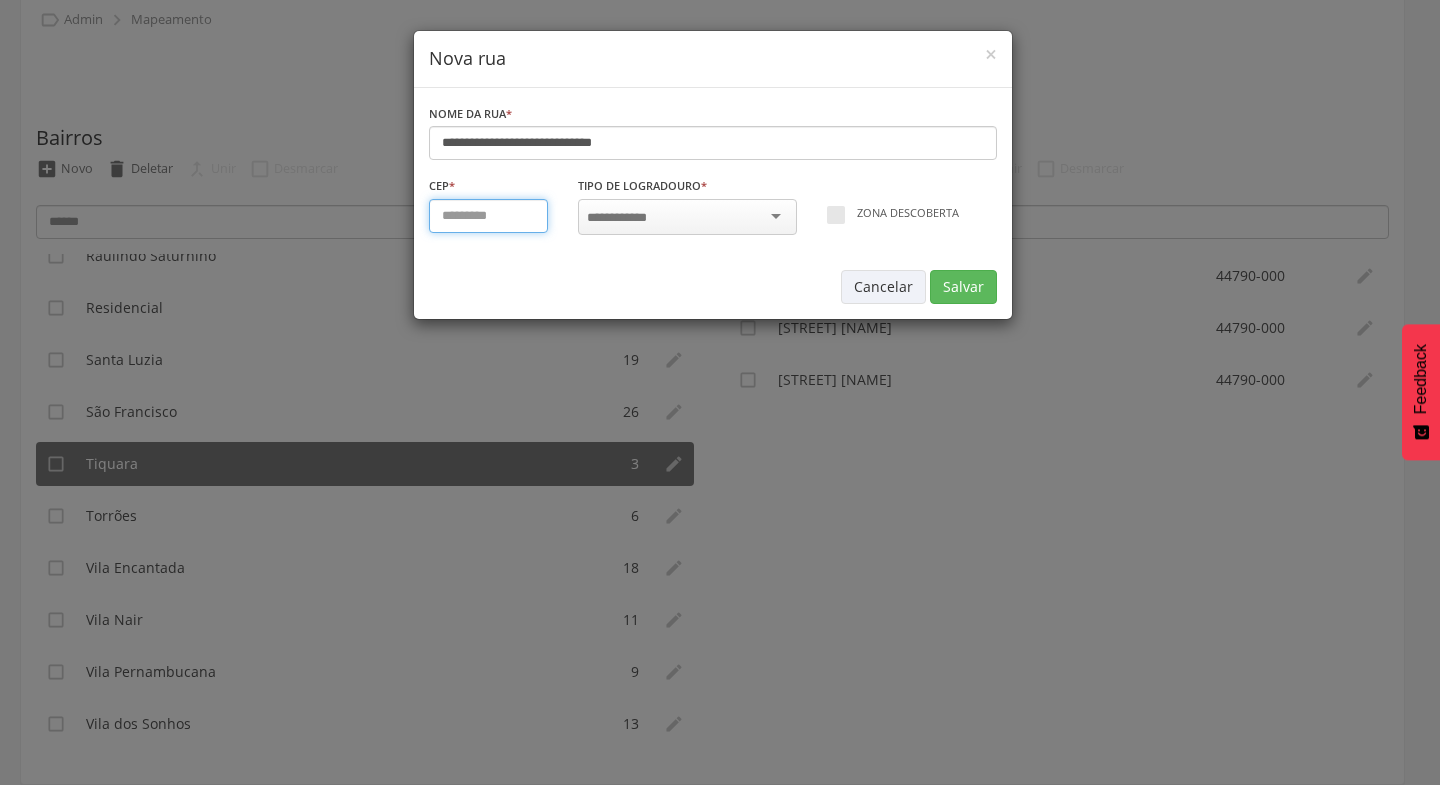 type on "*********" 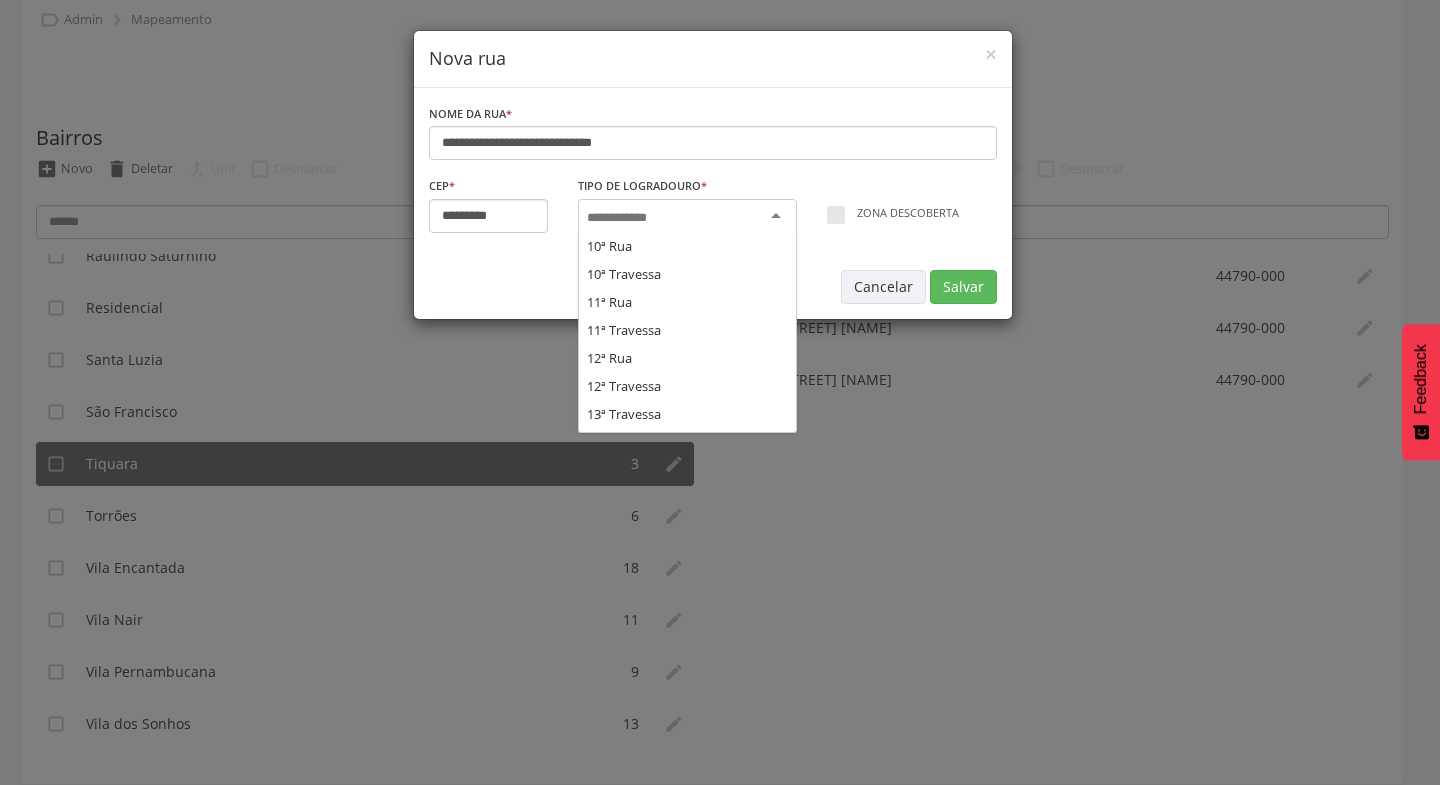 click at bounding box center [687, 217] 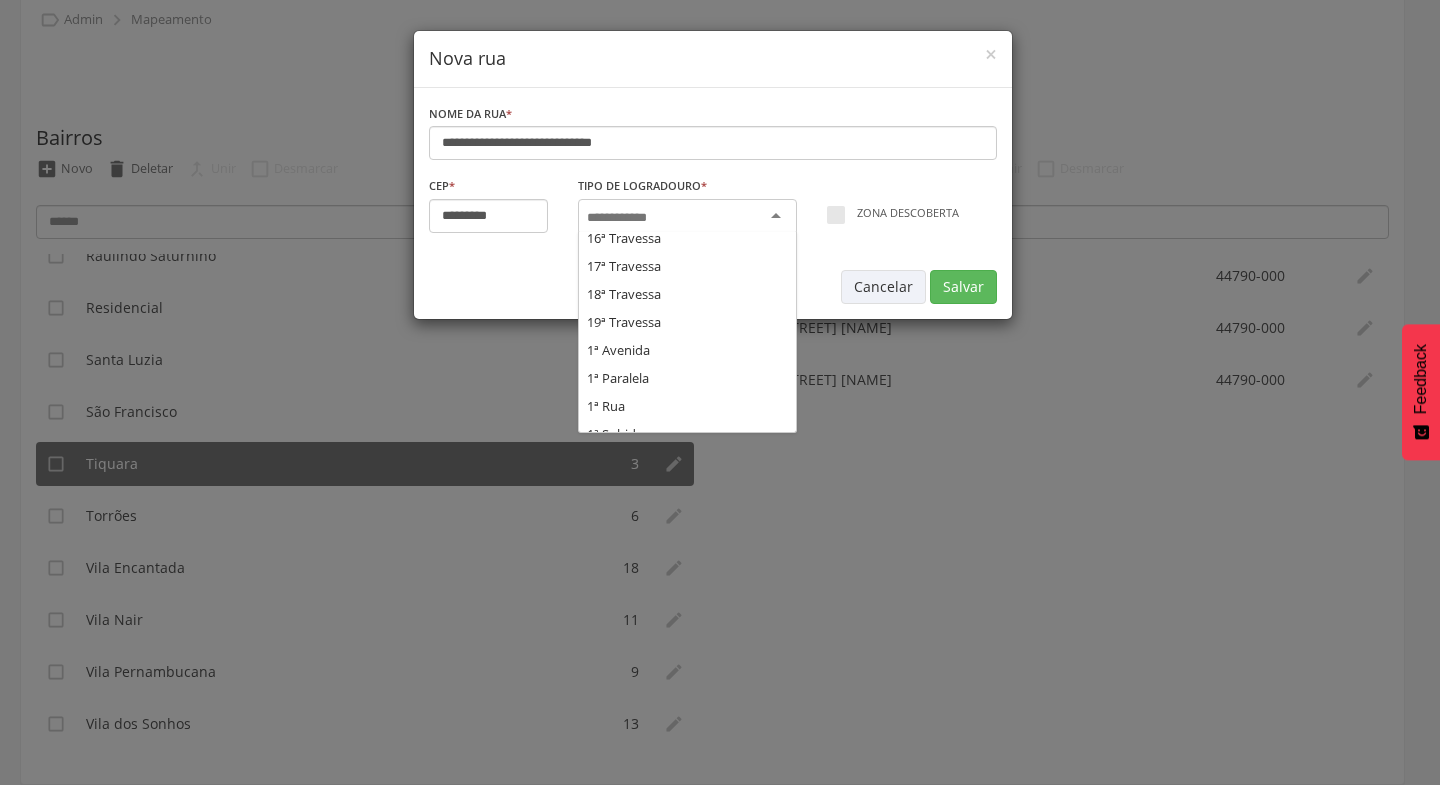 scroll, scrollTop: 0, scrollLeft: 0, axis: both 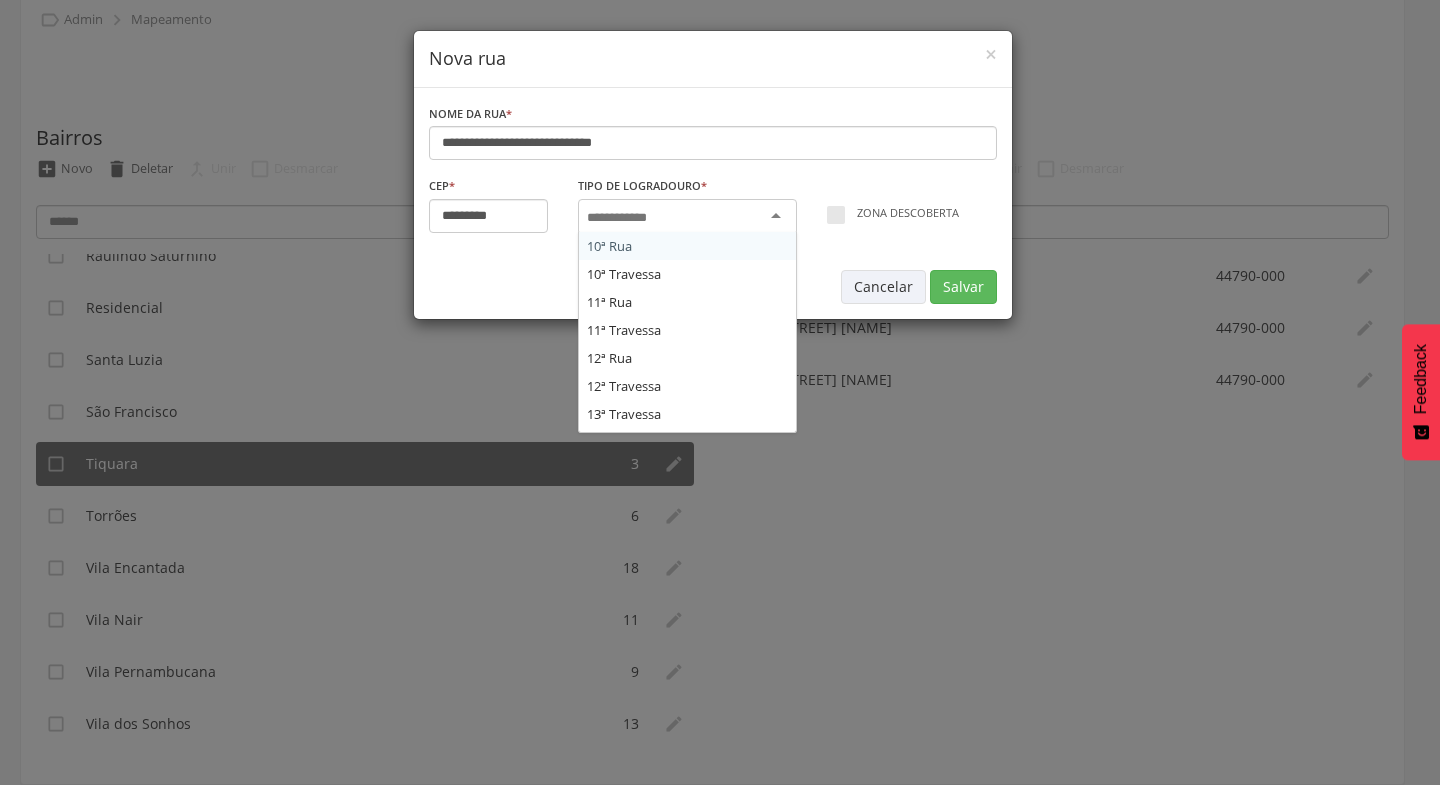 click at bounding box center [623, 218] 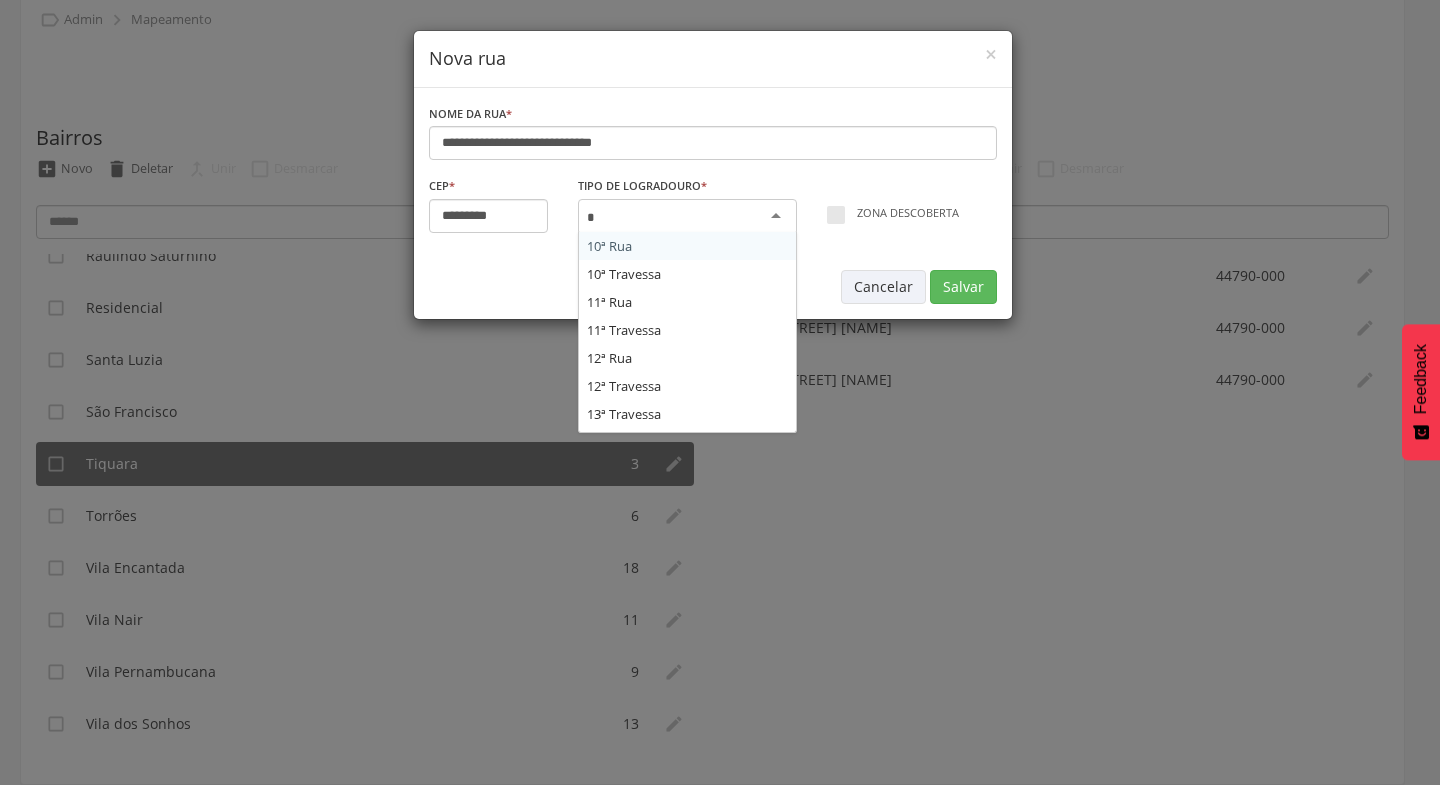 scroll, scrollTop: 1256, scrollLeft: 0, axis: vertical 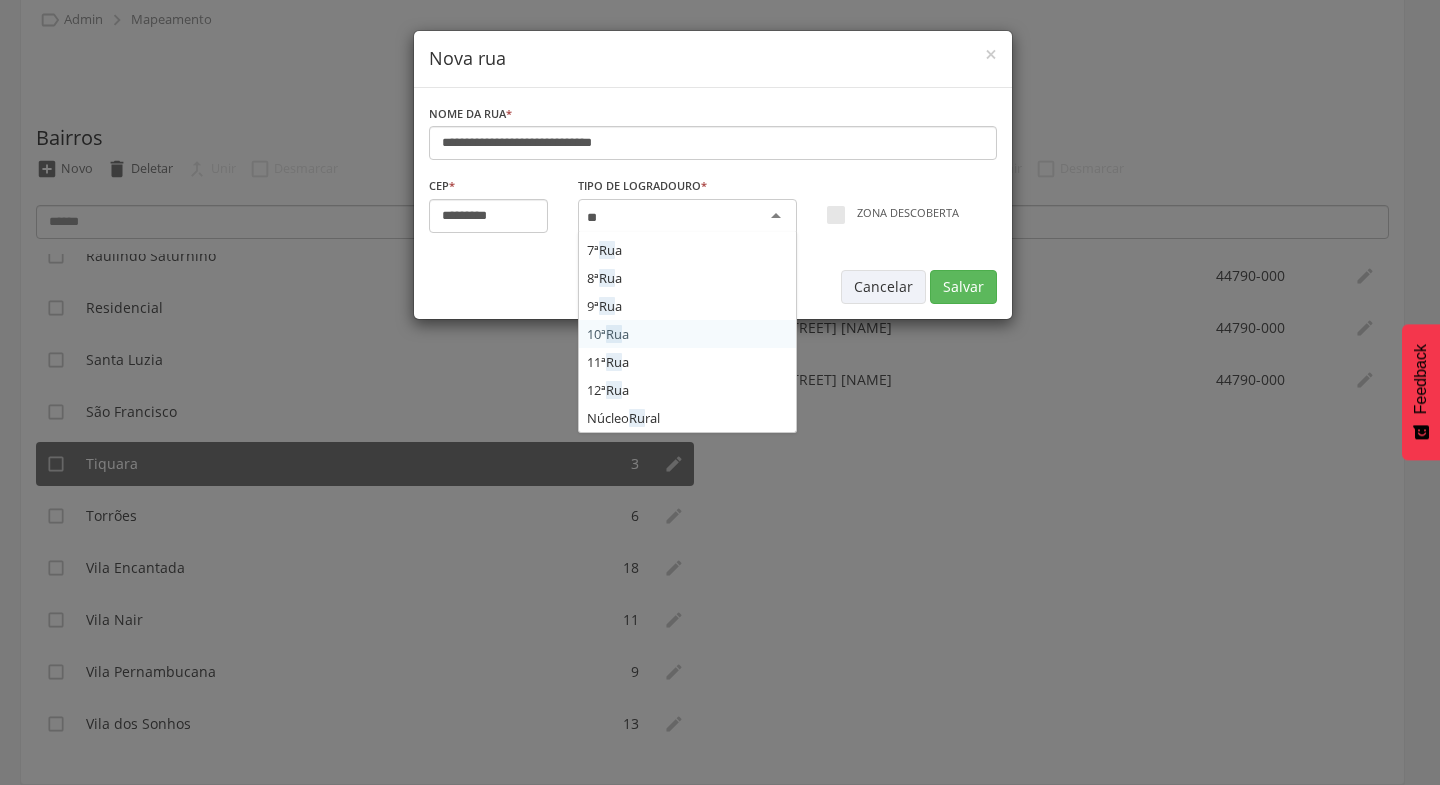type on "***" 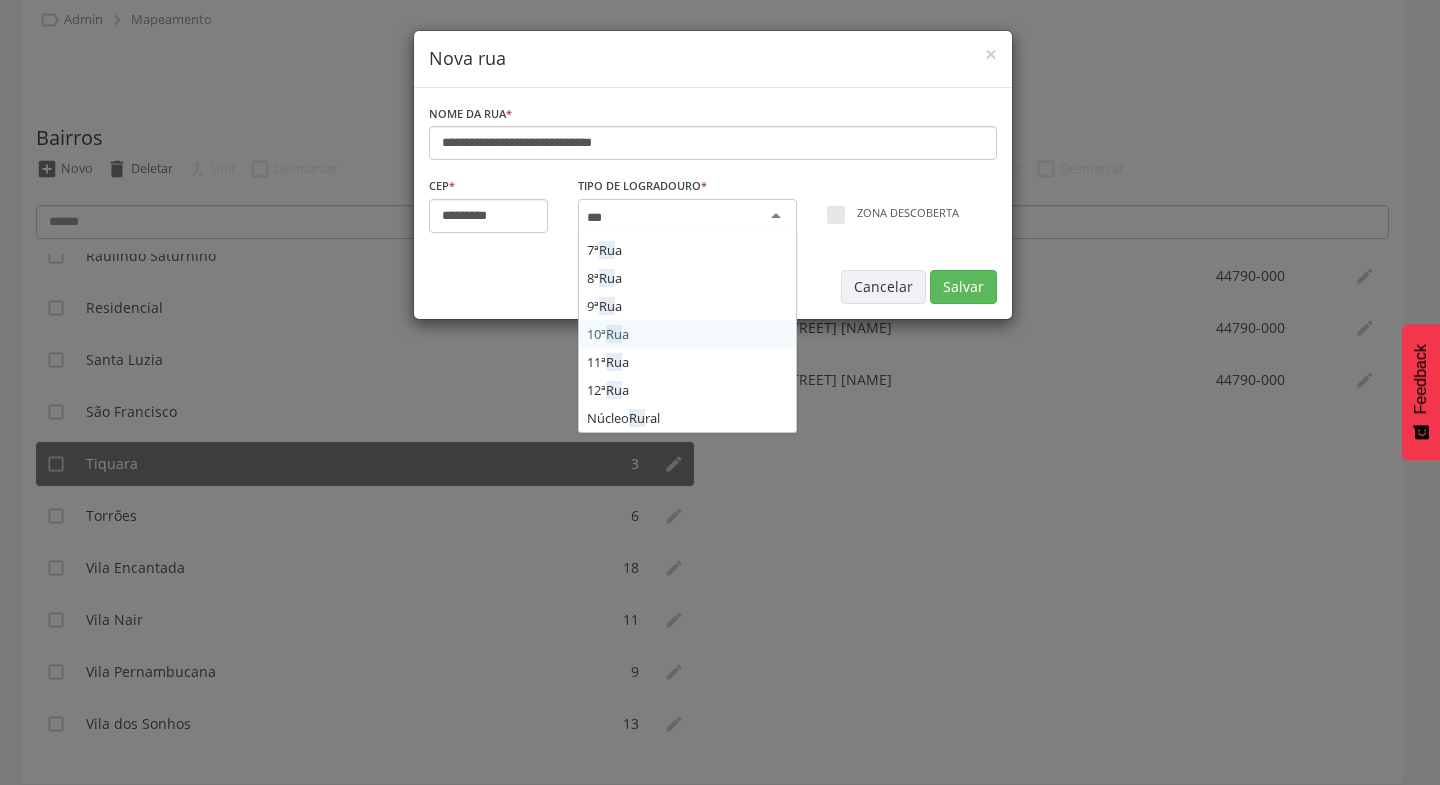 scroll, scrollTop: 360, scrollLeft: 0, axis: vertical 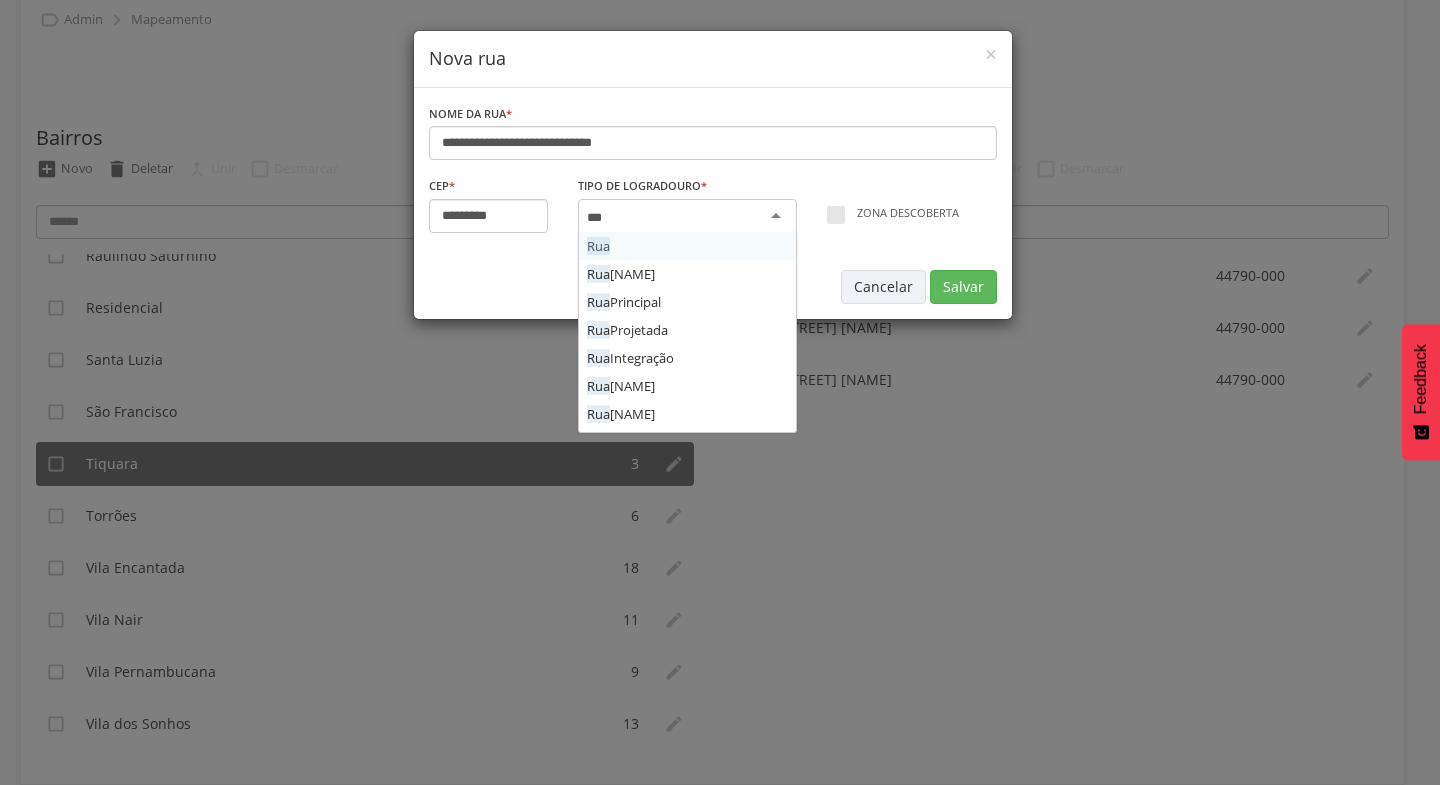 type 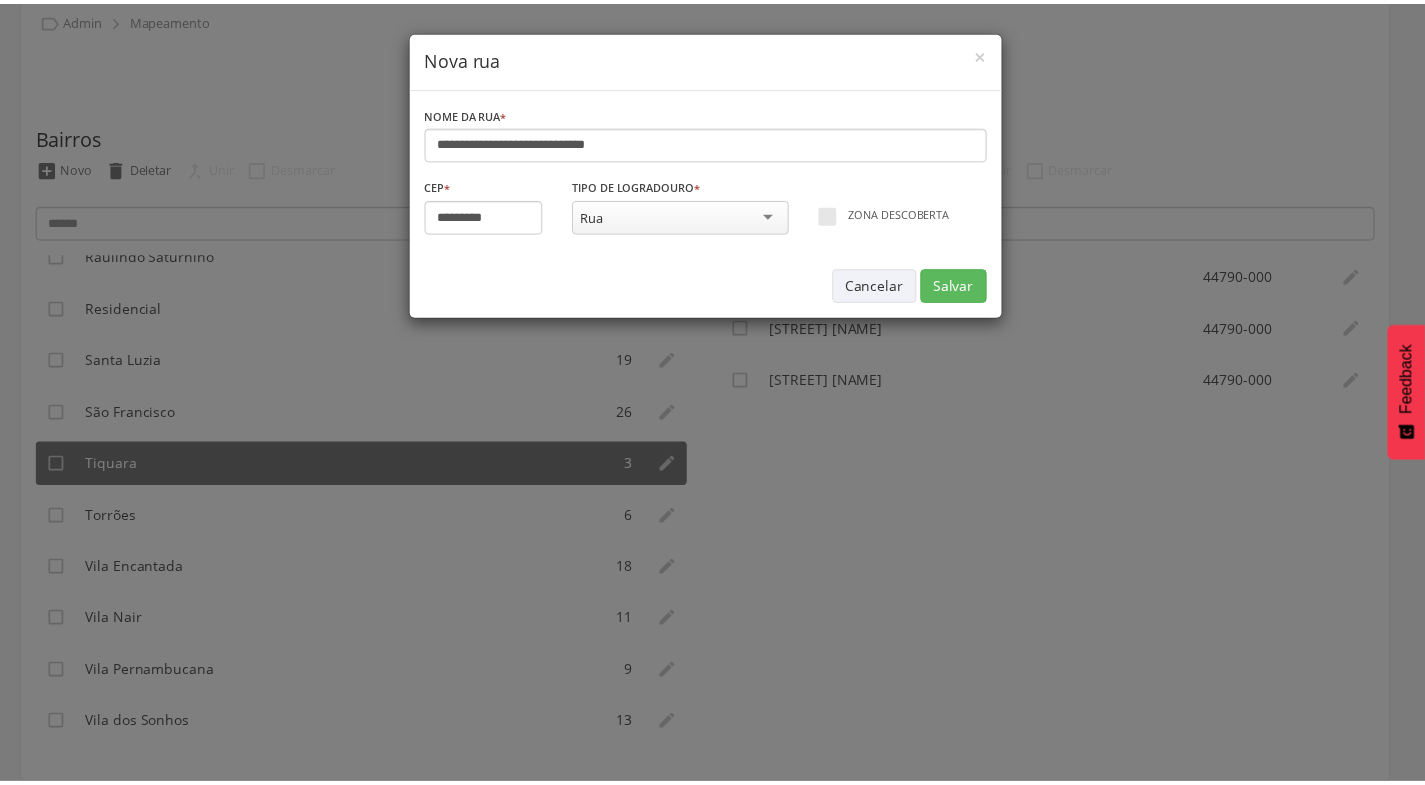 scroll, scrollTop: 0, scrollLeft: 0, axis: both 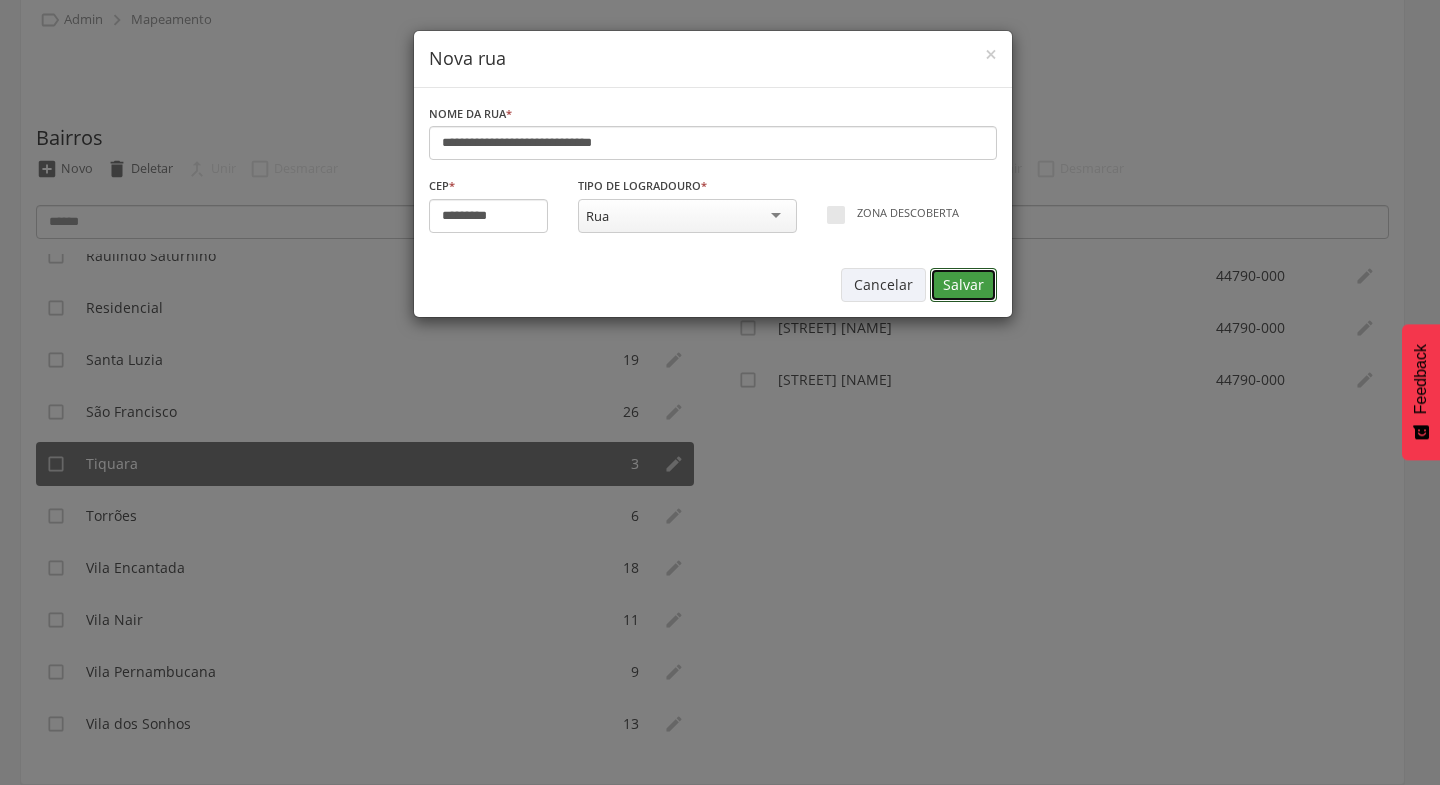 click on "Salvar" at bounding box center (963, 285) 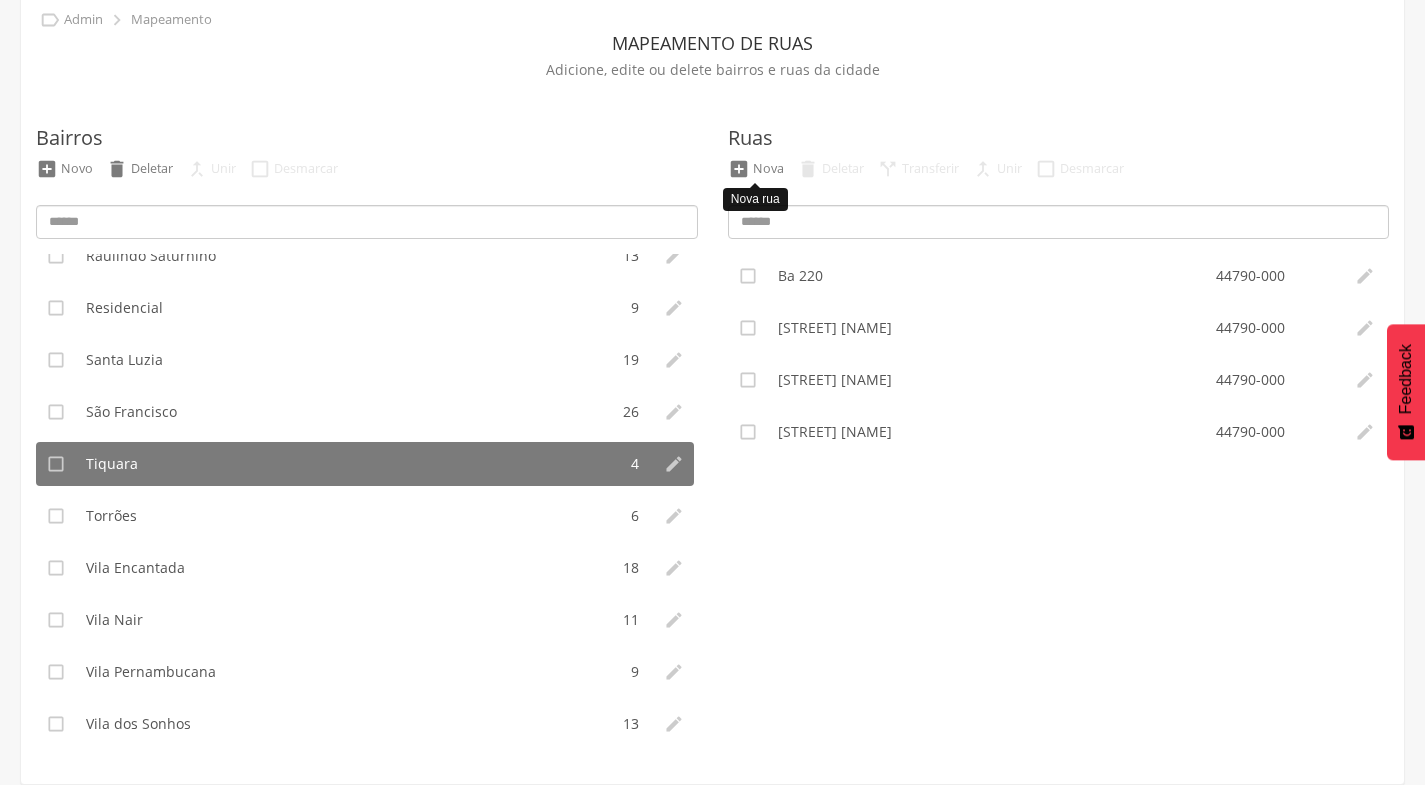 click on "Nova" at bounding box center (768, 168) 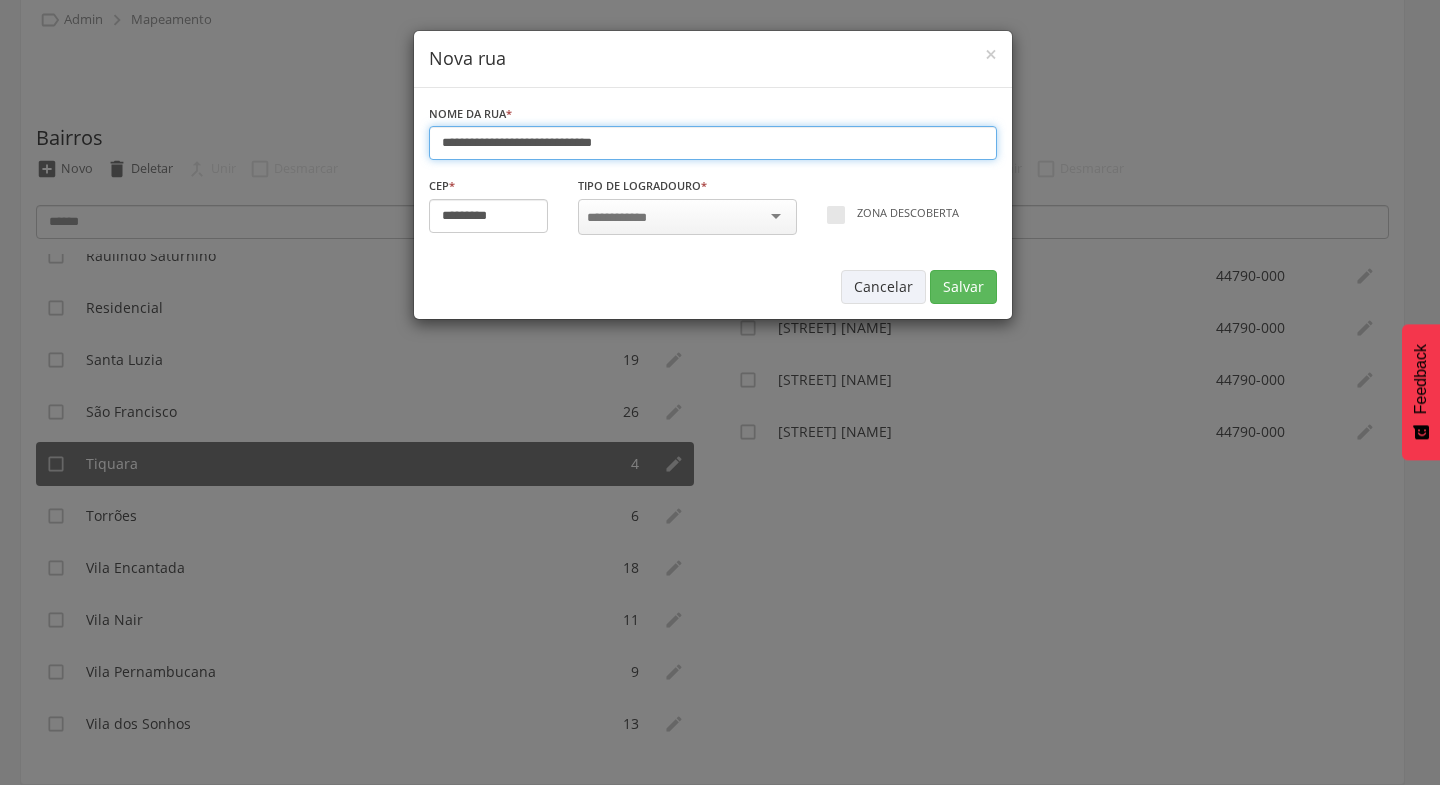click on "**********" at bounding box center (713, 143) 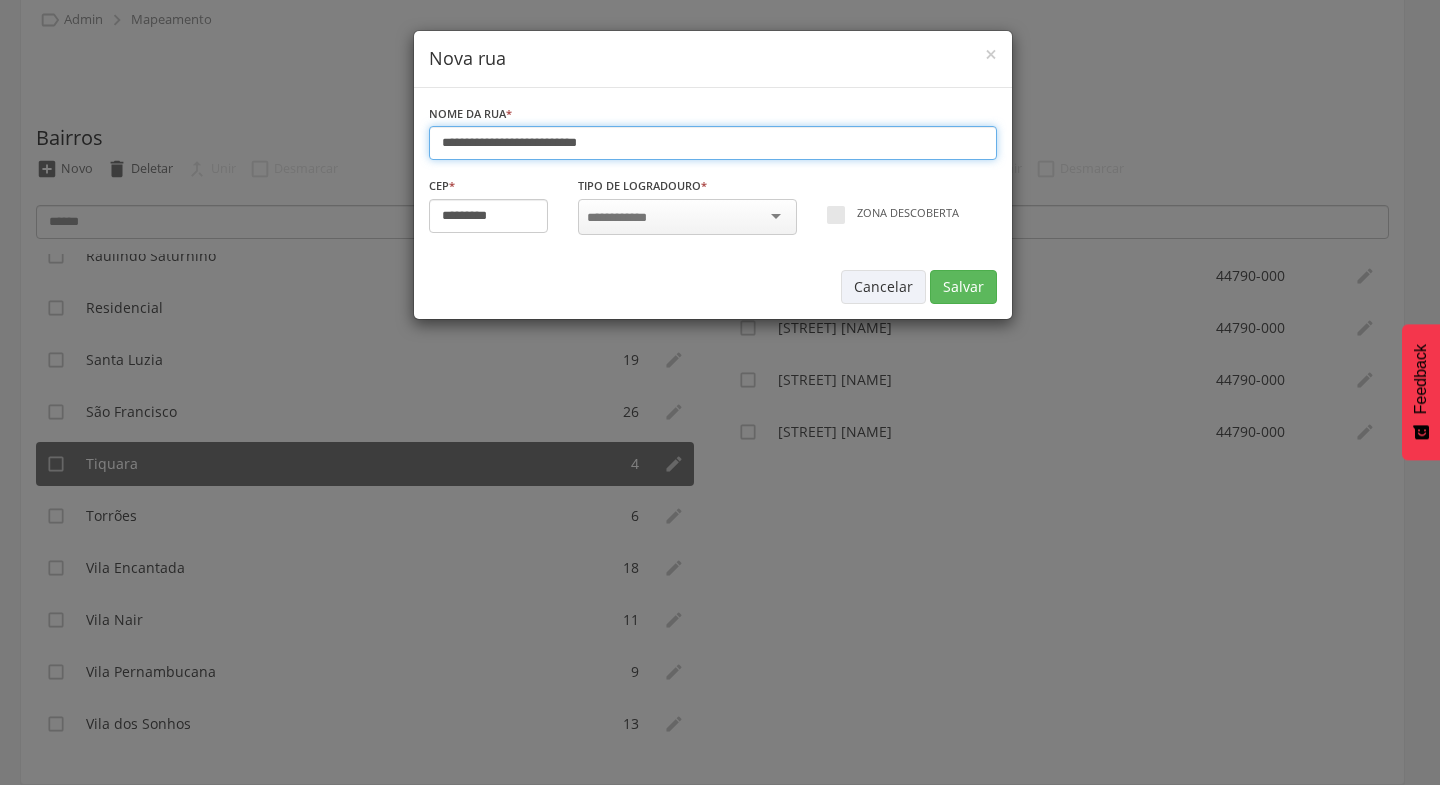 click on "**********" at bounding box center (713, 143) 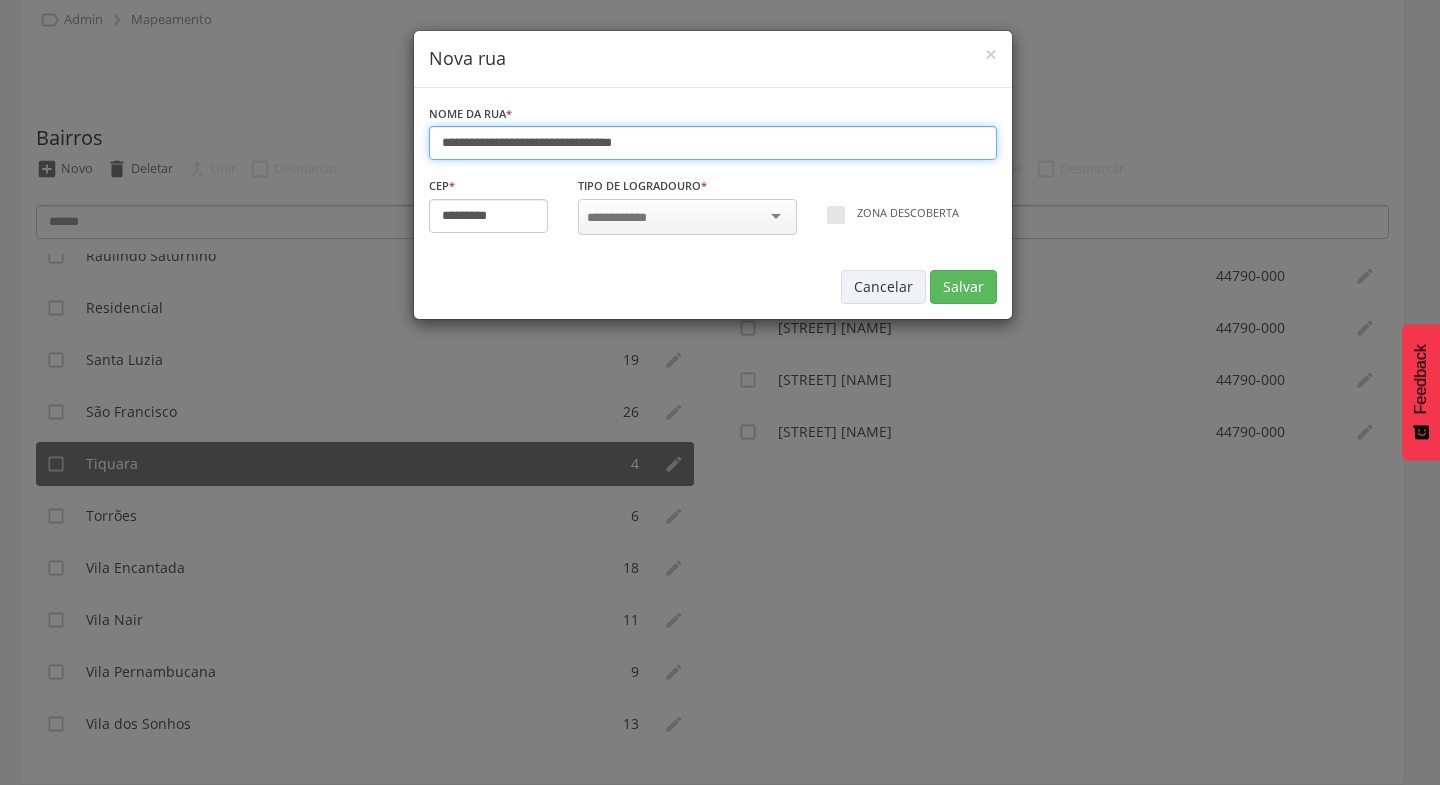 type on "**********" 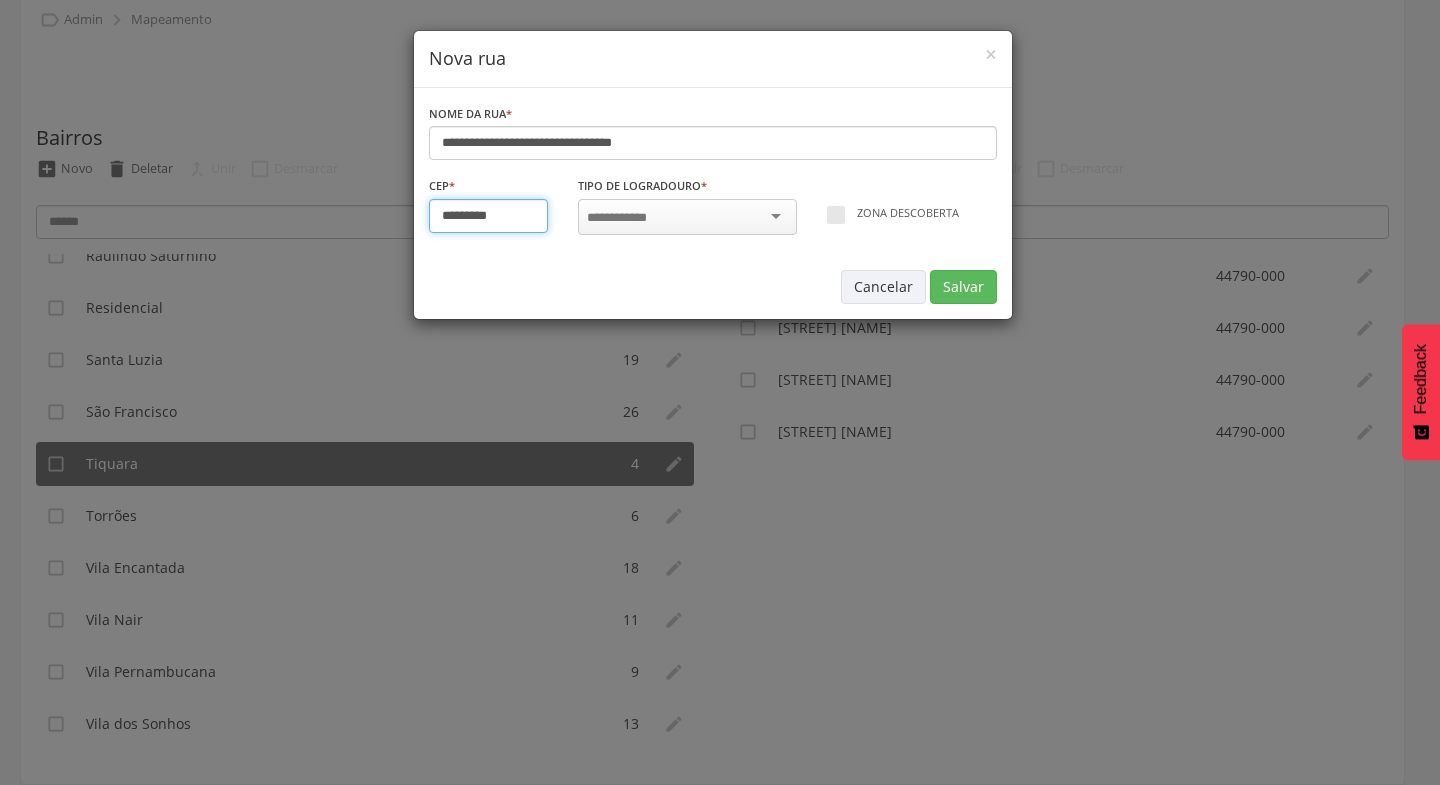 click on "*********" at bounding box center (489, 216) 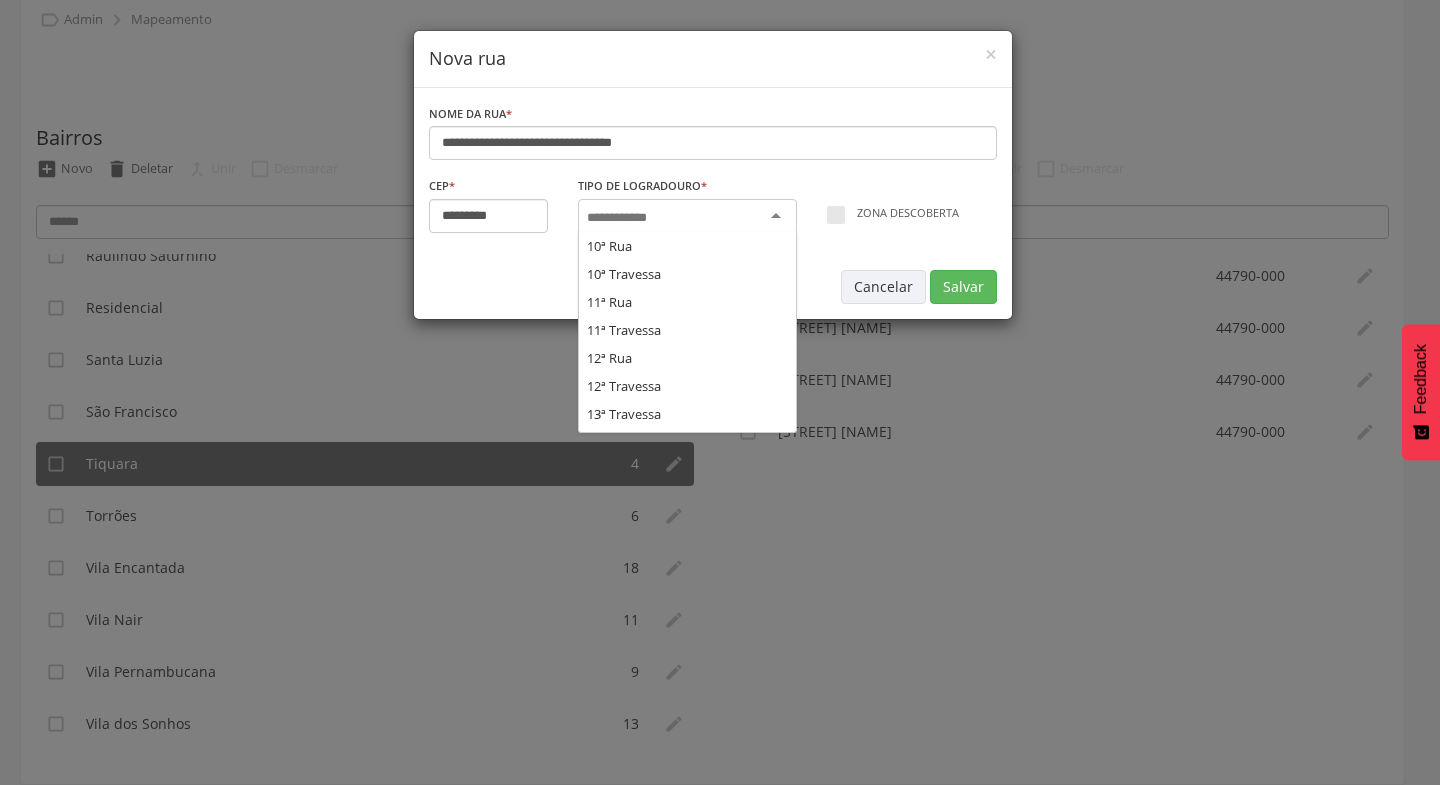 click at bounding box center [687, 217] 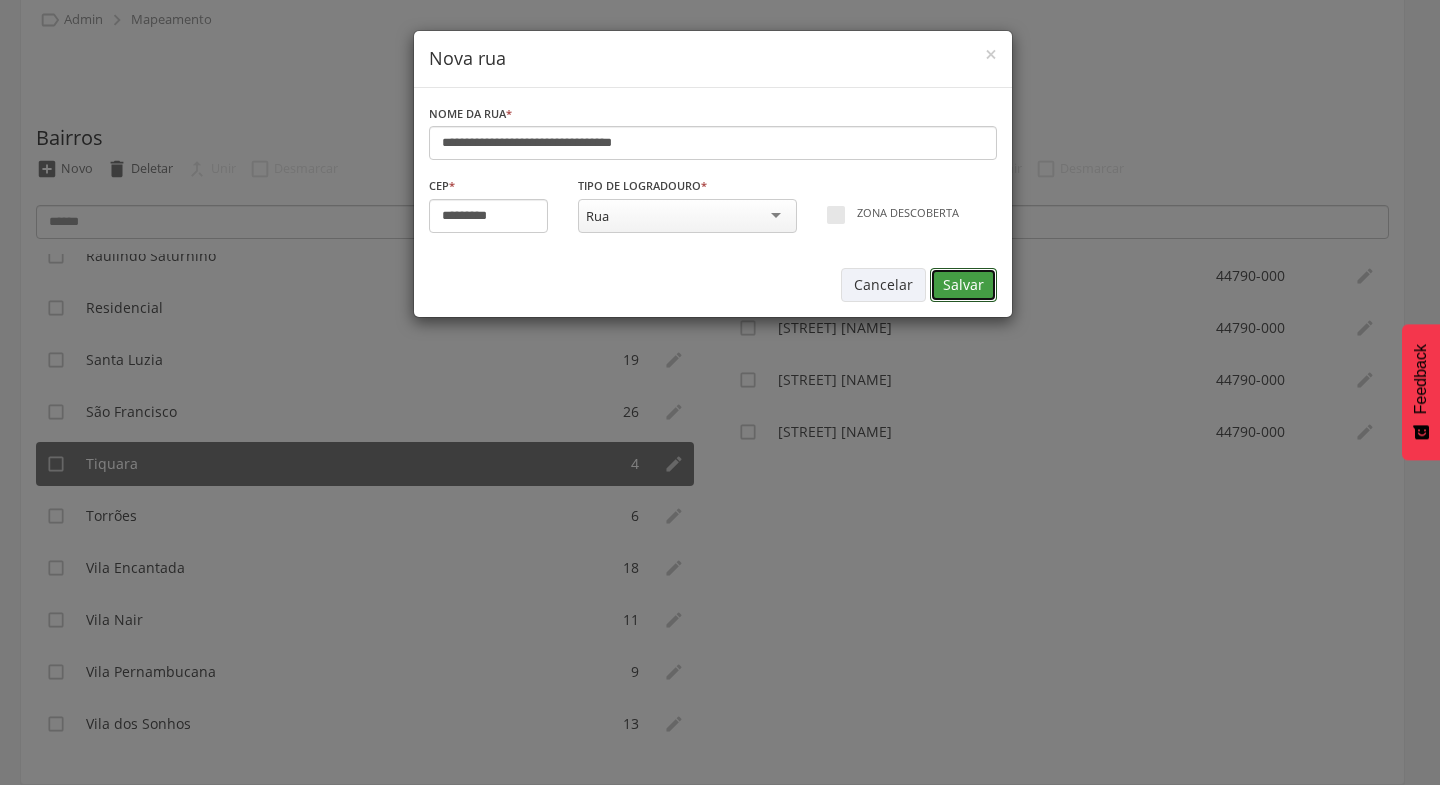 click on "Salvar" at bounding box center [963, 285] 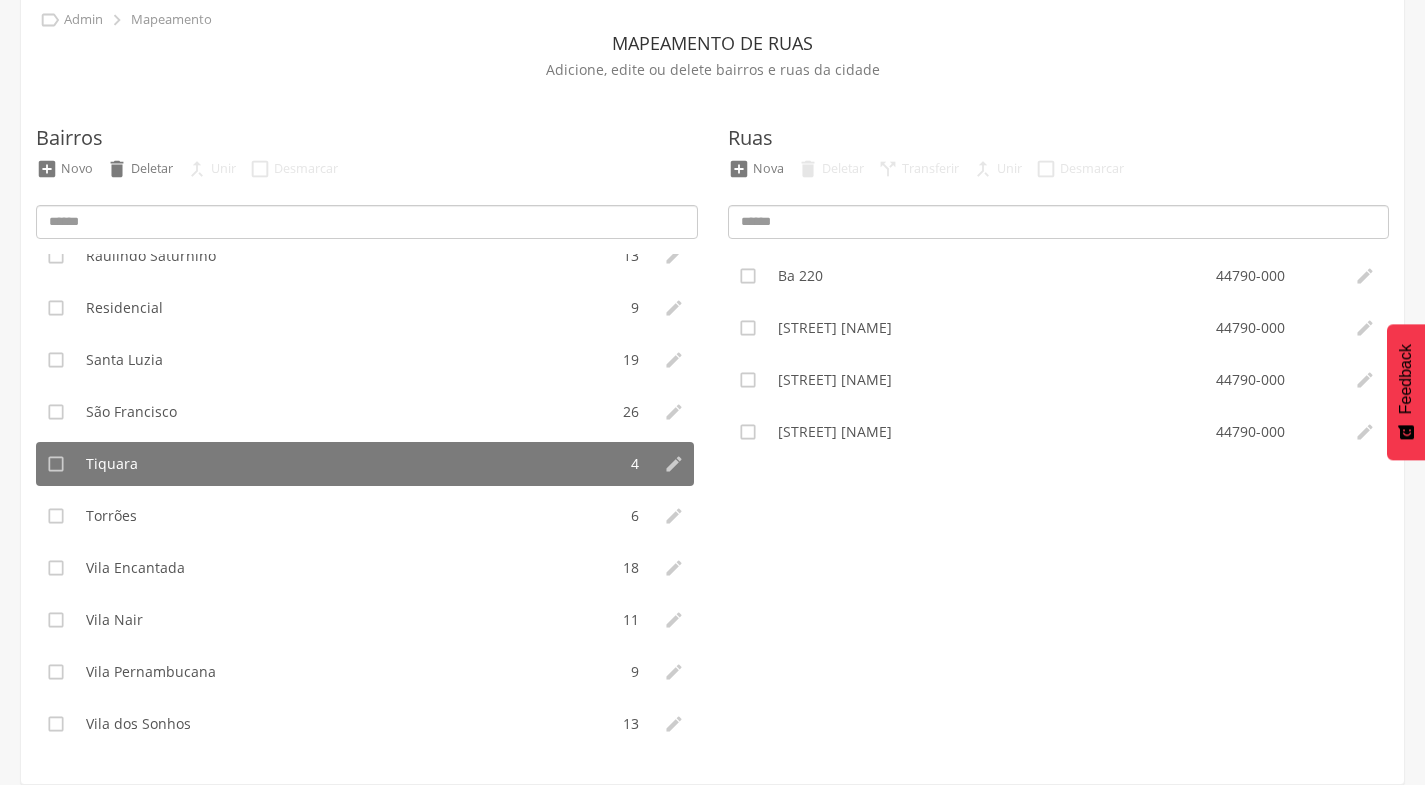 type on "*********" 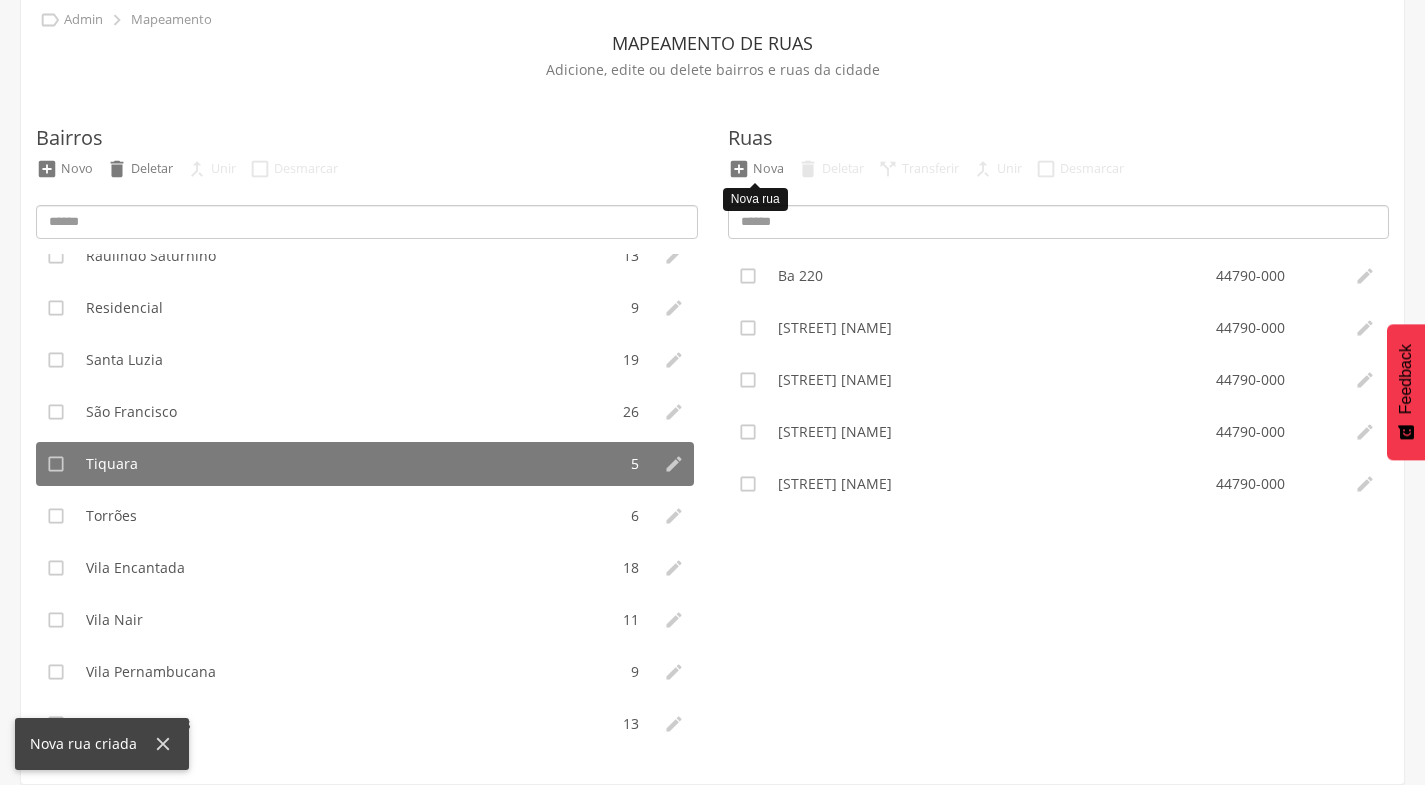 click on "Nova" at bounding box center [768, 168] 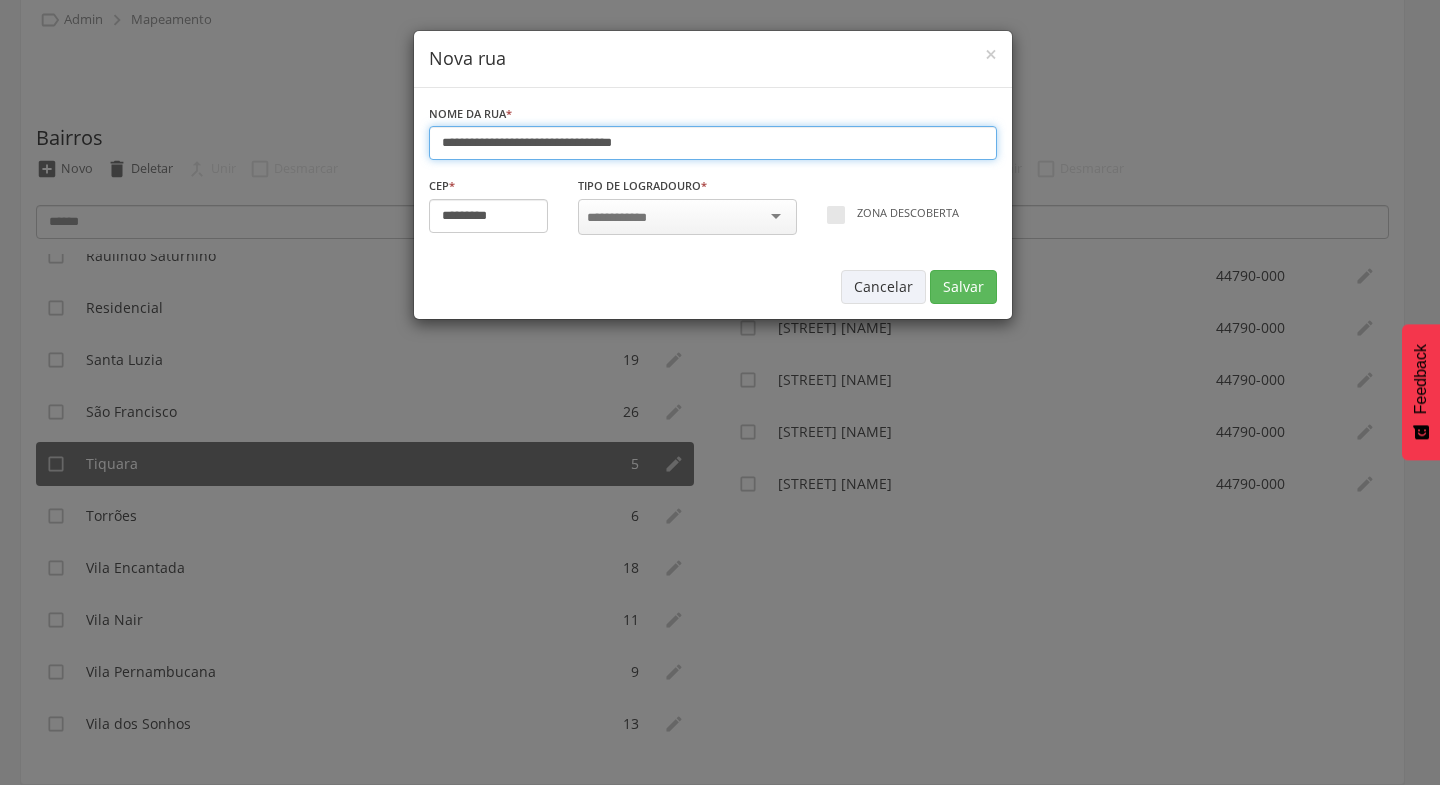 click on "**********" at bounding box center [713, 143] 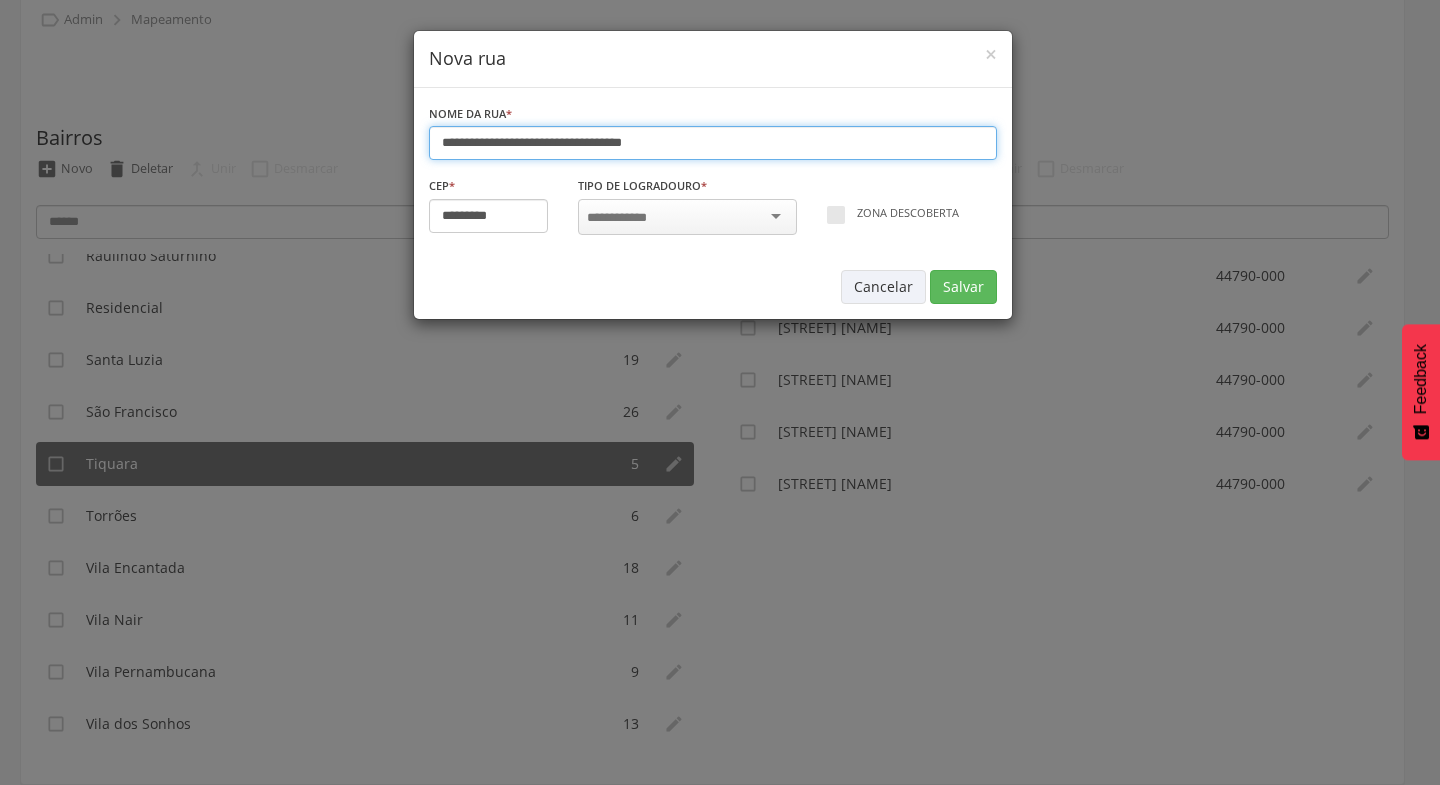type on "**********" 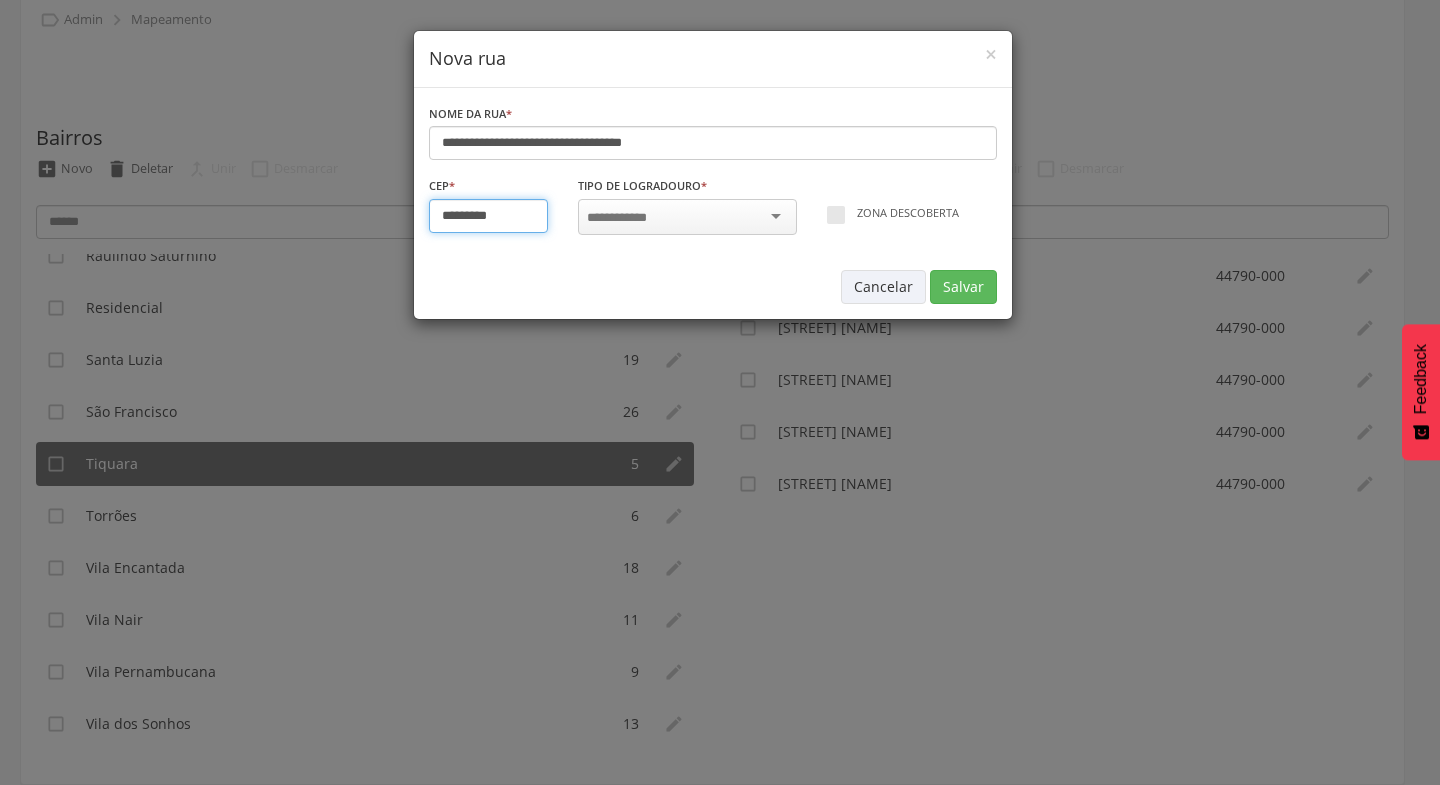 click on "*********" at bounding box center (489, 216) 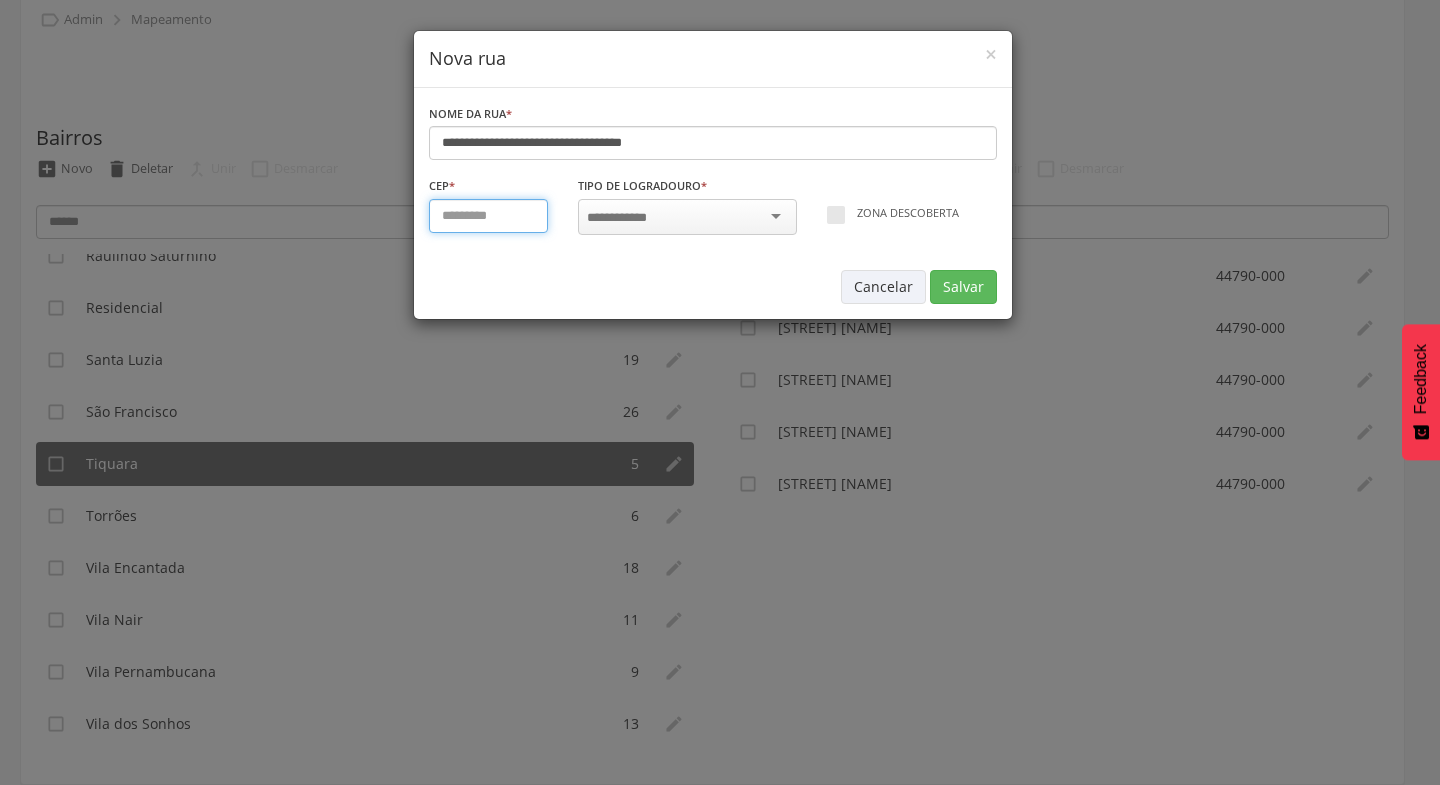 type on "*********" 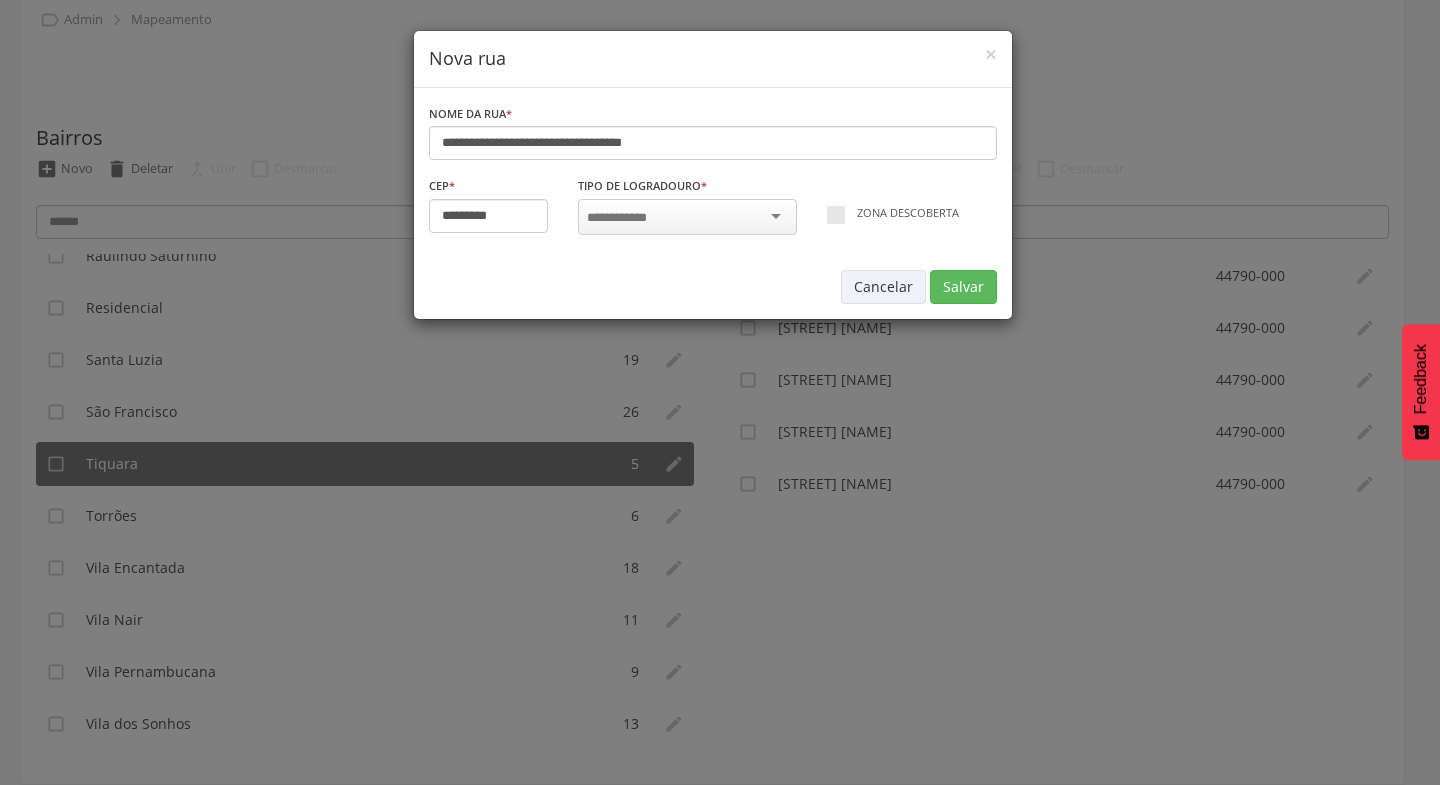 click at bounding box center [687, 217] 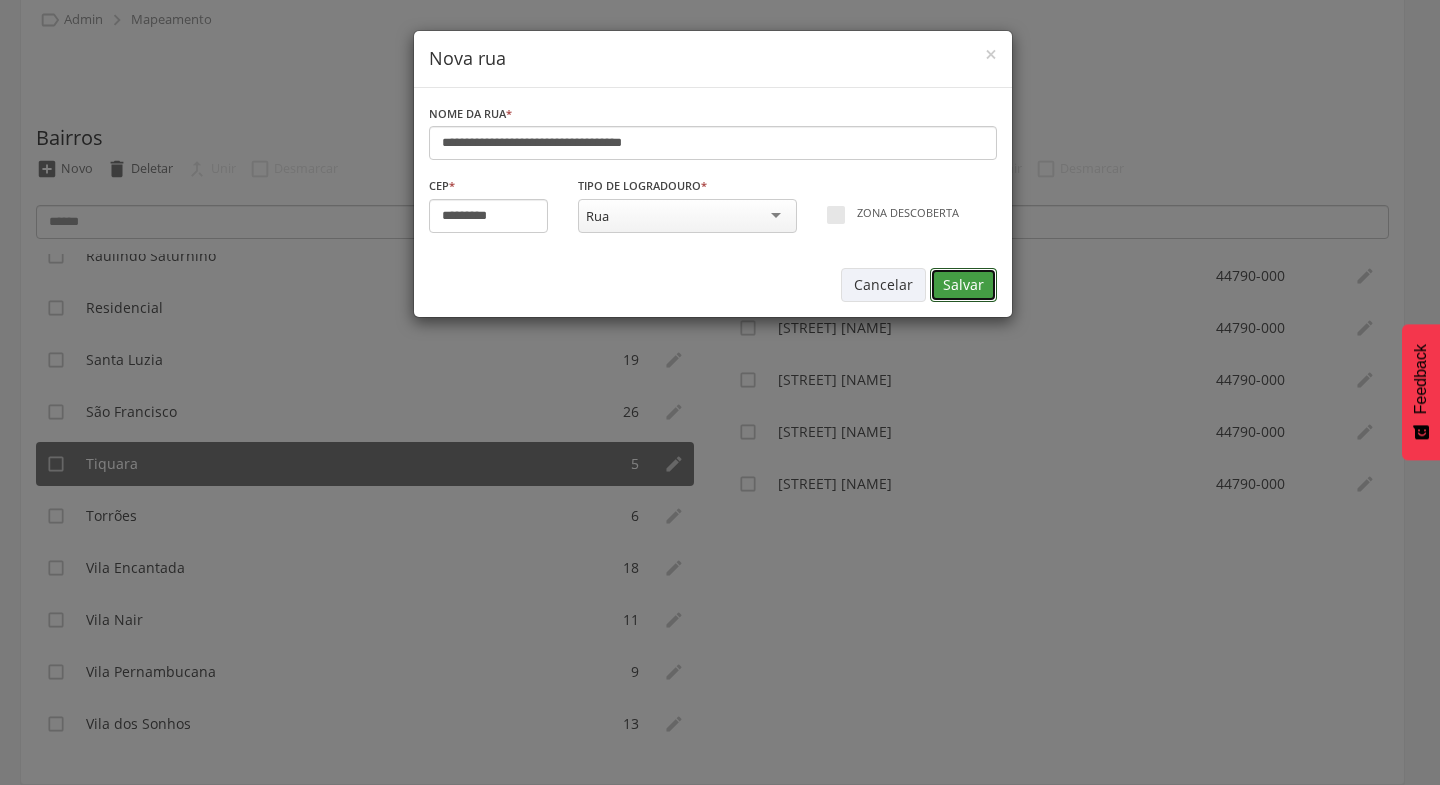 click on "Salvar" at bounding box center [963, 285] 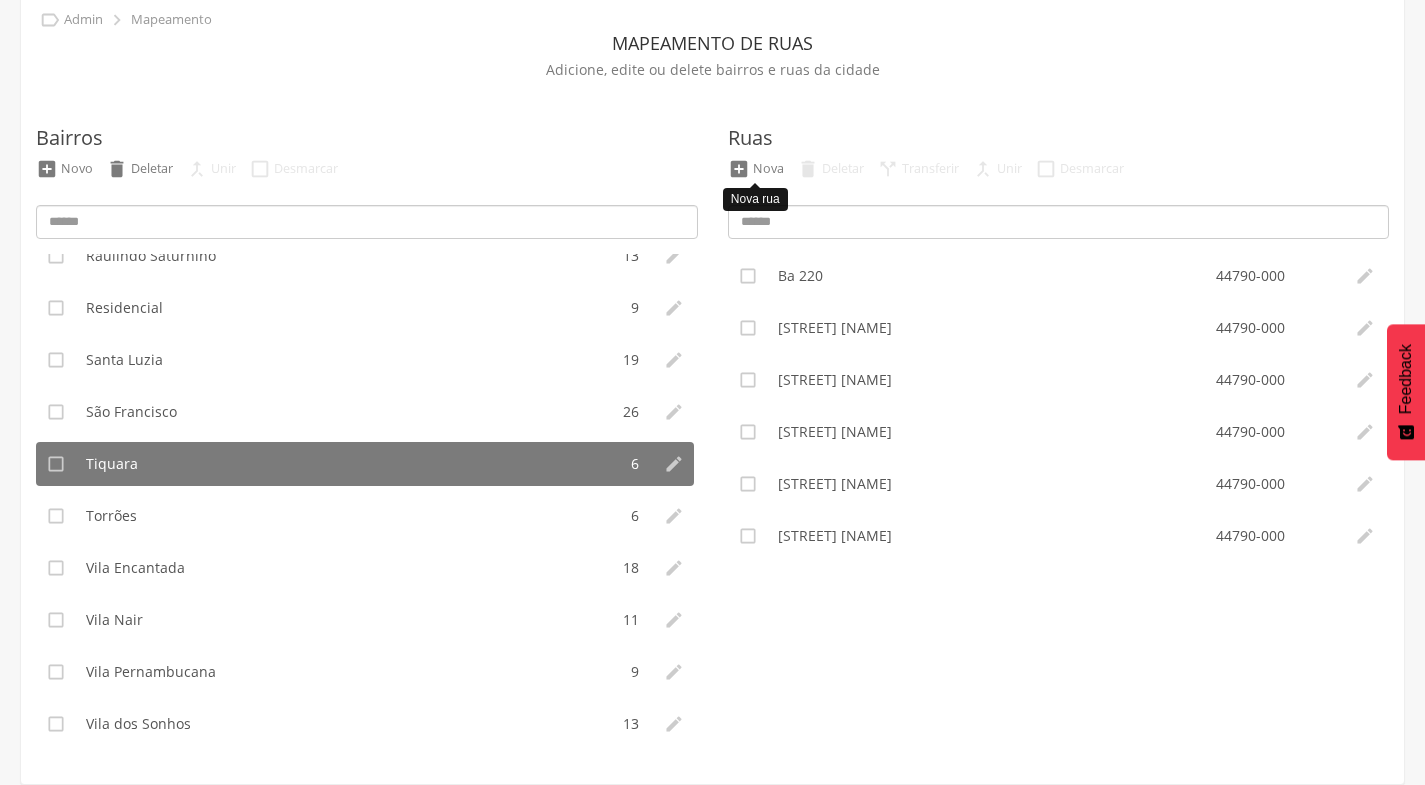 click on "Nova" at bounding box center [768, 168] 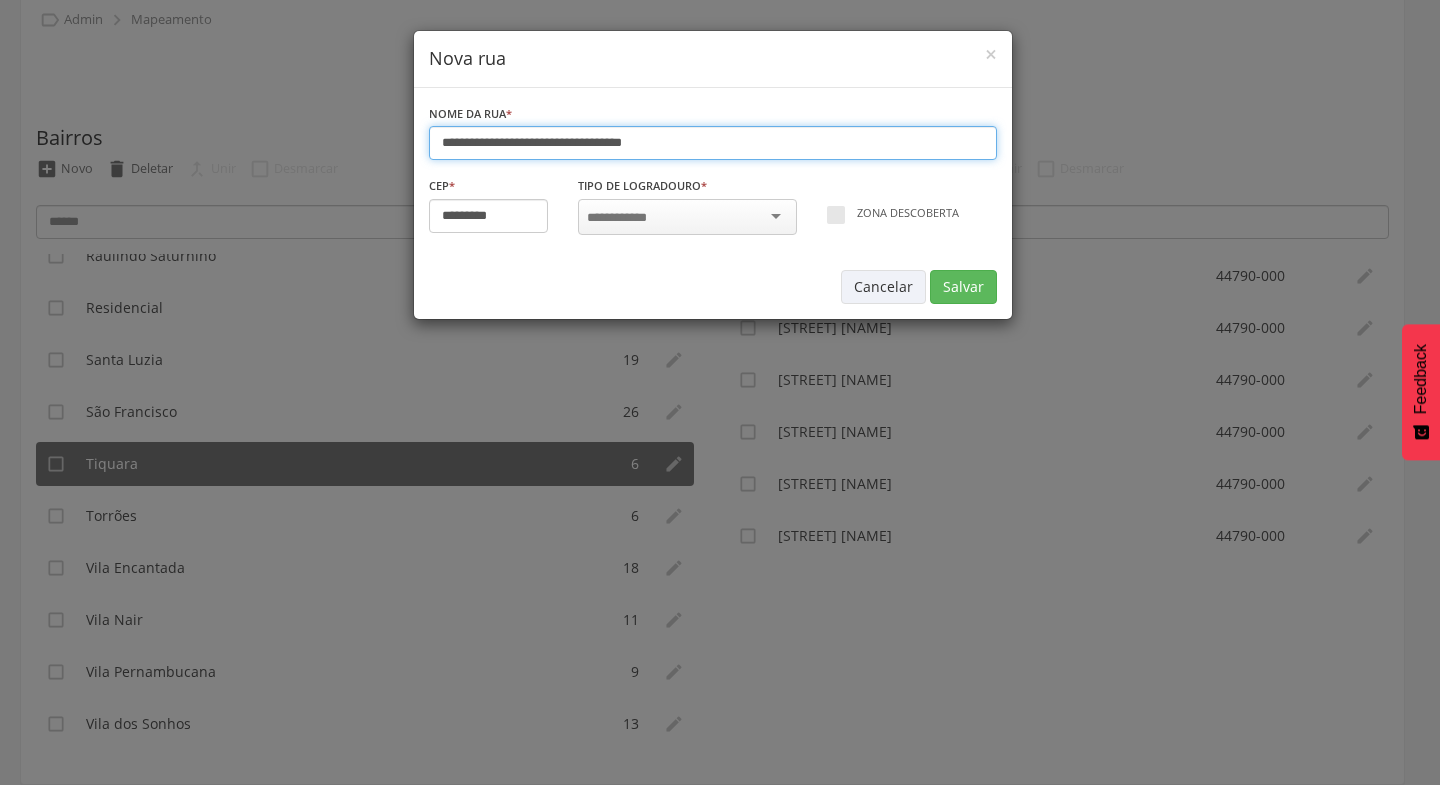 click on "**********" at bounding box center [713, 143] 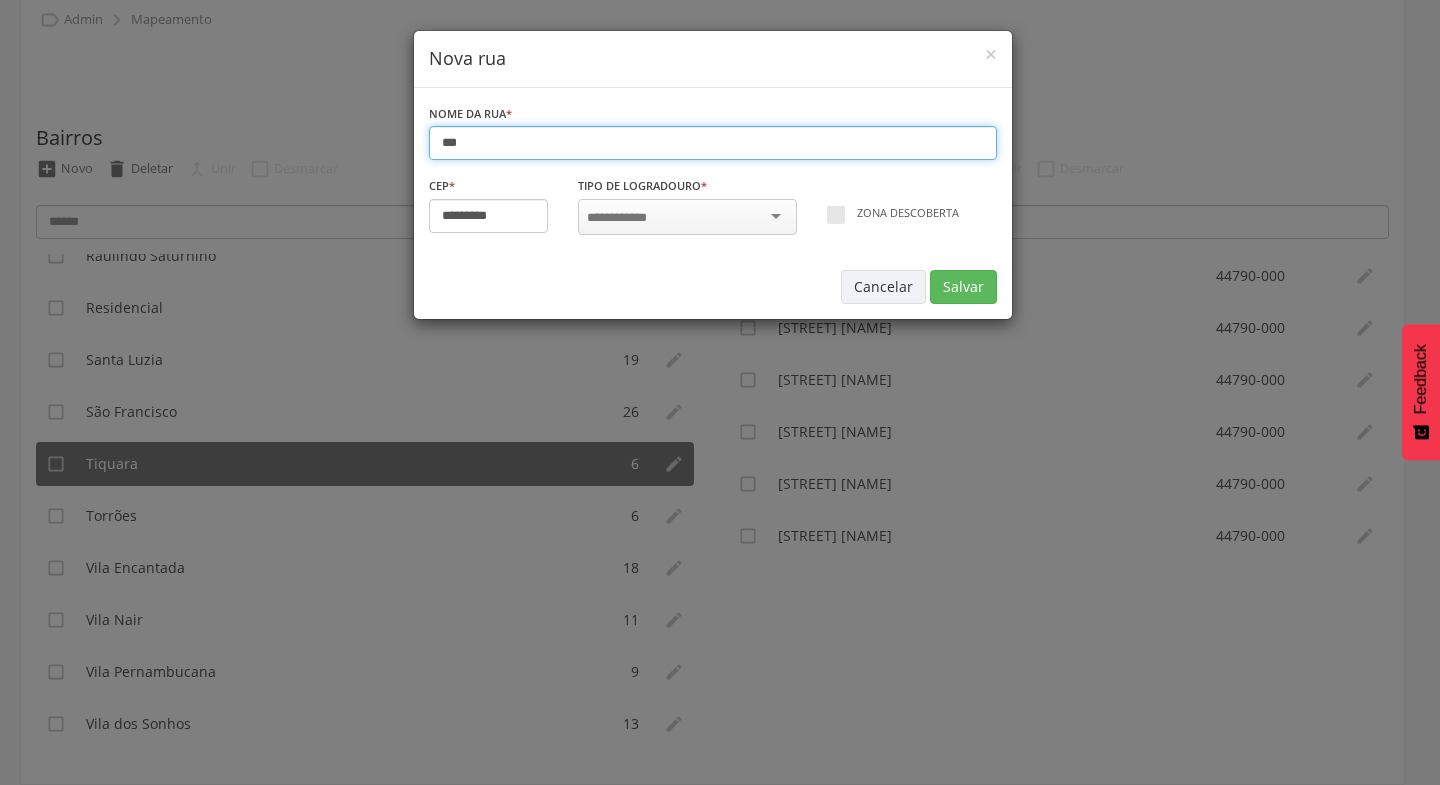 type on "***" 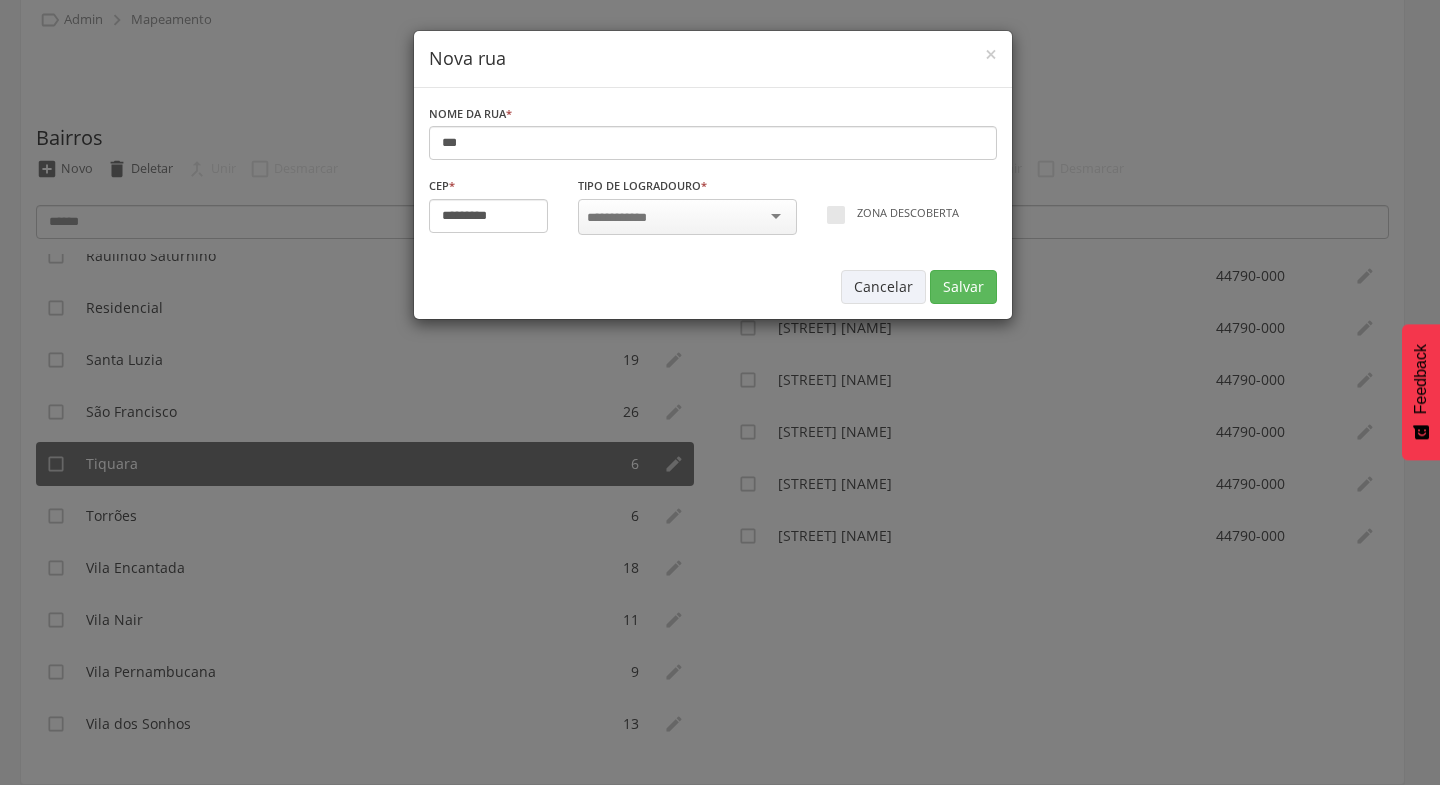 click on "×
Nova rua
Nome da rua  *
***
Informe o nome da rua
CEP  *
*********
Informe um CEP válido
Tipo de Logradouro  *
10ª Rua 10ª Travessa 11ª Rua 11ª Travessa 12ª Rua 12ª Travessa 13ª Travessa 14ª Travessa 15ª Travessa 16ª Travessa 17ª Travessa 18ª Travessa 19ª Travessa 1ª Avenida 1ª Paralela 1ª Rua 1ª Subida 1ª Travessa 1ª Travessa da Rodovia 1ª Vila 1º Alto 1º Beco 1º Parque 20ª Travessa 21ª Travessa 22ª Travessa 2ª Alameda 2ª Avenida 2ª Ladeira 2ª Paralela 2ª Rua 2ª Subida 2ª Travessa 2ª Travessa da Rodovia 2ª Vila 2º Alto 2º Beco 2º Parque 3ª Avenida 3ª Ladeira 3ª Paralela 3ª Rua 3ª Subida 3ª Travessa 3ª Vila 3º Alto 3º Beco 3º Parque 4ª Avenida 4ª Paralela 4ª Rua 4ª Subida 4ª Travessa 4ª Vila 4º Alto 4º Beco 5ª Avenida 5ª Paralela 5ª Rua 5ª Subida Adro" at bounding box center [720, 392] 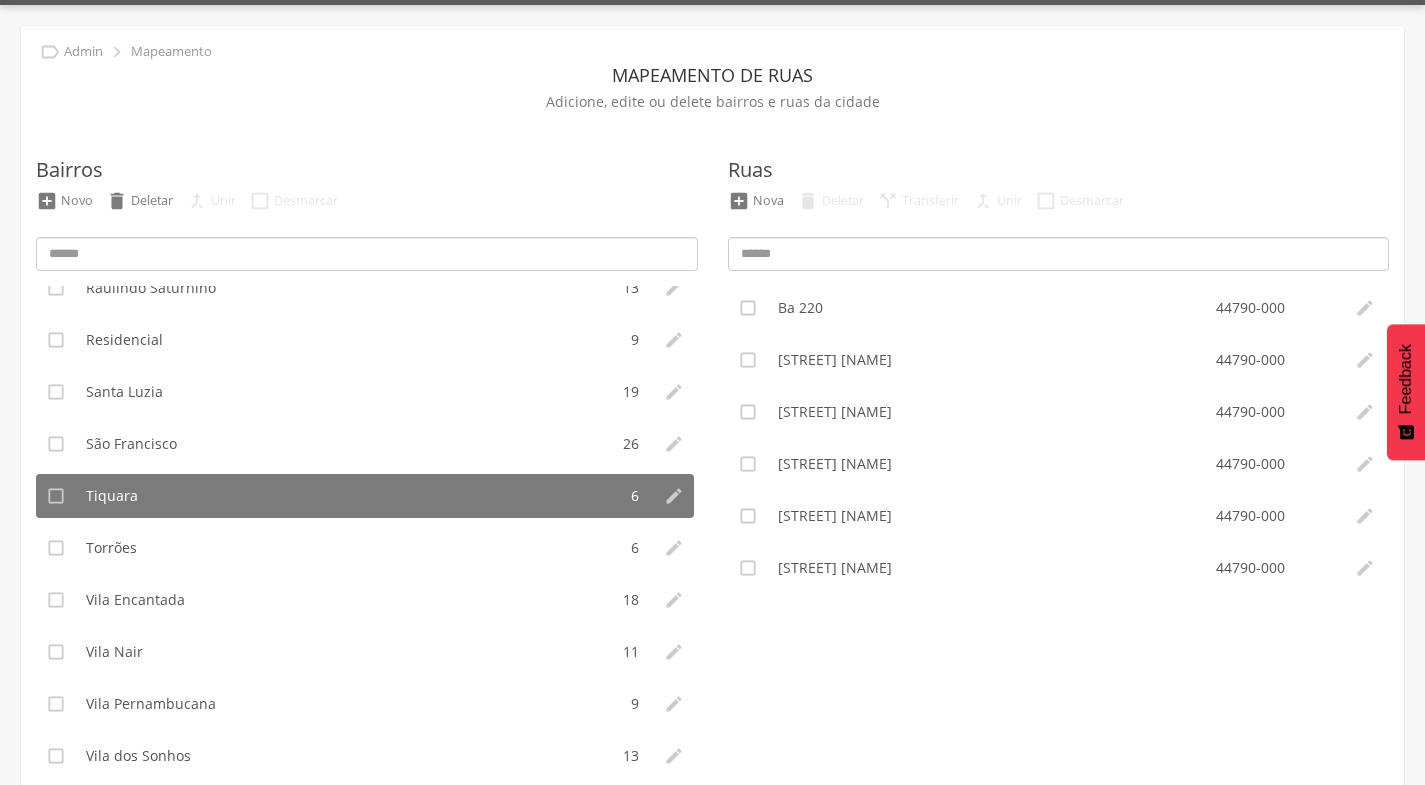 scroll, scrollTop: 0, scrollLeft: 0, axis: both 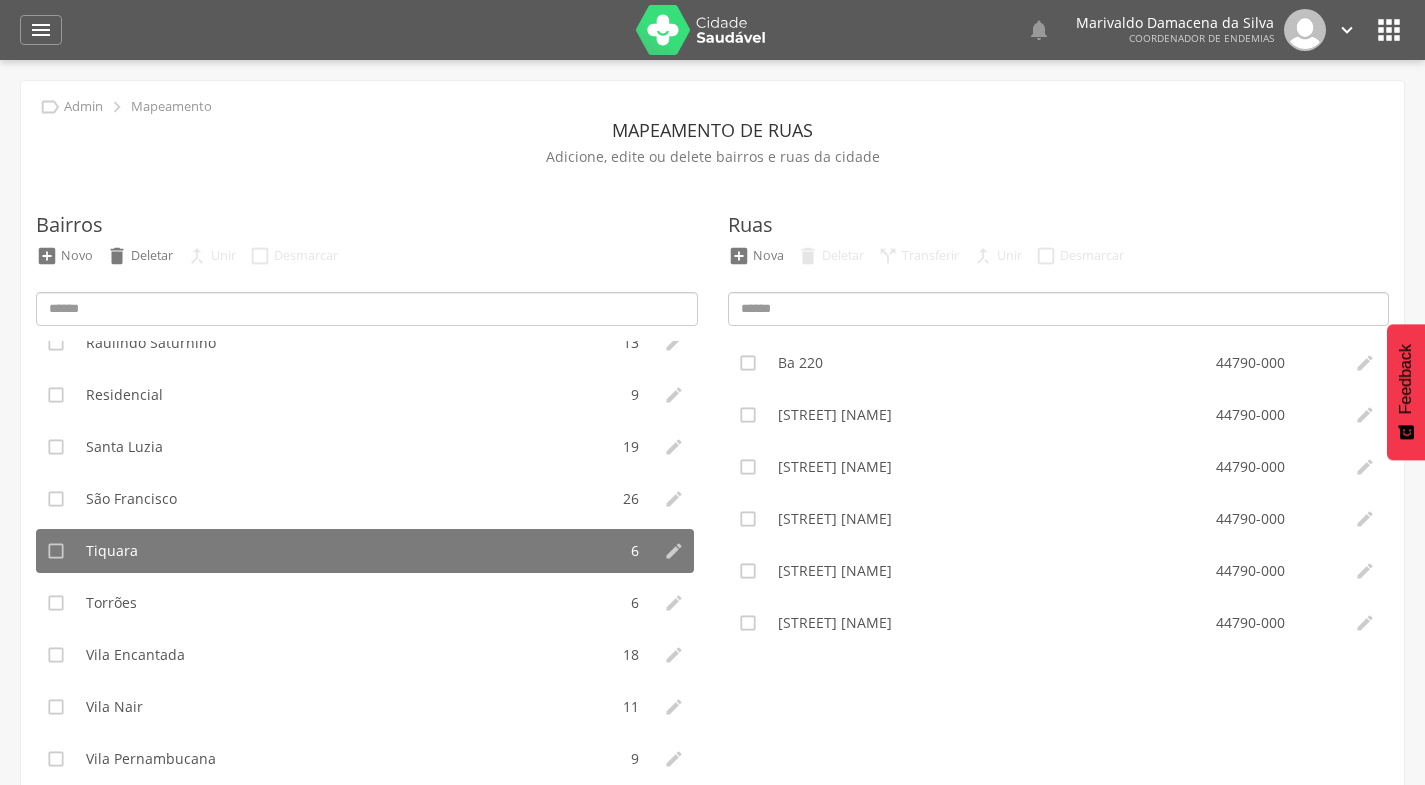 click on "" at bounding box center (41, 30) 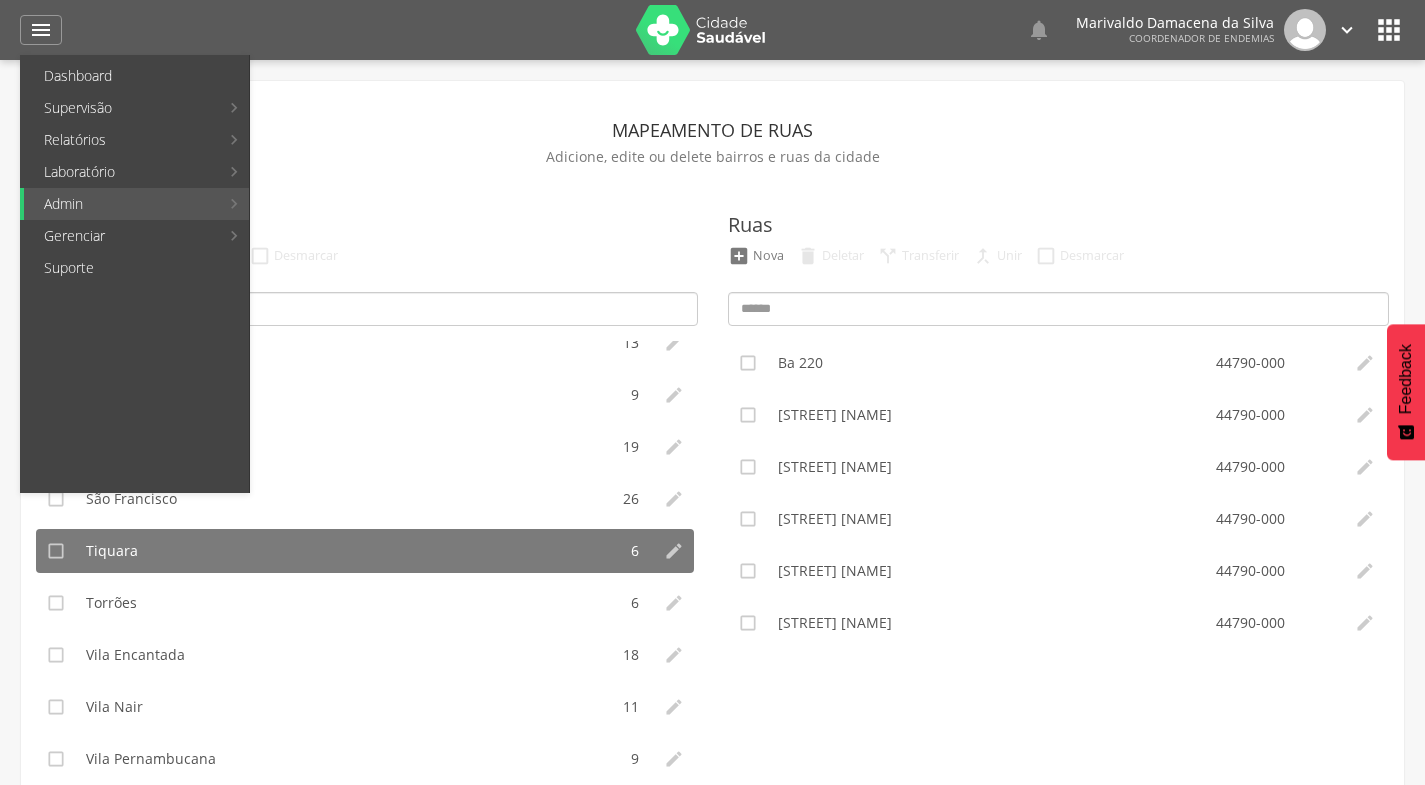click on "Supervisão" at bounding box center (121, 108) 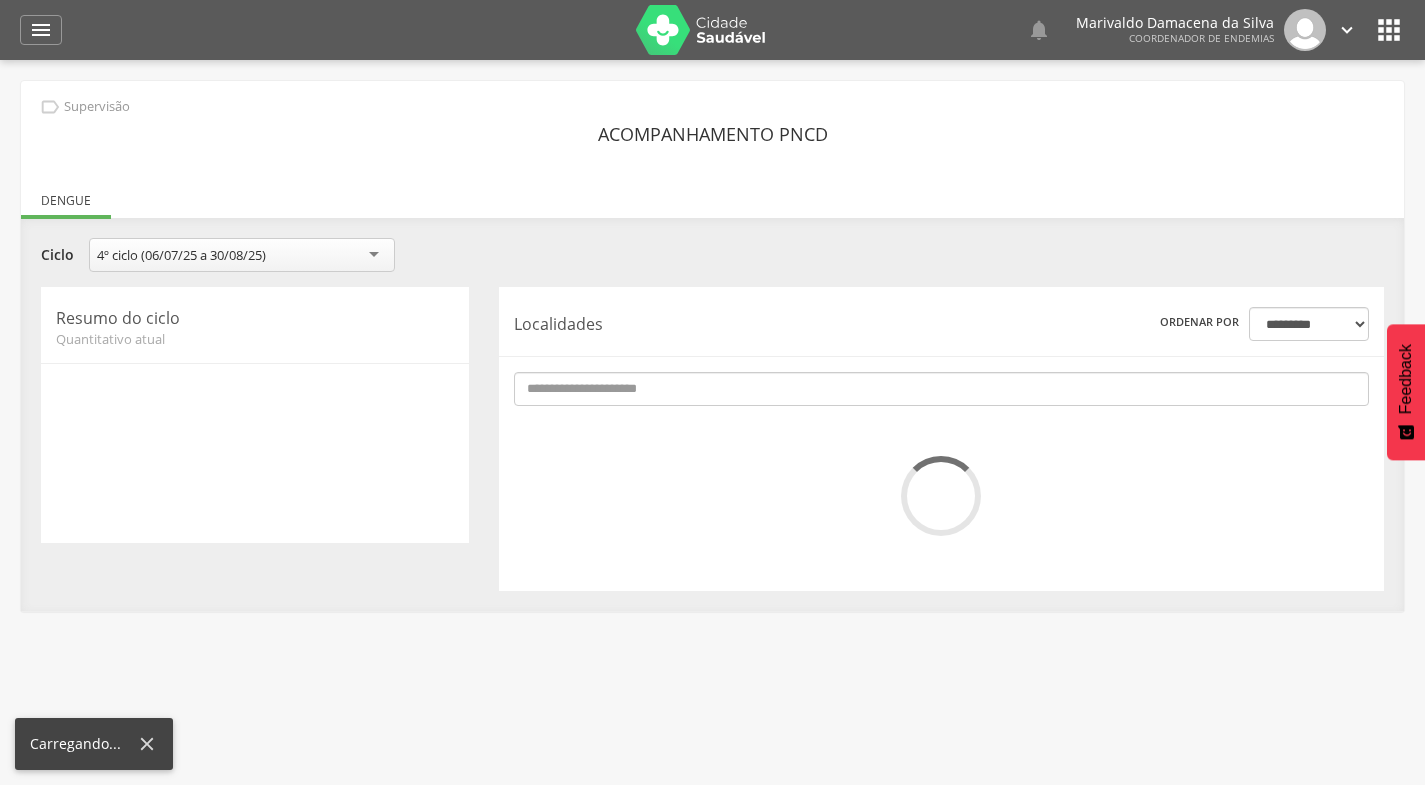 scroll, scrollTop: 0, scrollLeft: 0, axis: both 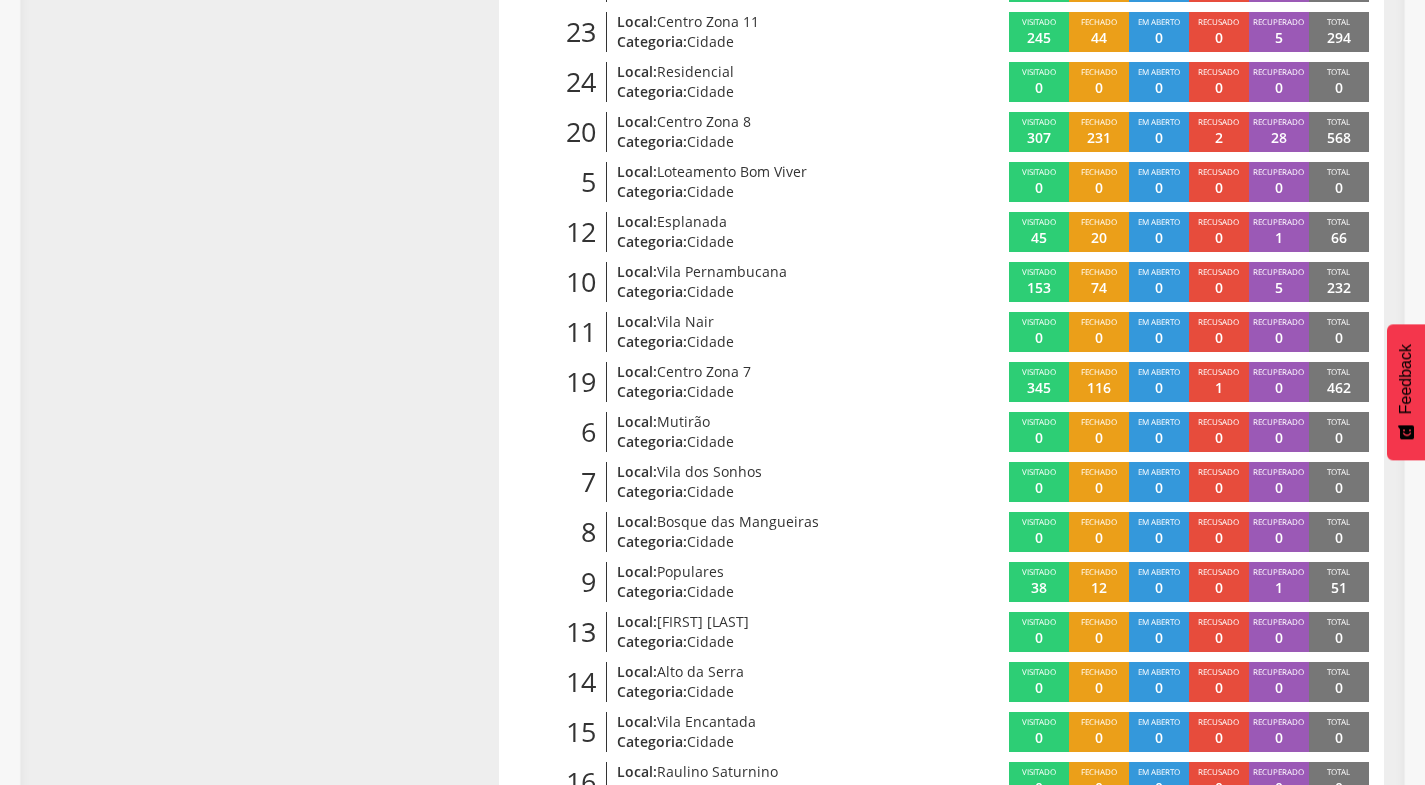 click on "Populares" at bounding box center [690, 571] 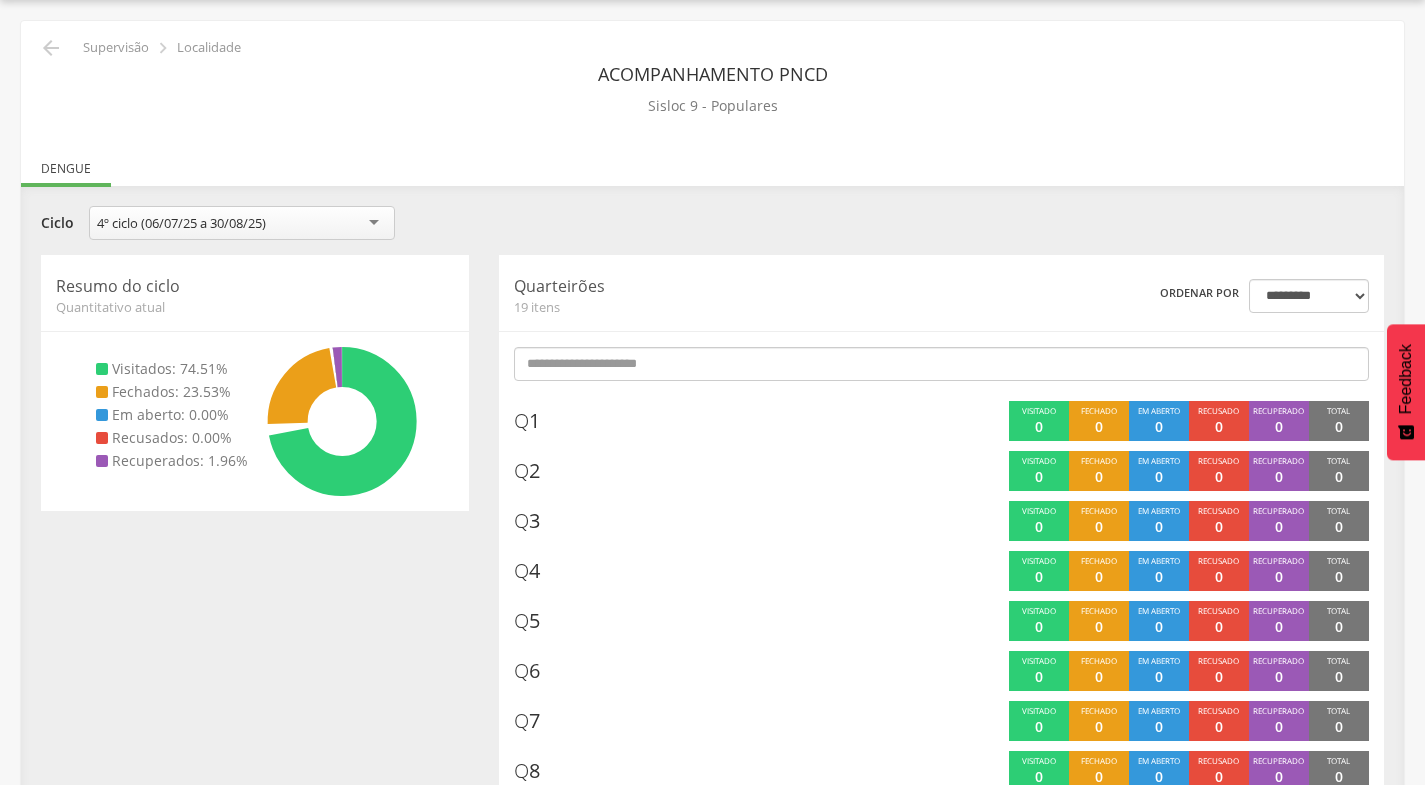 scroll, scrollTop: 657, scrollLeft: 0, axis: vertical 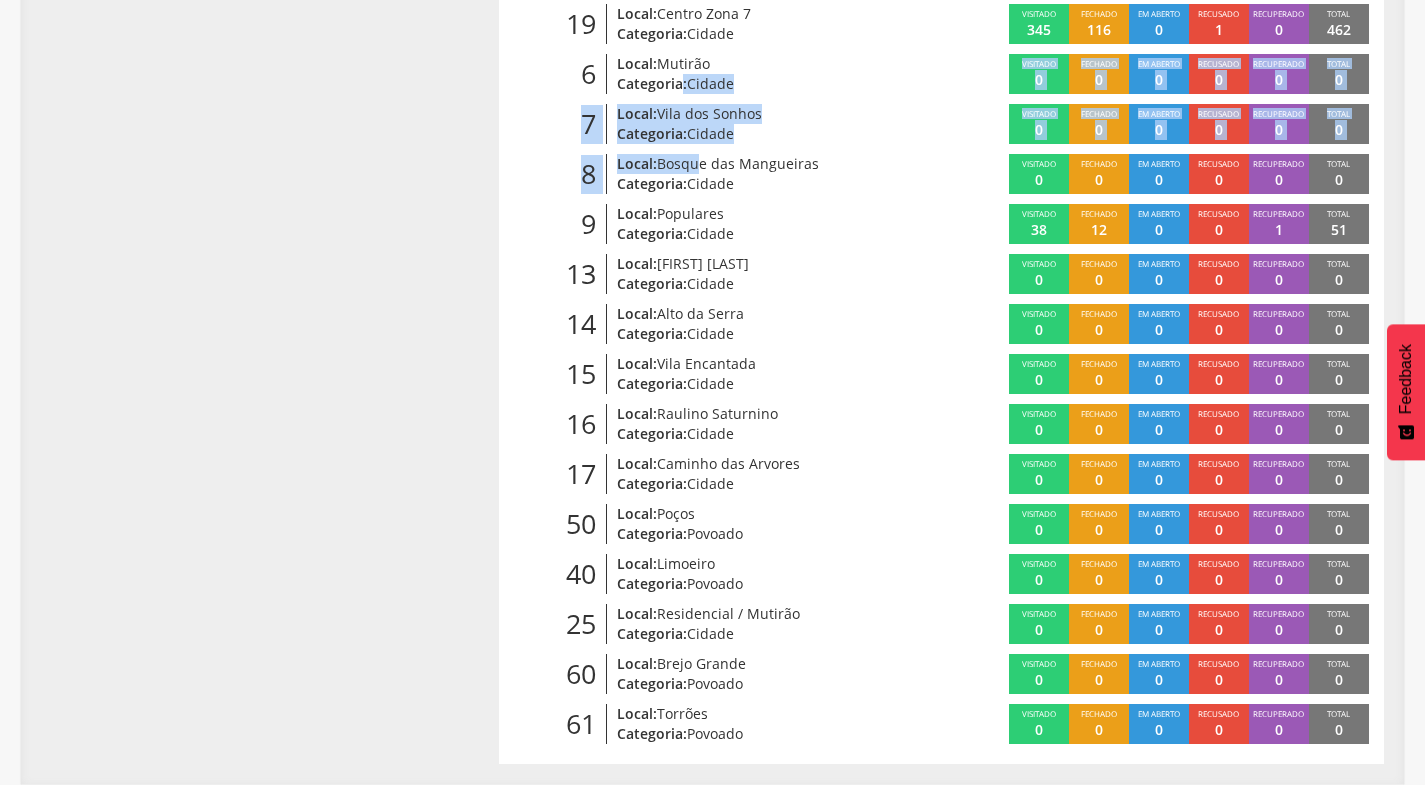 drag, startPoint x: 682, startPoint y: 76, endPoint x: 701, endPoint y: 162, distance: 88.07383 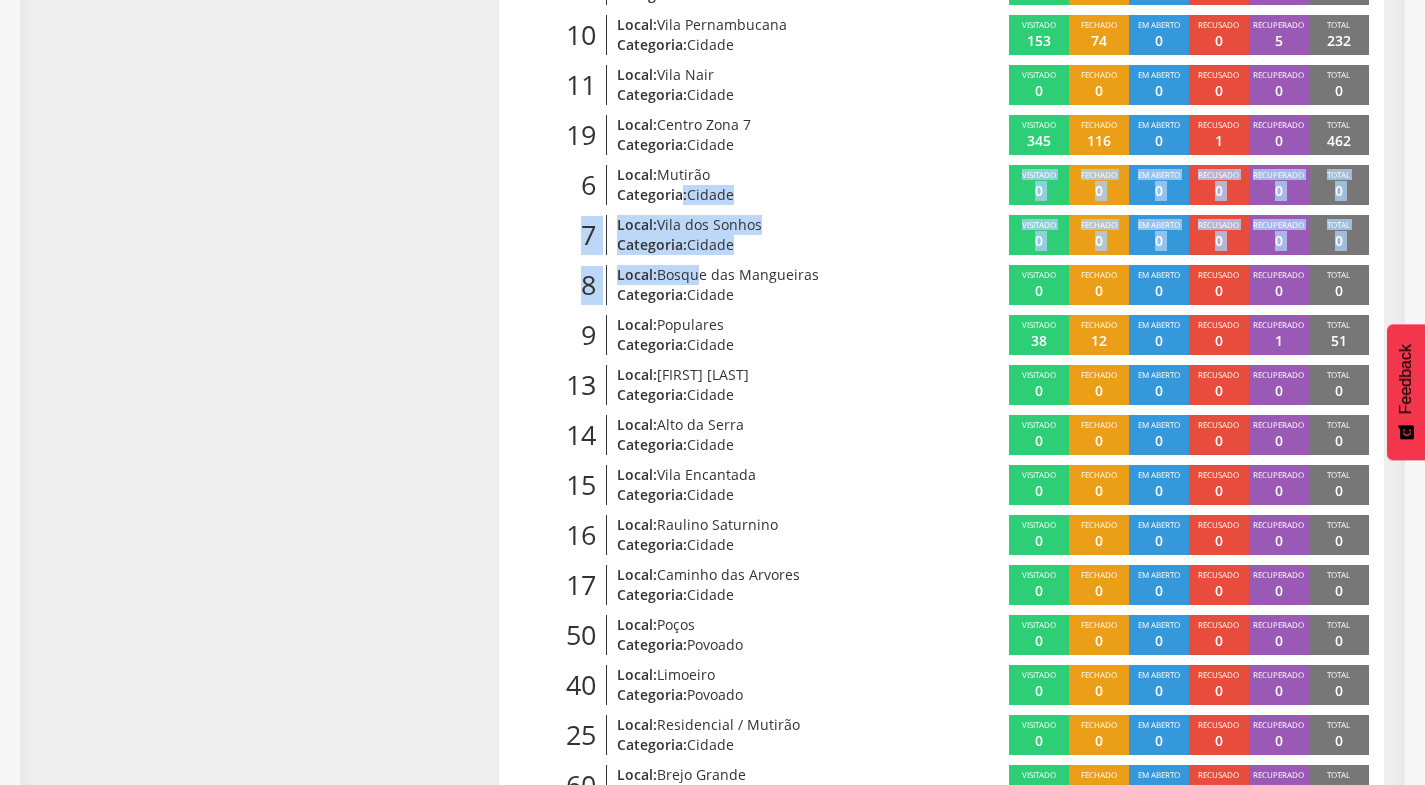 scroll, scrollTop: 1029, scrollLeft: 0, axis: vertical 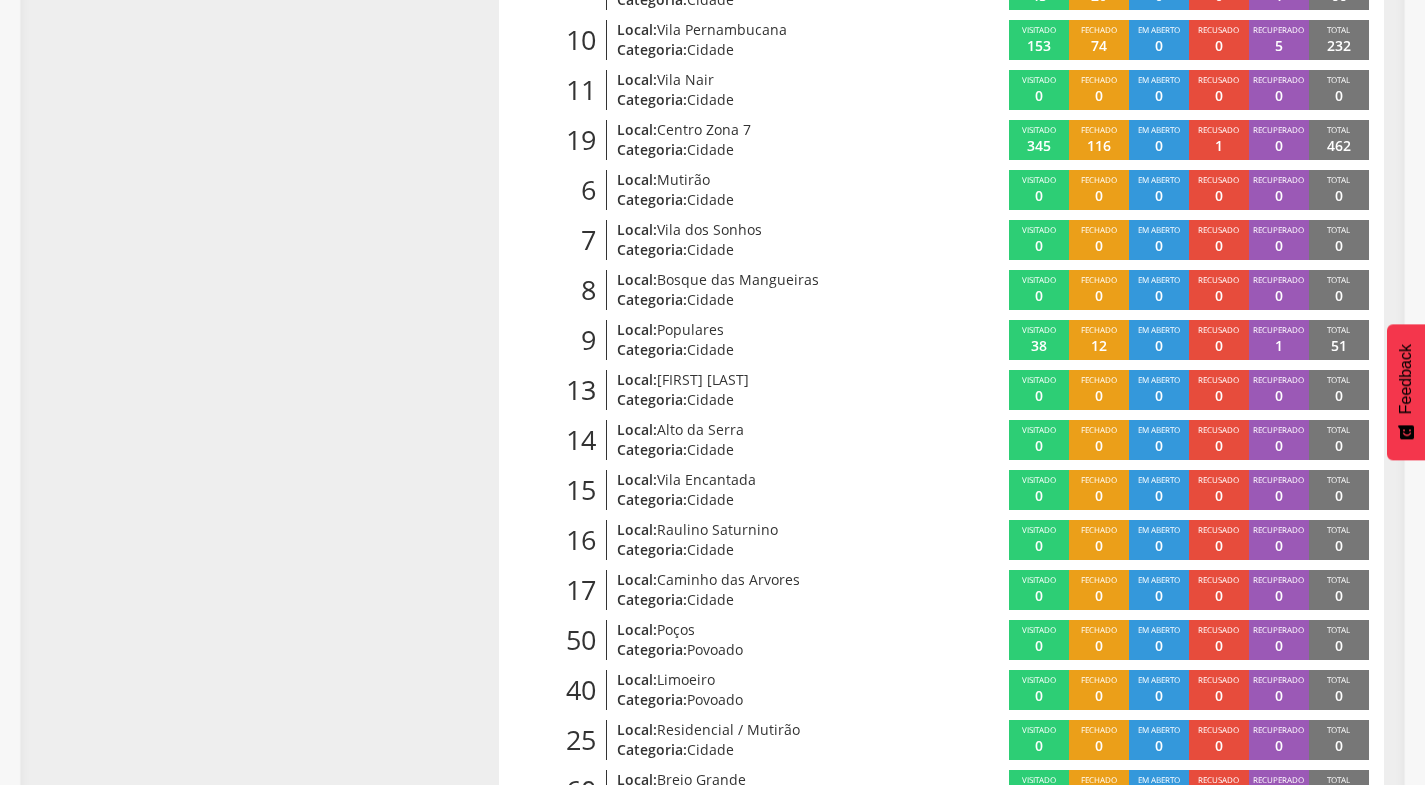 click on "**********" at bounding box center (712, 69) 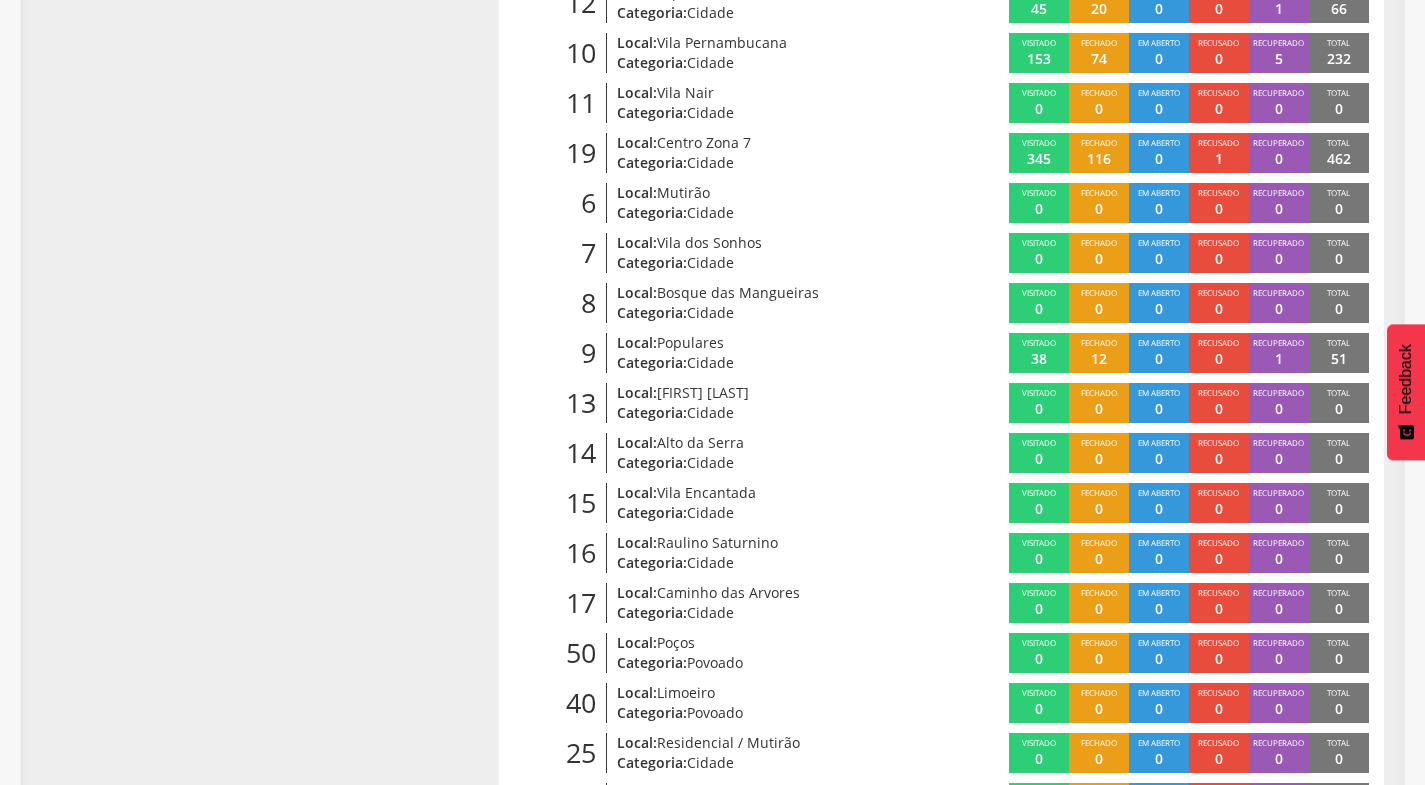 scroll, scrollTop: 1013, scrollLeft: 0, axis: vertical 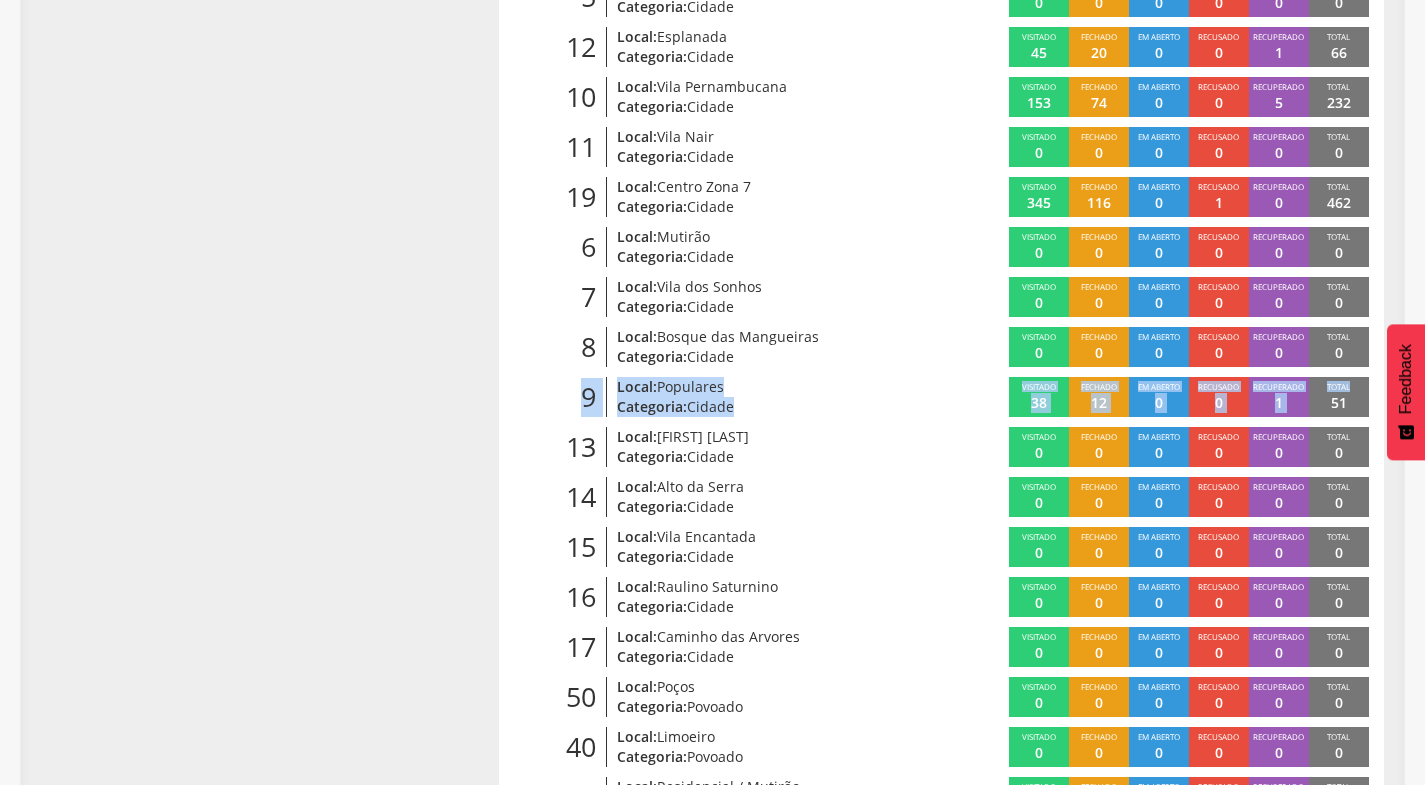 drag, startPoint x: 1375, startPoint y: 385, endPoint x: 560, endPoint y: 403, distance: 815.1987 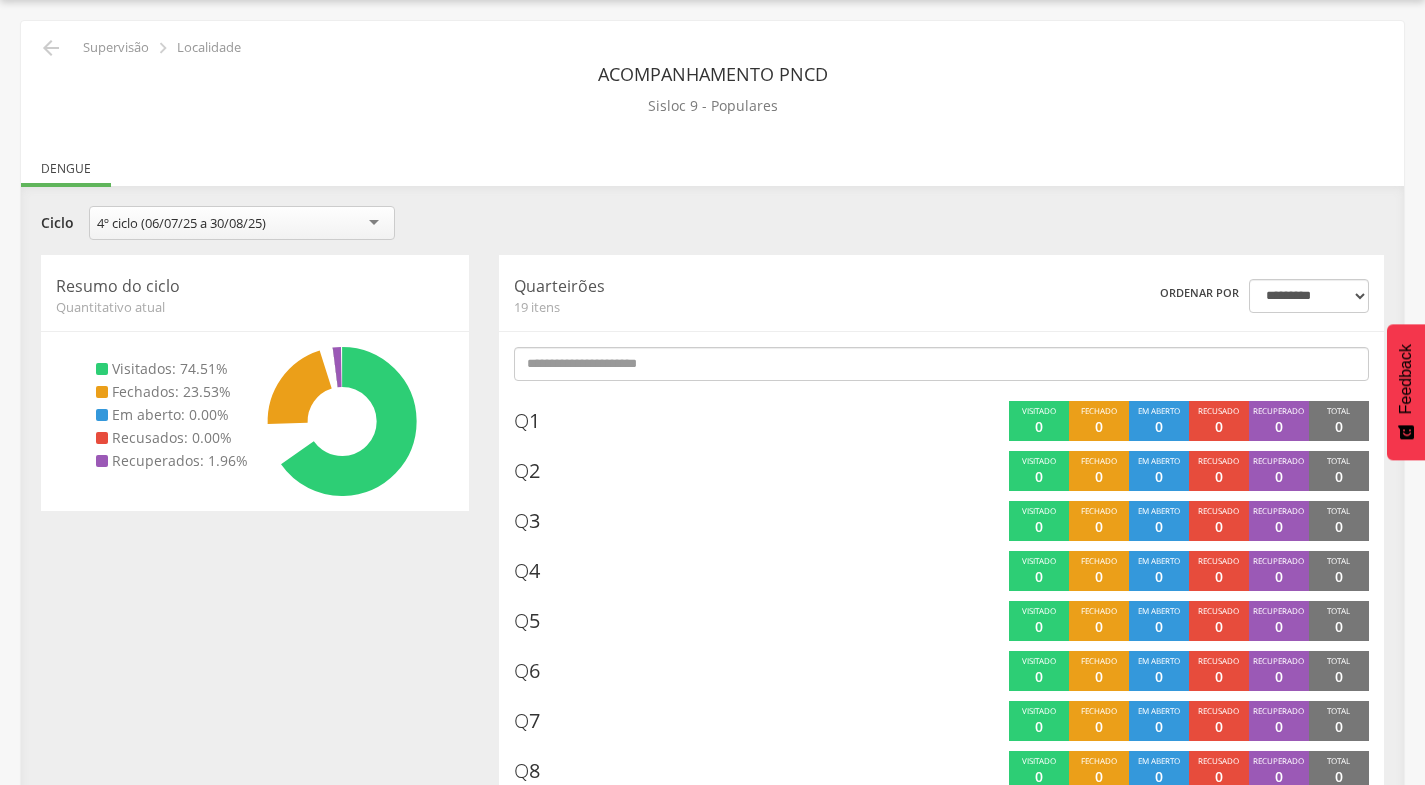 scroll, scrollTop: 657, scrollLeft: 0, axis: vertical 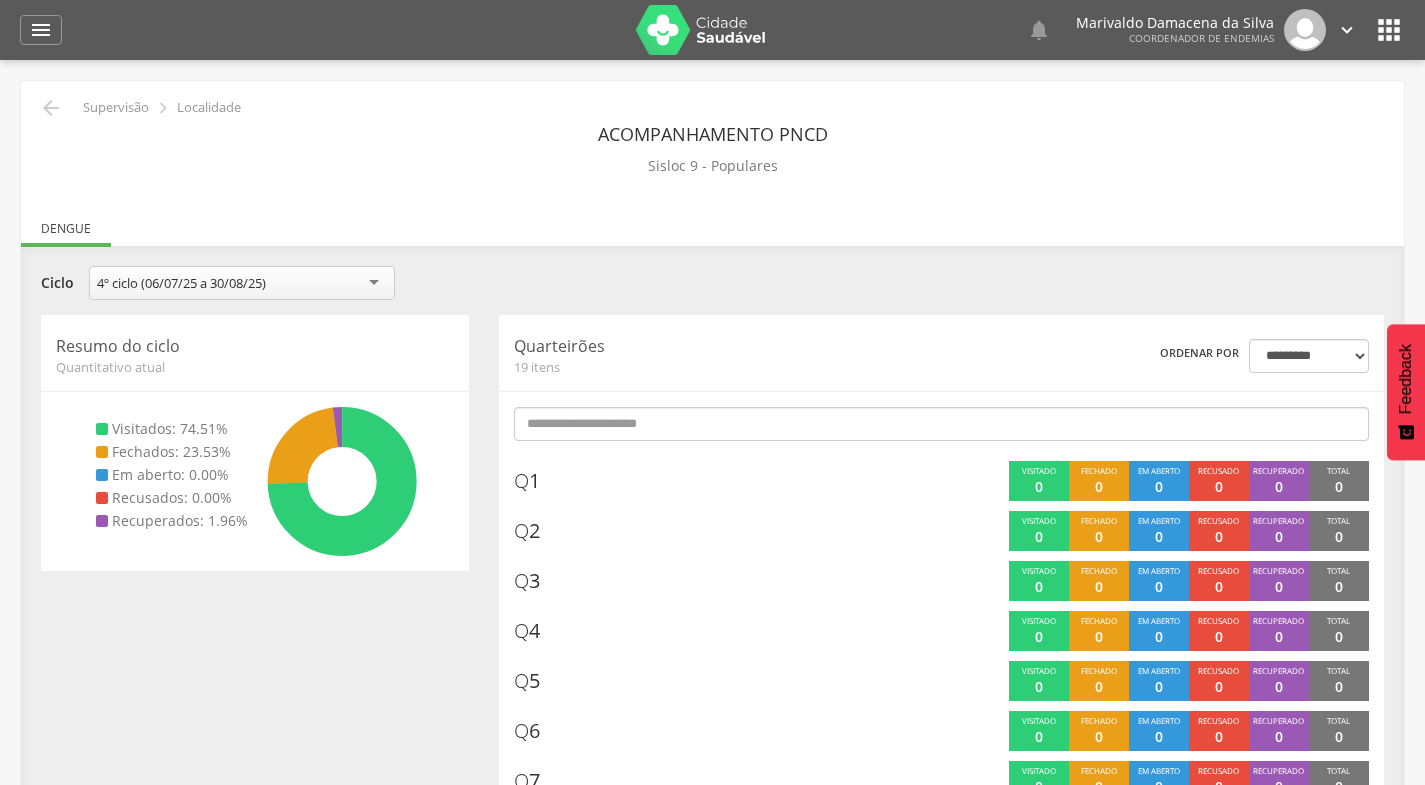 click on "" at bounding box center [1347, 30] 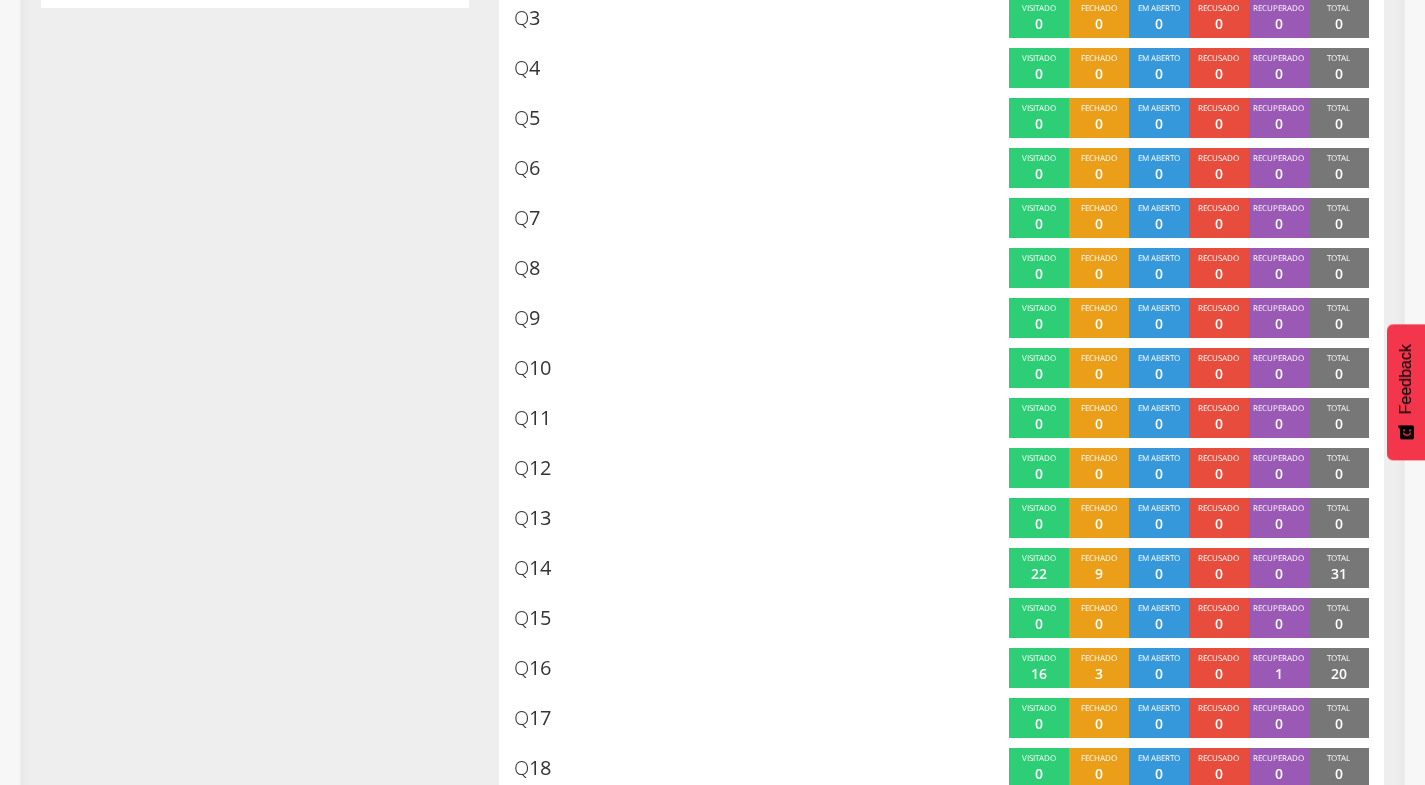 scroll, scrollTop: 657, scrollLeft: 0, axis: vertical 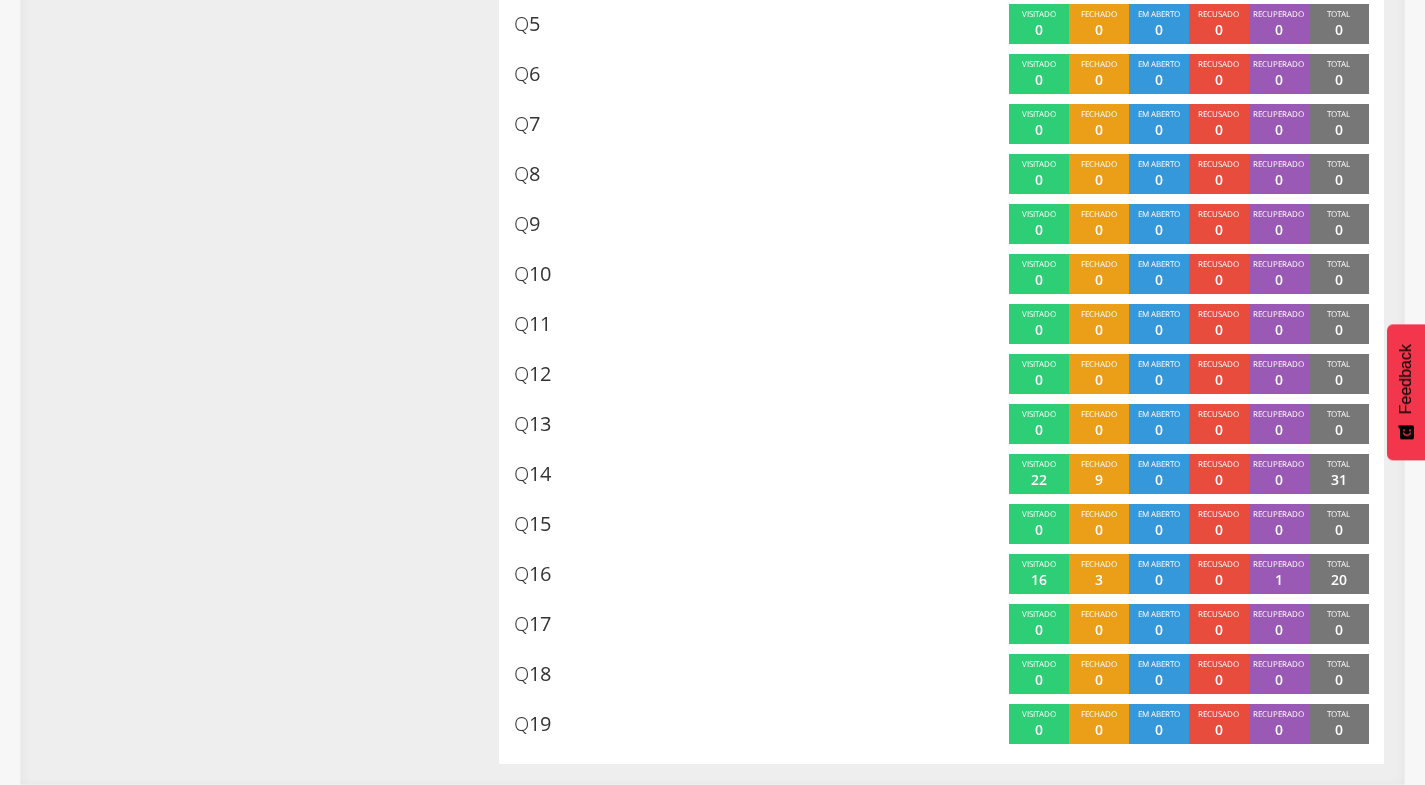 click on "Q 7" at bounding box center (715, 124) 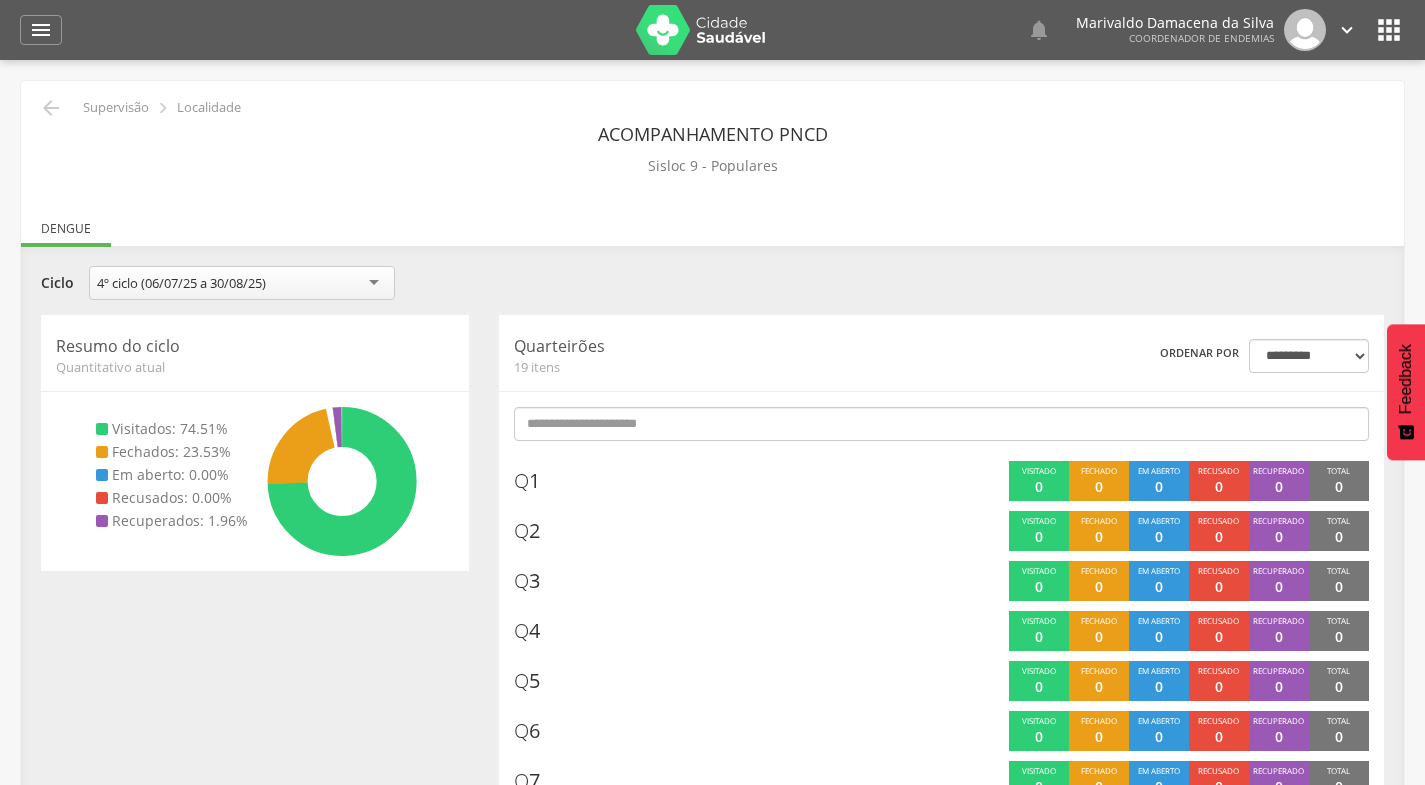 scroll, scrollTop: 657, scrollLeft: 0, axis: vertical 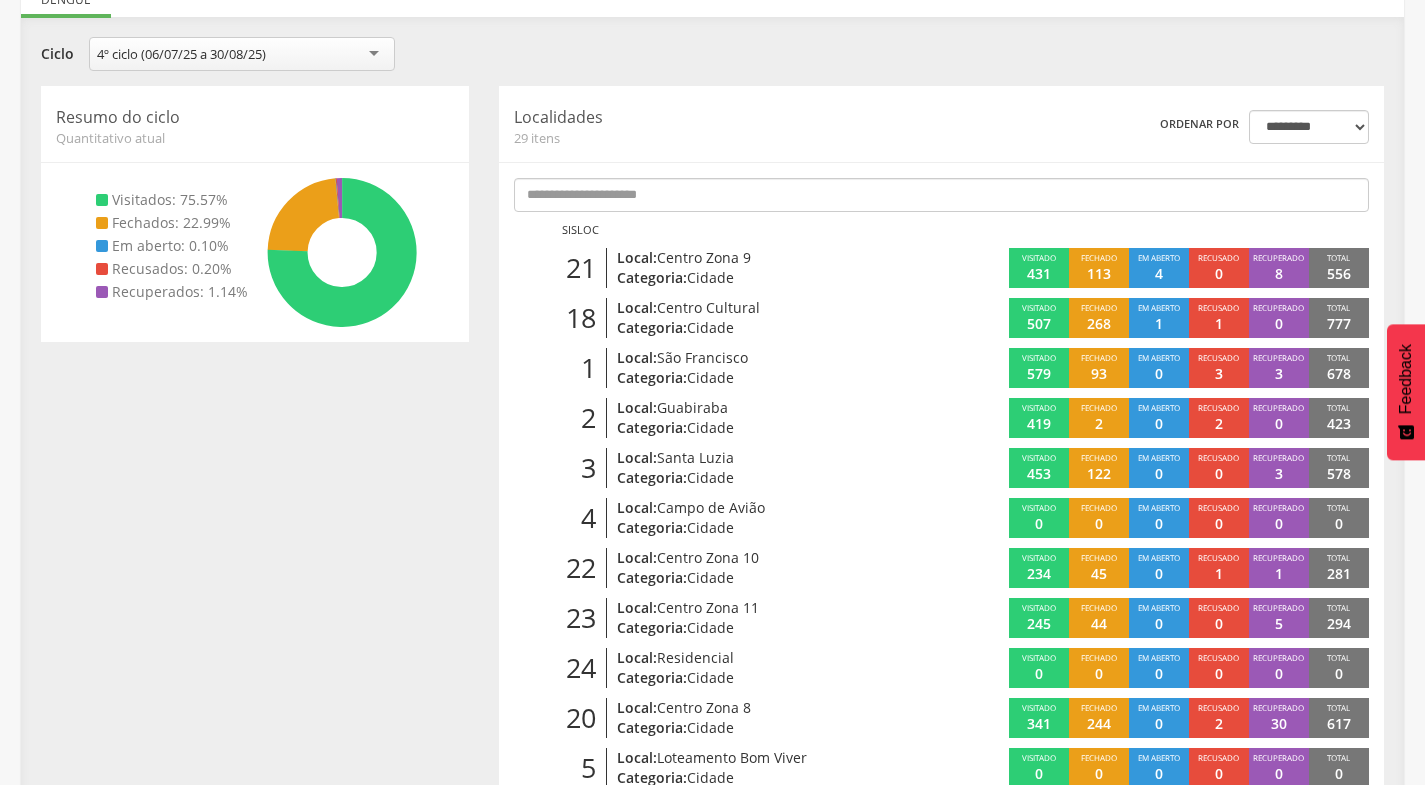 click on "Visitado" at bounding box center (1039, 257) 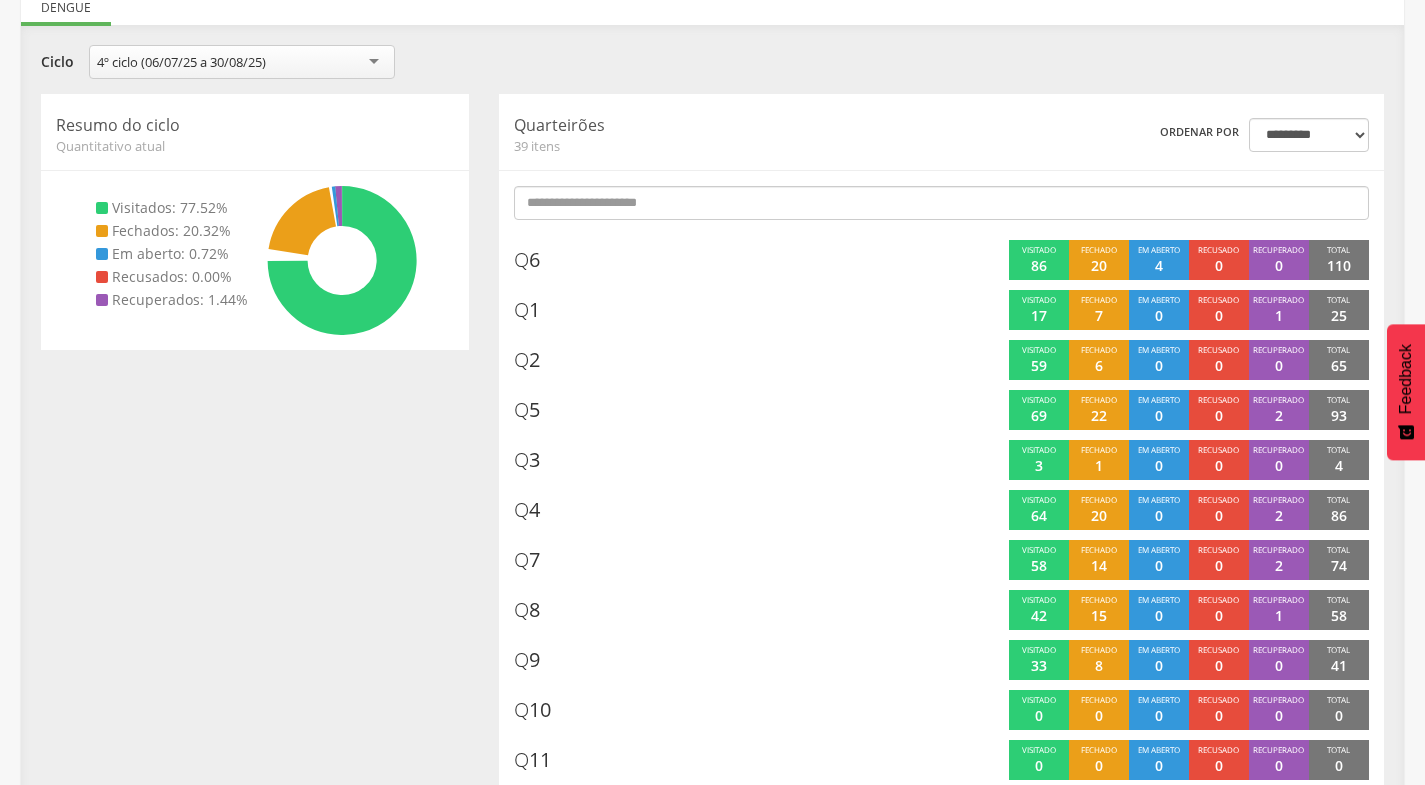 scroll, scrollTop: 0, scrollLeft: 0, axis: both 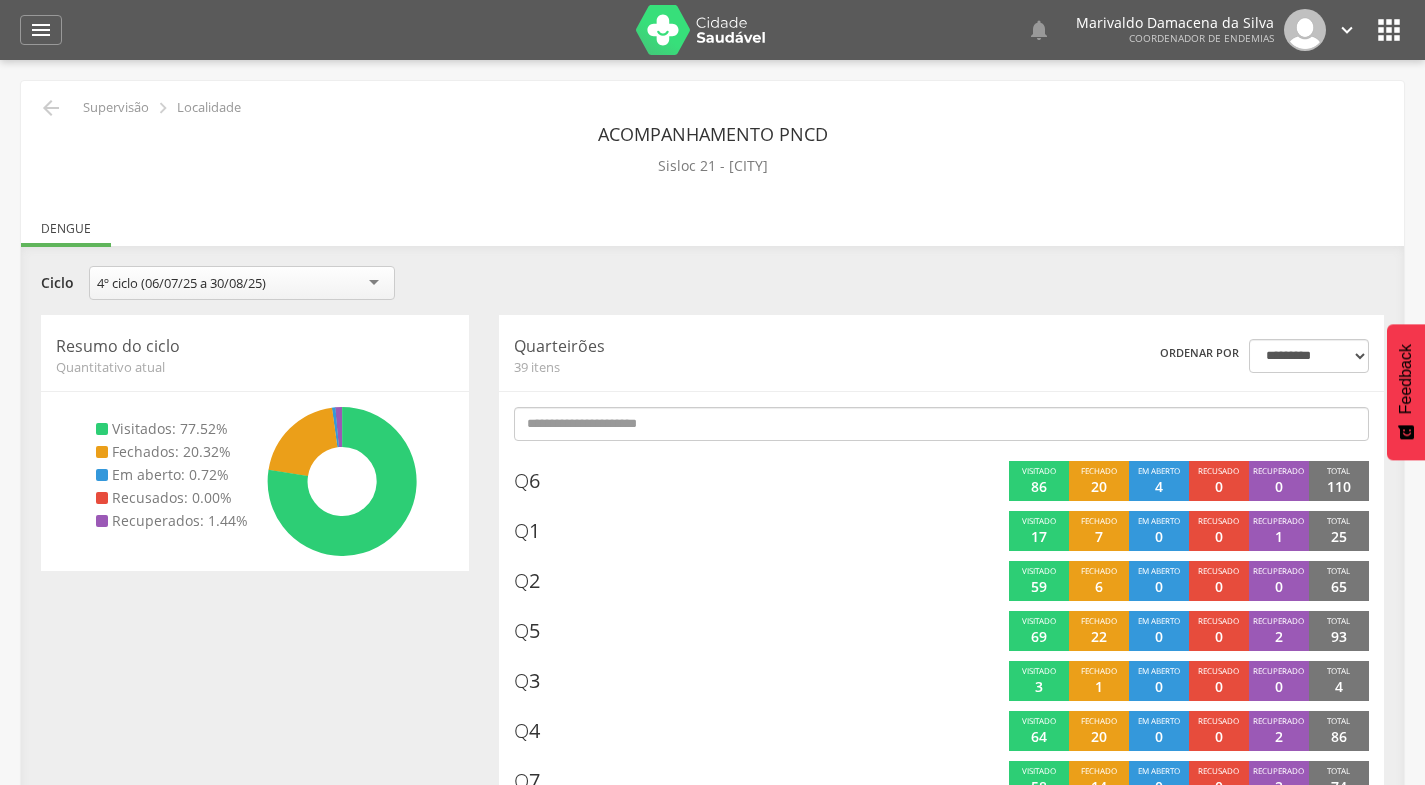 click on "" at bounding box center (41, 30) 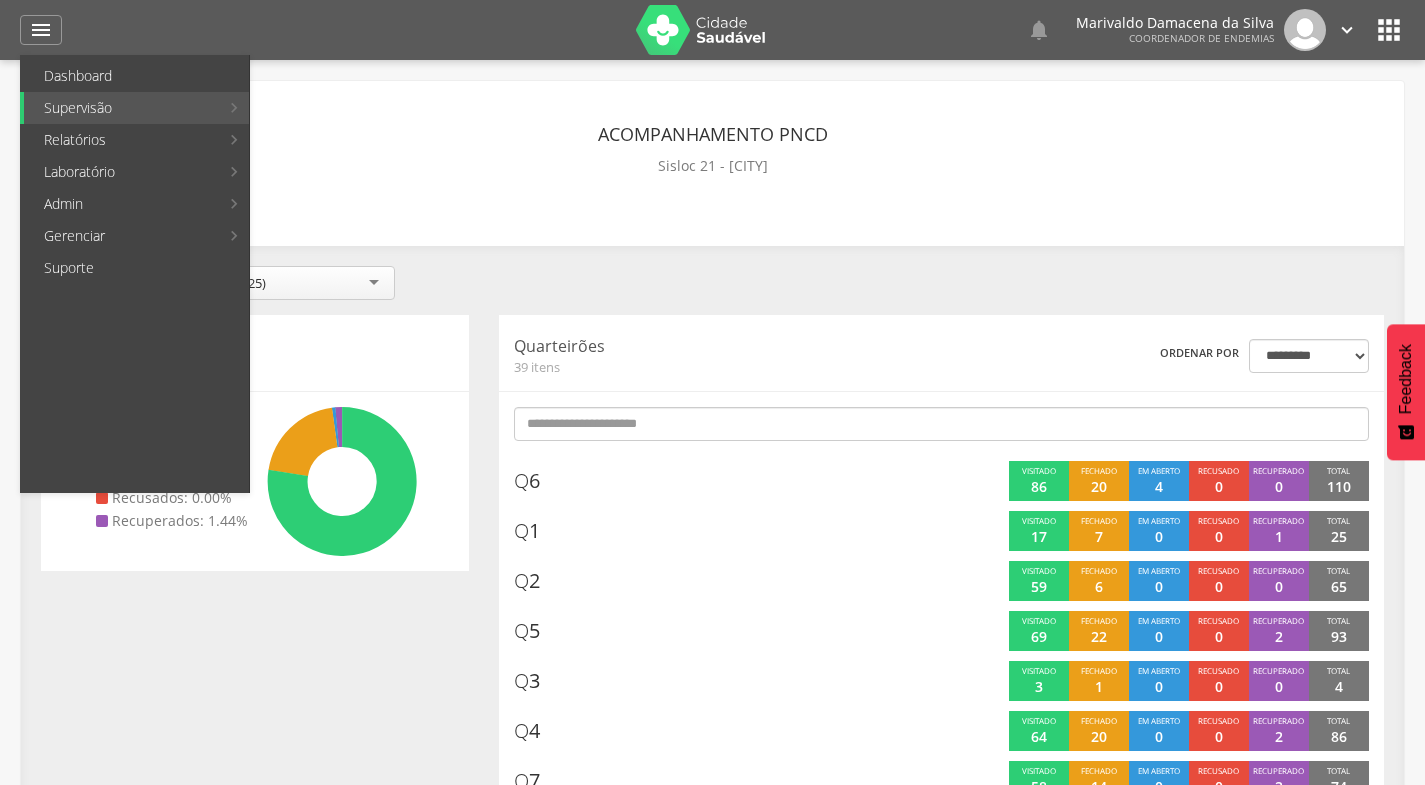 click on "Animais Sinantrópicos" at bounding box center [388, 204] 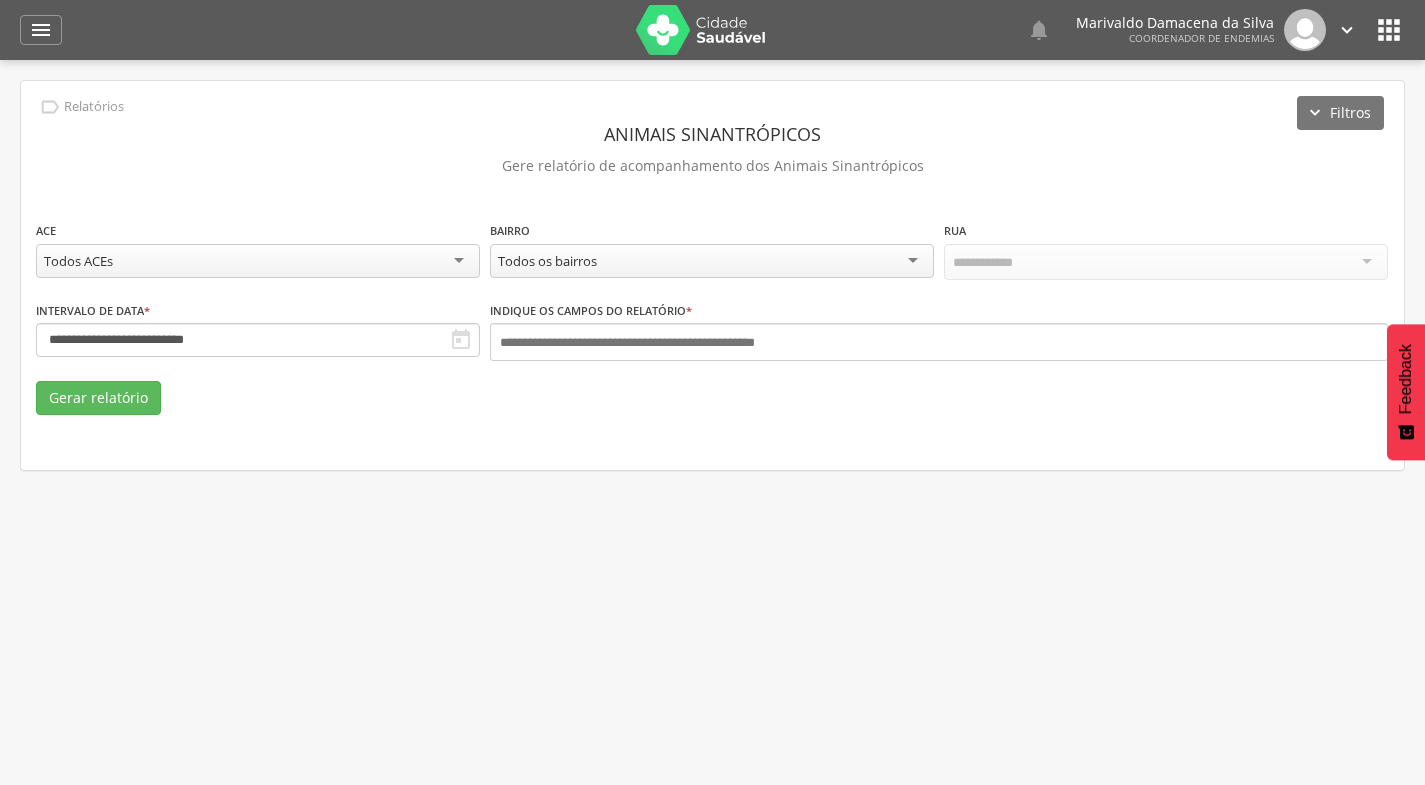 click on "Todos os bairros" at bounding box center [712, 261] 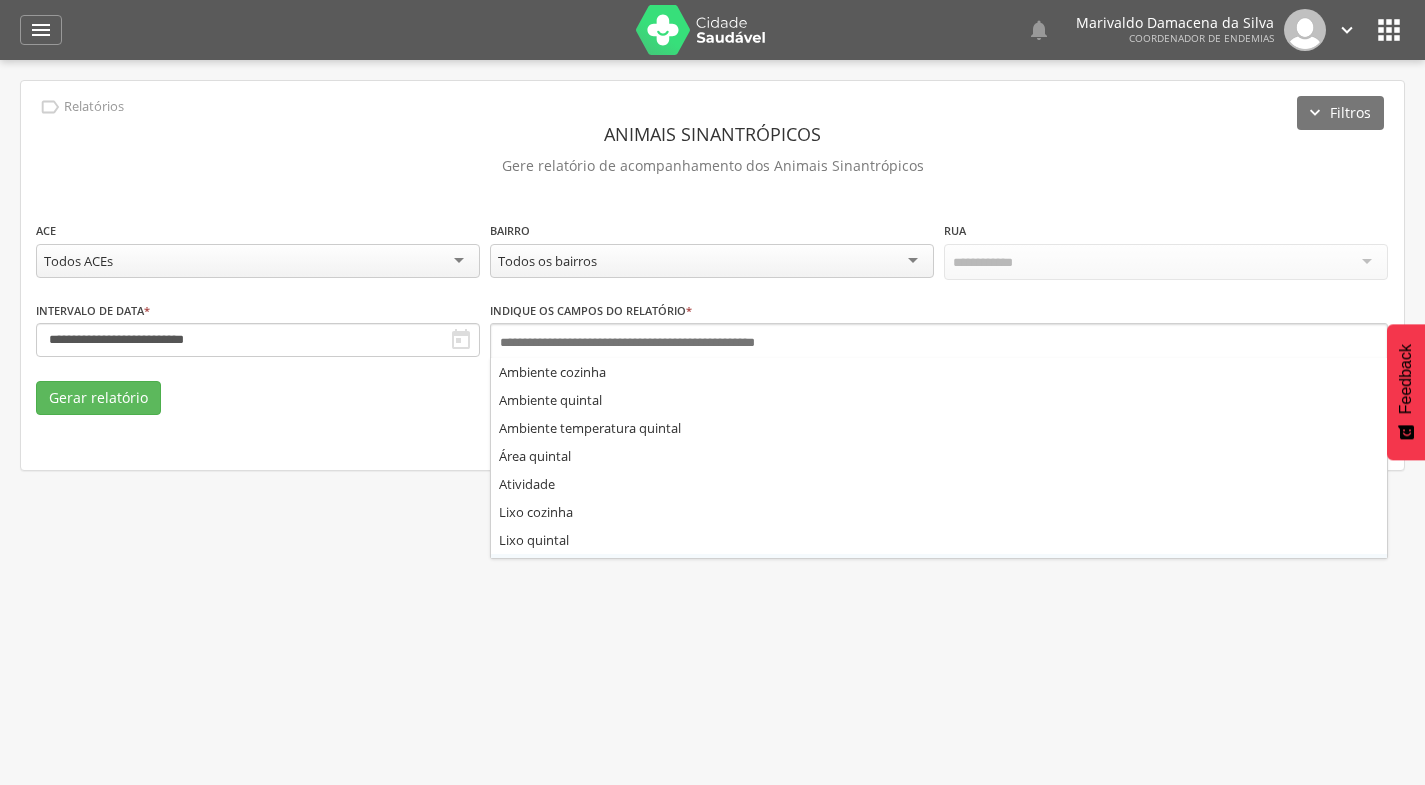 click on "**********" at bounding box center [712, 275] 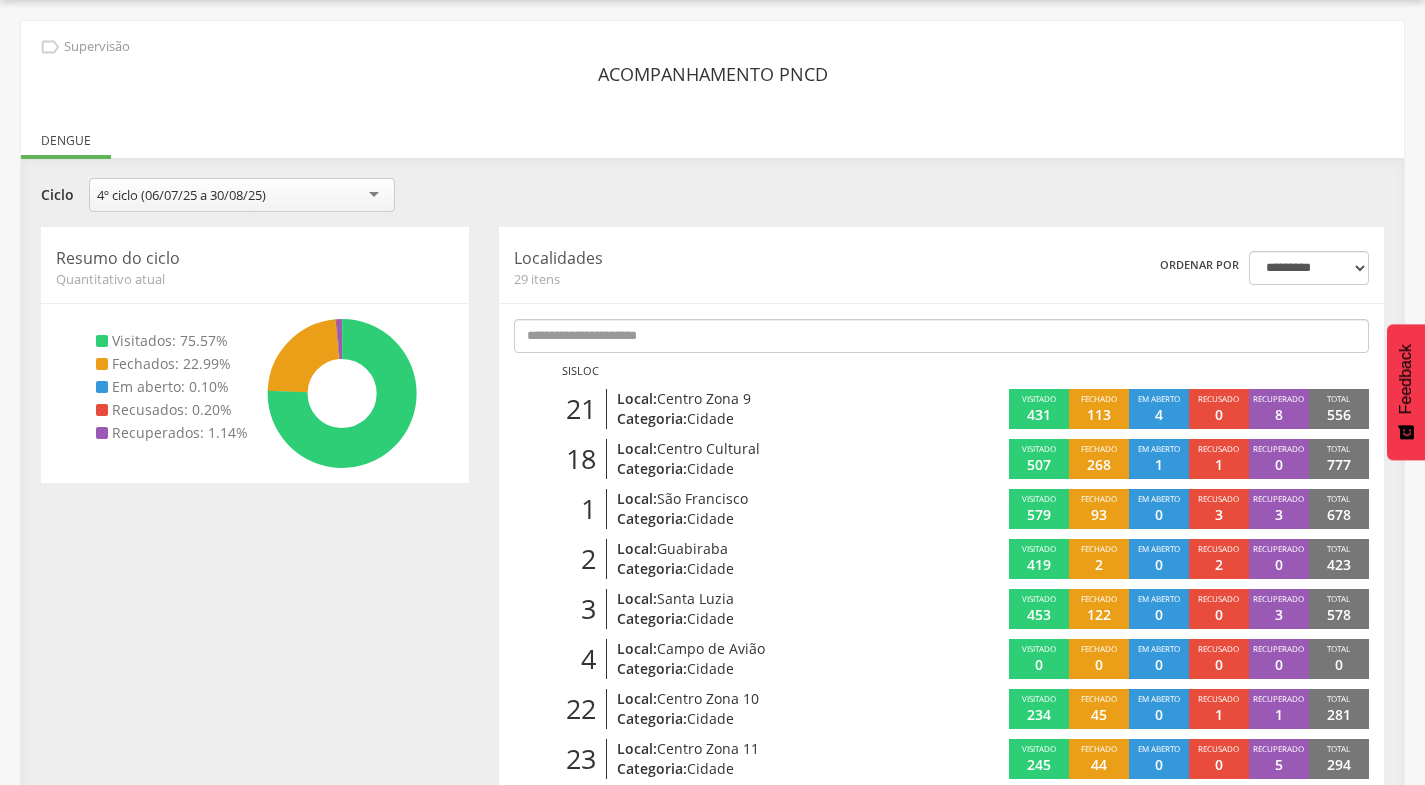scroll, scrollTop: 201, scrollLeft: 0, axis: vertical 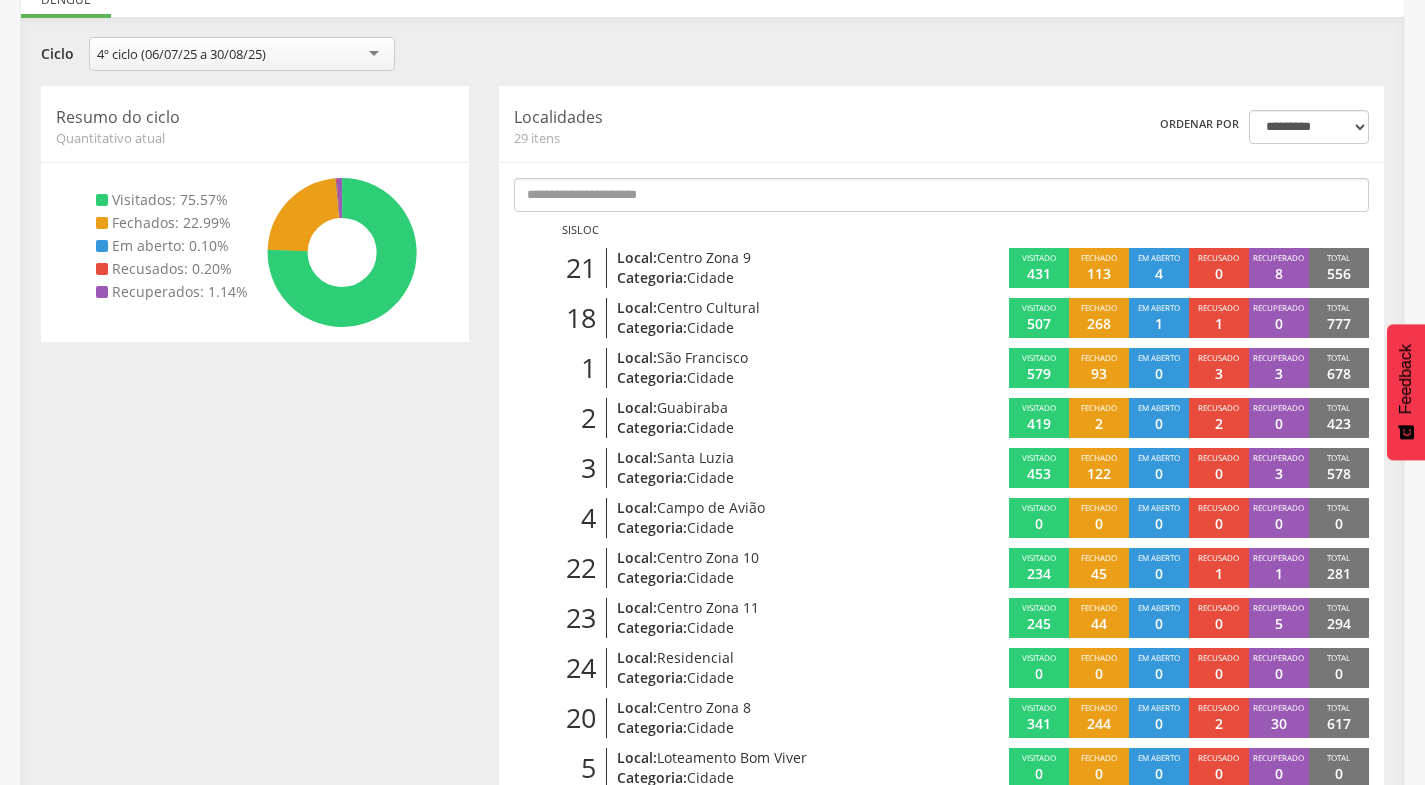 click on "Local:  Centro Zona 9" at bounding box center [758, 258] 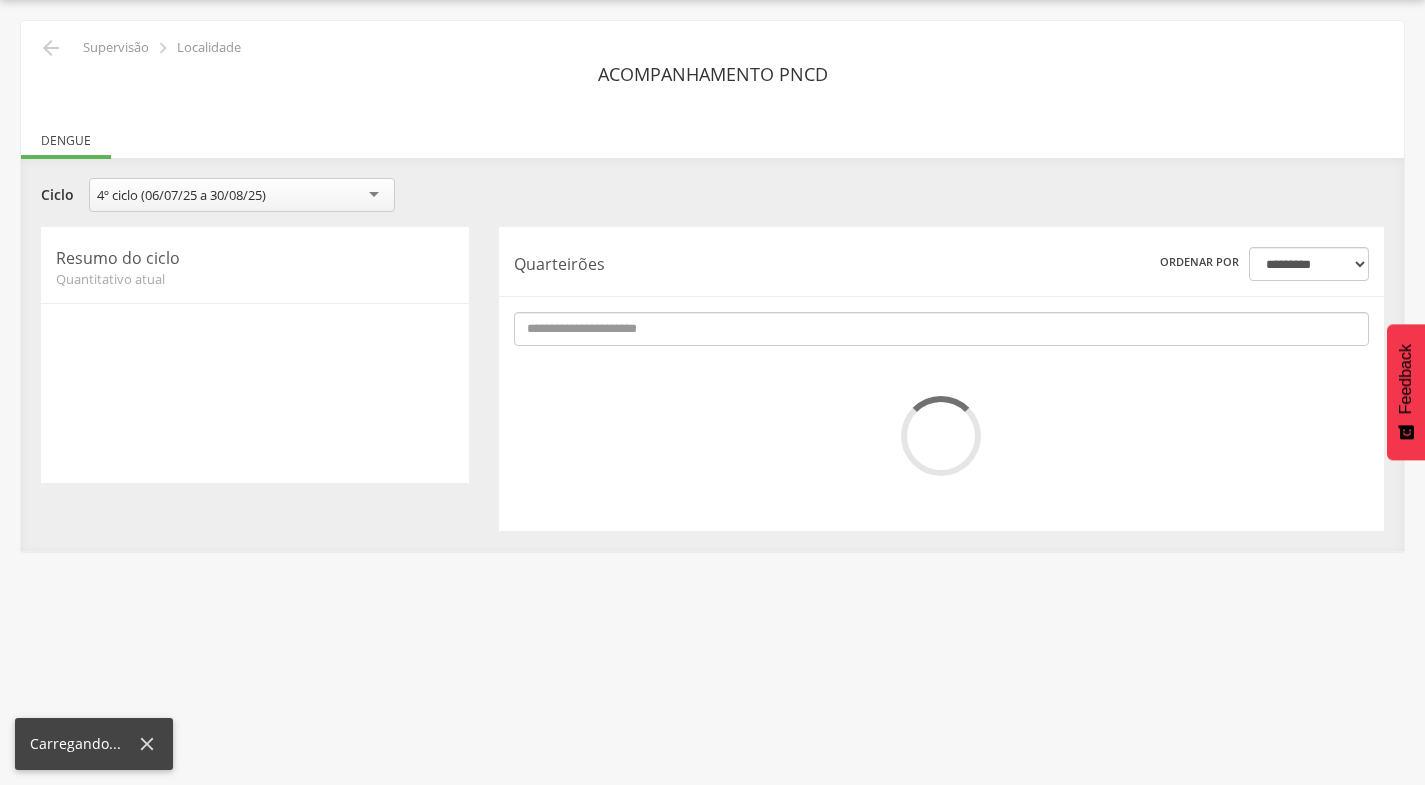 scroll, scrollTop: 201, scrollLeft: 0, axis: vertical 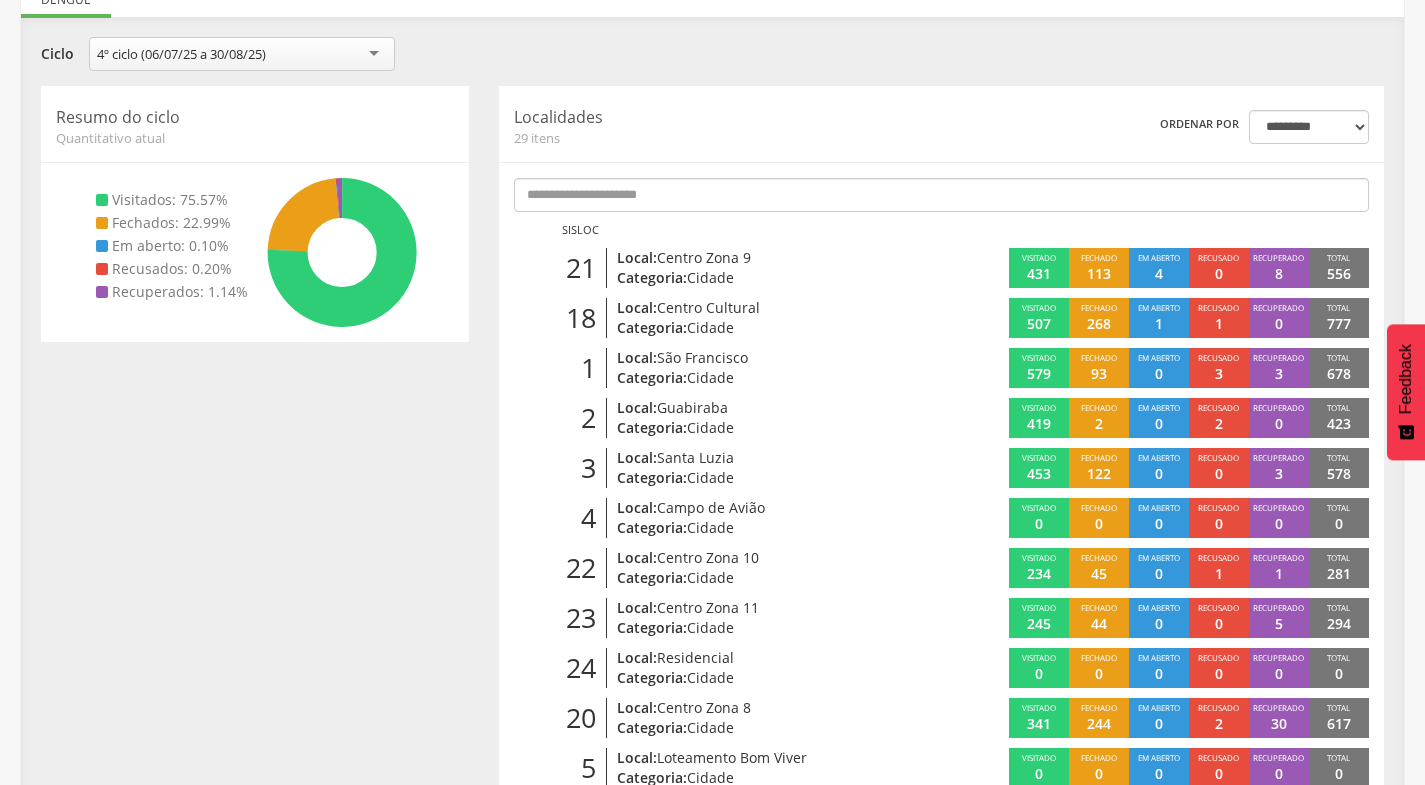 click on "Local:  Centro Cultural" at bounding box center [758, 308] 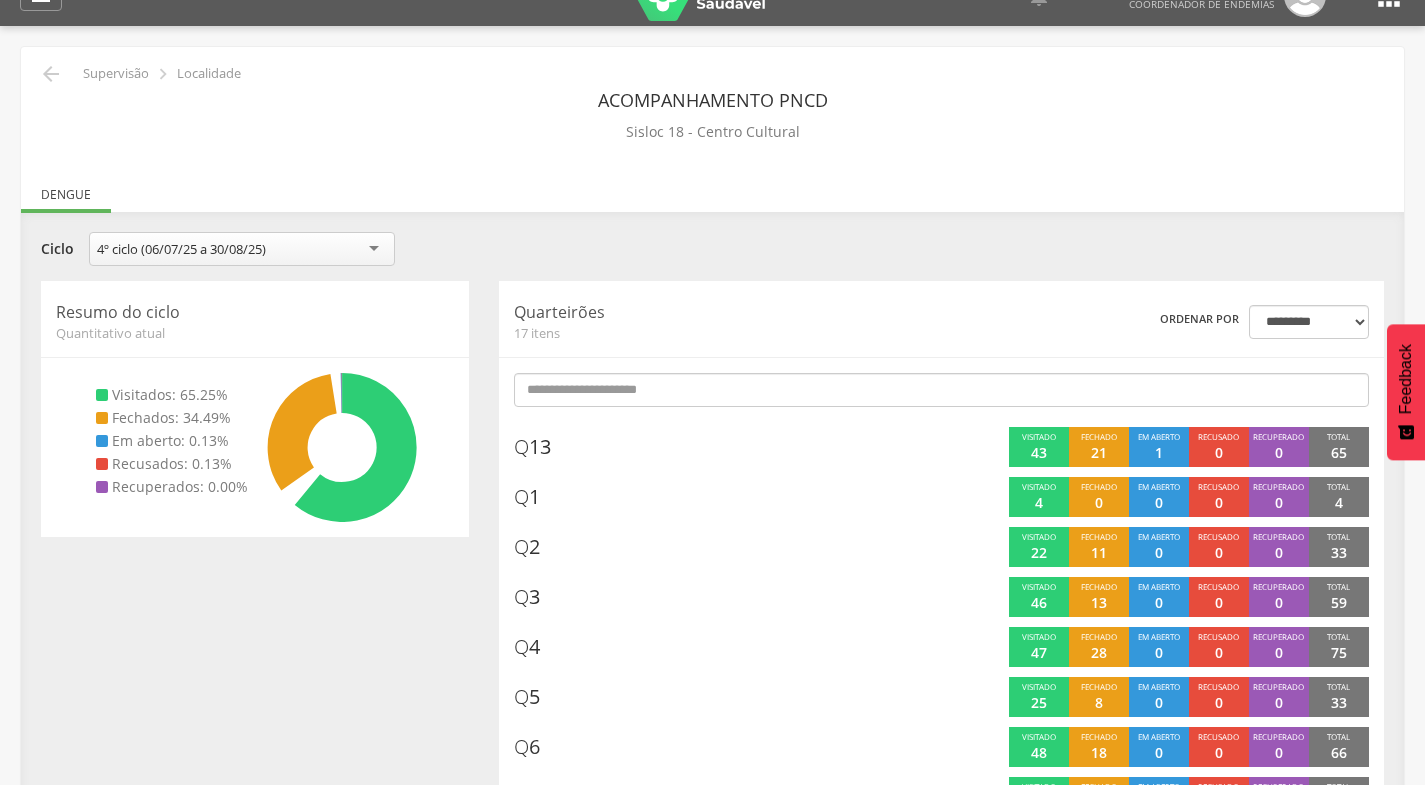 scroll, scrollTop: 0, scrollLeft: 0, axis: both 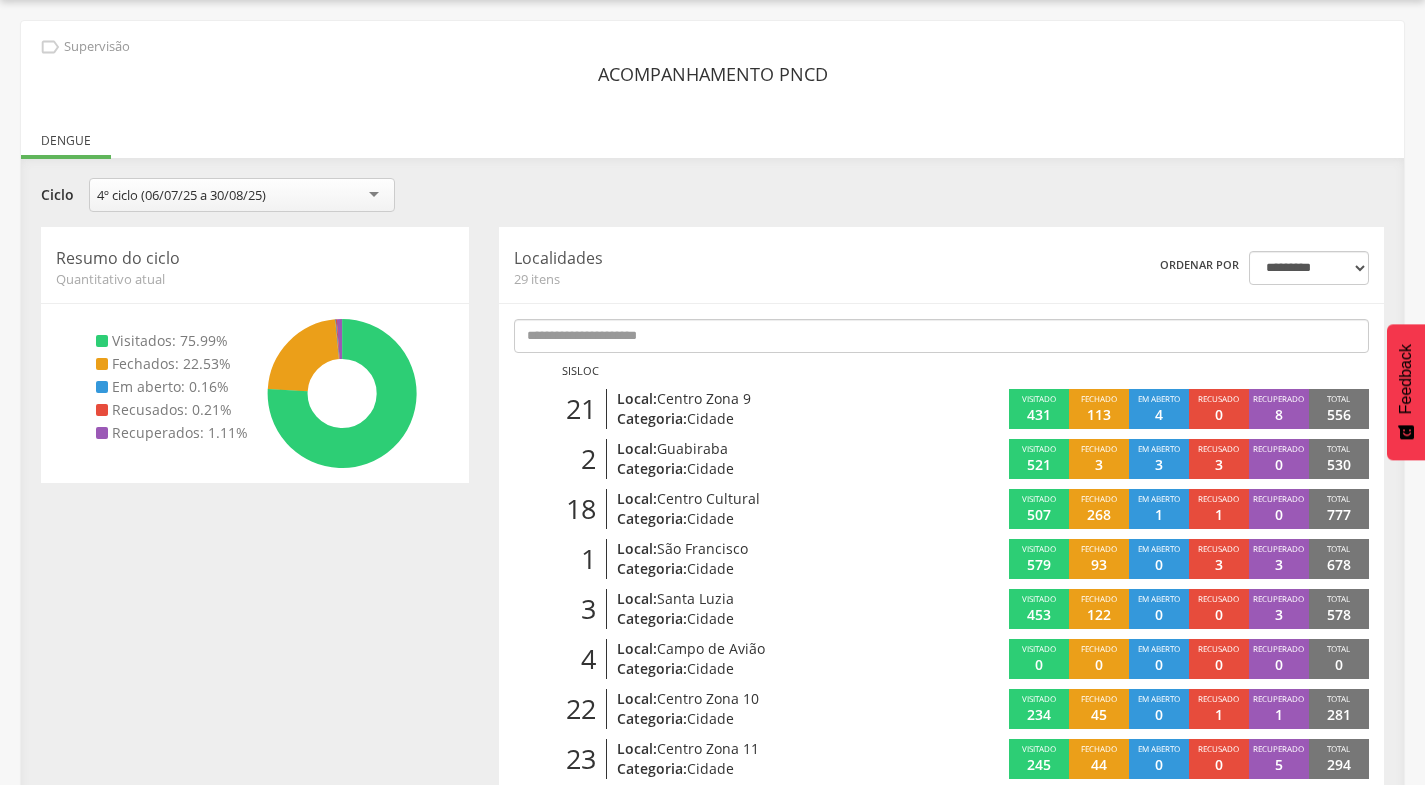 click on "Local:  Centro Cultural" at bounding box center [758, 499] 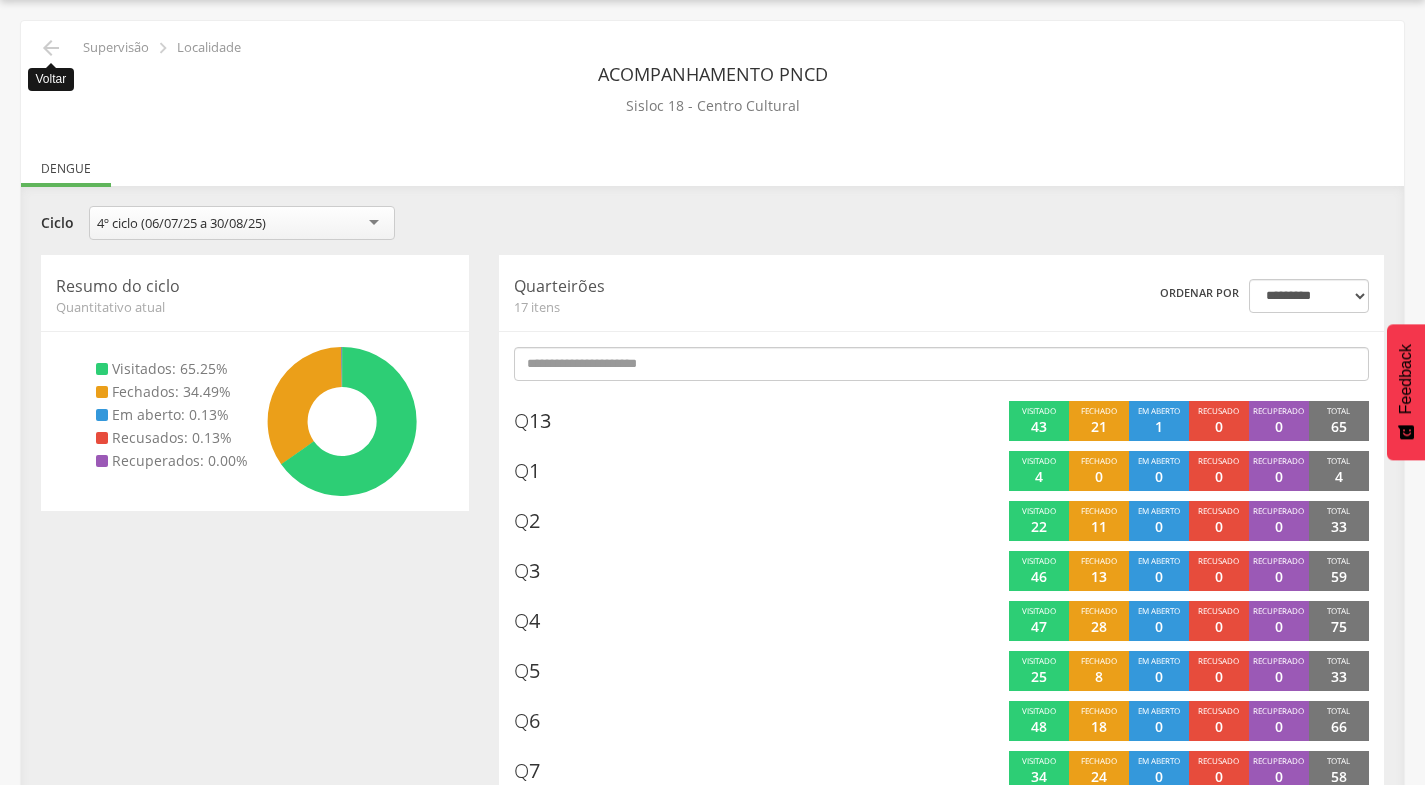 click on "" at bounding box center (51, 48) 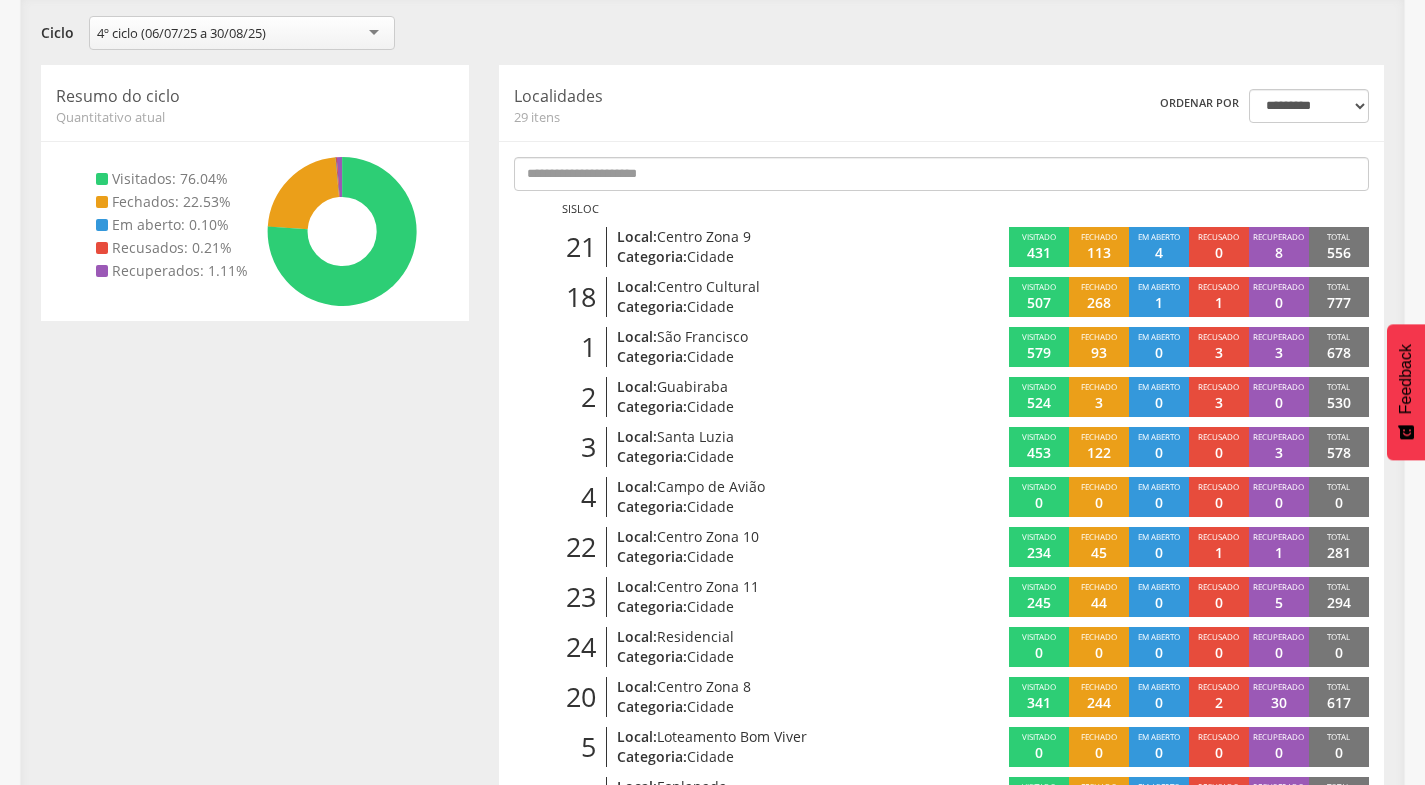scroll, scrollTop: 225, scrollLeft: 0, axis: vertical 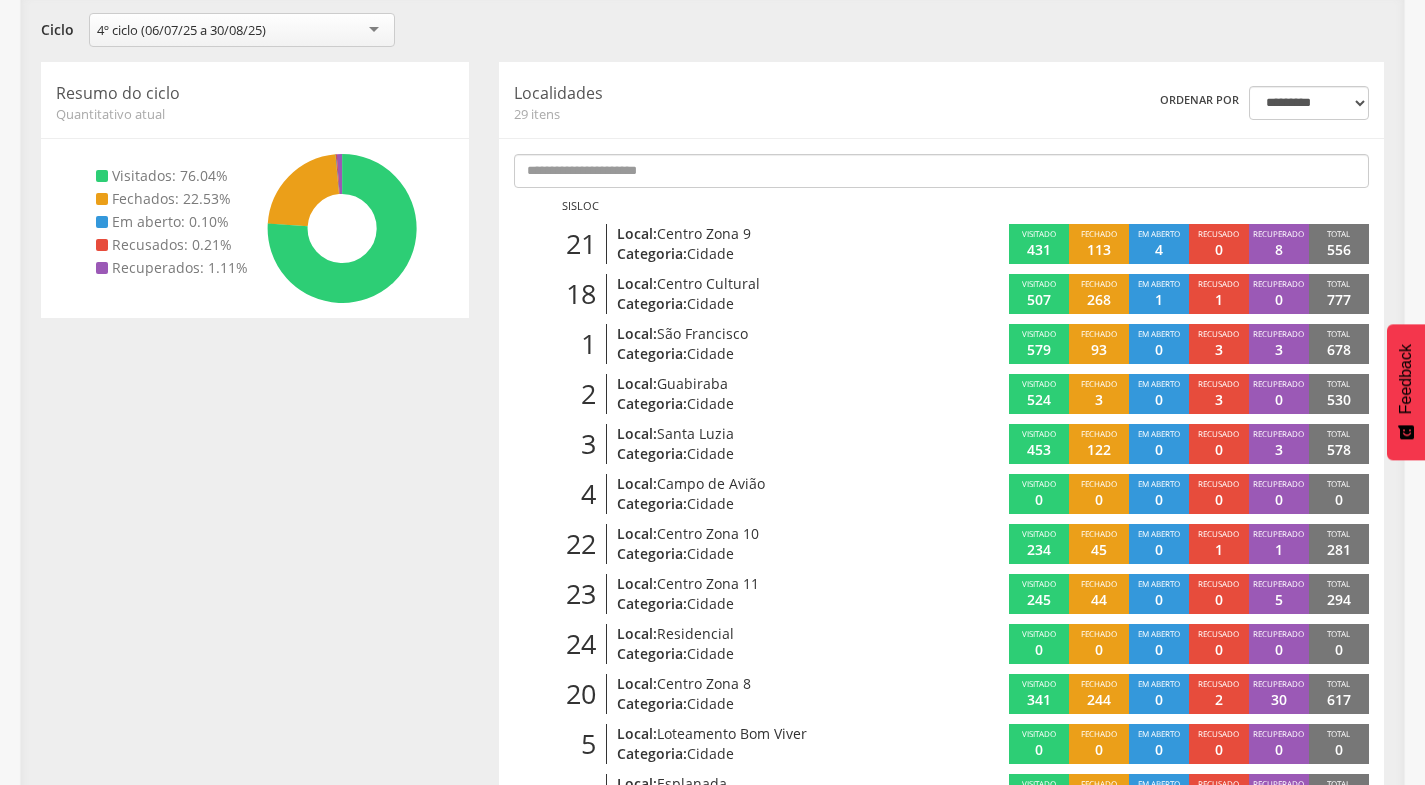 click on "Local:  Santa Luzia" at bounding box center [758, 434] 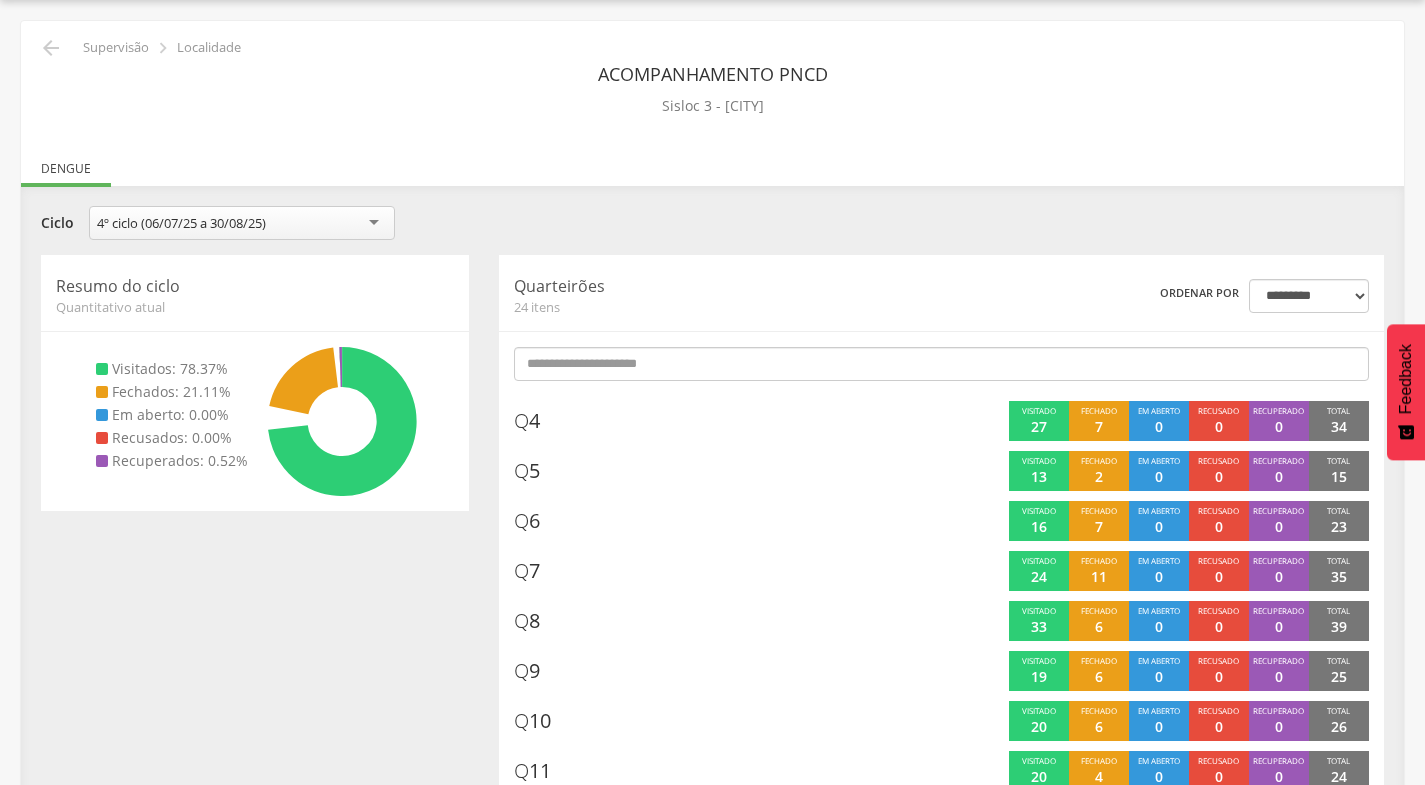 scroll, scrollTop: 225, scrollLeft: 0, axis: vertical 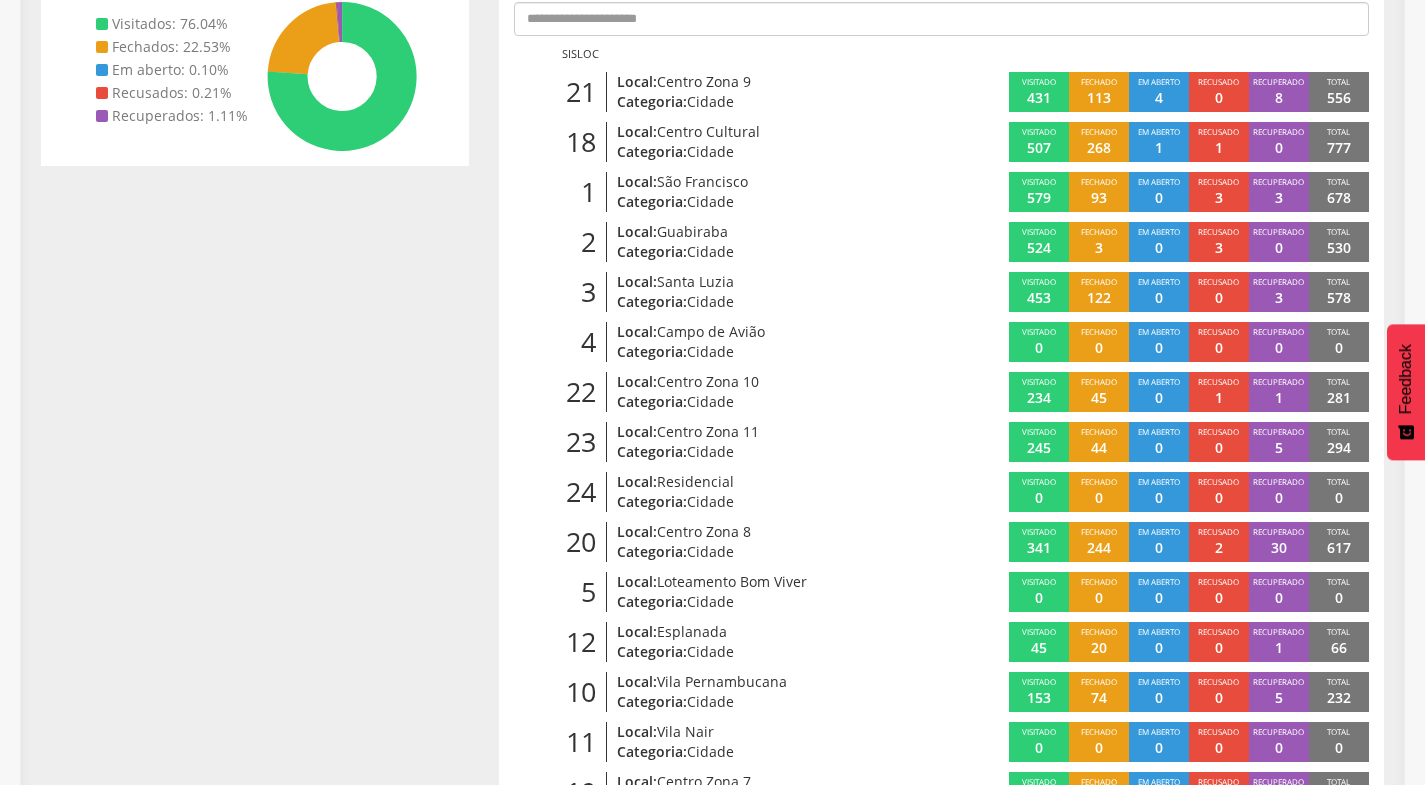 click on "Categoria:  Cidade" at bounding box center [758, 452] 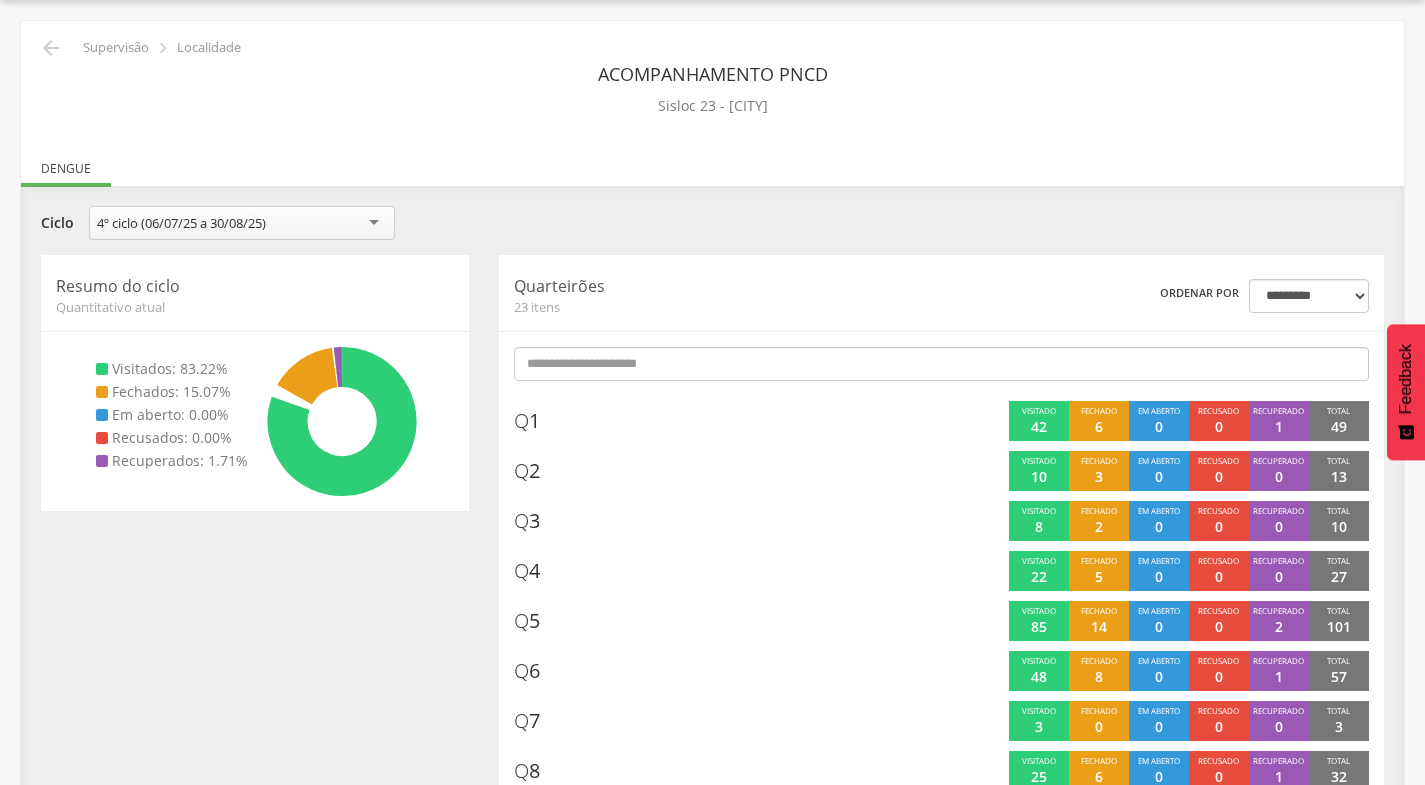 scroll, scrollTop: 377, scrollLeft: 0, axis: vertical 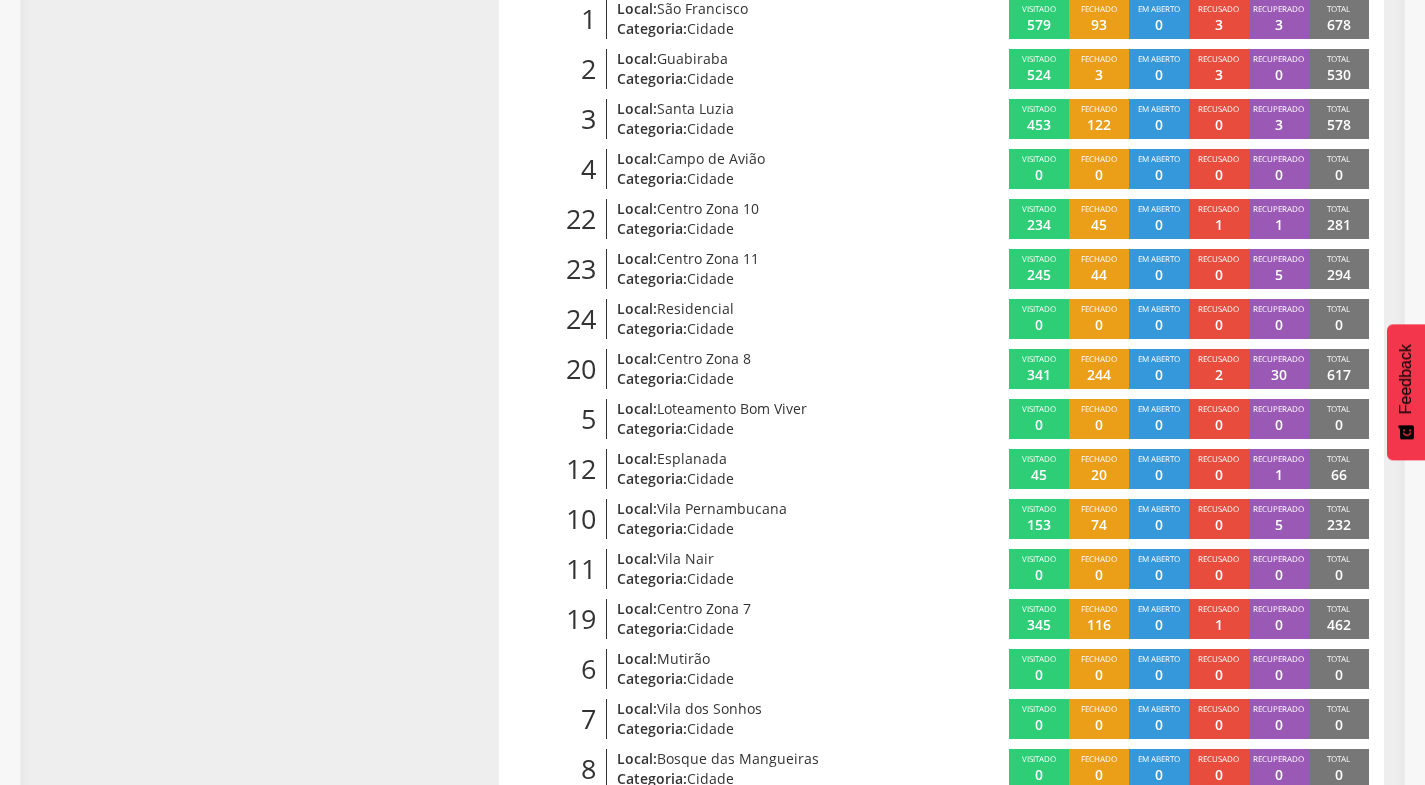 click on "Vila Pernambucana" at bounding box center (722, 508) 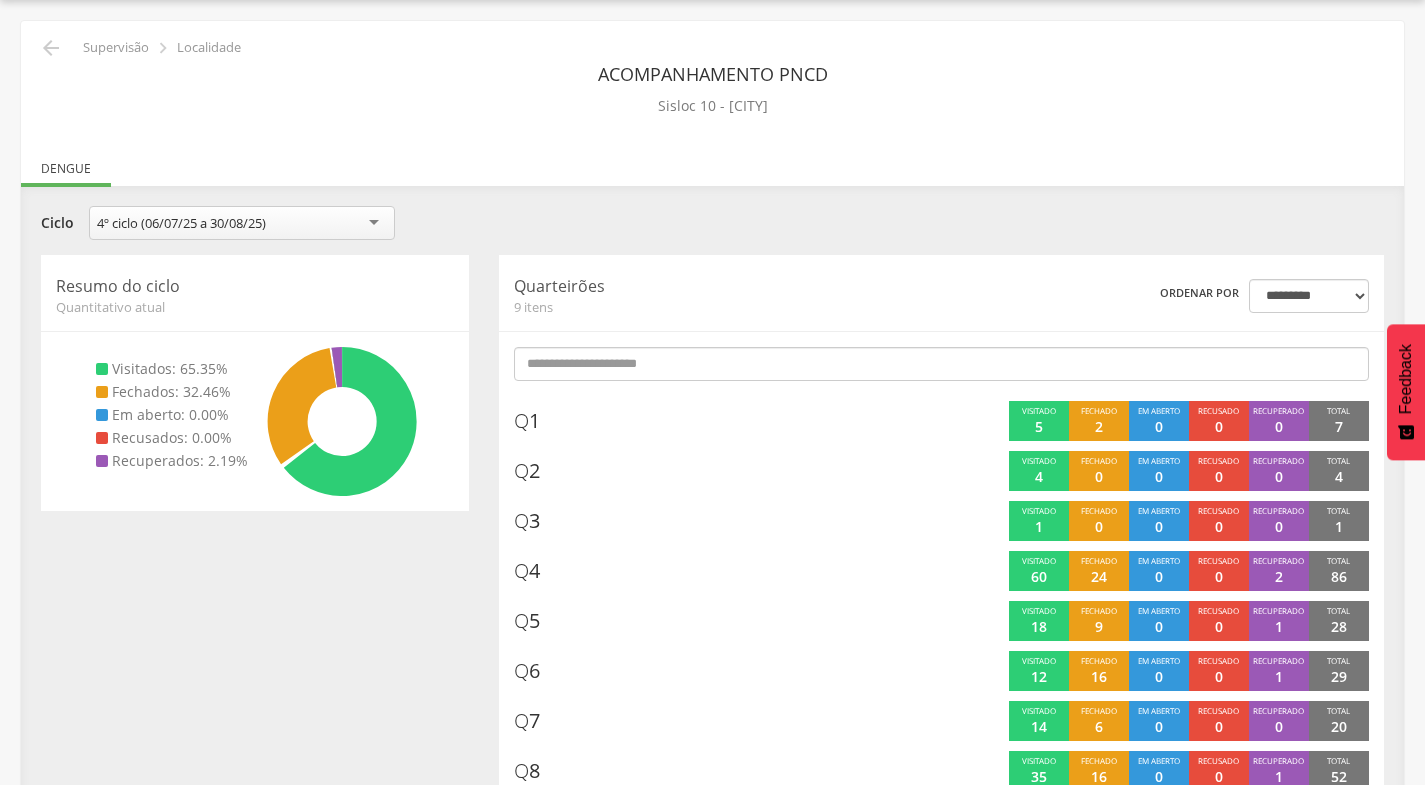 scroll, scrollTop: 157, scrollLeft: 0, axis: vertical 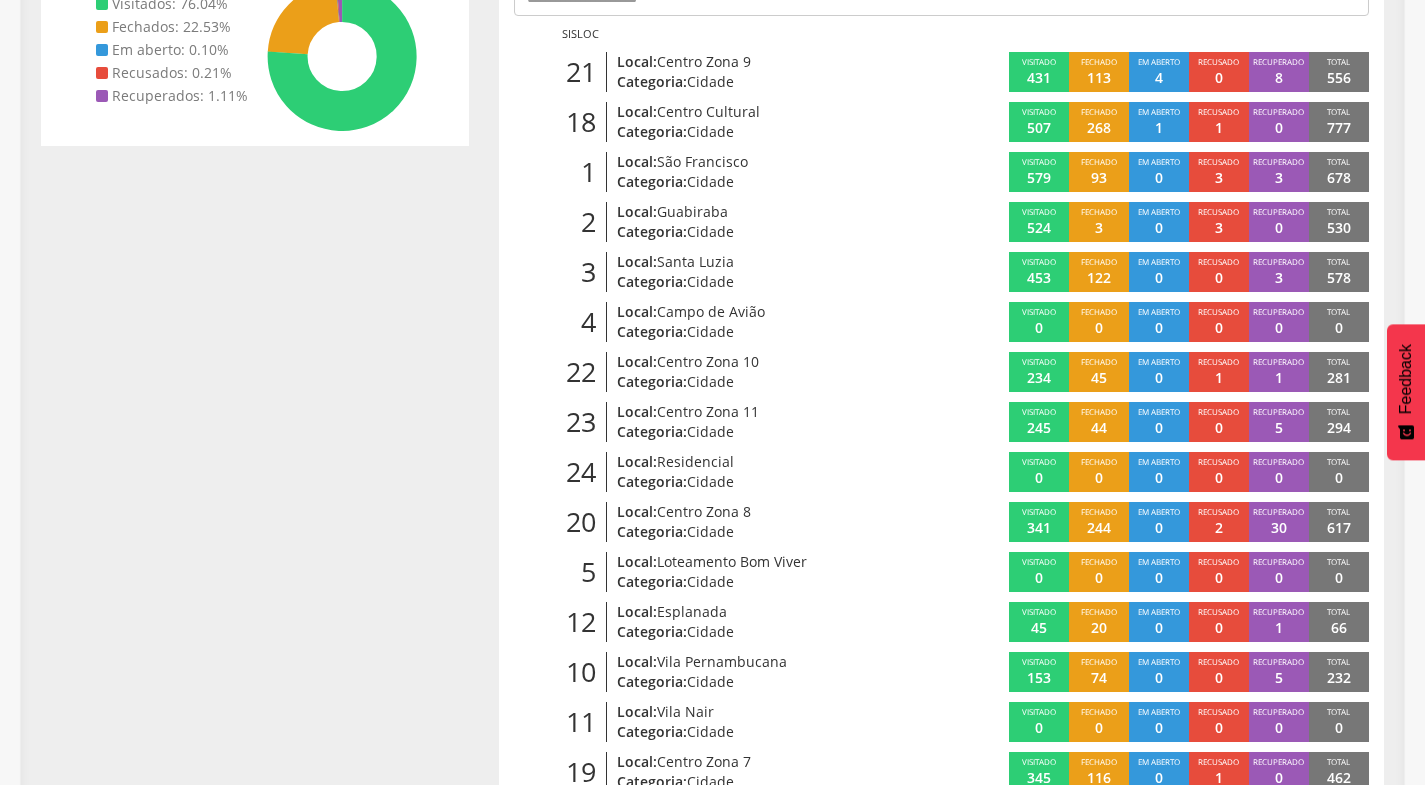 click on "Categoria:  Cidade" at bounding box center [758, 532] 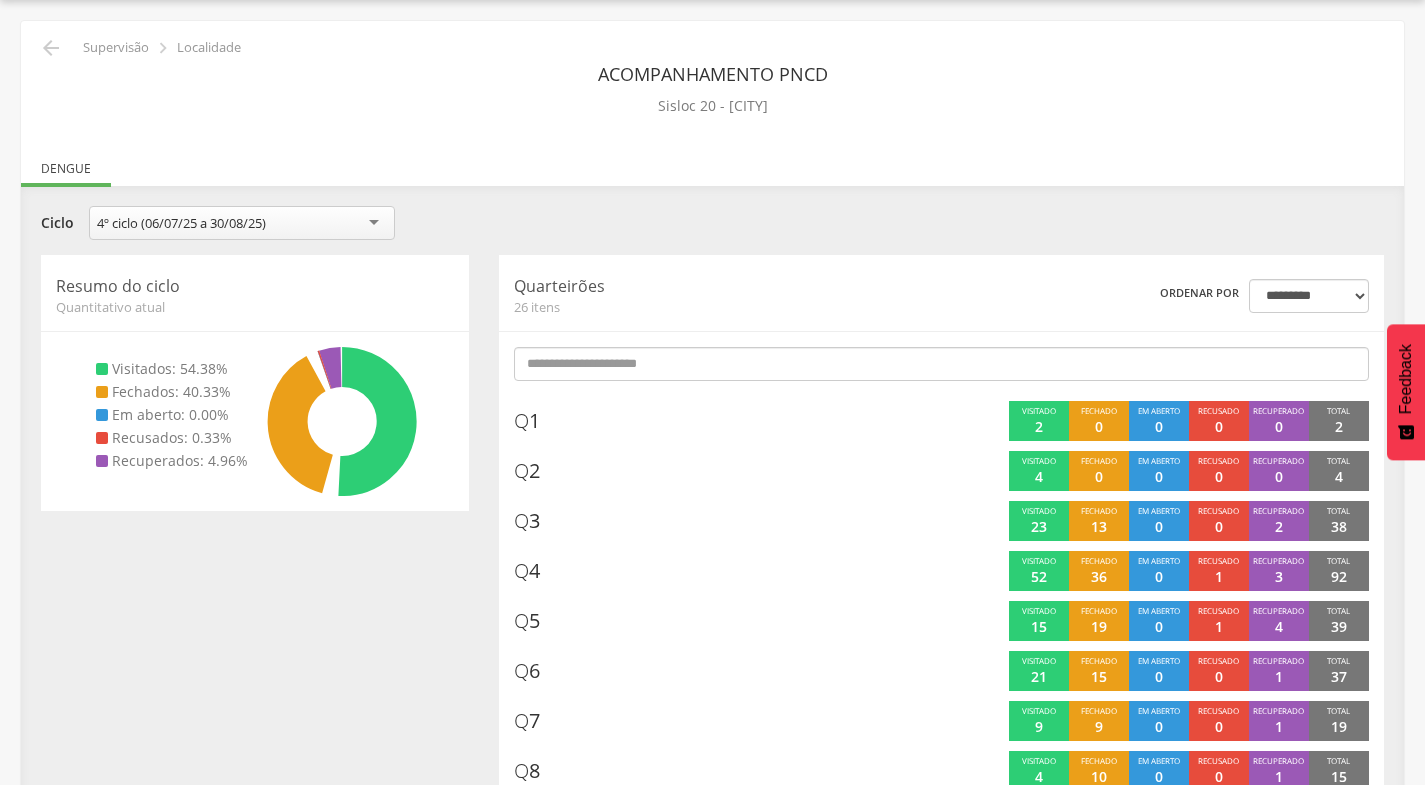 scroll, scrollTop: 397, scrollLeft: 0, axis: vertical 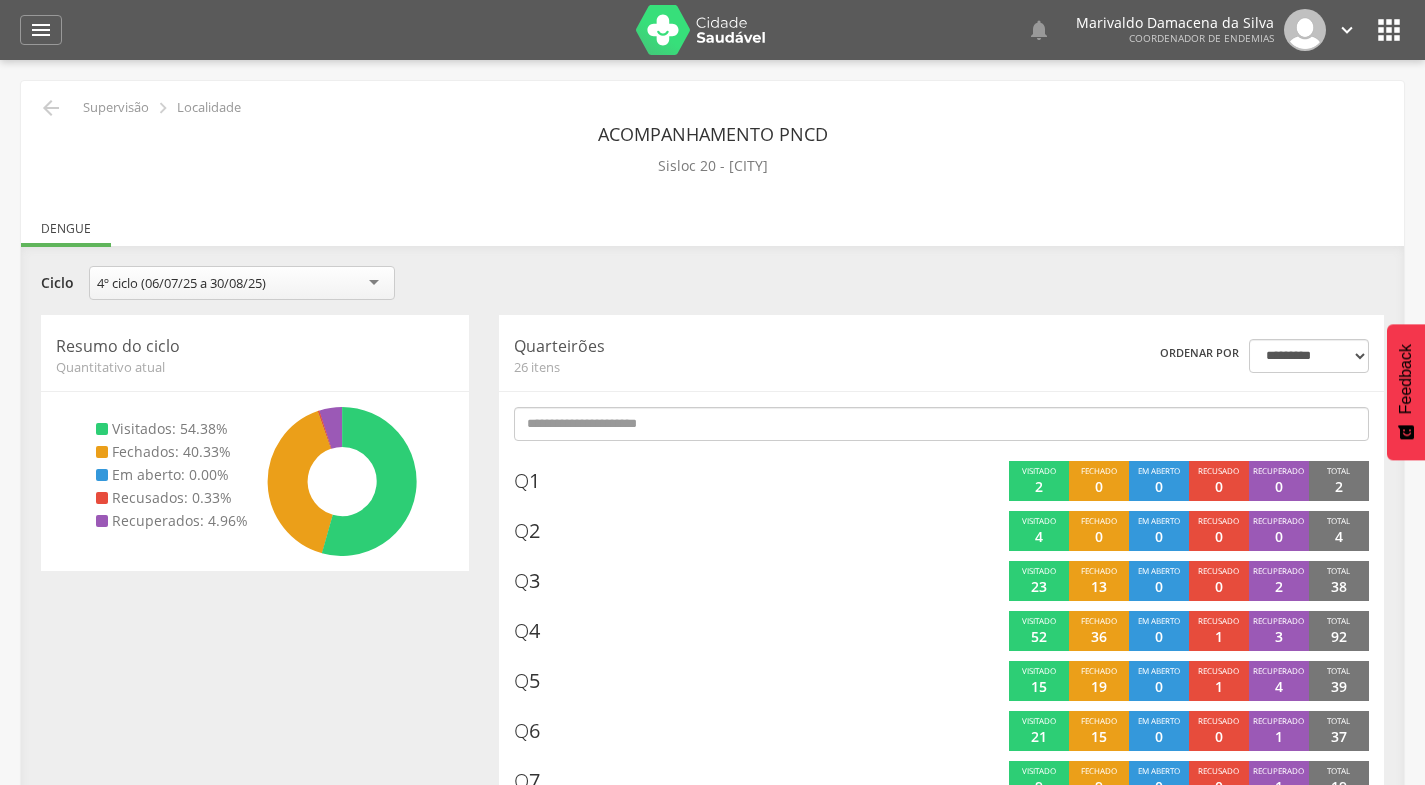 click on "" at bounding box center (41, 30) 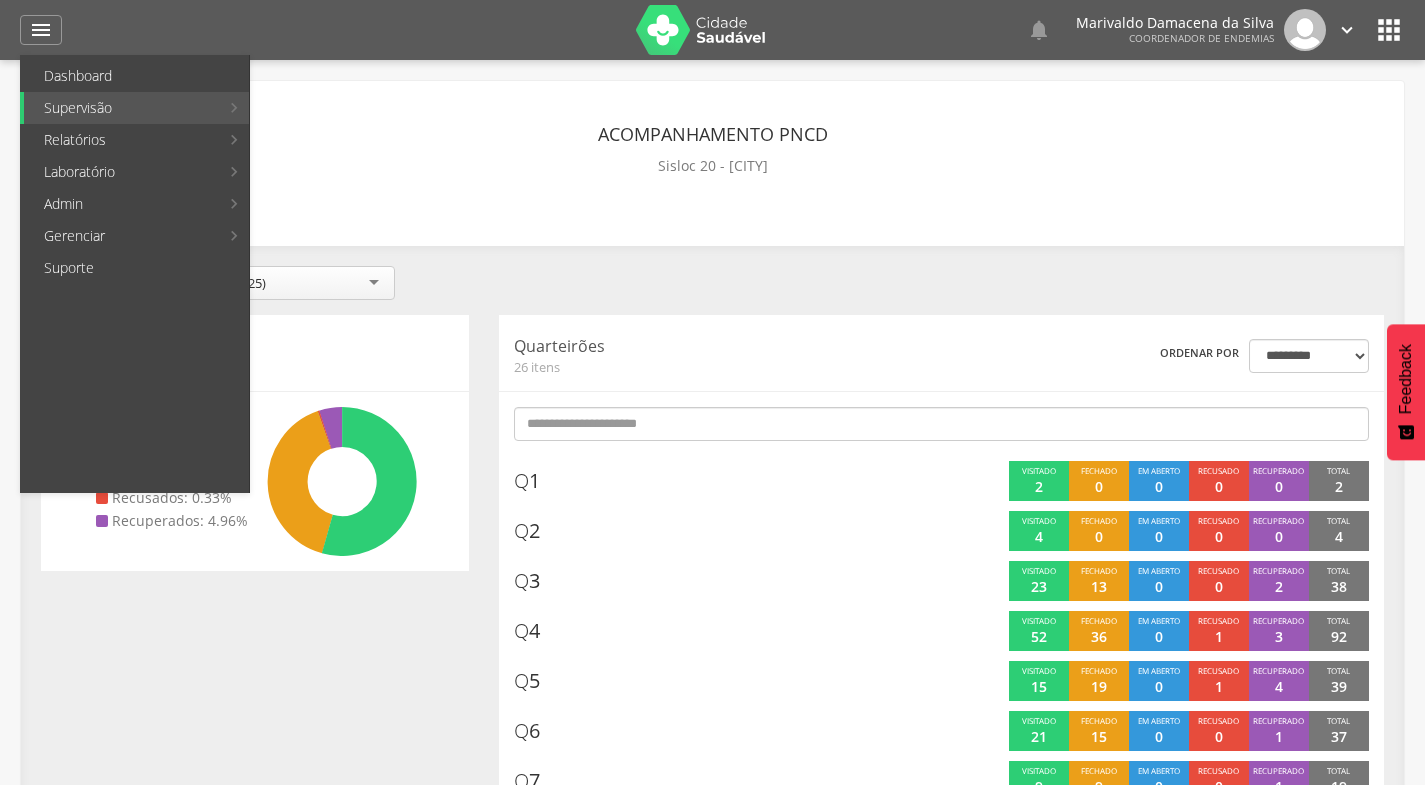 click on "Mapa de endemias" at bounding box center (366, 172) 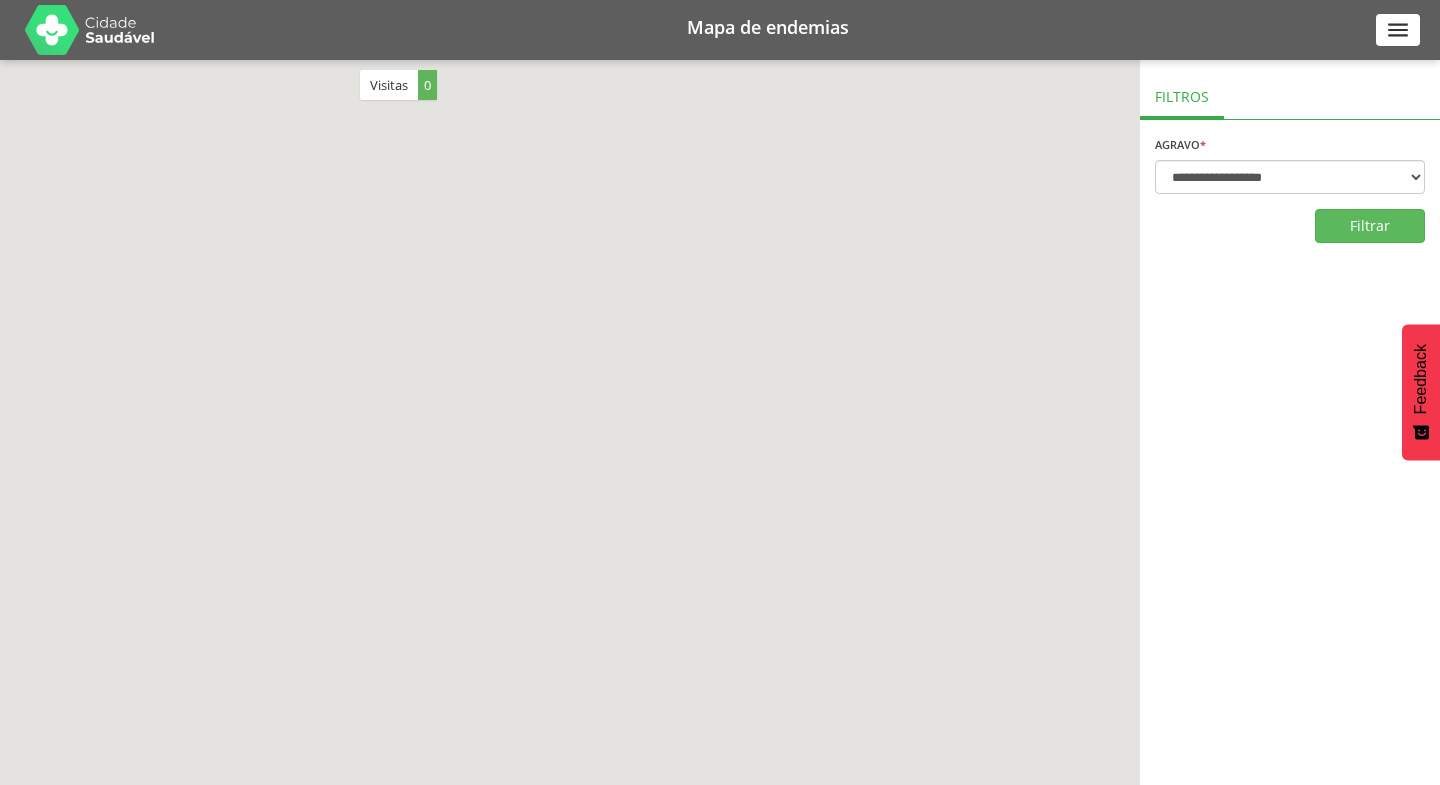 scroll, scrollTop: 0, scrollLeft: 0, axis: both 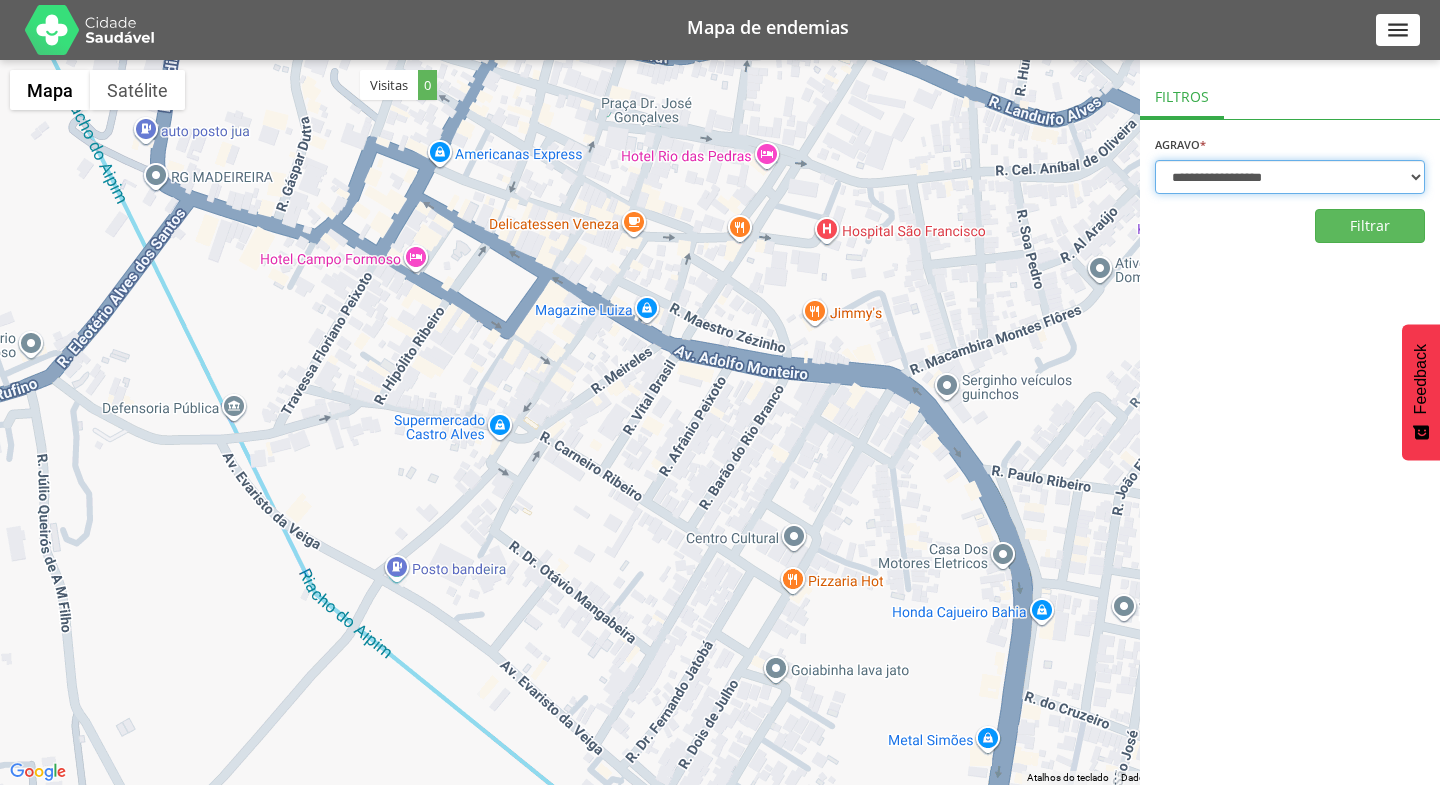 click on "**********" at bounding box center [1290, 177] 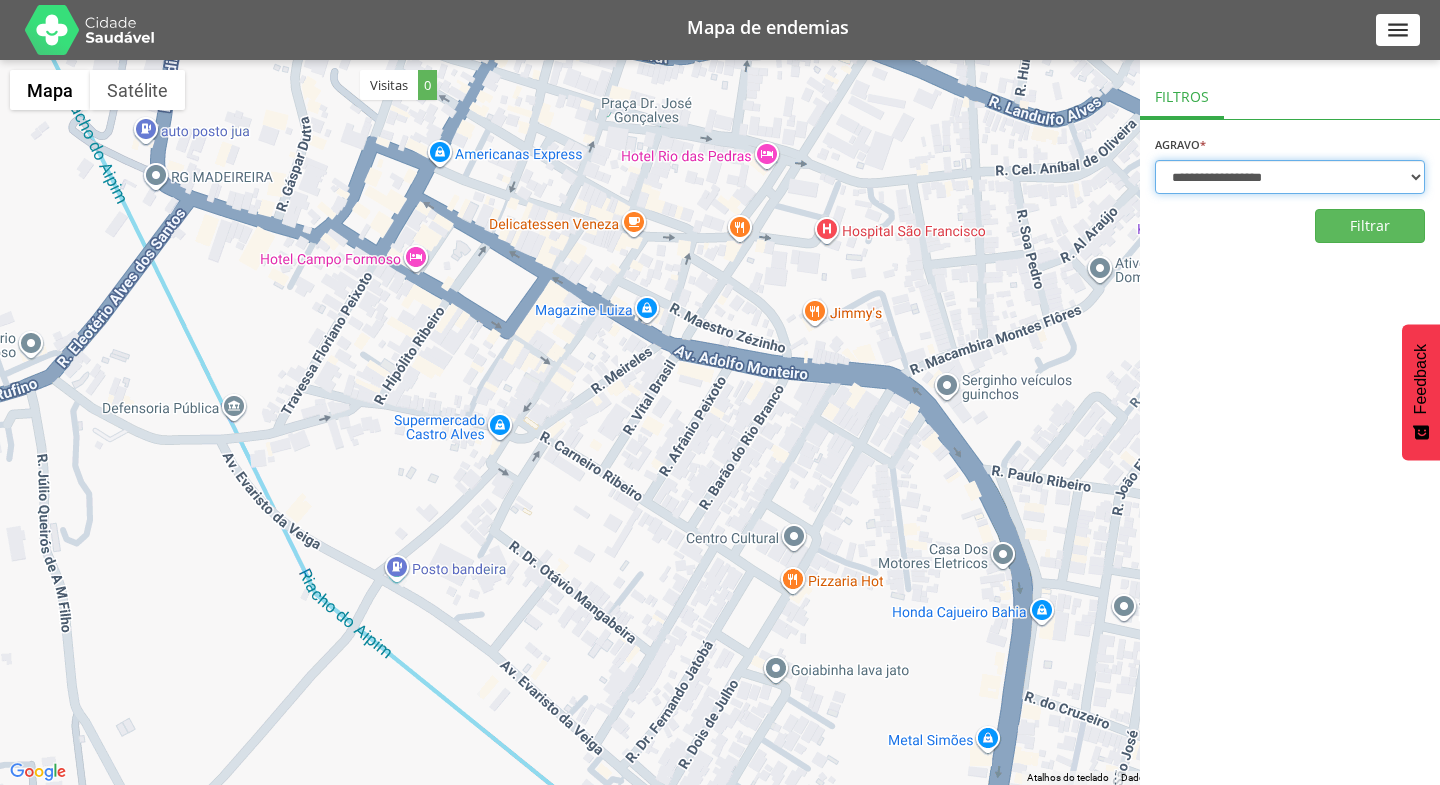 select on "*" 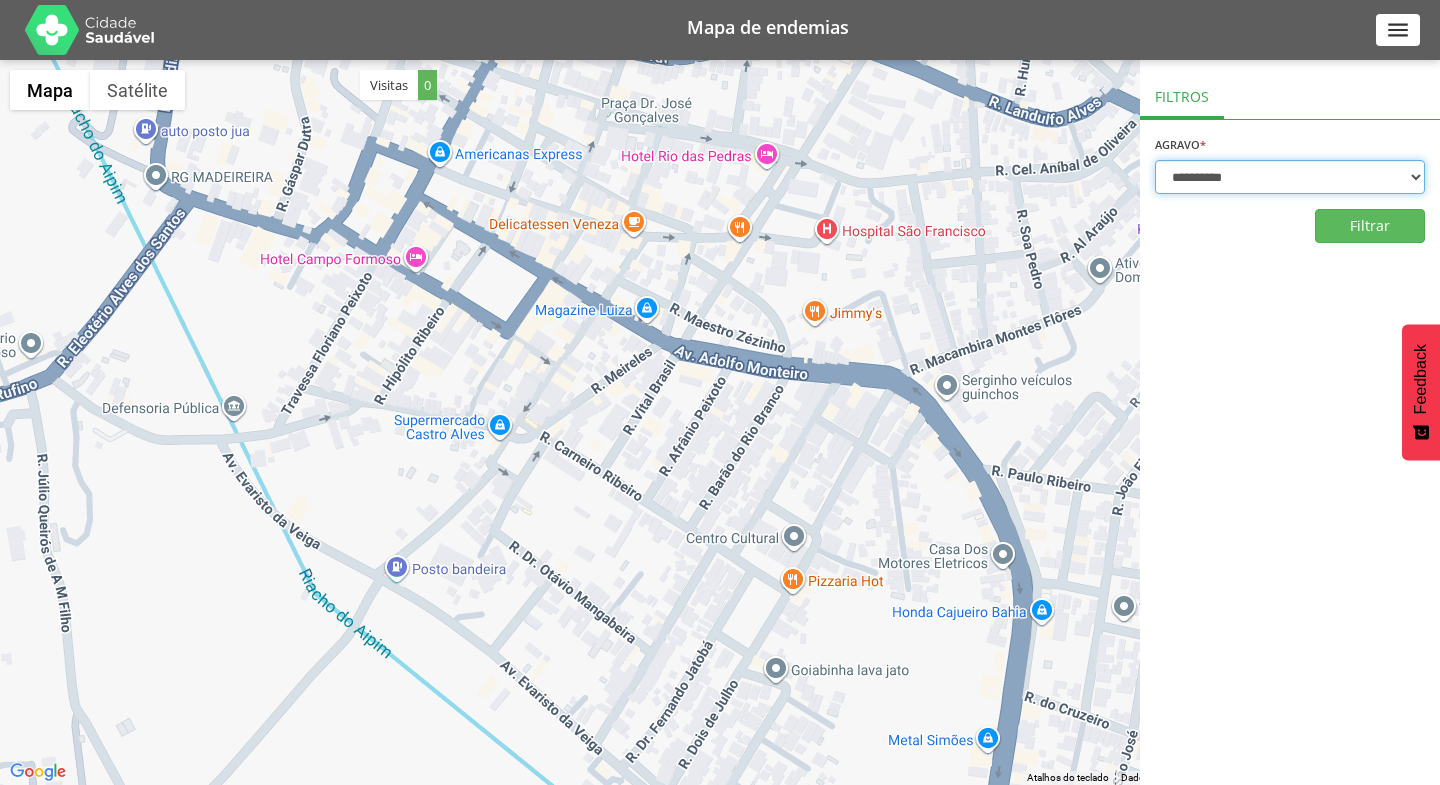 click on "**********" at bounding box center (1290, 177) 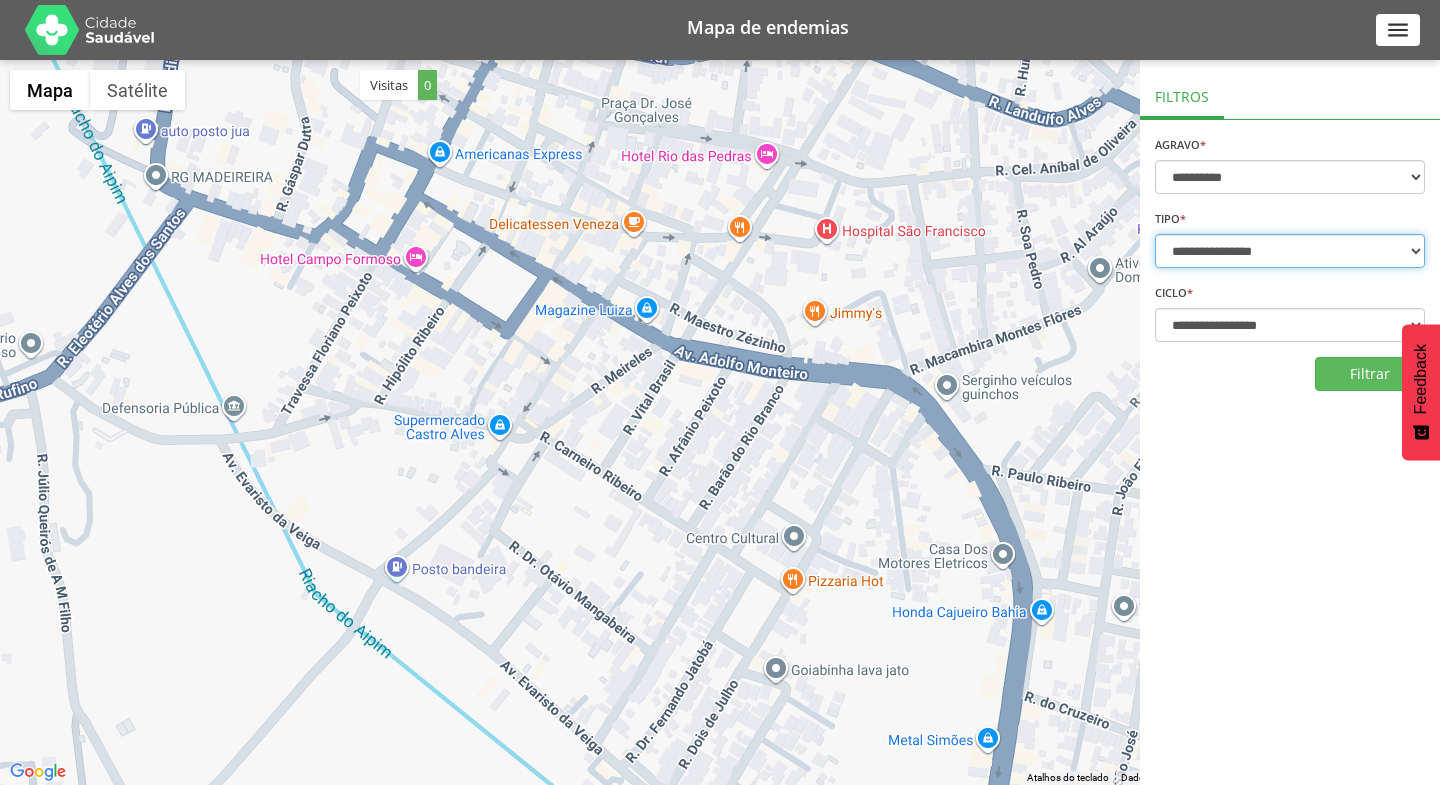 click on "**********" at bounding box center [1290, 251] 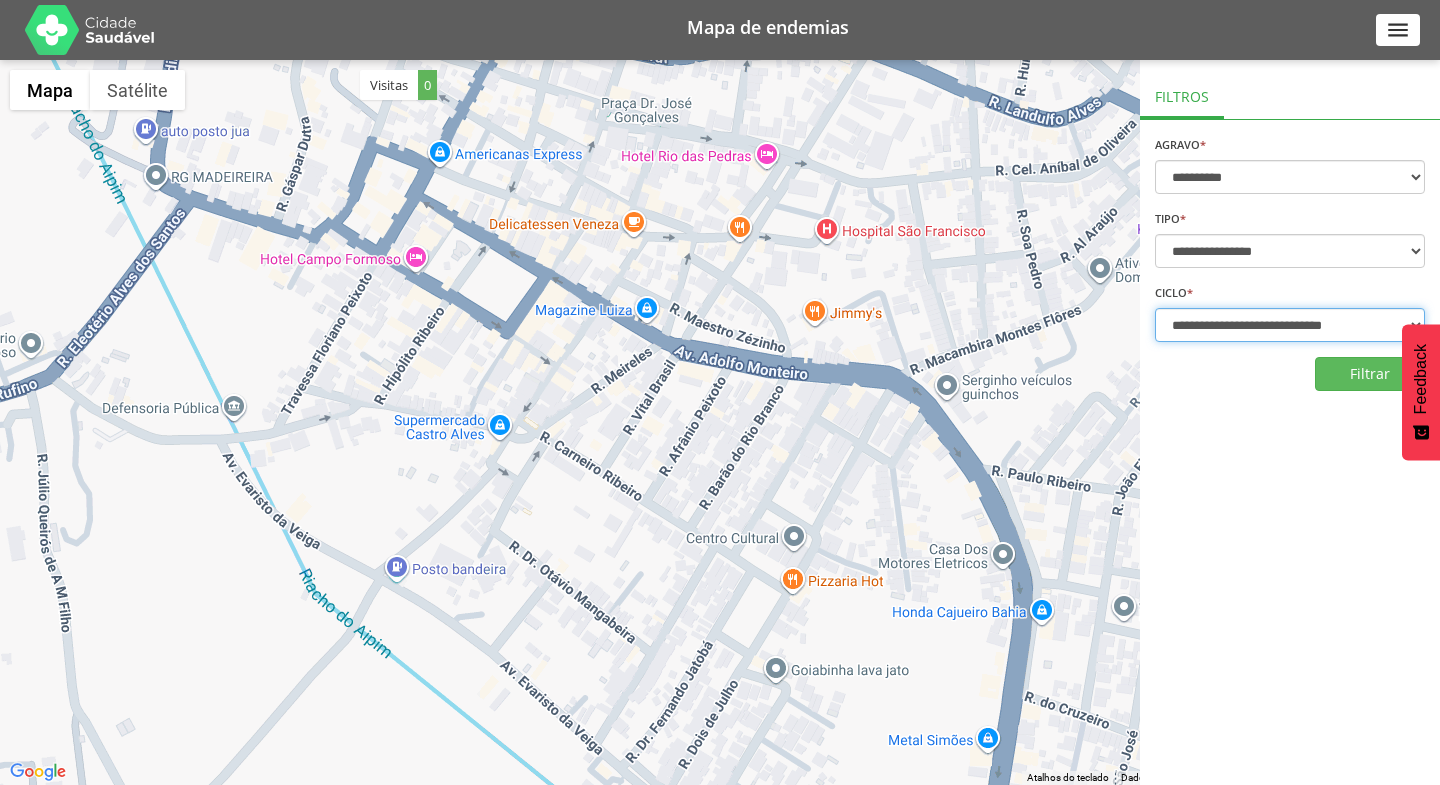 click on "**********" at bounding box center (1290, 325) 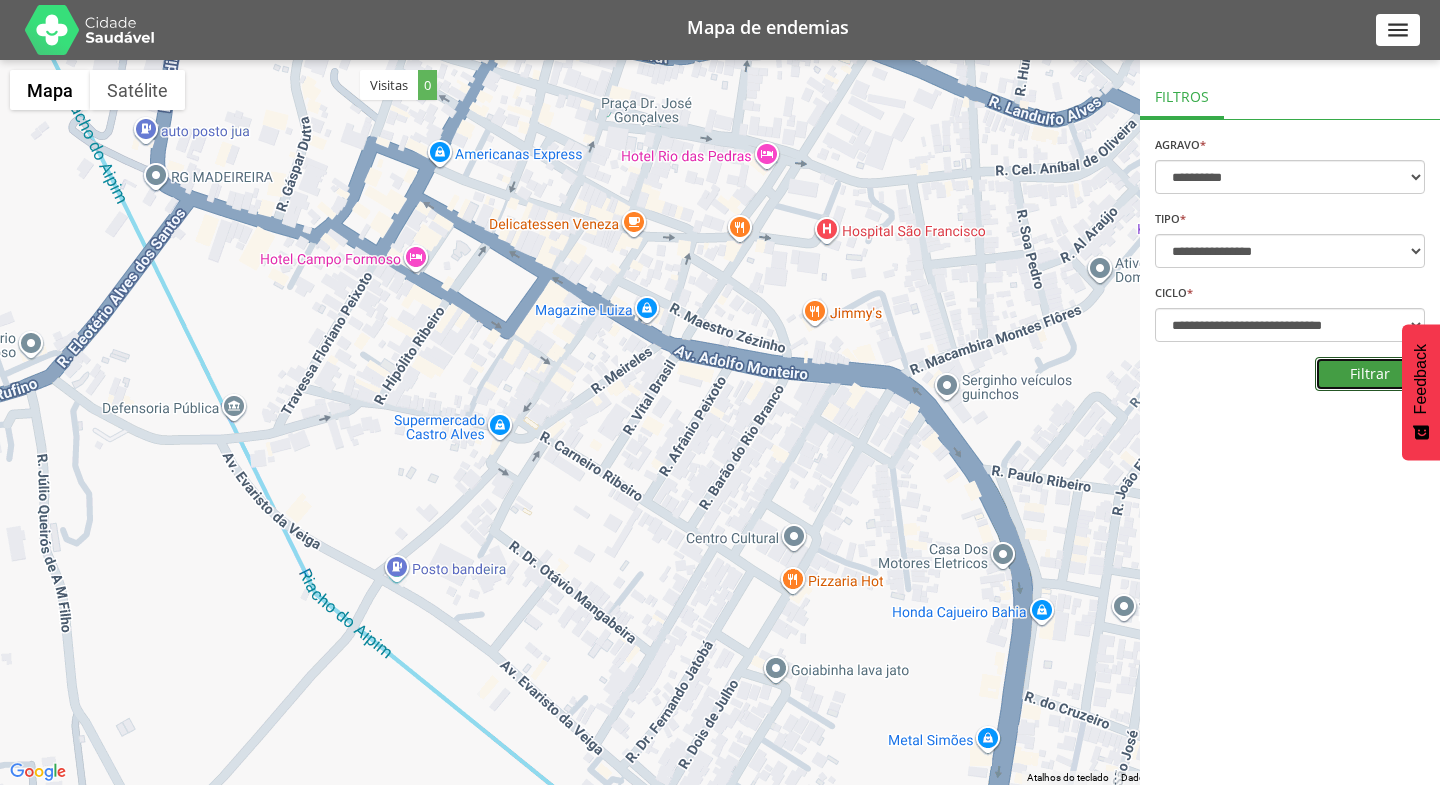 click on "Filtrar" at bounding box center [1370, 374] 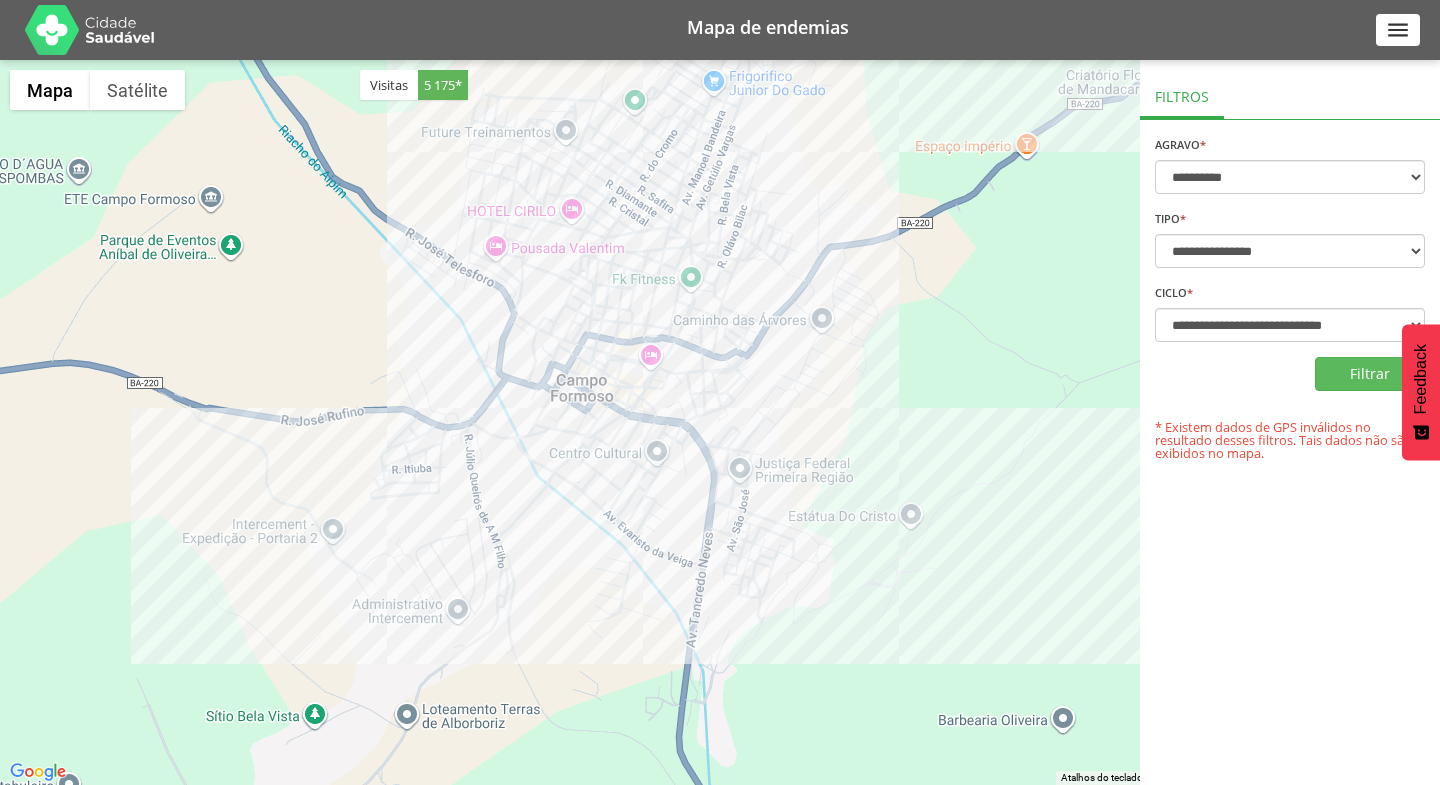 drag, startPoint x: 557, startPoint y: 631, endPoint x: 651, endPoint y: 315, distance: 329.6847 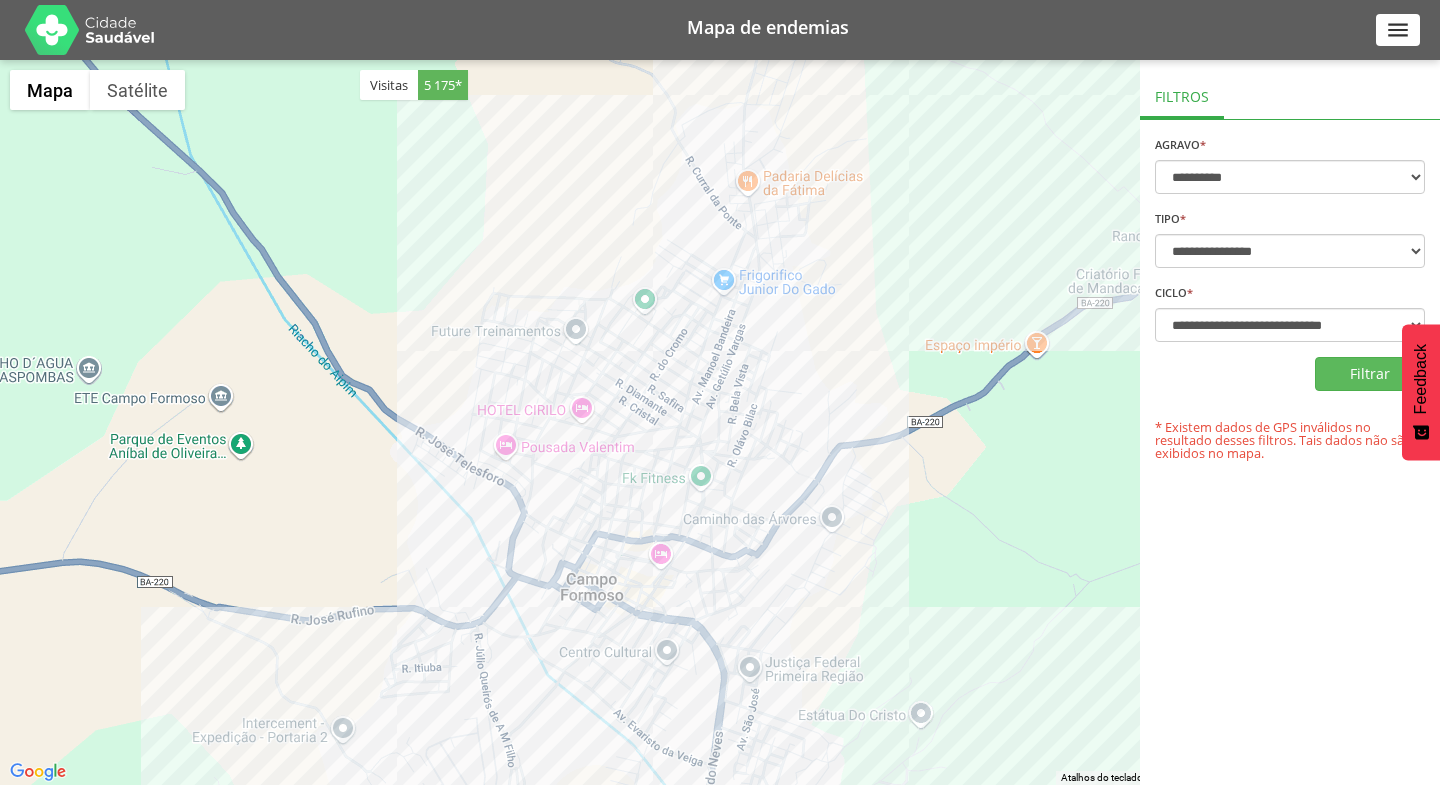 drag, startPoint x: 636, startPoint y: 145, endPoint x: 649, endPoint y: 346, distance: 201.41995 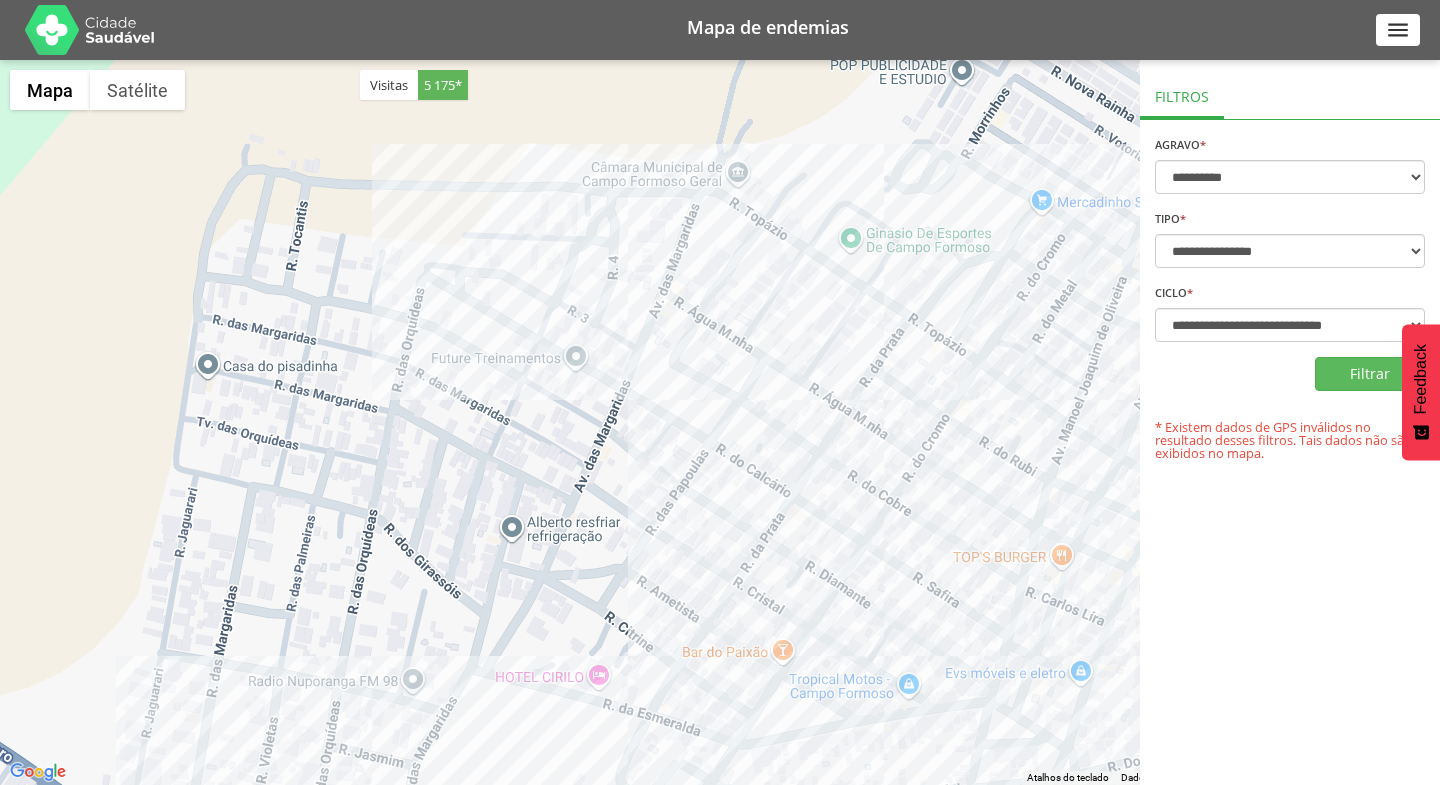 drag, startPoint x: 602, startPoint y: 259, endPoint x: 635, endPoint y: 352, distance: 98.681305 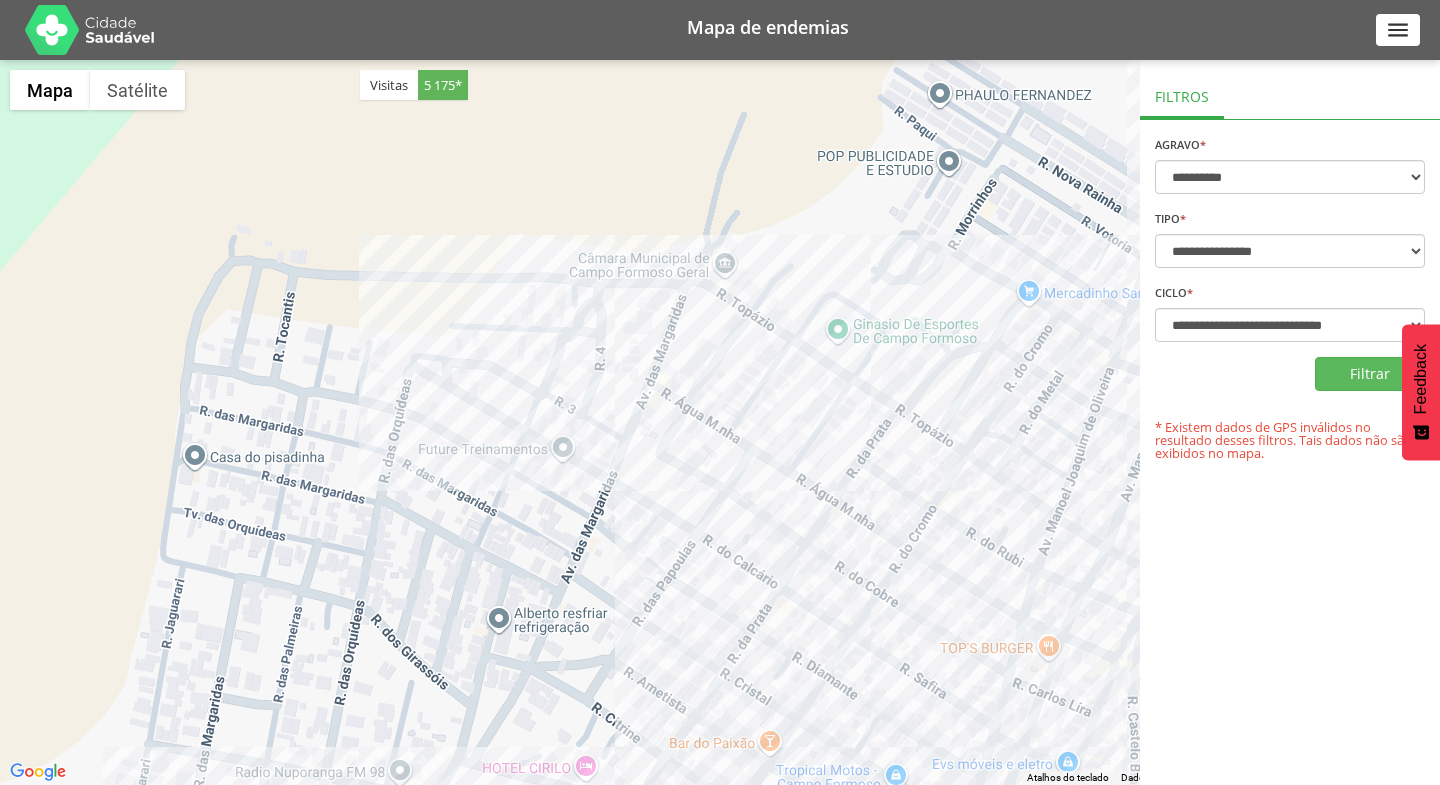 drag, startPoint x: 665, startPoint y: 229, endPoint x: 643, endPoint y: 360, distance: 132.83449 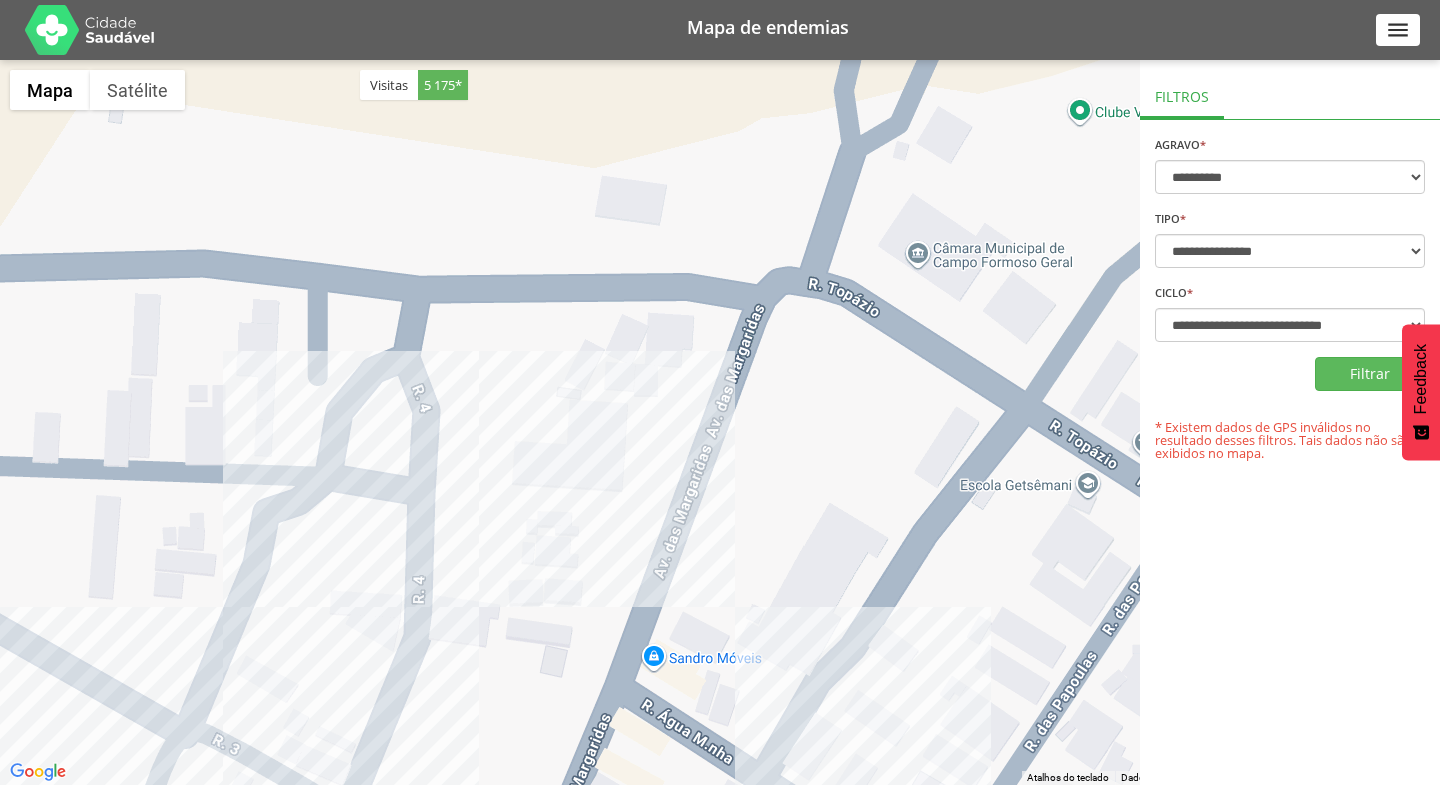 drag, startPoint x: 760, startPoint y: 194, endPoint x: 700, endPoint y: 412, distance: 226.10617 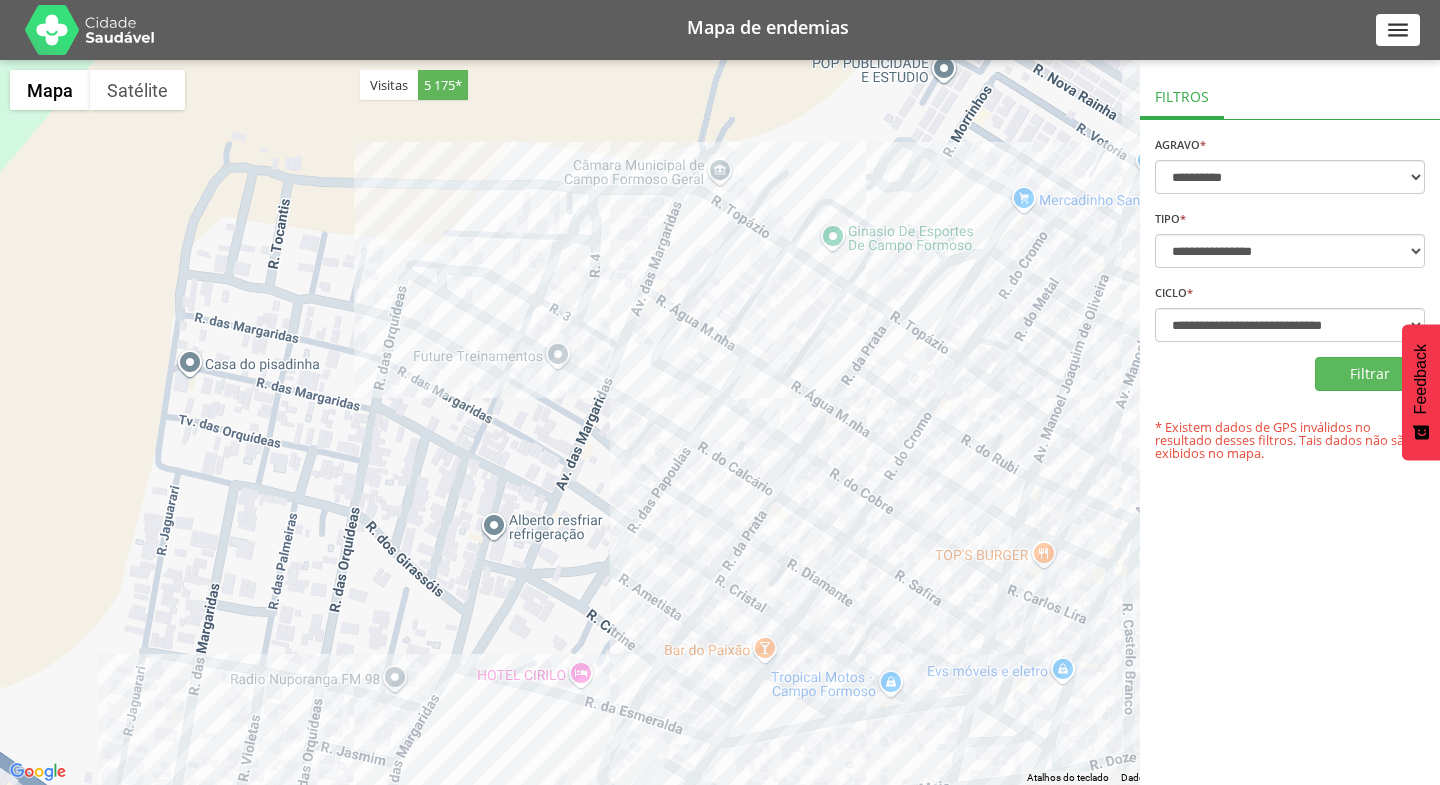 drag, startPoint x: 617, startPoint y: 589, endPoint x: 634, endPoint y: 354, distance: 235.61409 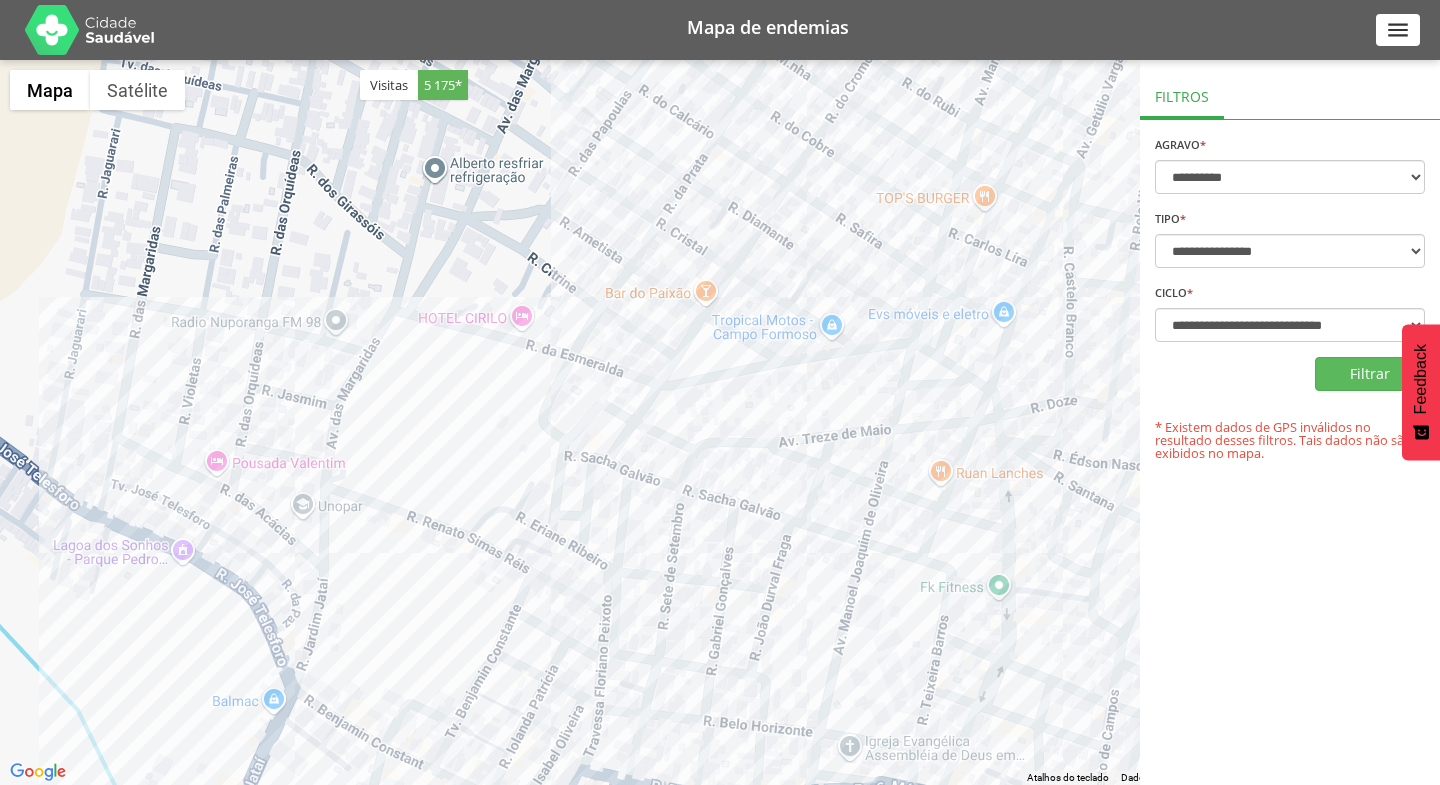 drag, startPoint x: 502, startPoint y: 415, endPoint x: 825, endPoint y: 272, distance: 353.2393 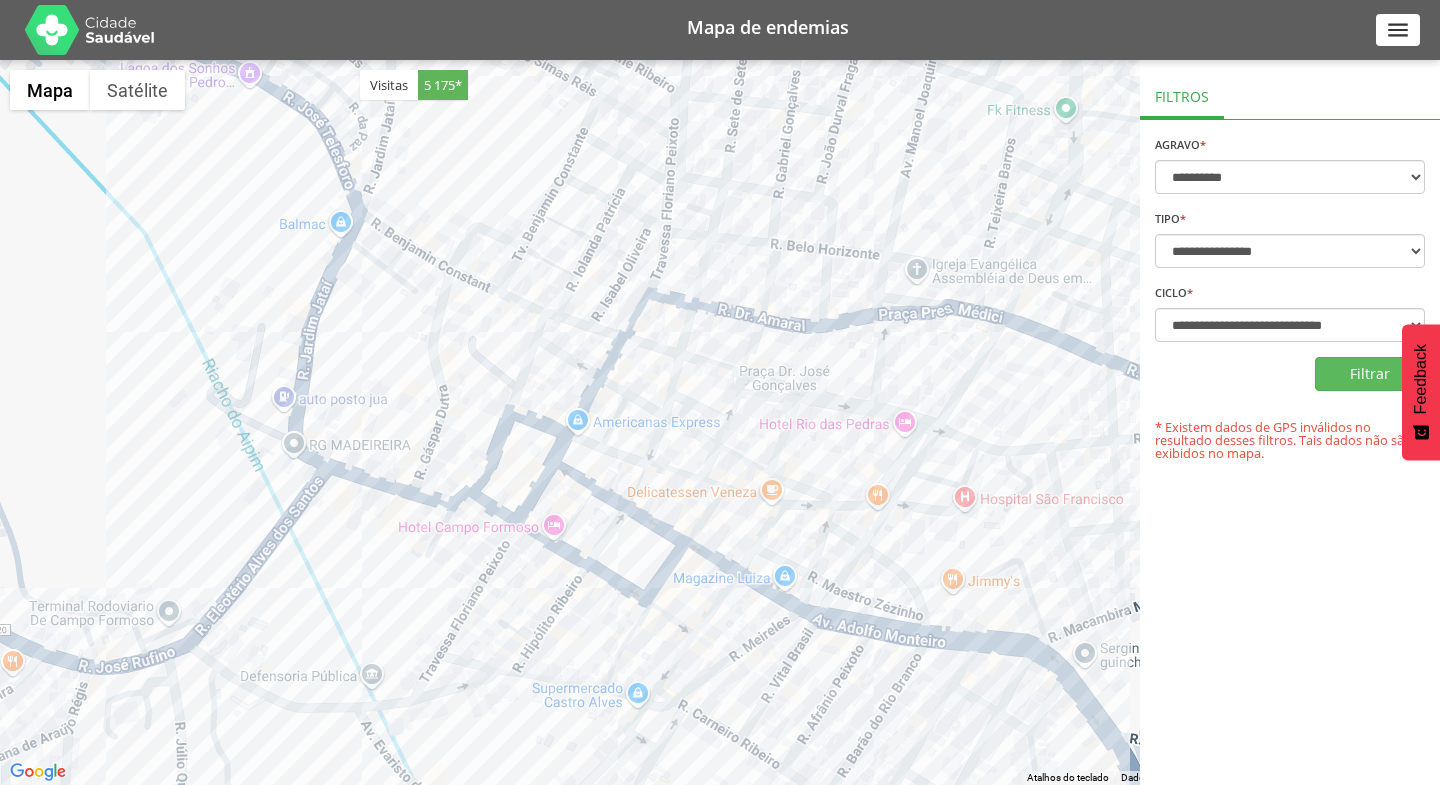 drag, startPoint x: 504, startPoint y: 510, endPoint x: 571, endPoint y: 33, distance: 481.68246 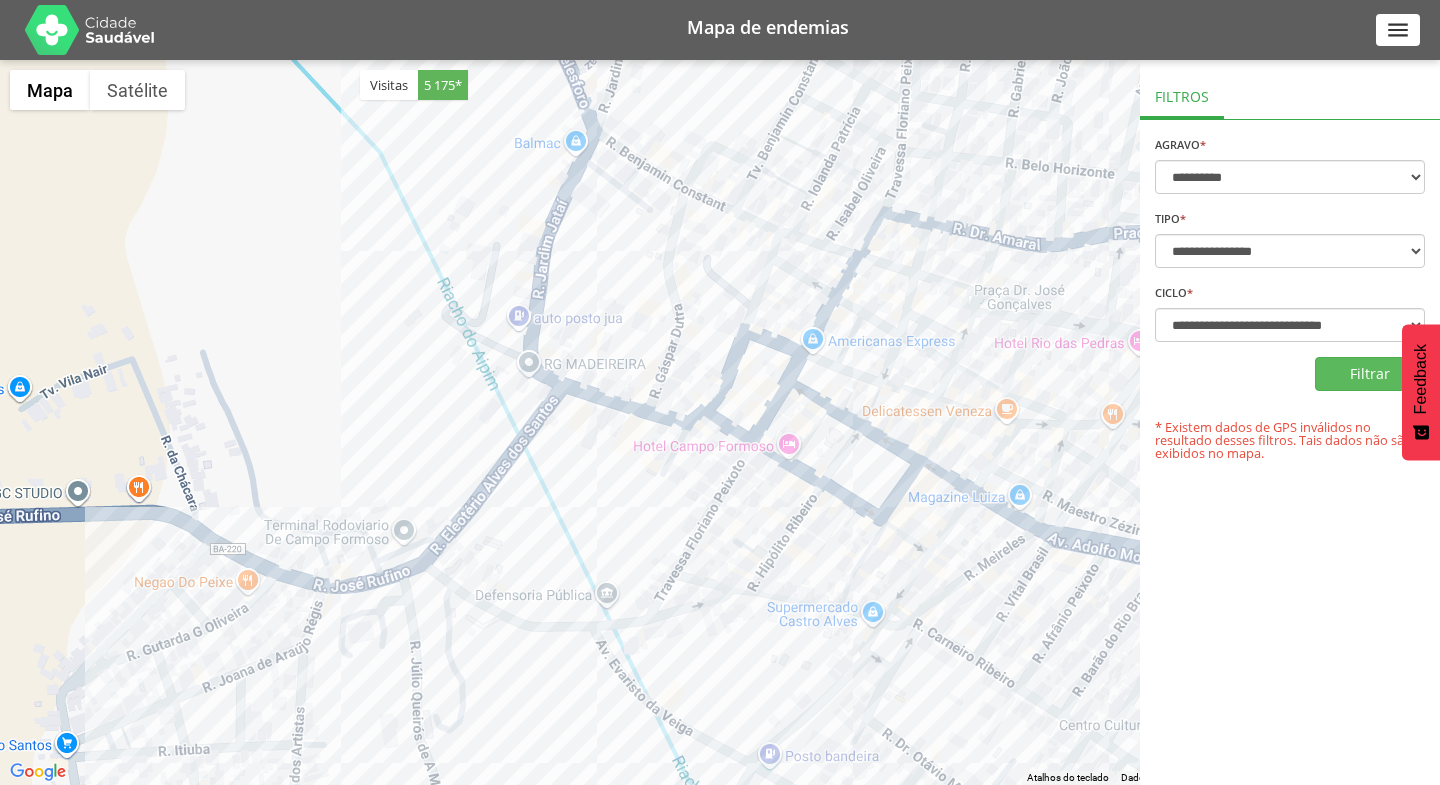 drag, startPoint x: 561, startPoint y: 579, endPoint x: 788, endPoint y: 512, distance: 236.68121 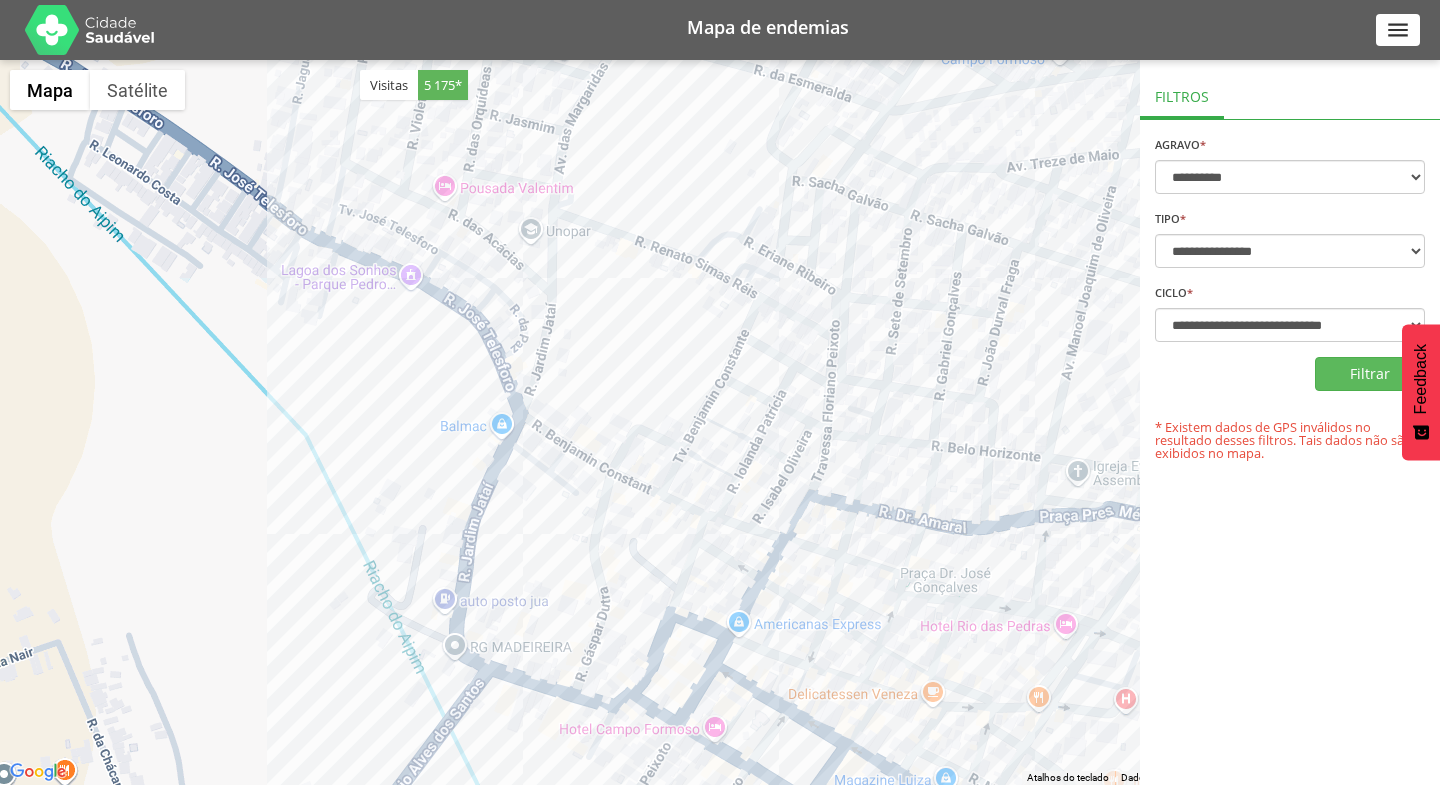 drag, startPoint x: 871, startPoint y: 417, endPoint x: 836, endPoint y: 537, distance: 125 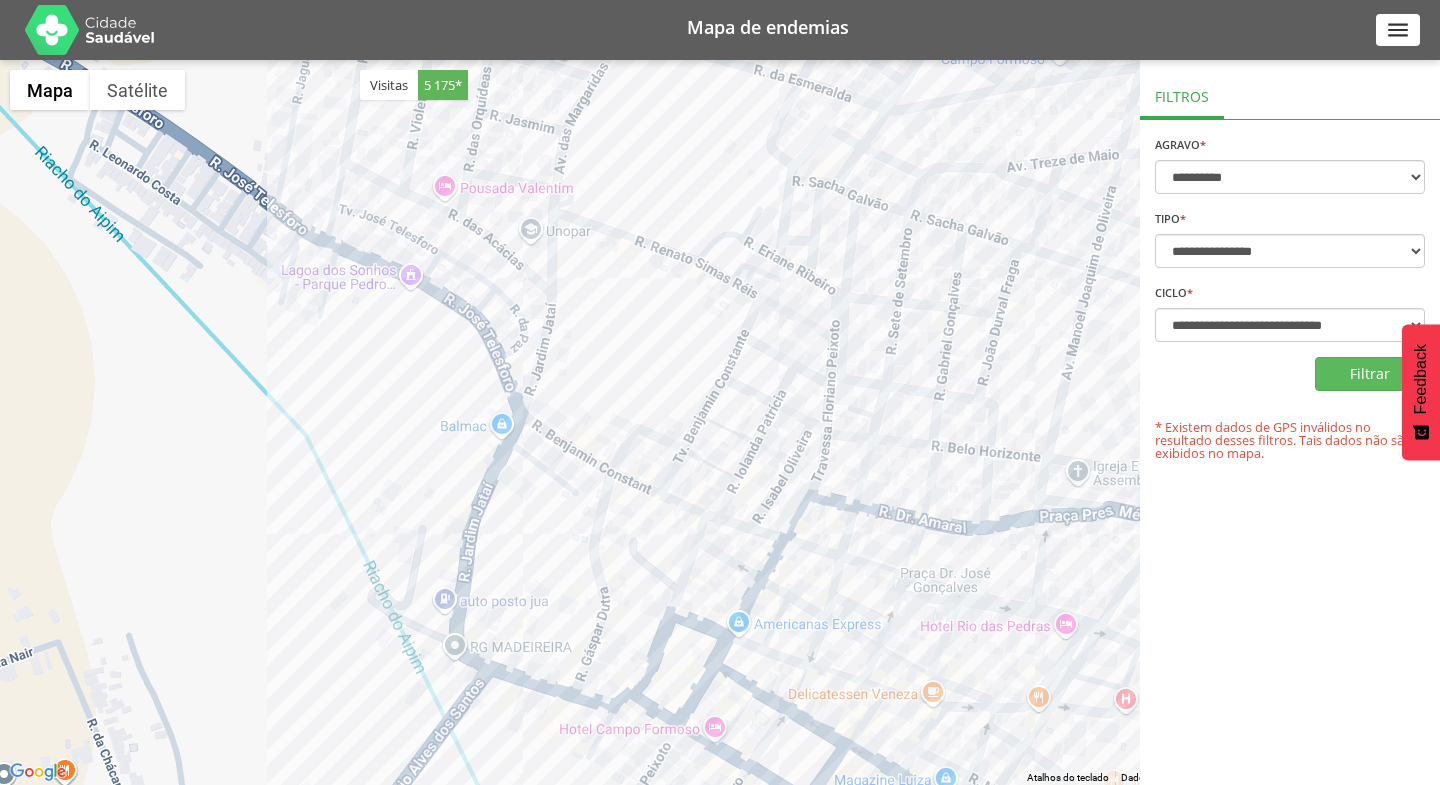 click on "" at bounding box center (1398, 30) 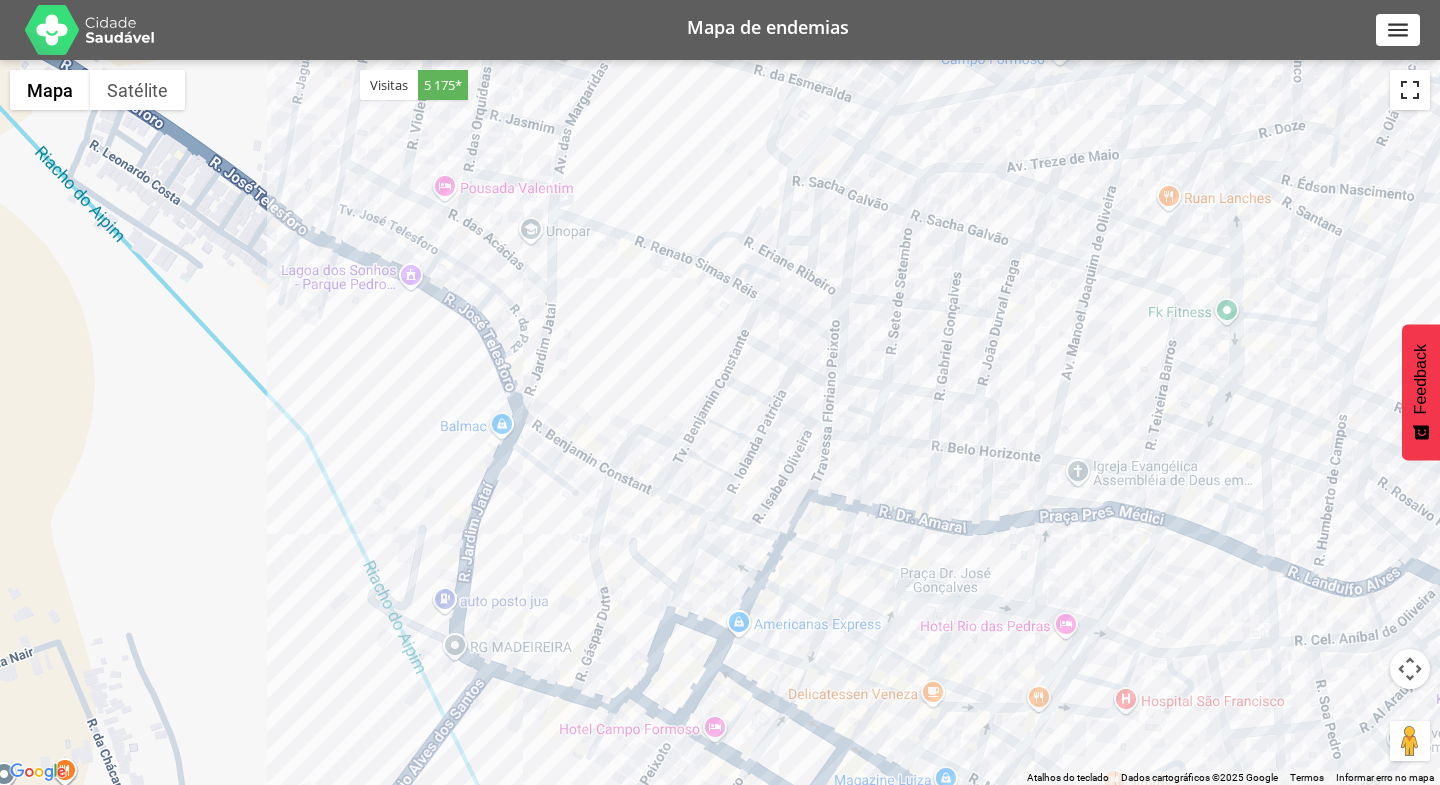 click at bounding box center [1410, 90] 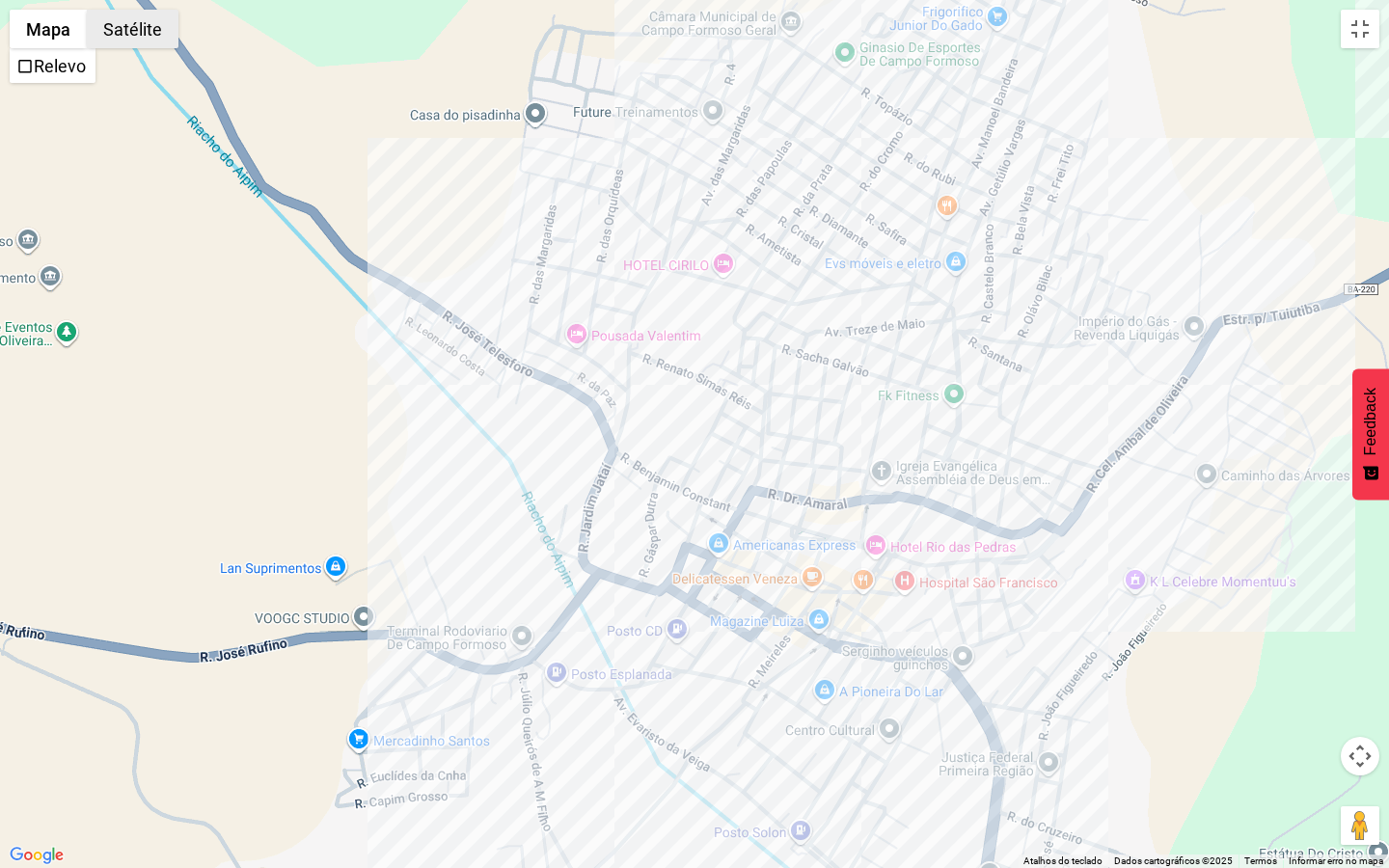 click on "Satélite" at bounding box center (132, 29) 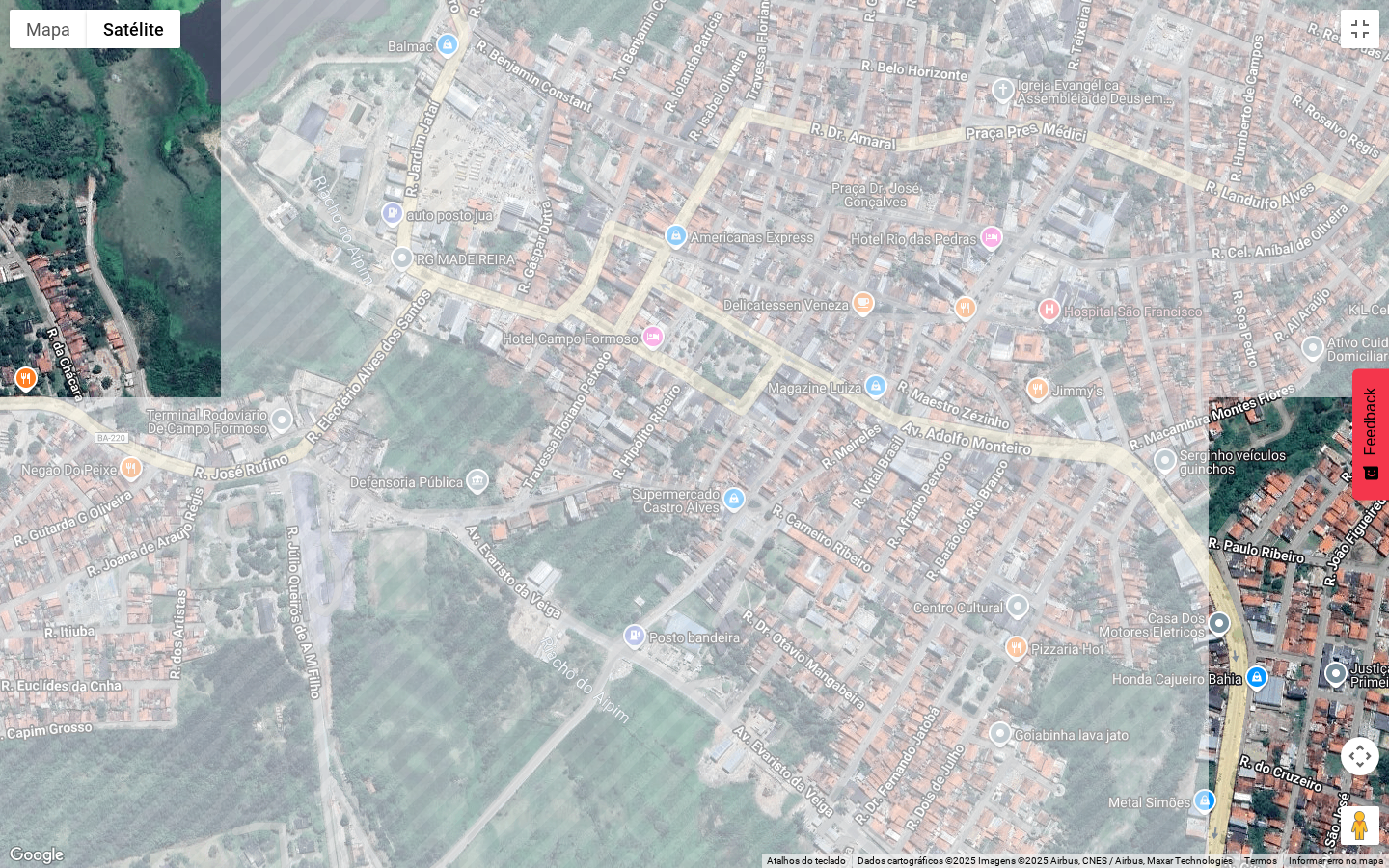drag, startPoint x: 373, startPoint y: 434, endPoint x: 683, endPoint y: 0, distance: 533.3442 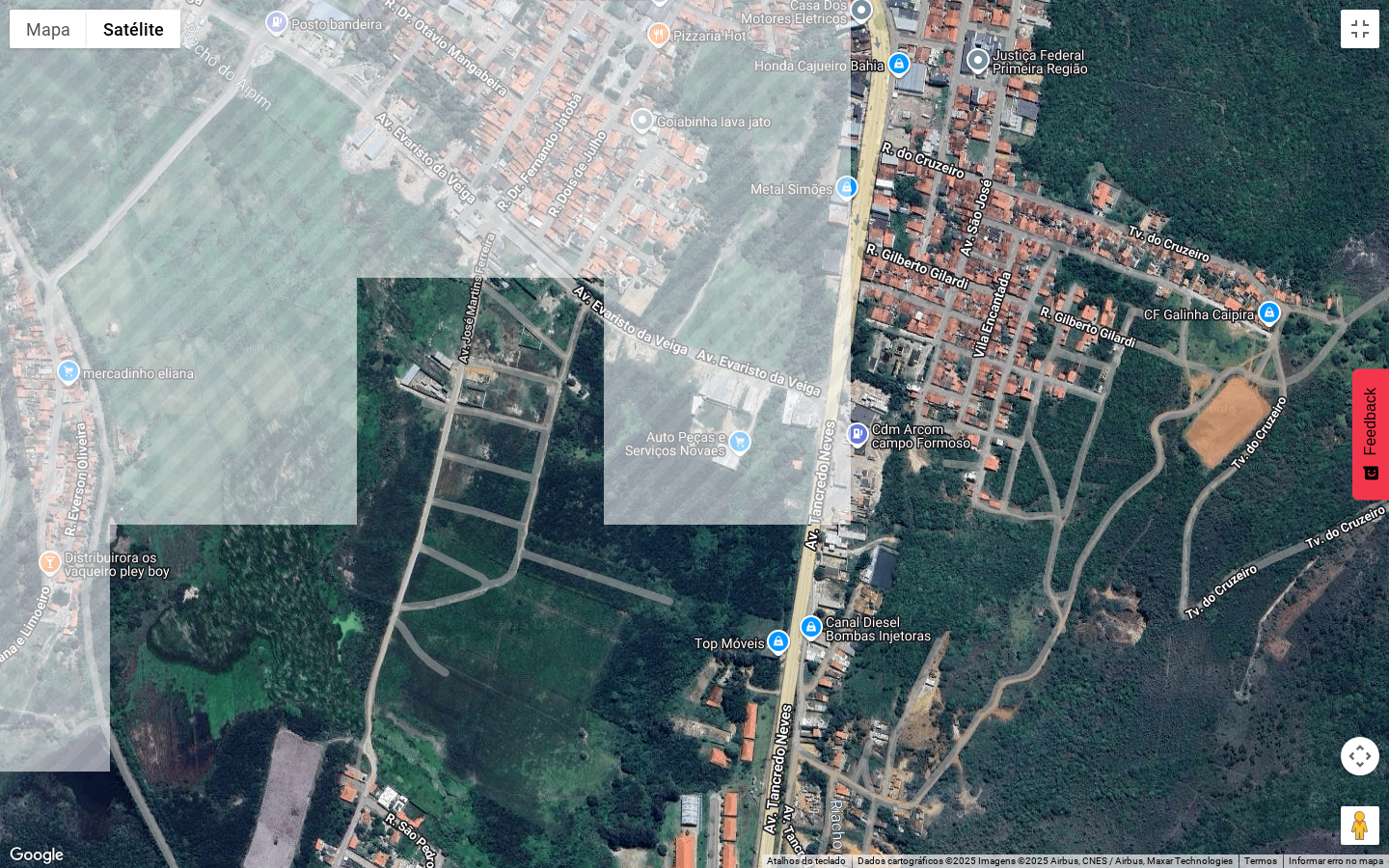 drag, startPoint x: 858, startPoint y: 640, endPoint x: 500, endPoint y: 28, distance: 709.019 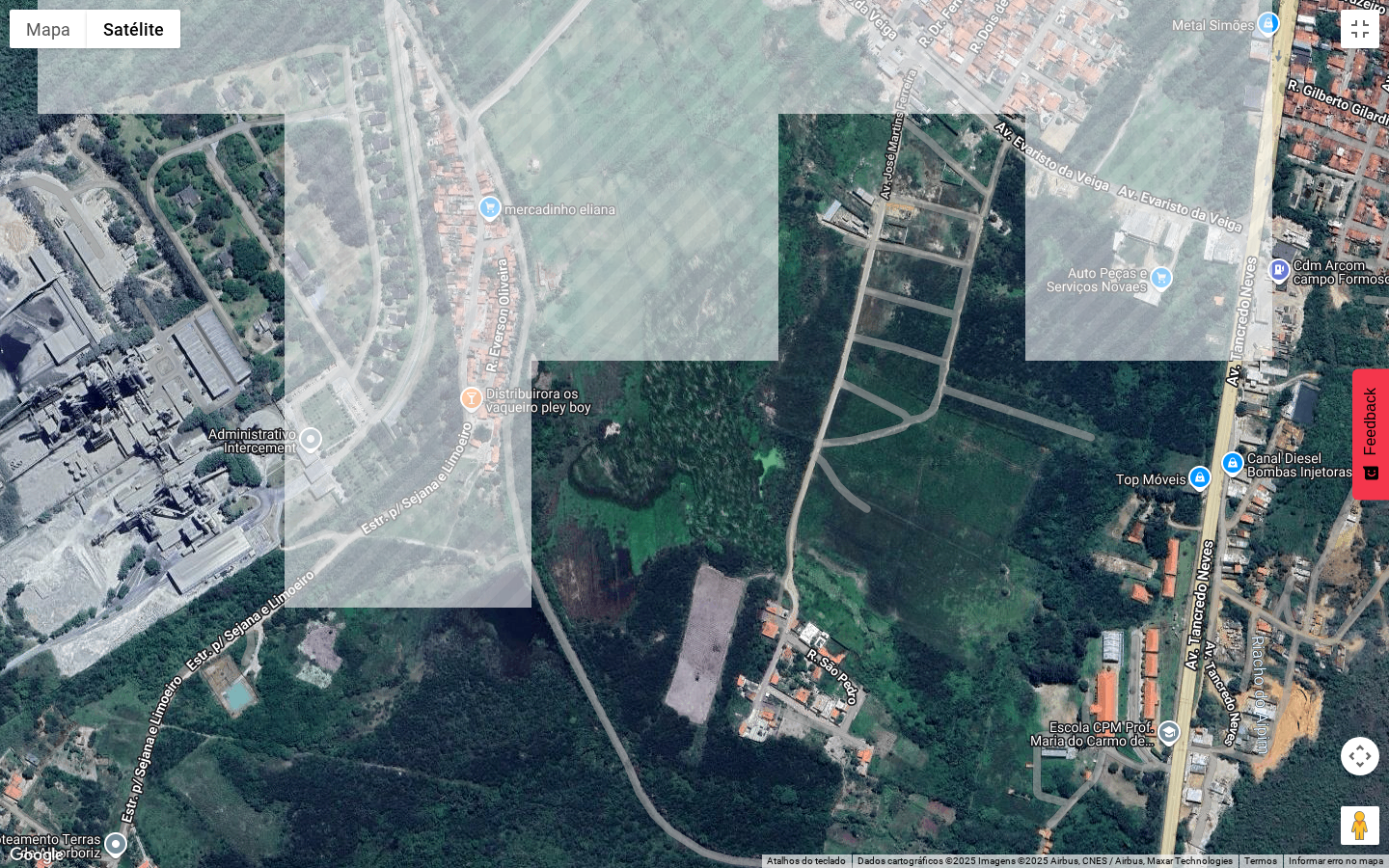 drag, startPoint x: 281, startPoint y: 389, endPoint x: 702, endPoint y: 225, distance: 451.81523 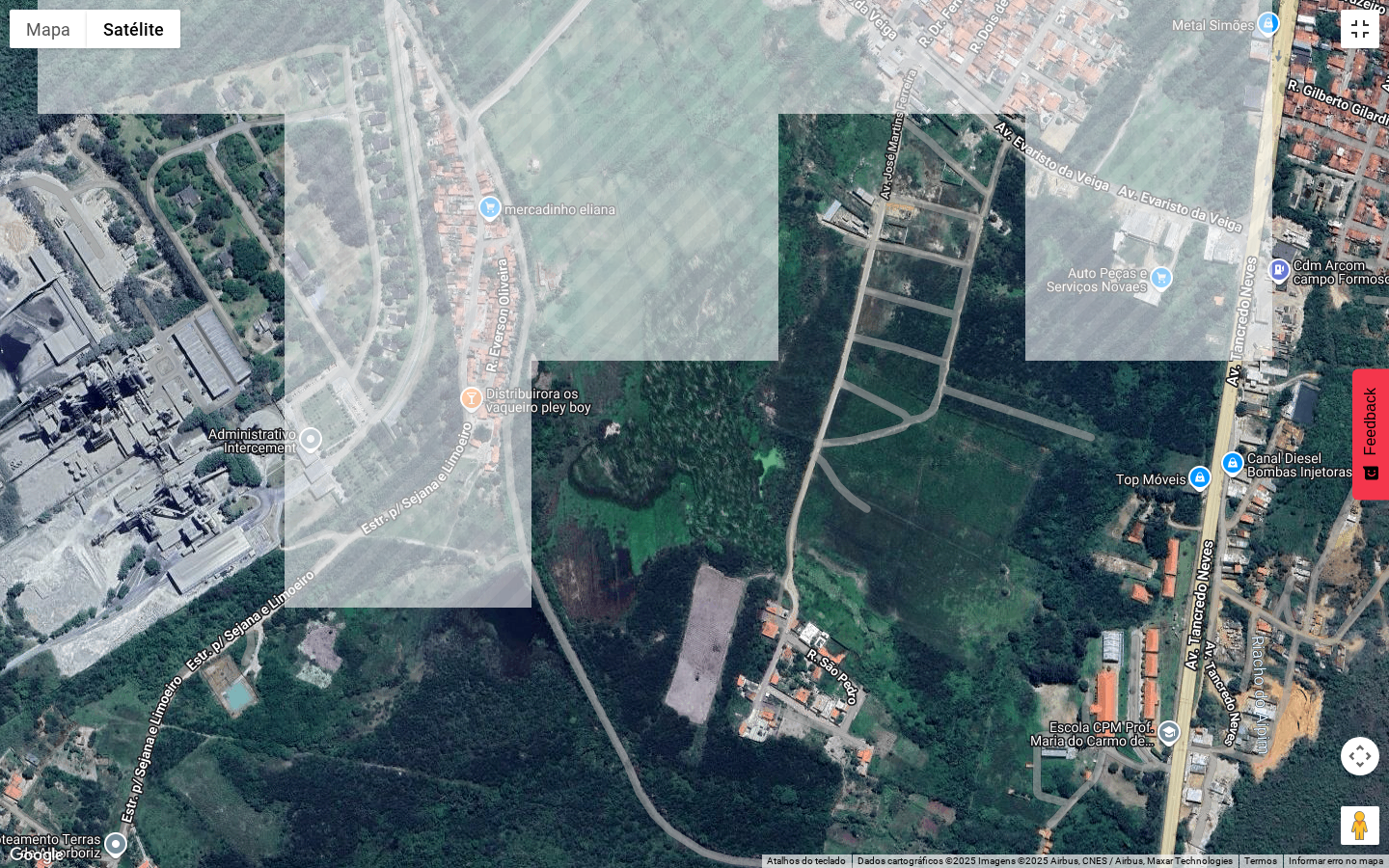 click at bounding box center [1360, 29] 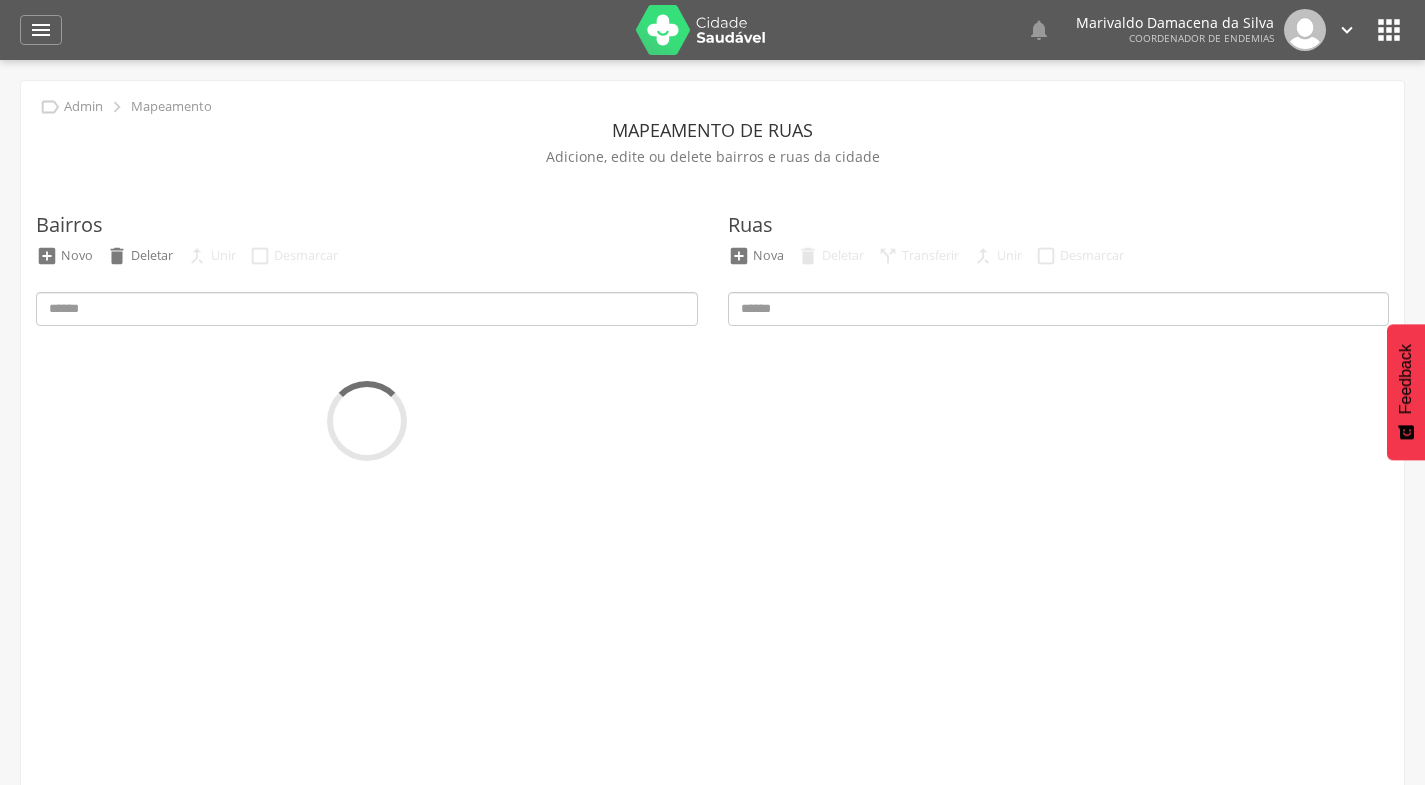 scroll, scrollTop: 0, scrollLeft: 0, axis: both 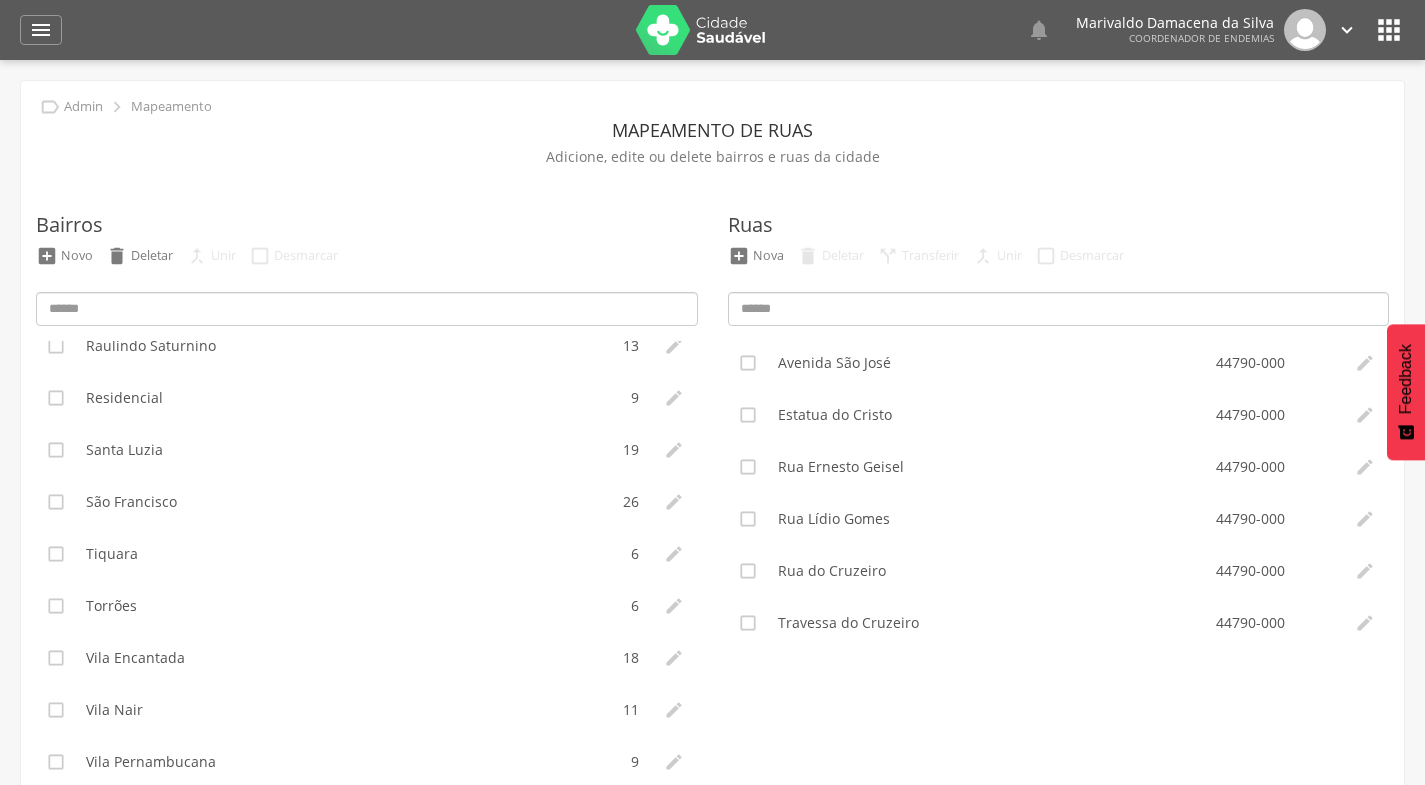 click on "Tiquara" at bounding box center [346, 554] 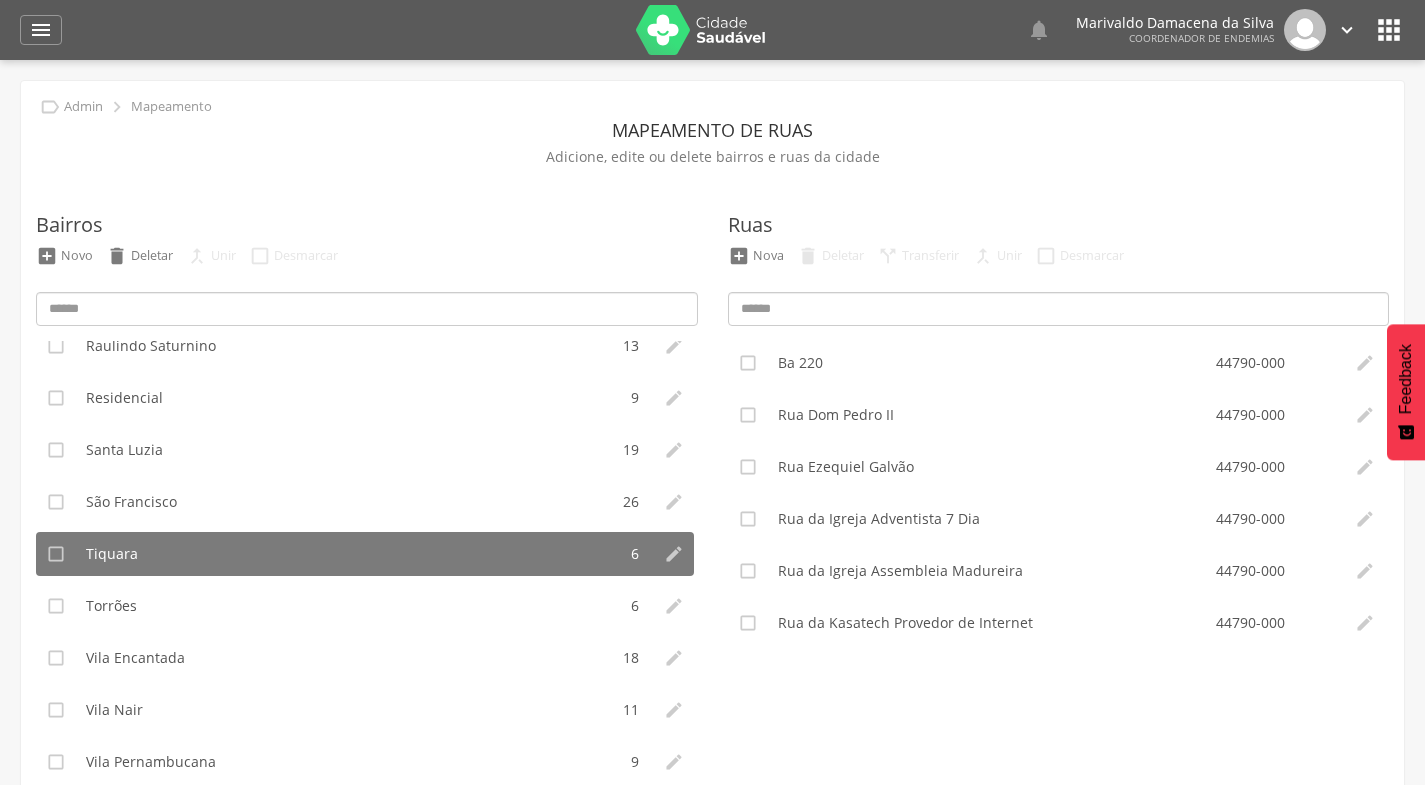 click on "" at bounding box center (1347, 30) 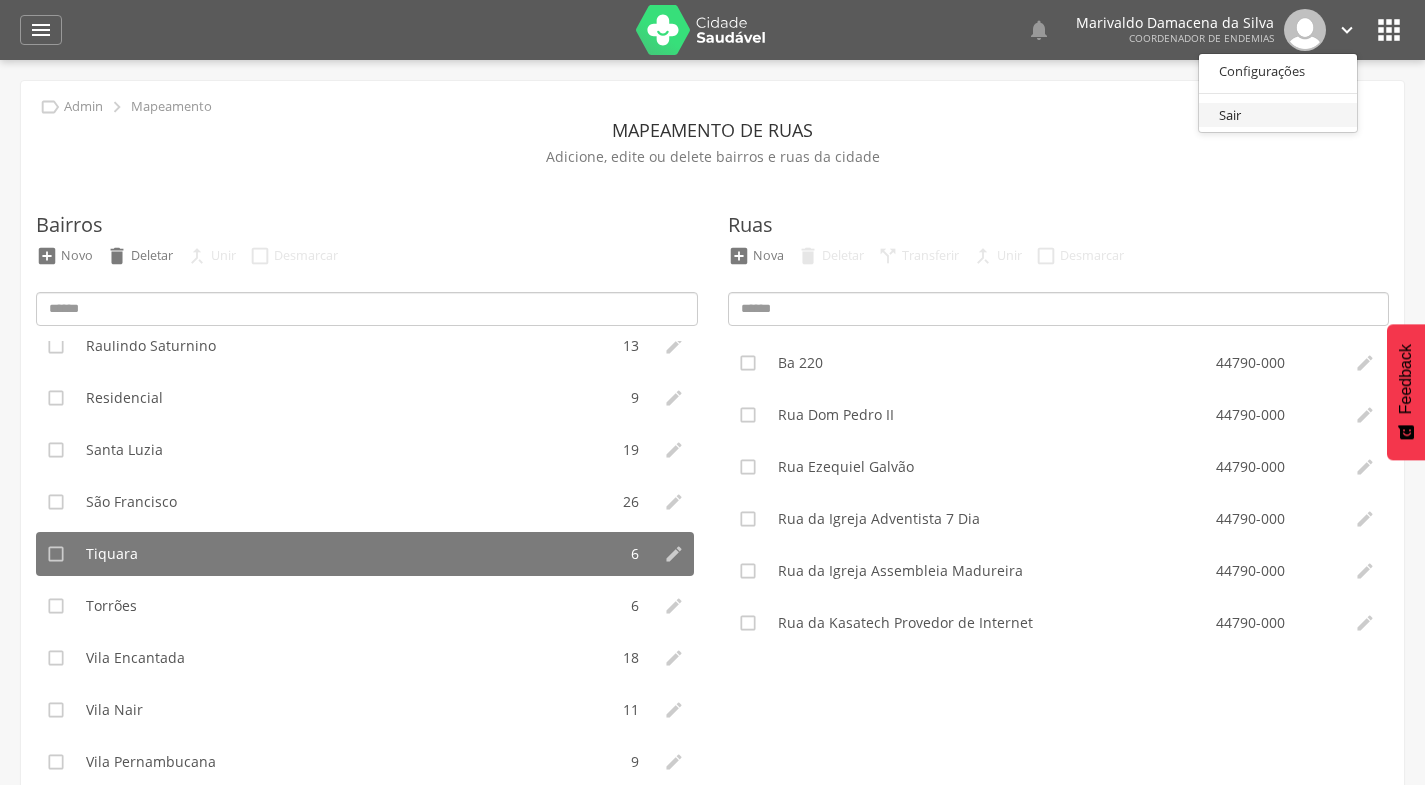 click on "Sair" at bounding box center (1278, 115) 